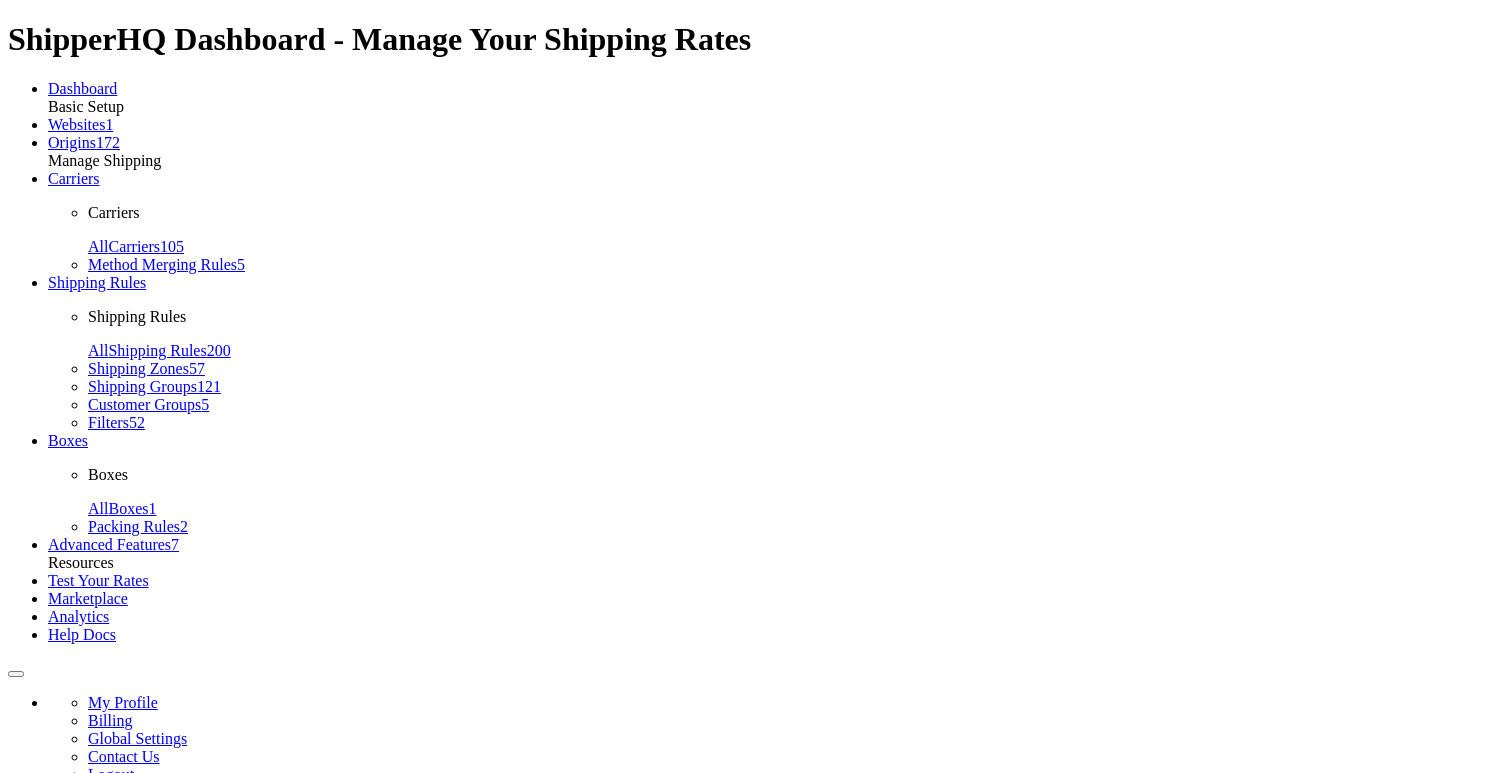 scroll, scrollTop: 0, scrollLeft: 0, axis: both 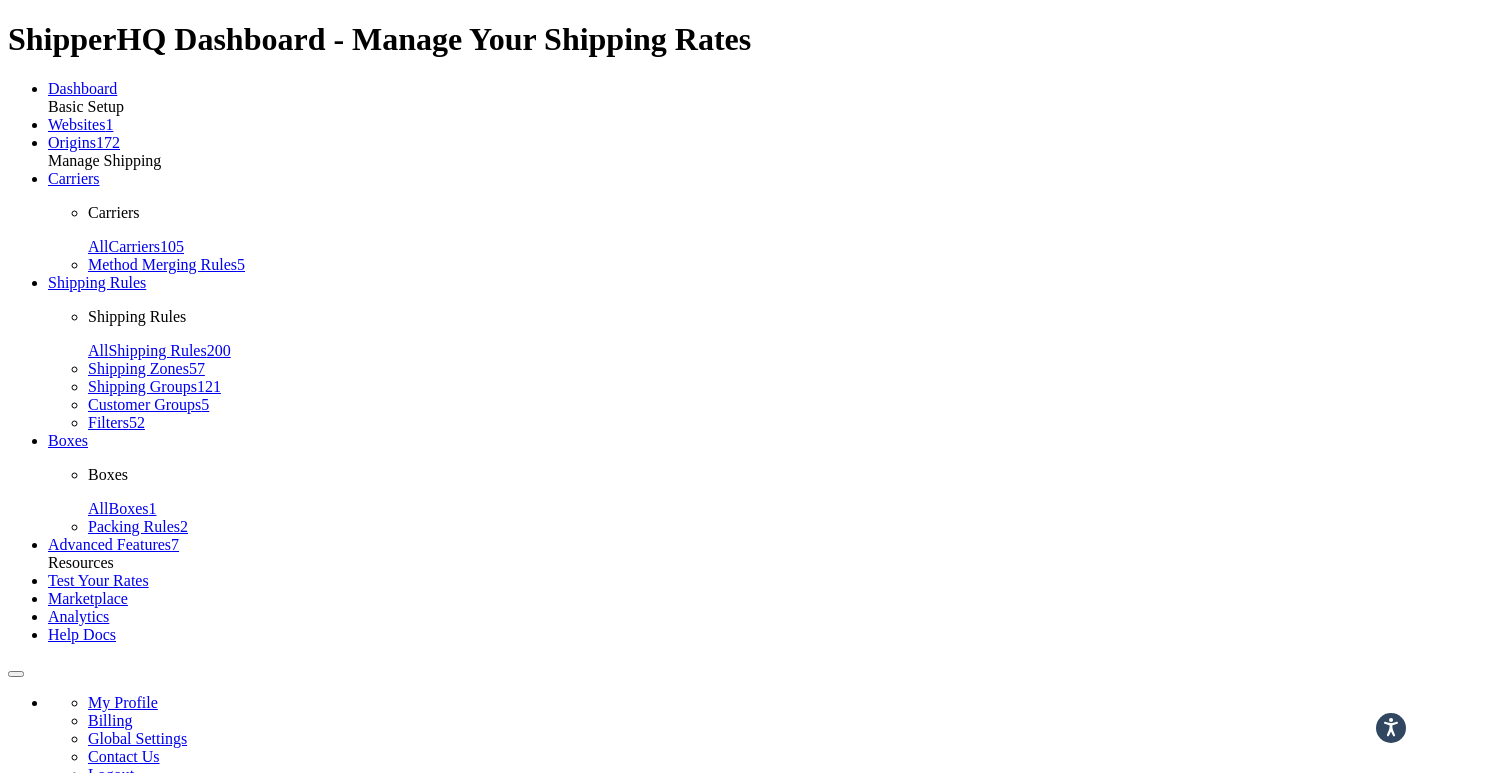 click on "Advanced" at bounding box center [335, 978] 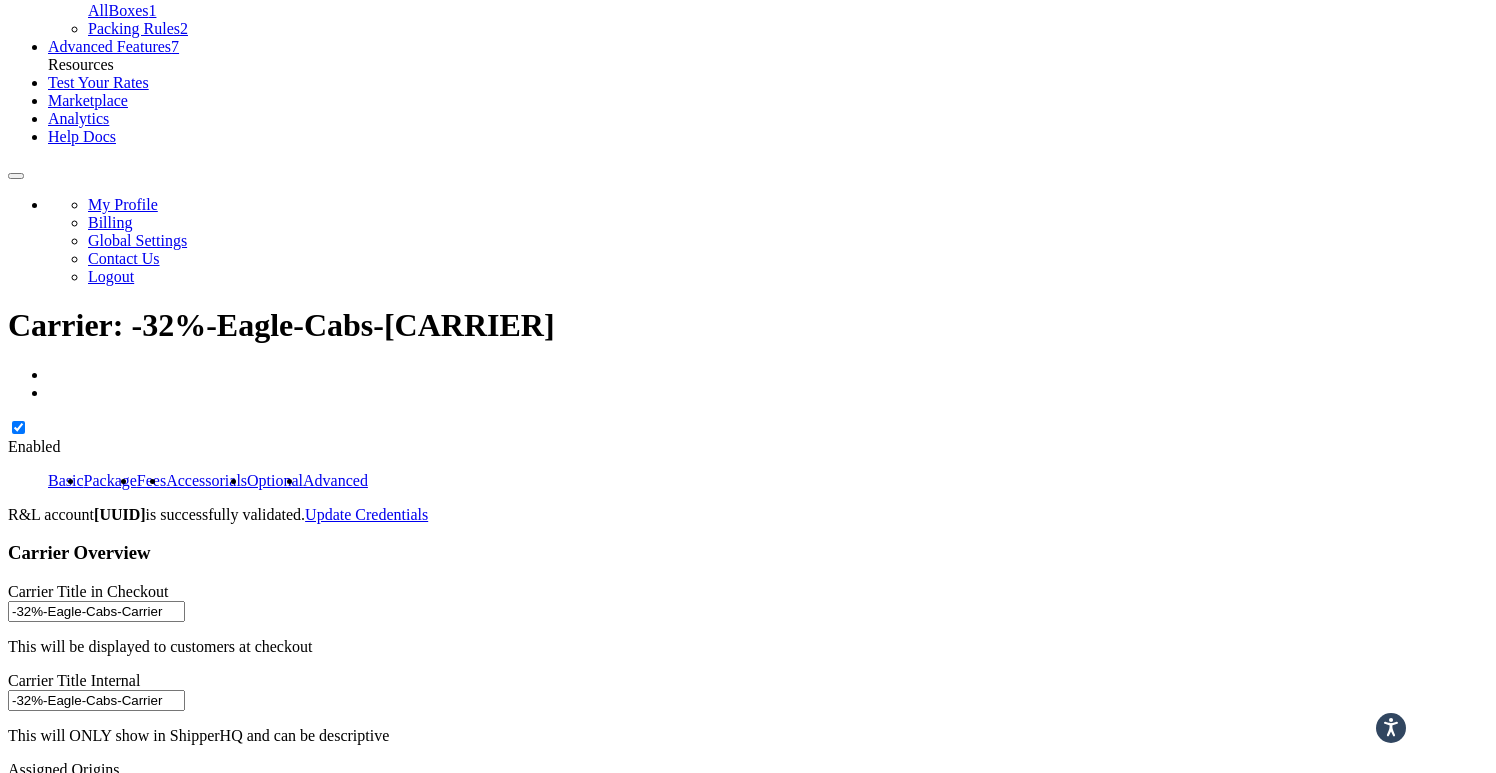 scroll, scrollTop: 552, scrollLeft: 0, axis: vertical 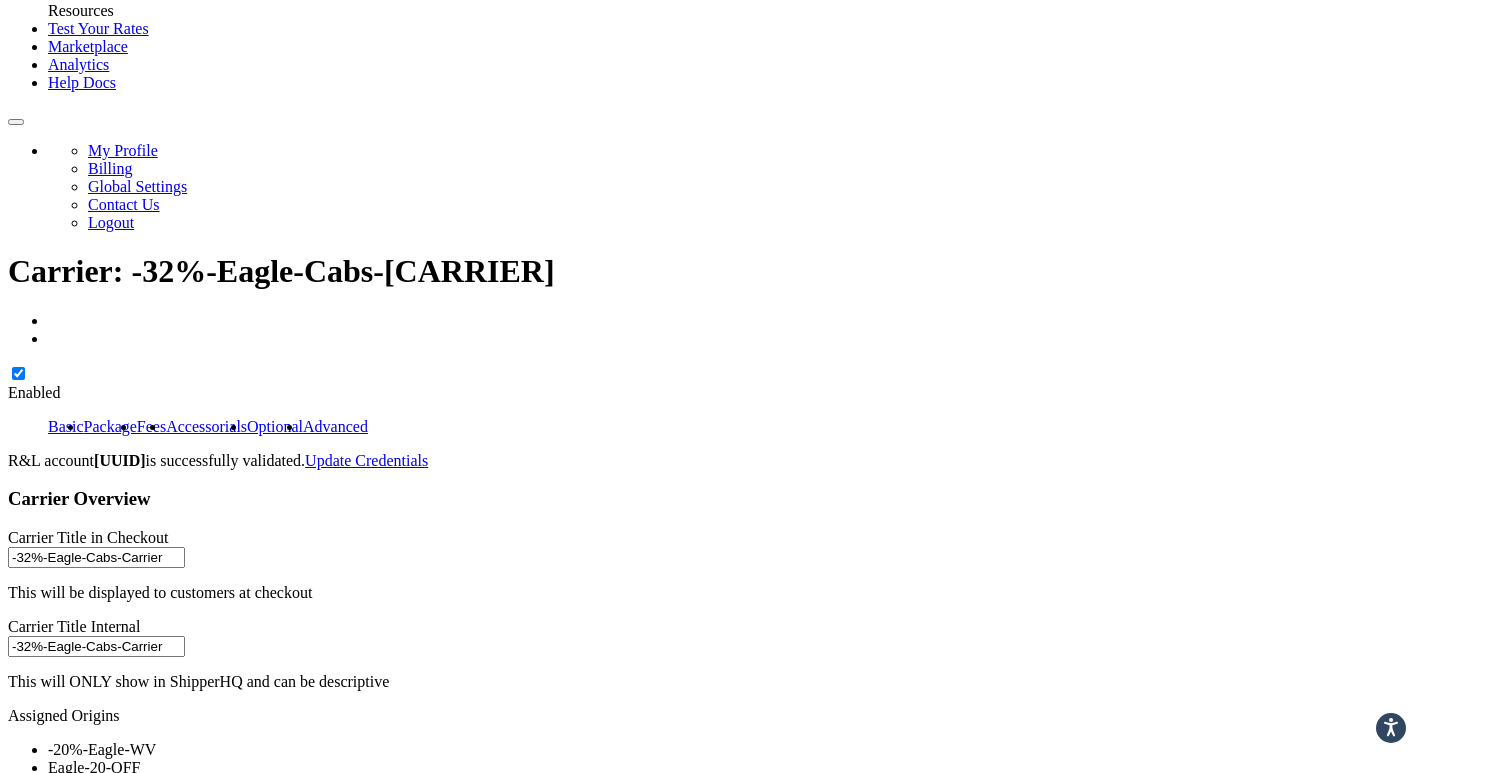 click on "[CODE]" at bounding box center (30, 4138) 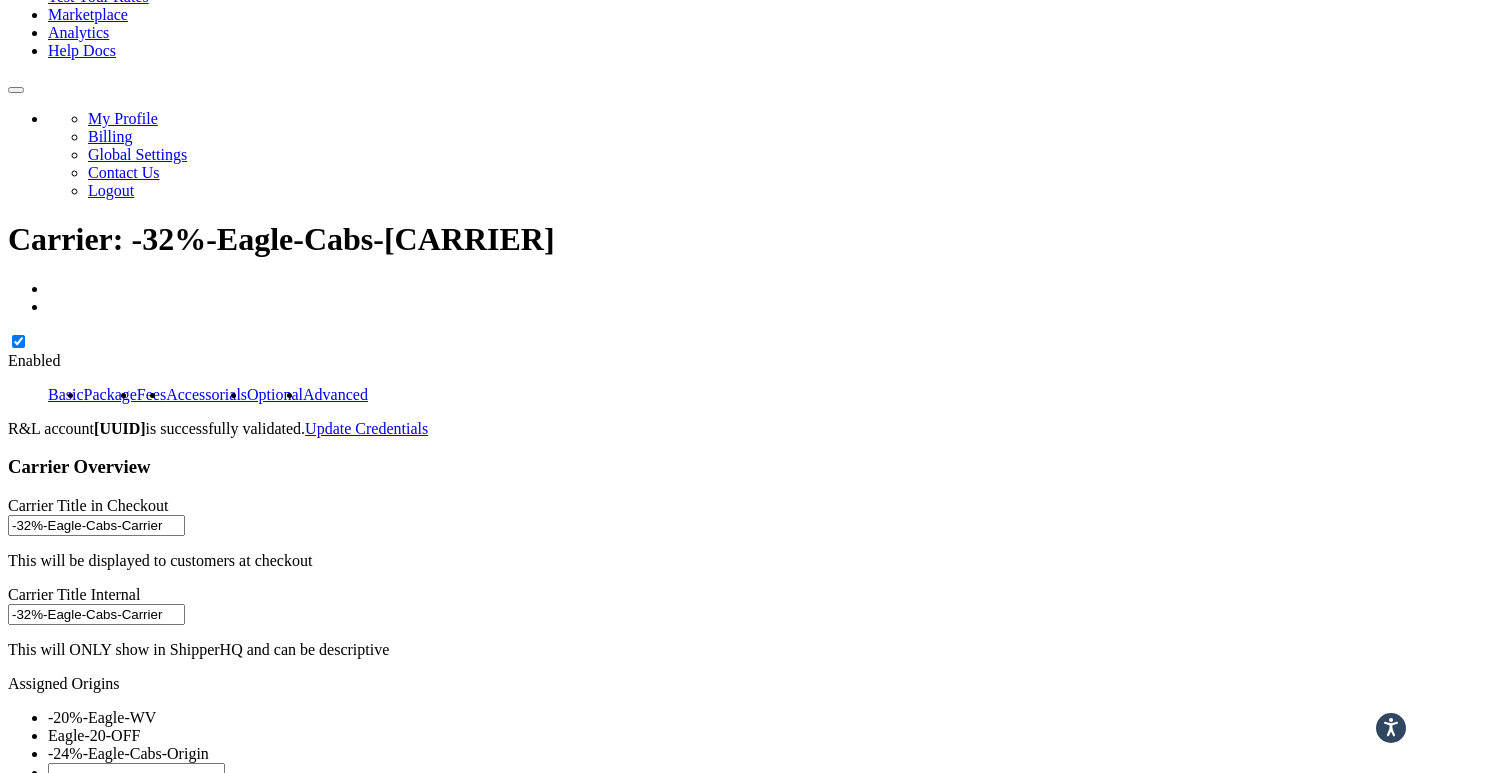 scroll, scrollTop: 0, scrollLeft: 0, axis: both 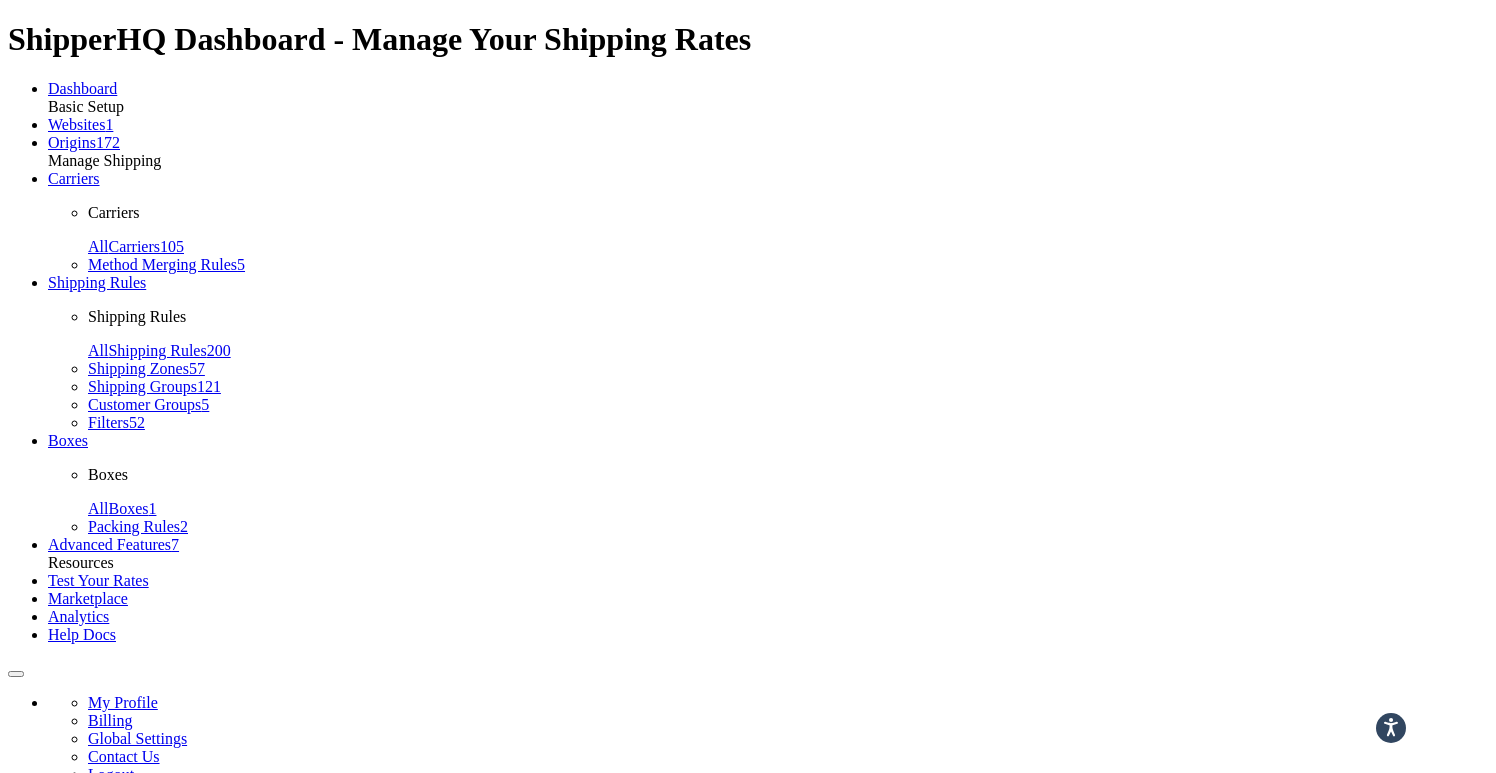 click on "Package" at bounding box center (110, 978) 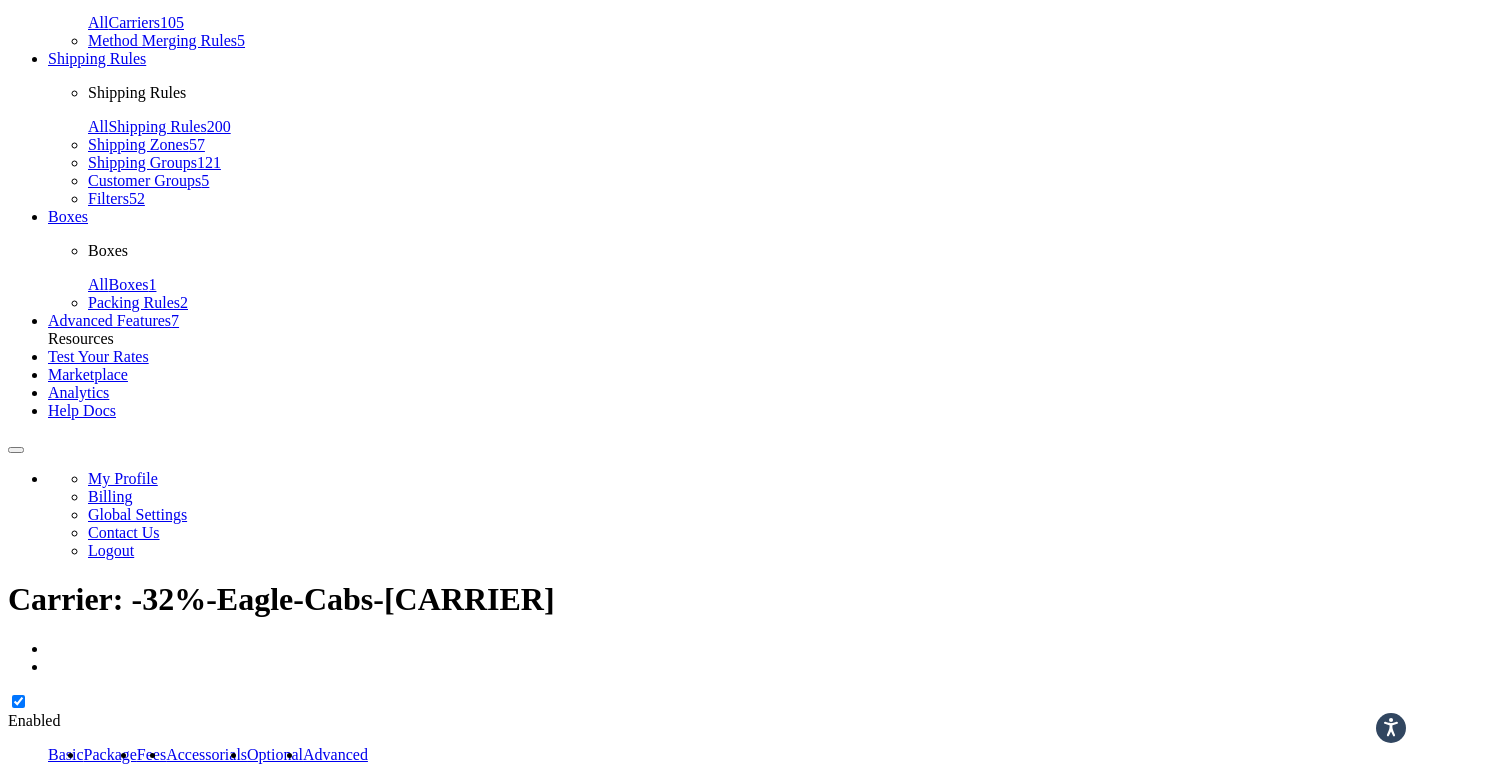 scroll, scrollTop: 0, scrollLeft: 0, axis: both 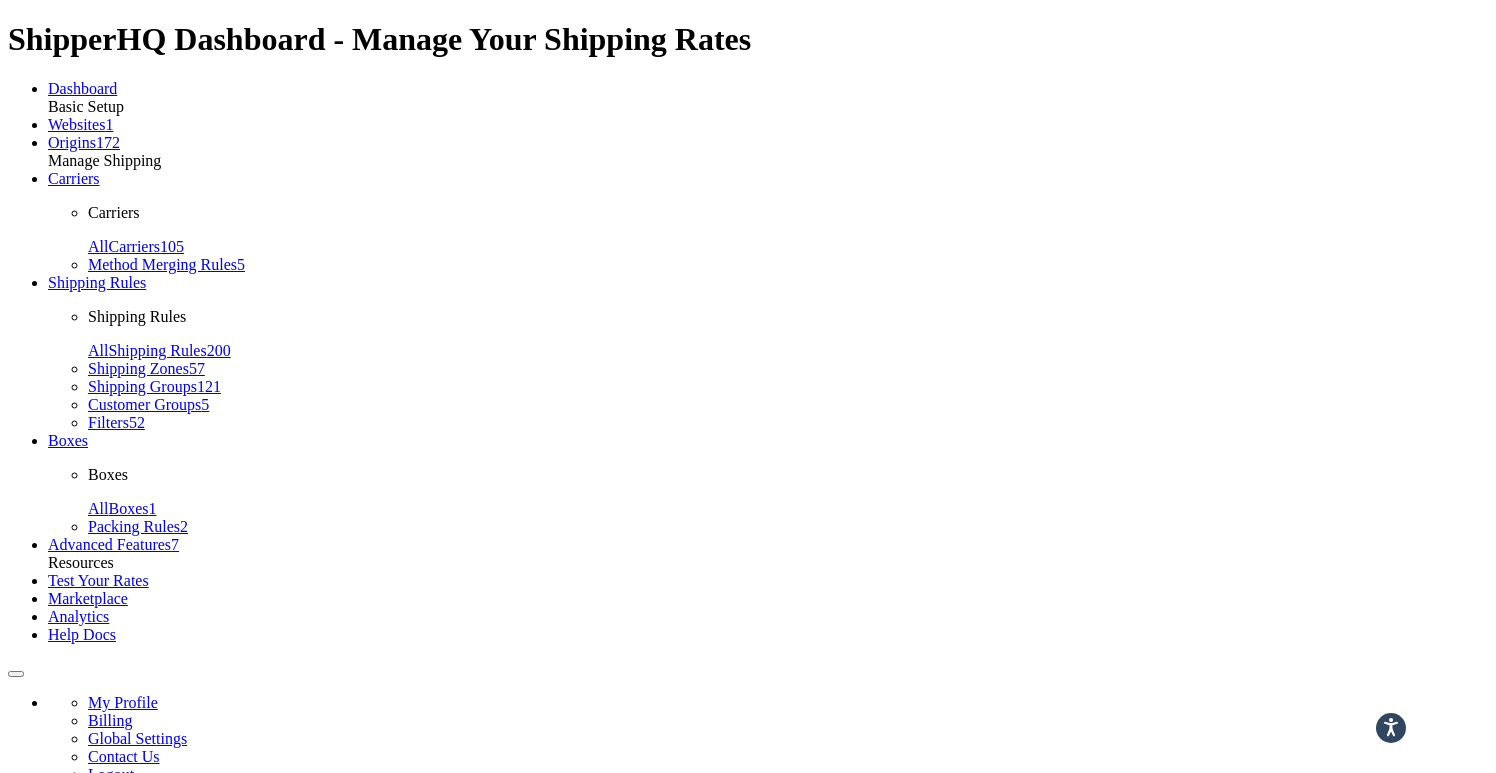 click on "Optional" at bounding box center [275, 978] 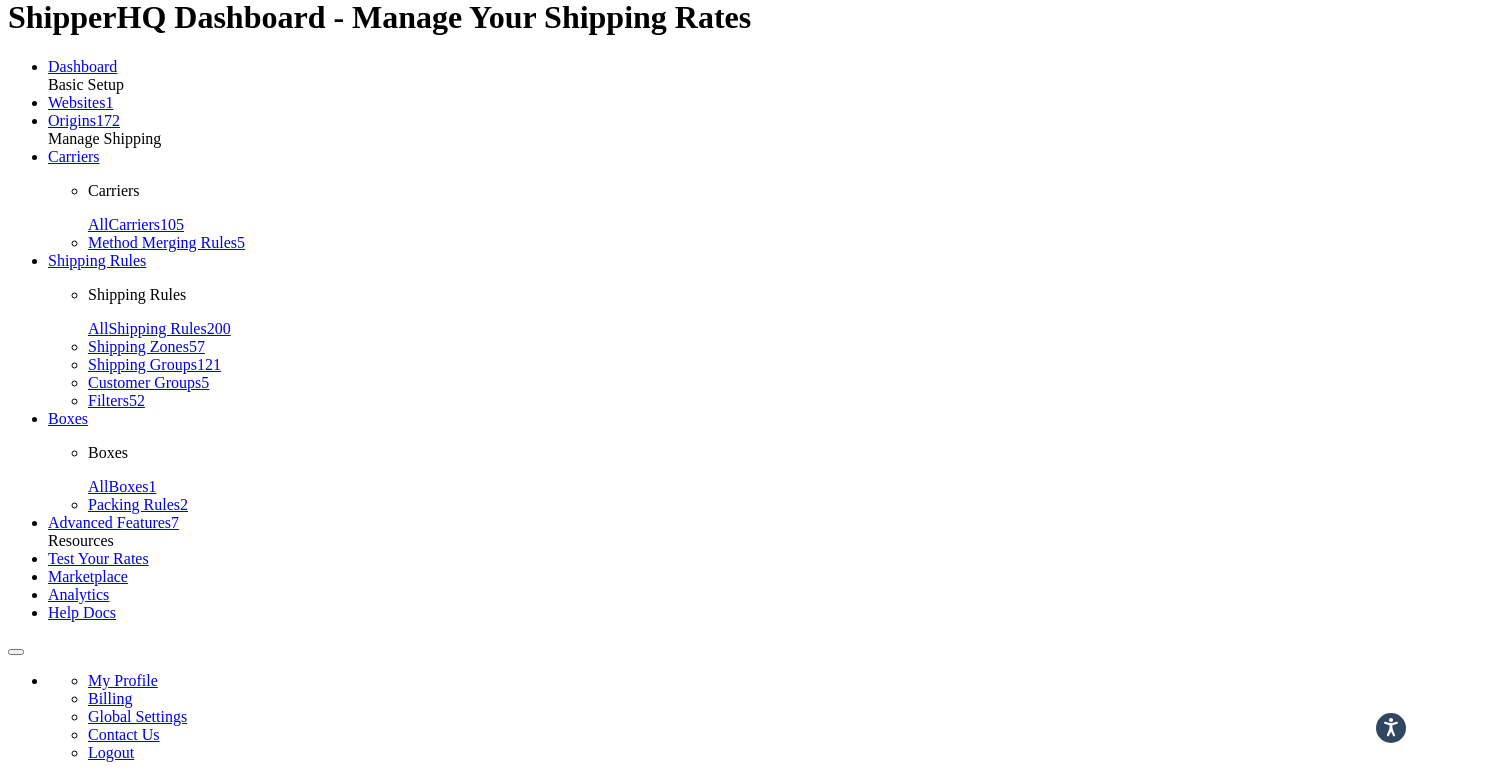 scroll, scrollTop: 0, scrollLeft: 0, axis: both 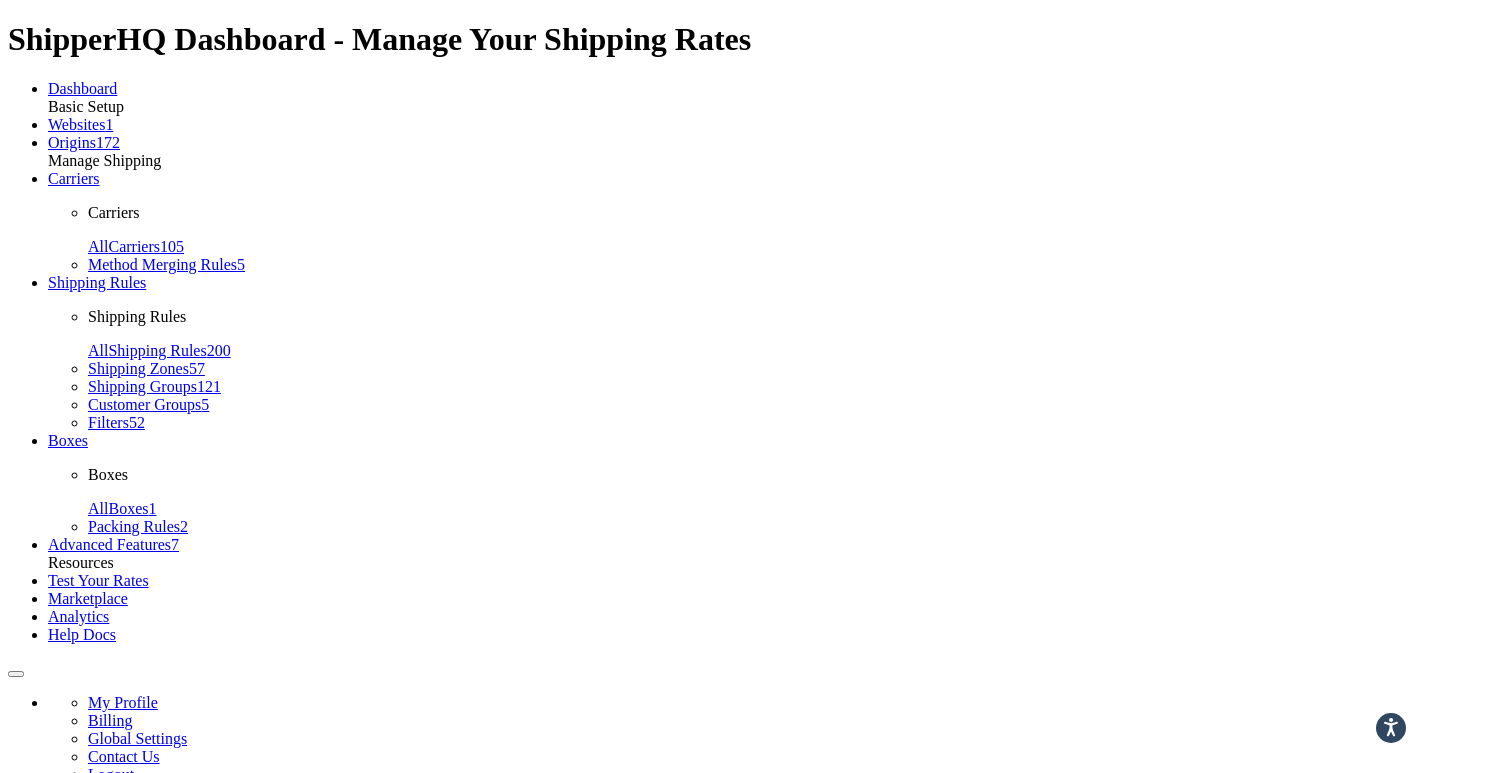 click on "Advanced" at bounding box center (335, 978) 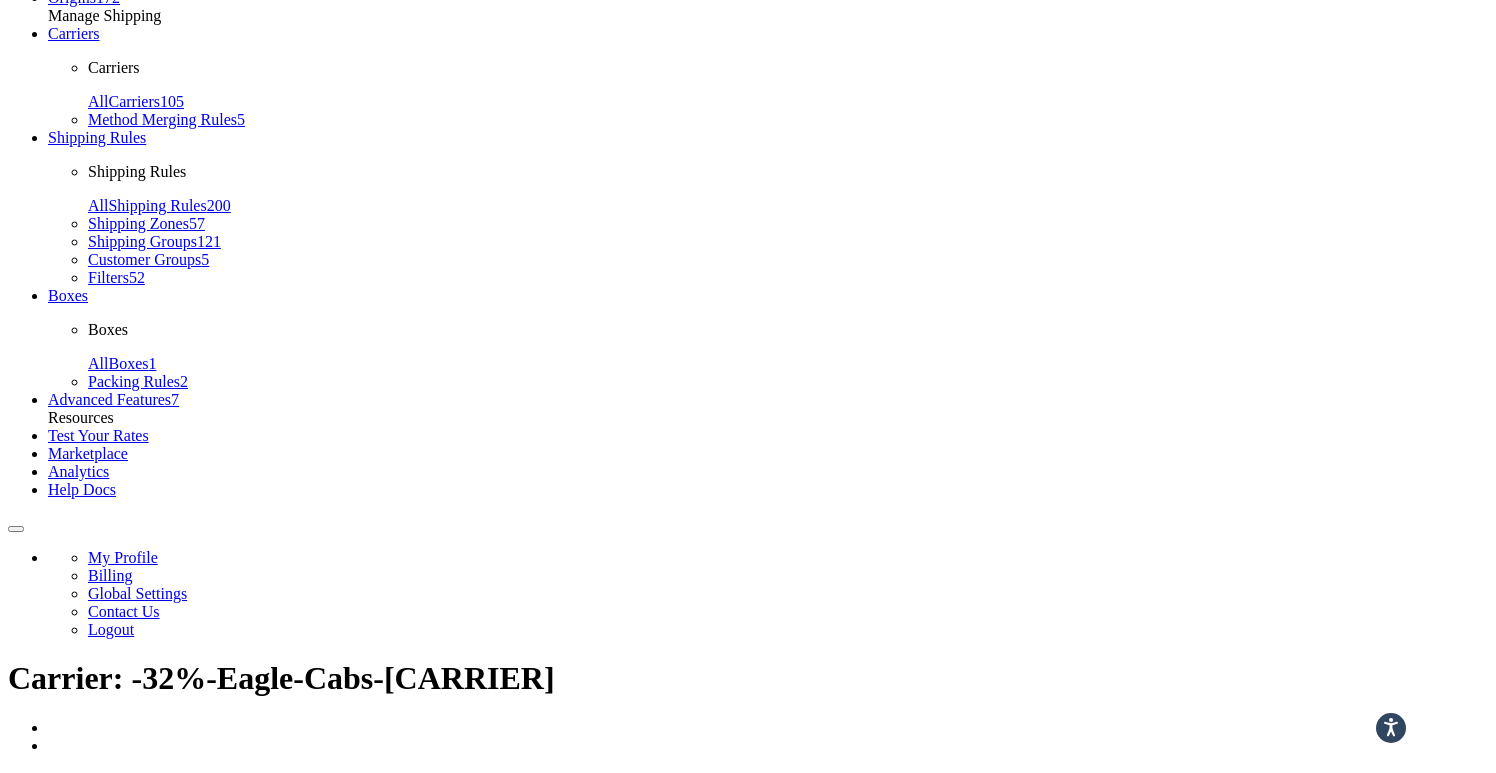 scroll, scrollTop: 0, scrollLeft: 0, axis: both 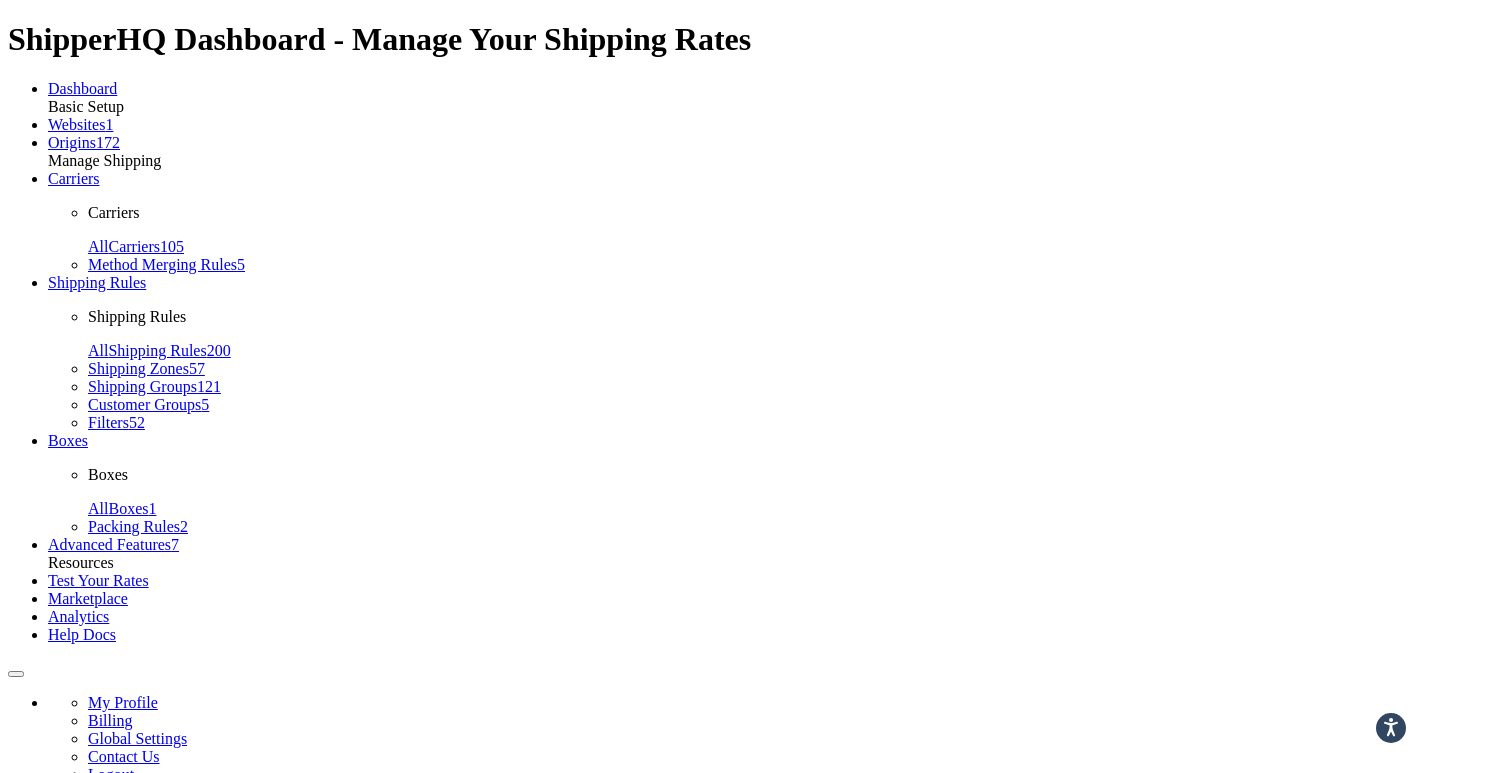 click on "Accessorials" at bounding box center (206, 978) 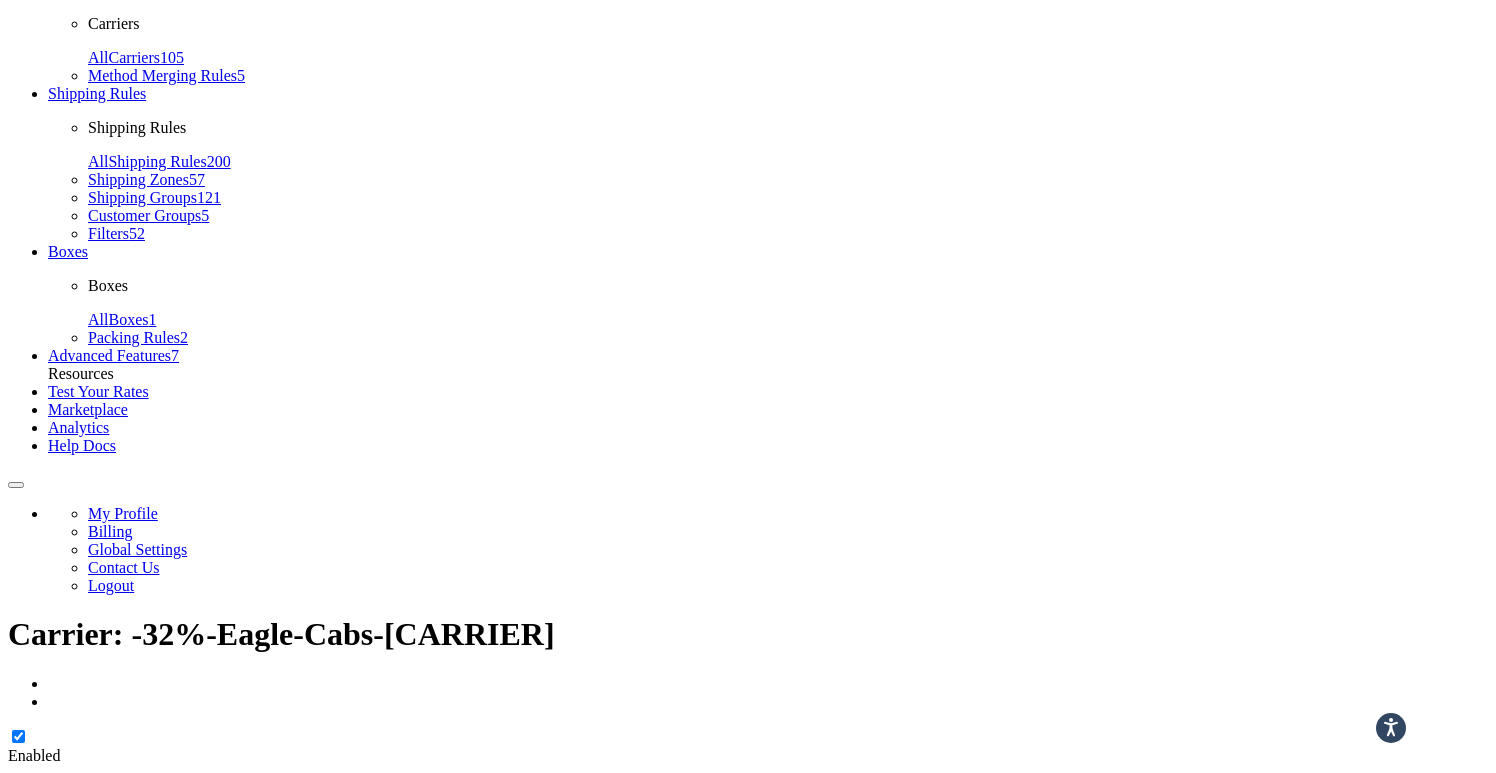 scroll, scrollTop: 191, scrollLeft: 0, axis: vertical 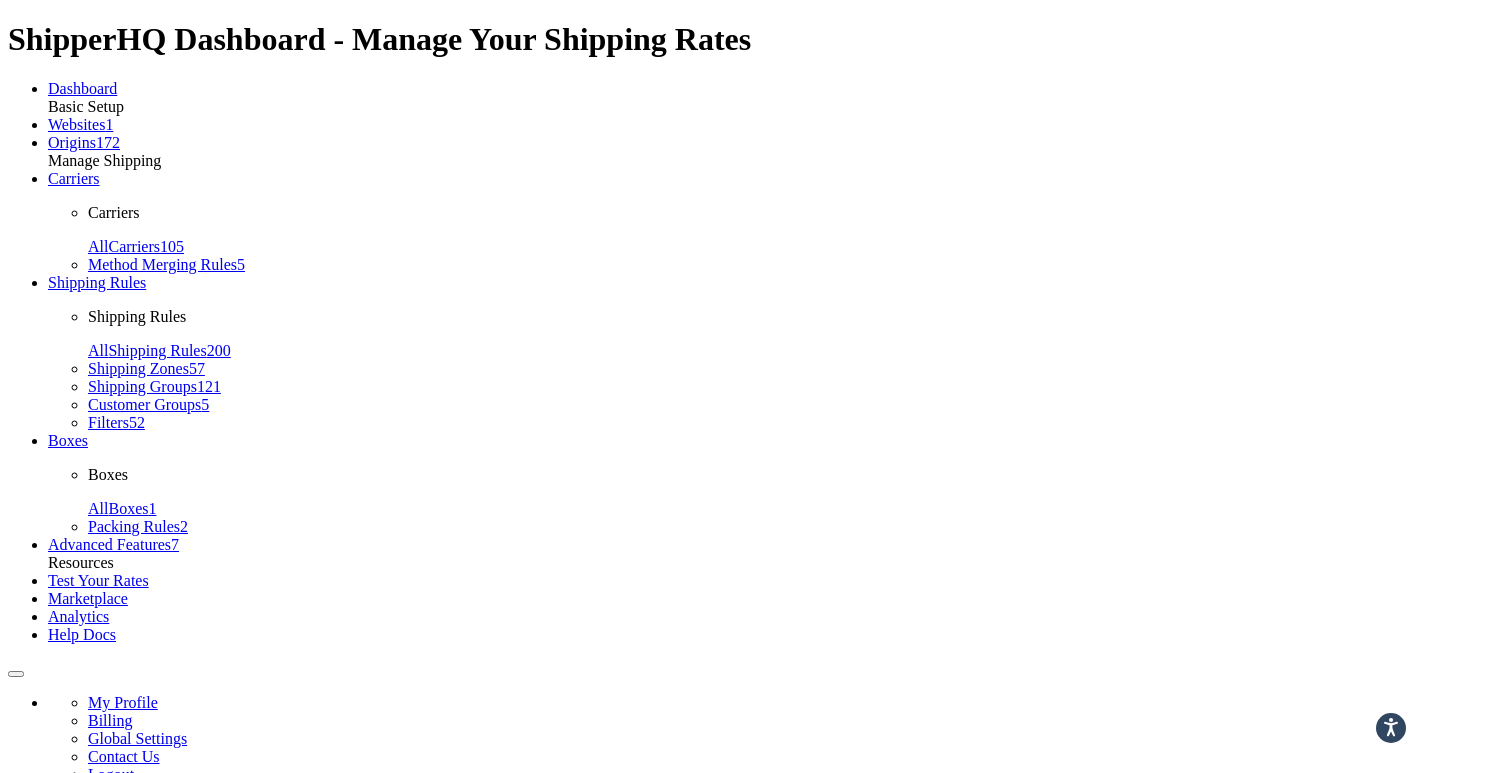 click on "Optional" at bounding box center (275, 978) 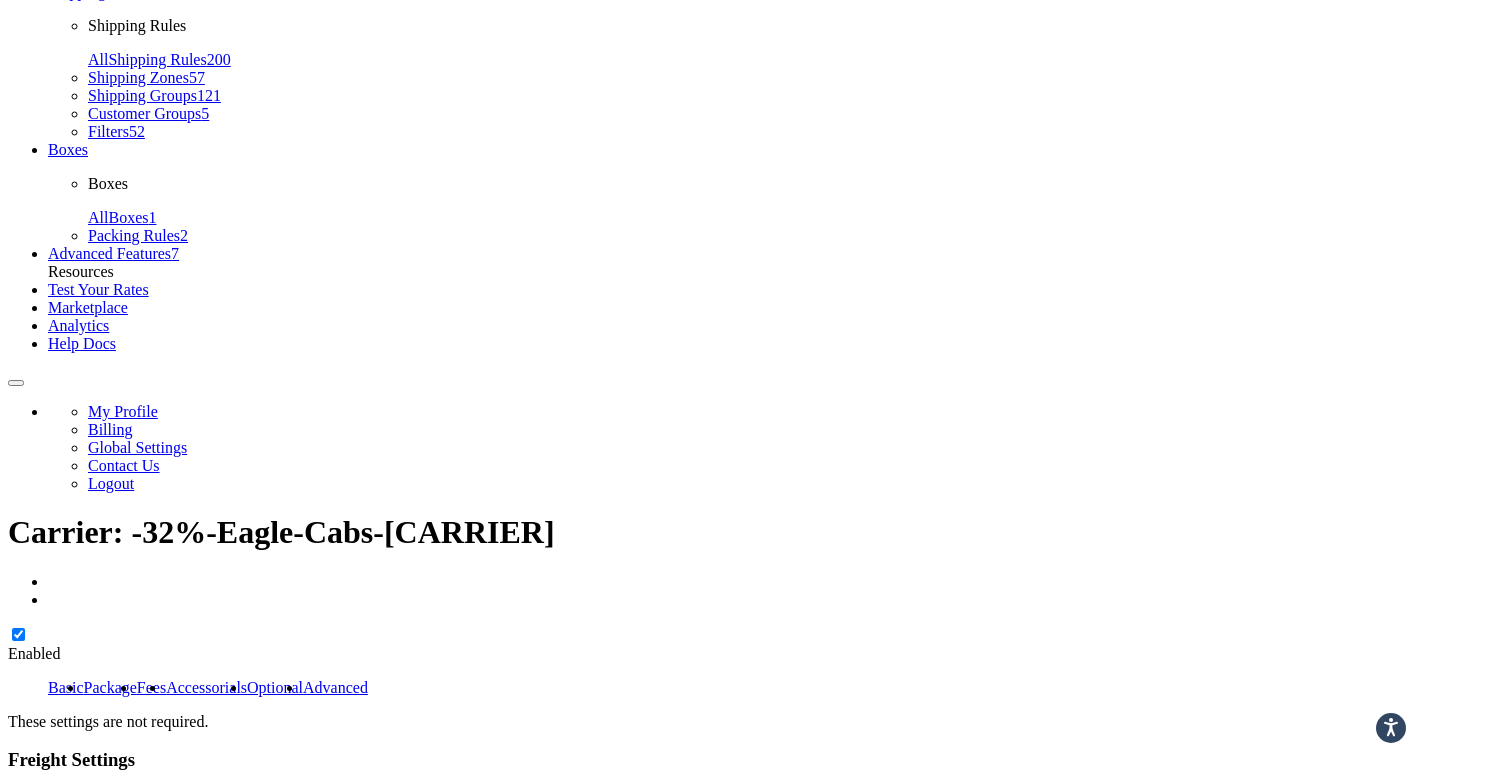 scroll, scrollTop: 0, scrollLeft: 0, axis: both 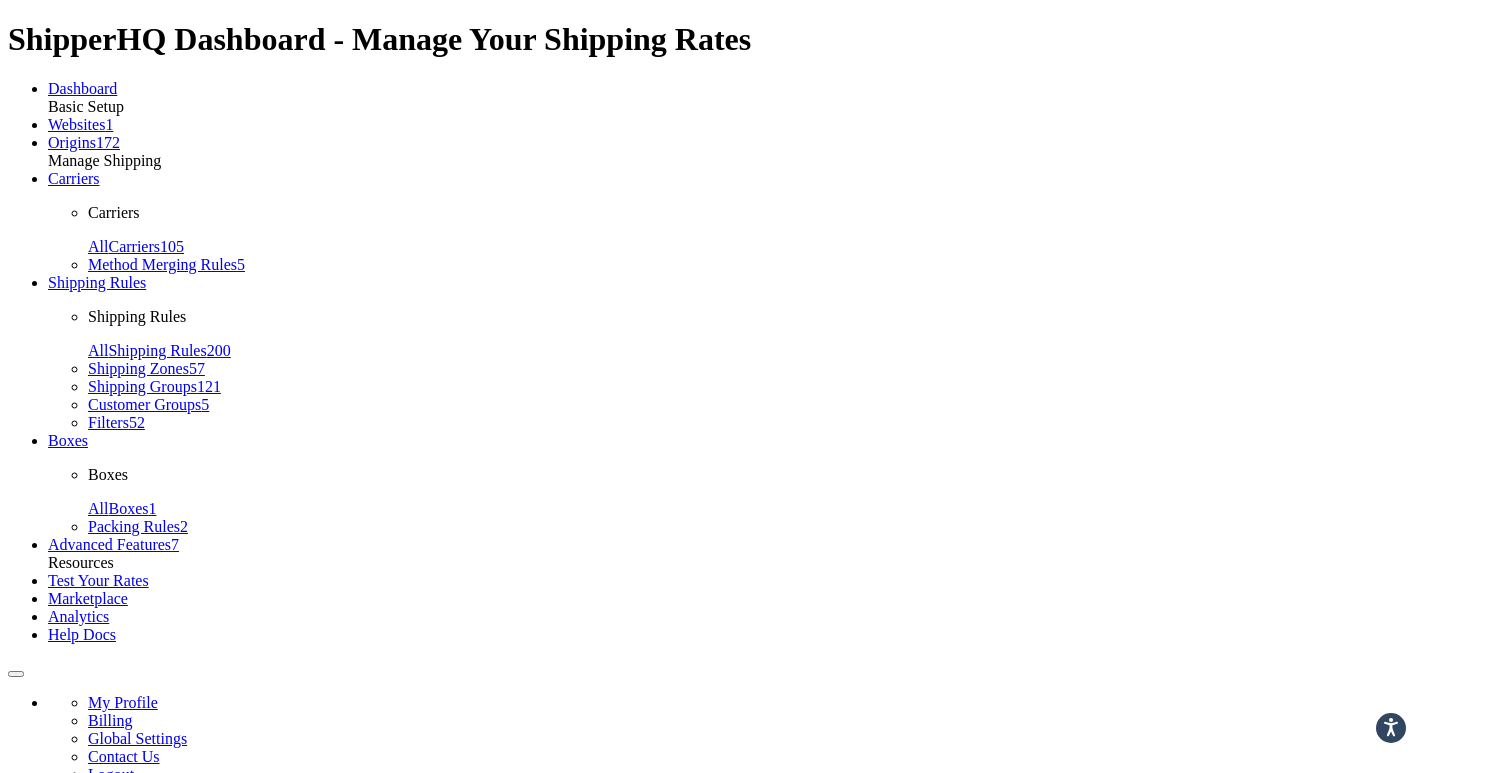 click on "Basic" at bounding box center (66, 978) 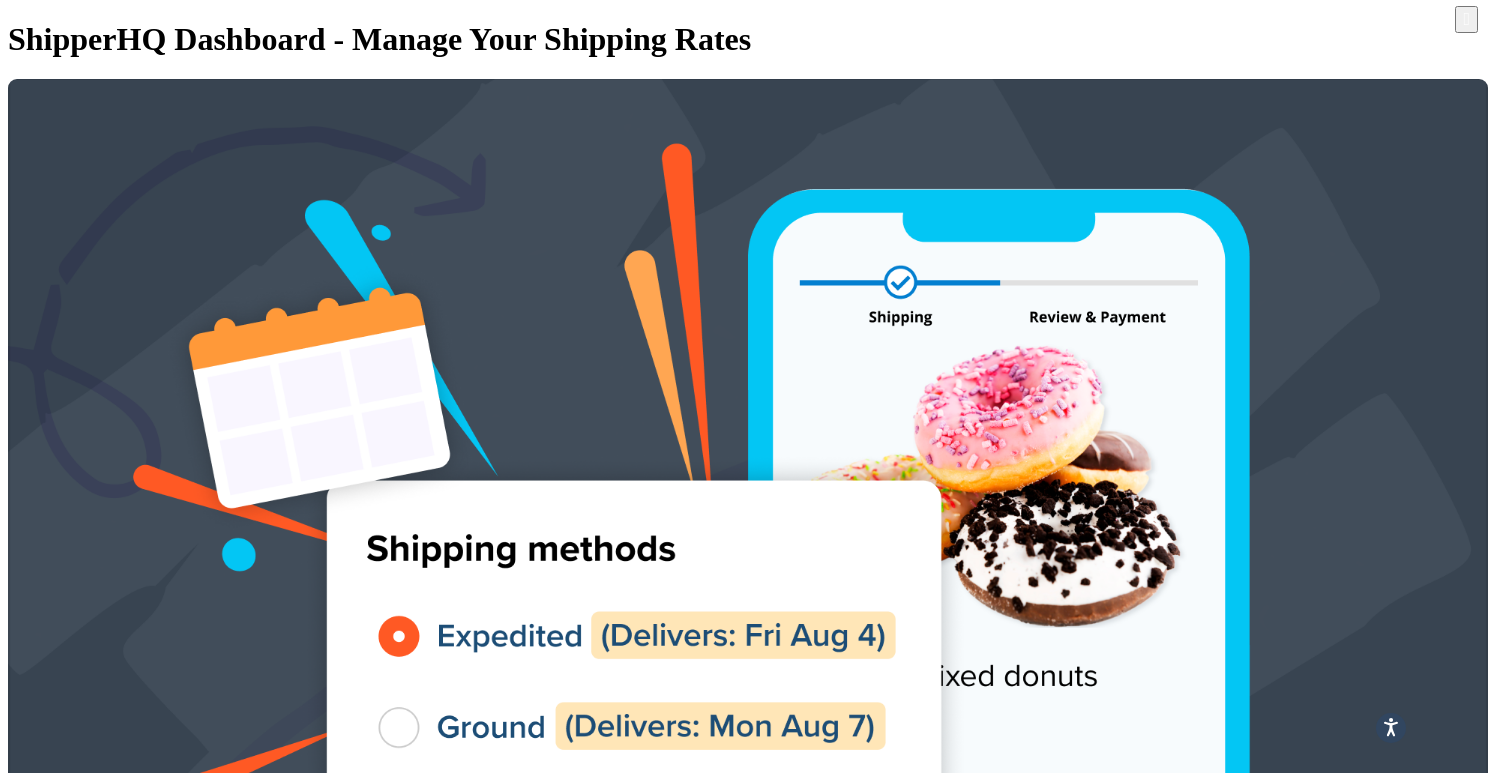 scroll, scrollTop: 525, scrollLeft: 0, axis: vertical 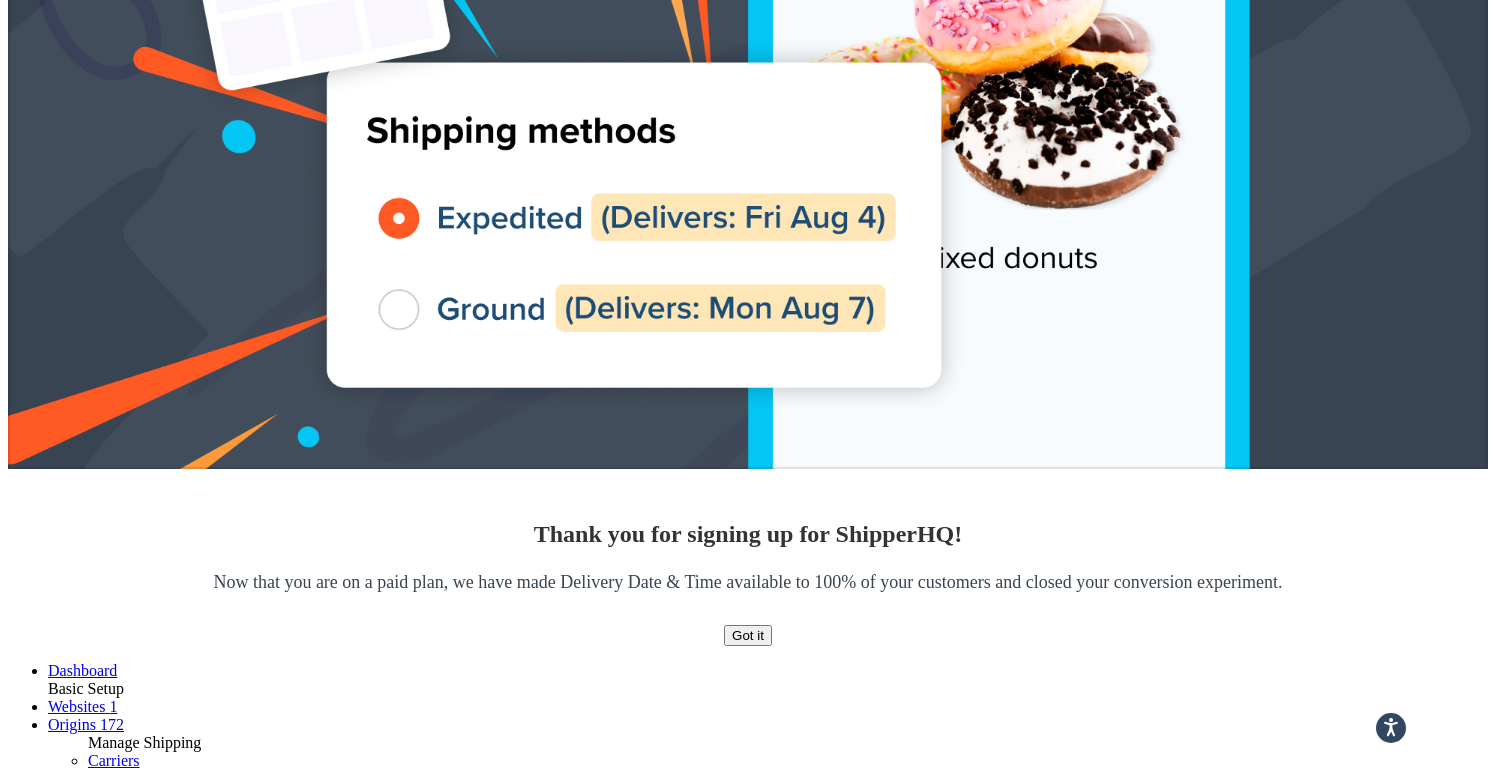 click at bounding box center (1418, 3474) 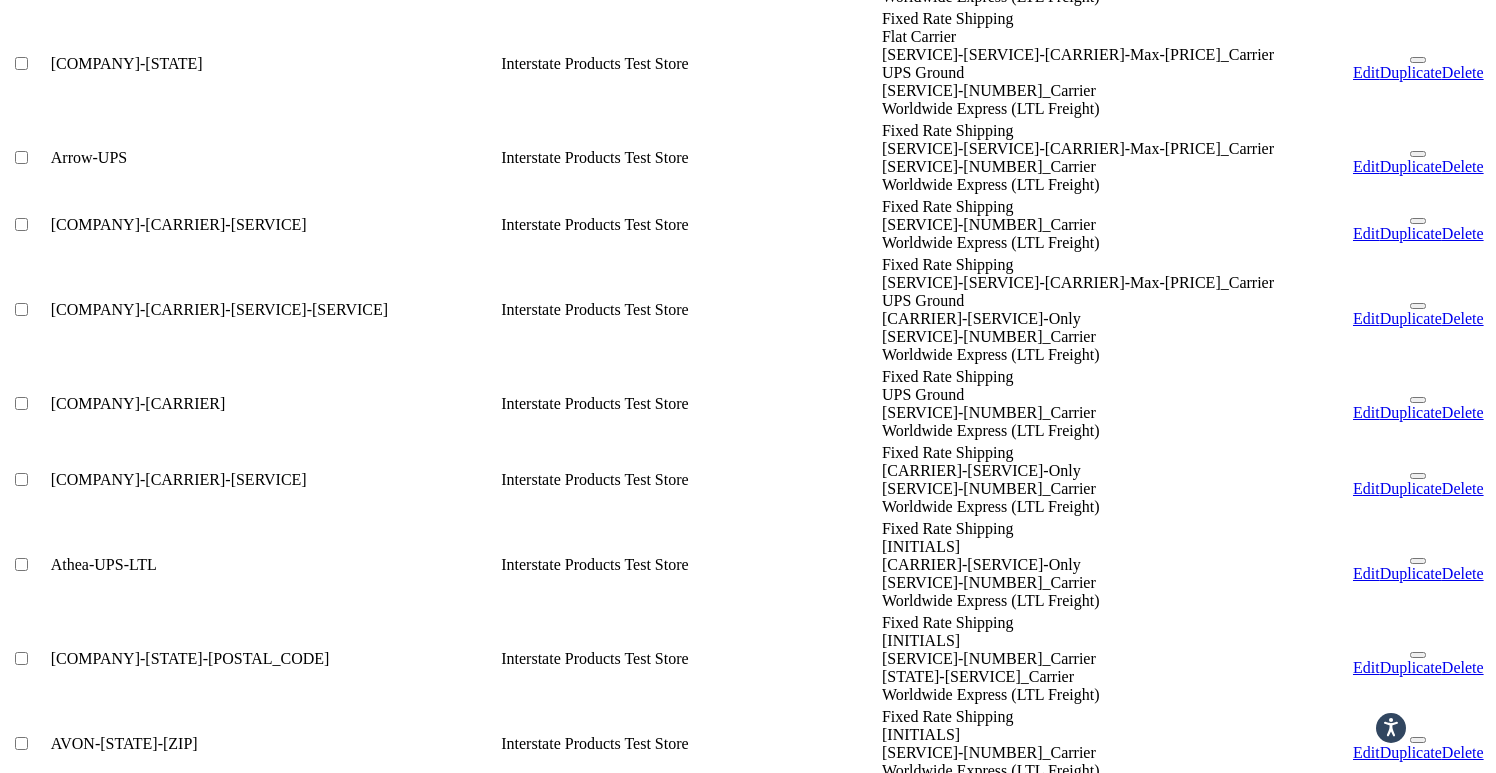 scroll, scrollTop: 5001, scrollLeft: 0, axis: vertical 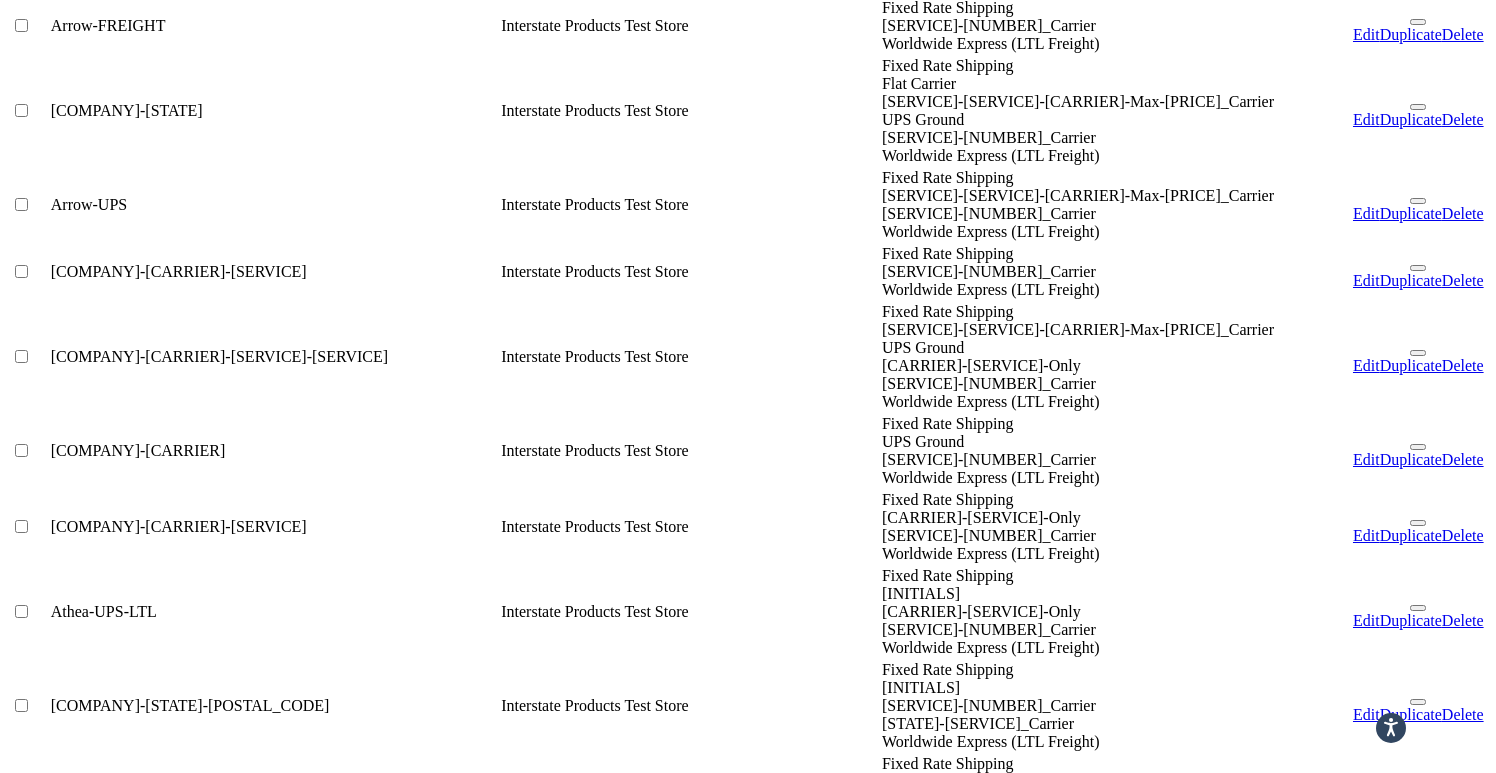 click at bounding box center [1418, 2701] 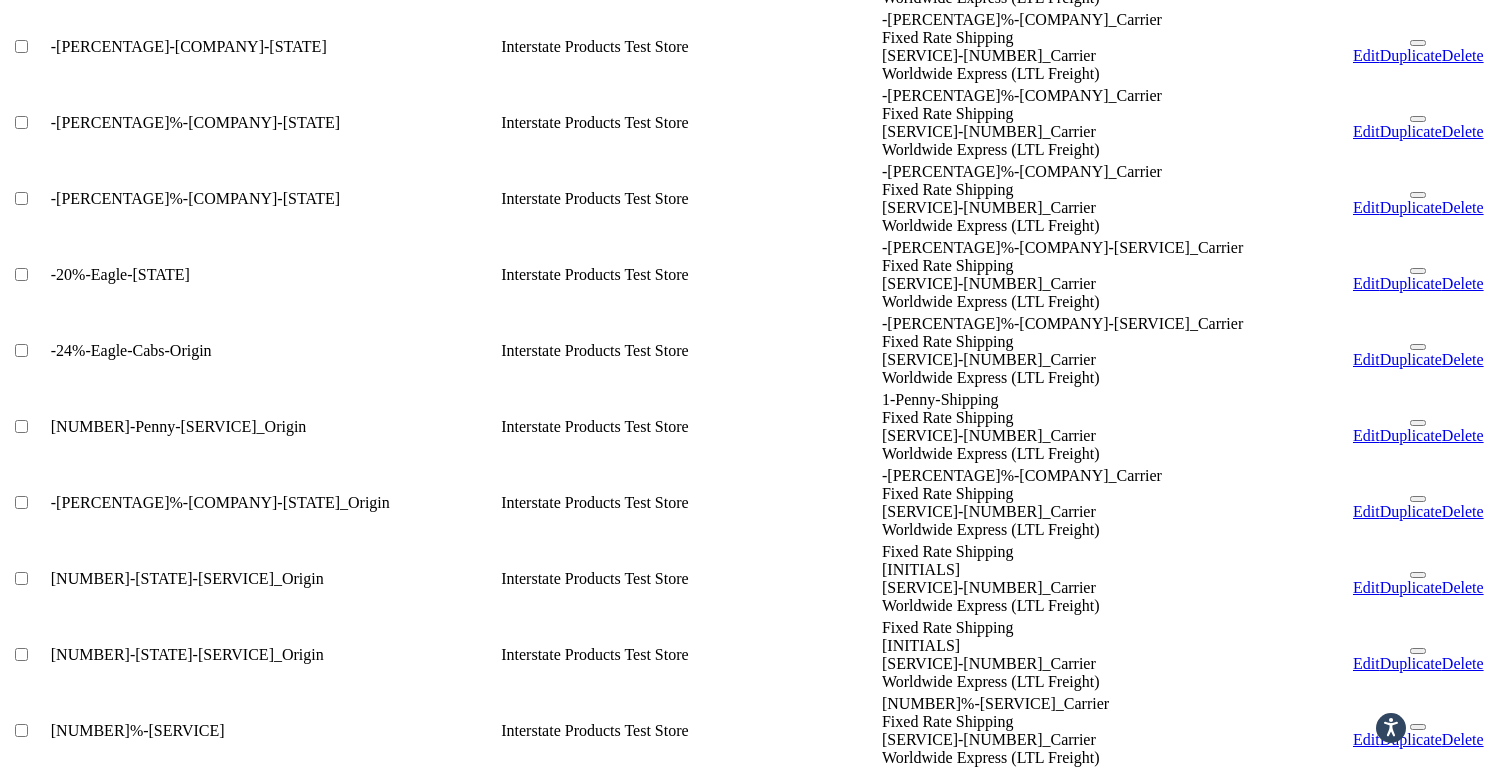 scroll, scrollTop: 3642, scrollLeft: 0, axis: vertical 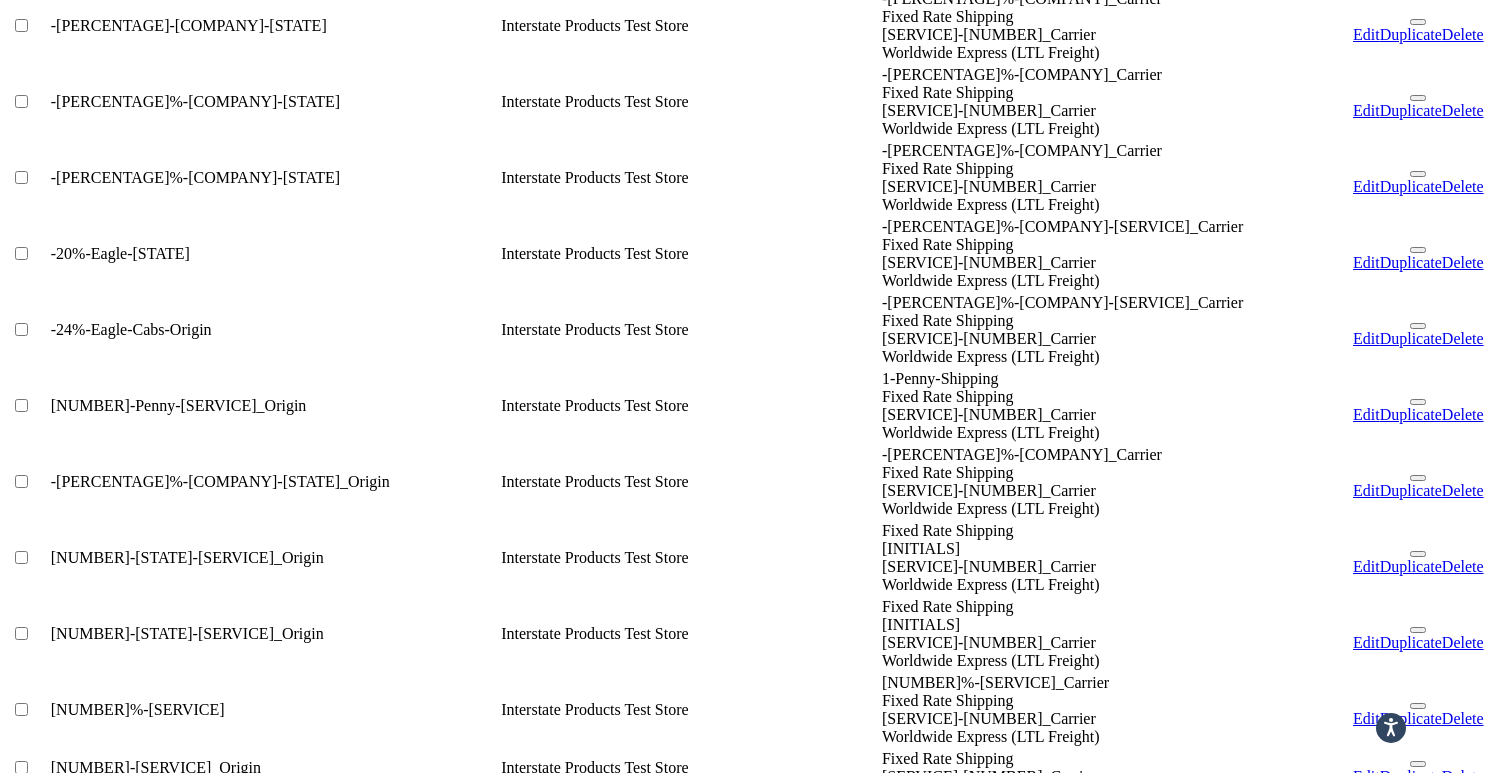 click at bounding box center (1418, 2964) 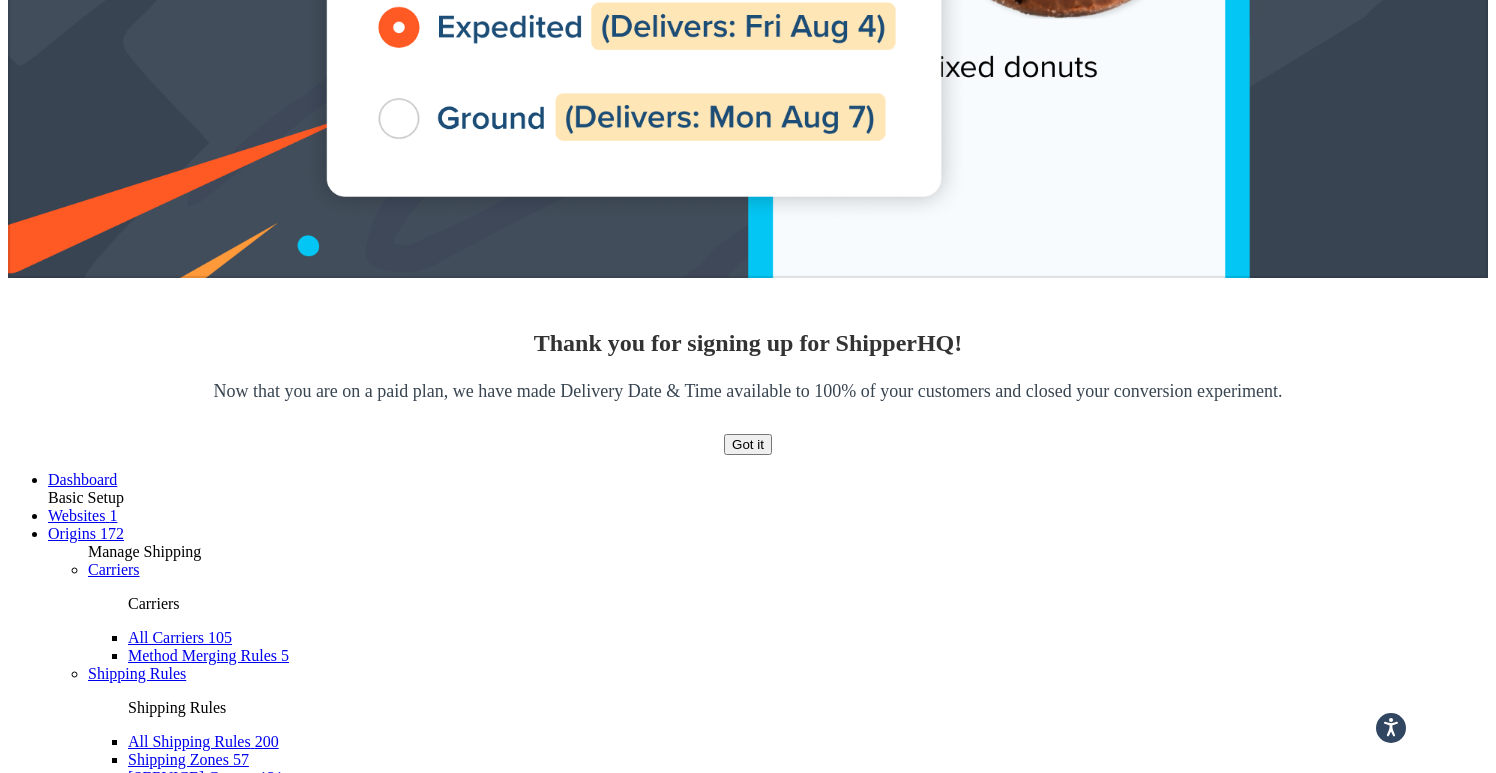 scroll, scrollTop: 610, scrollLeft: 0, axis: vertical 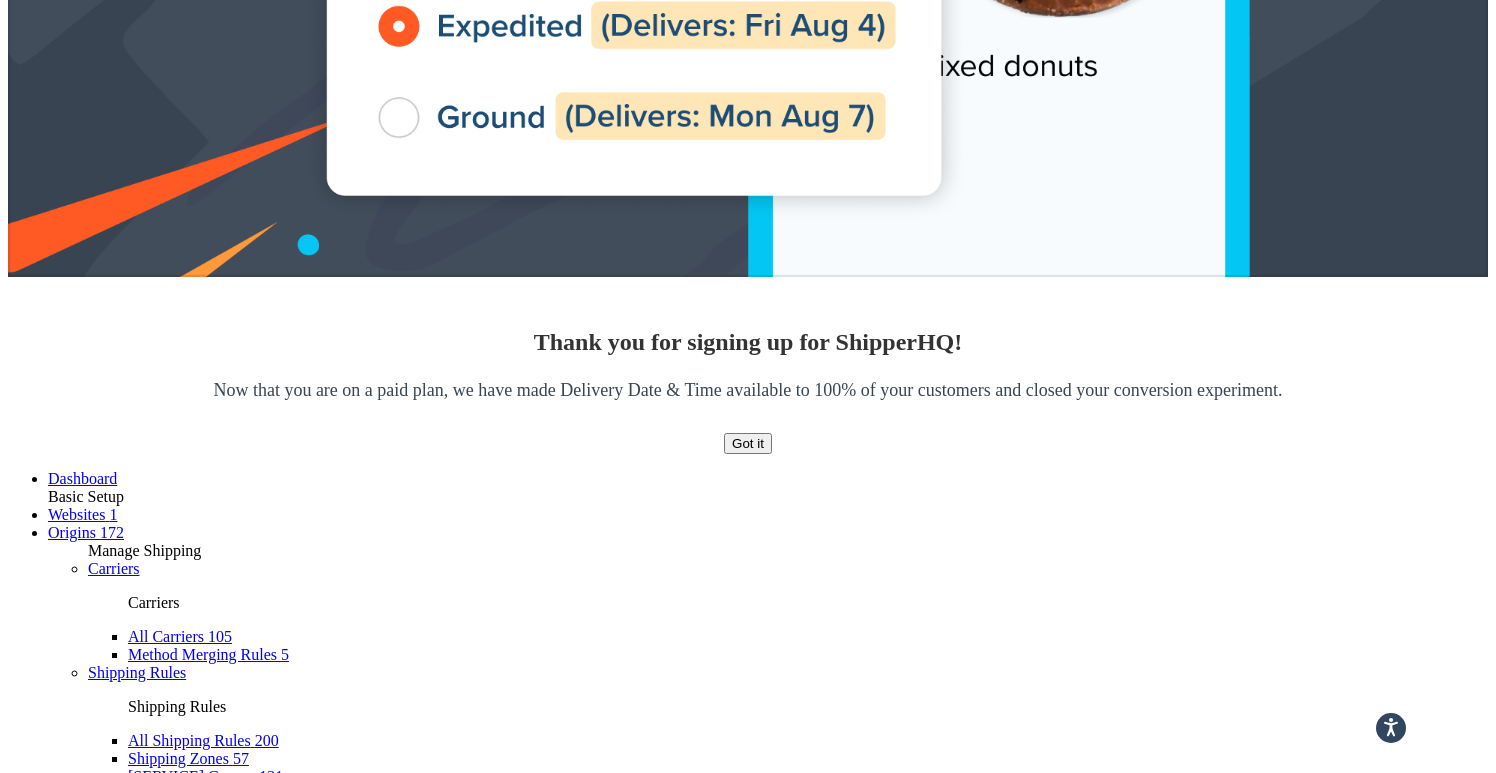 click at bounding box center (1418, 3434) 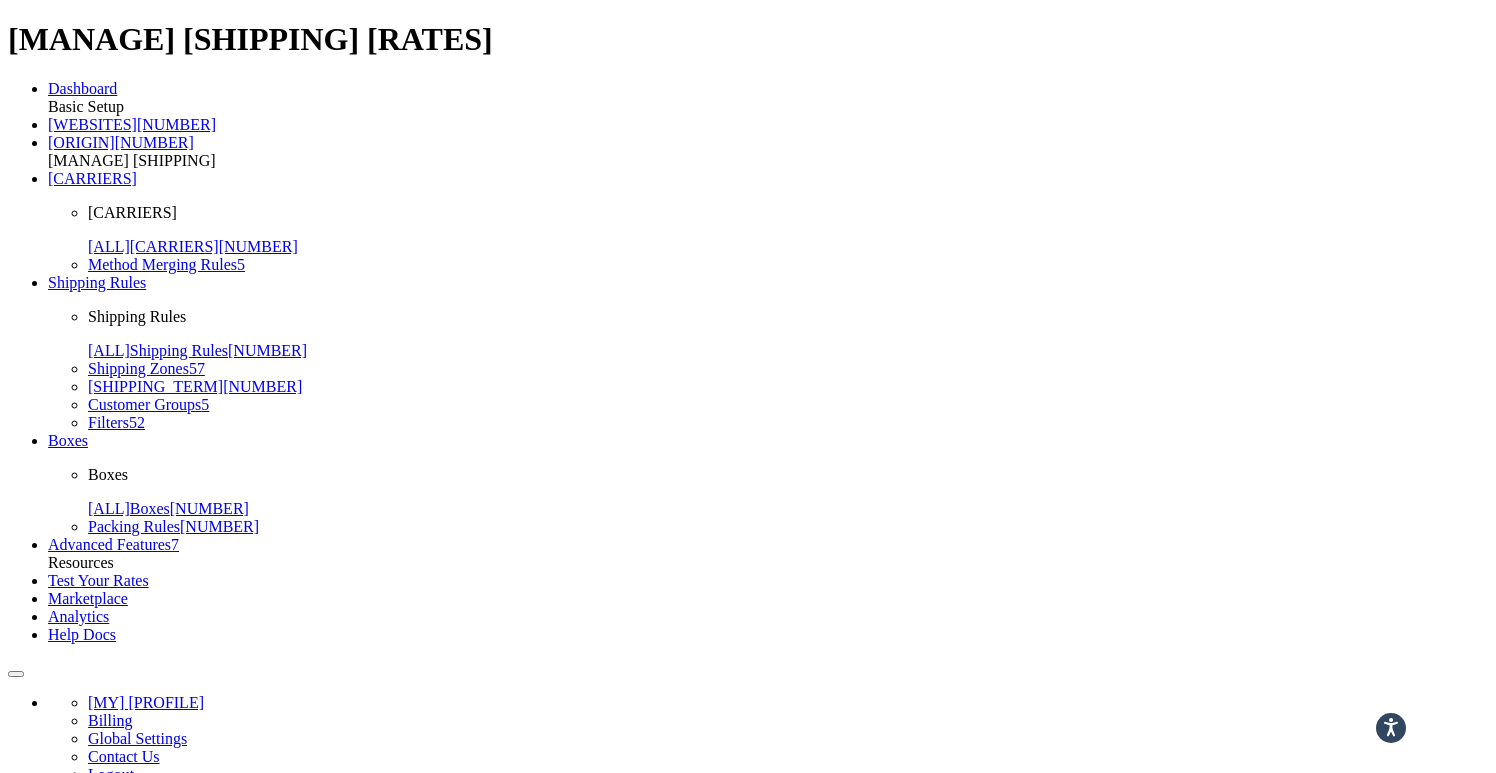 scroll, scrollTop: 0, scrollLeft: 0, axis: both 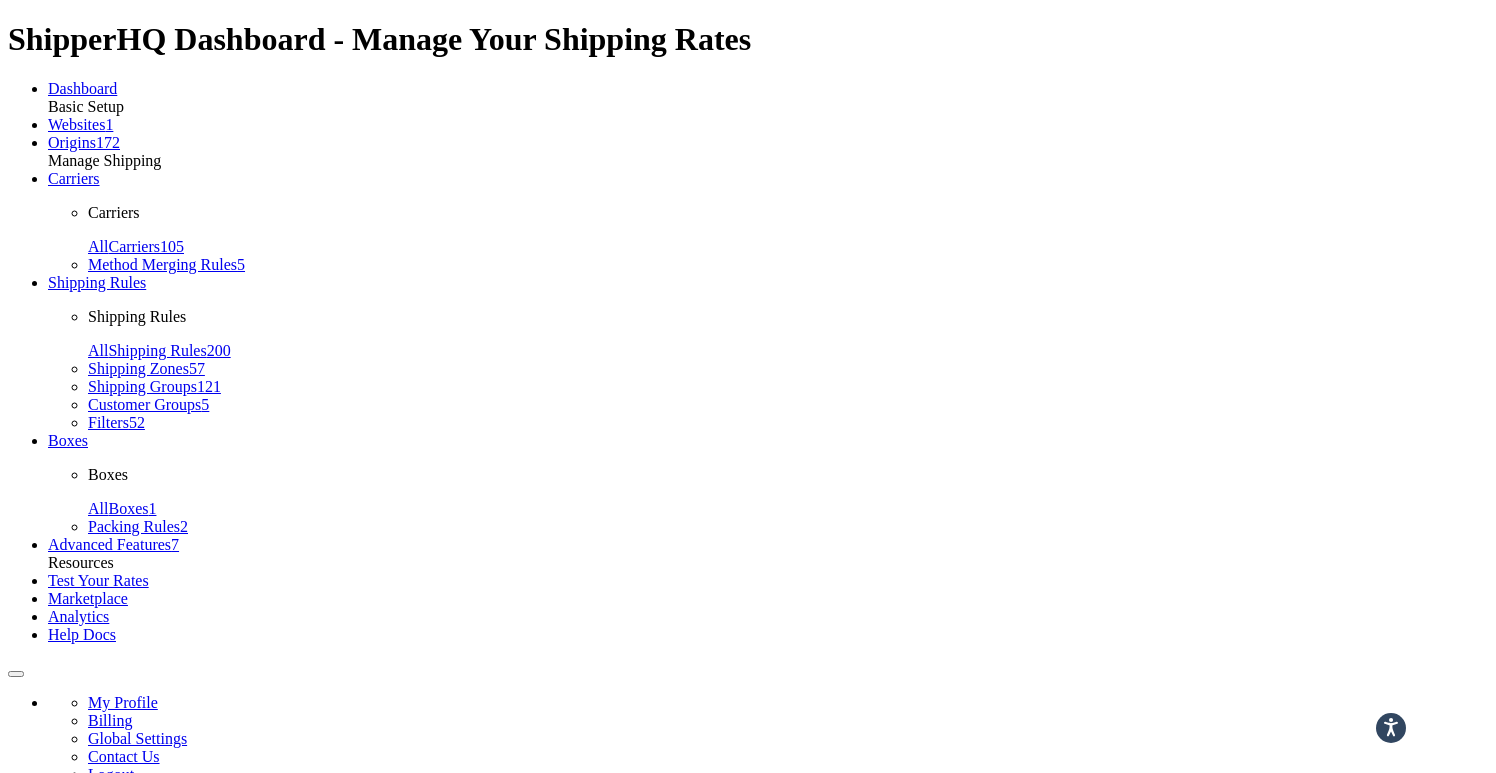 click on "Advanced" at bounding box center [254, 978] 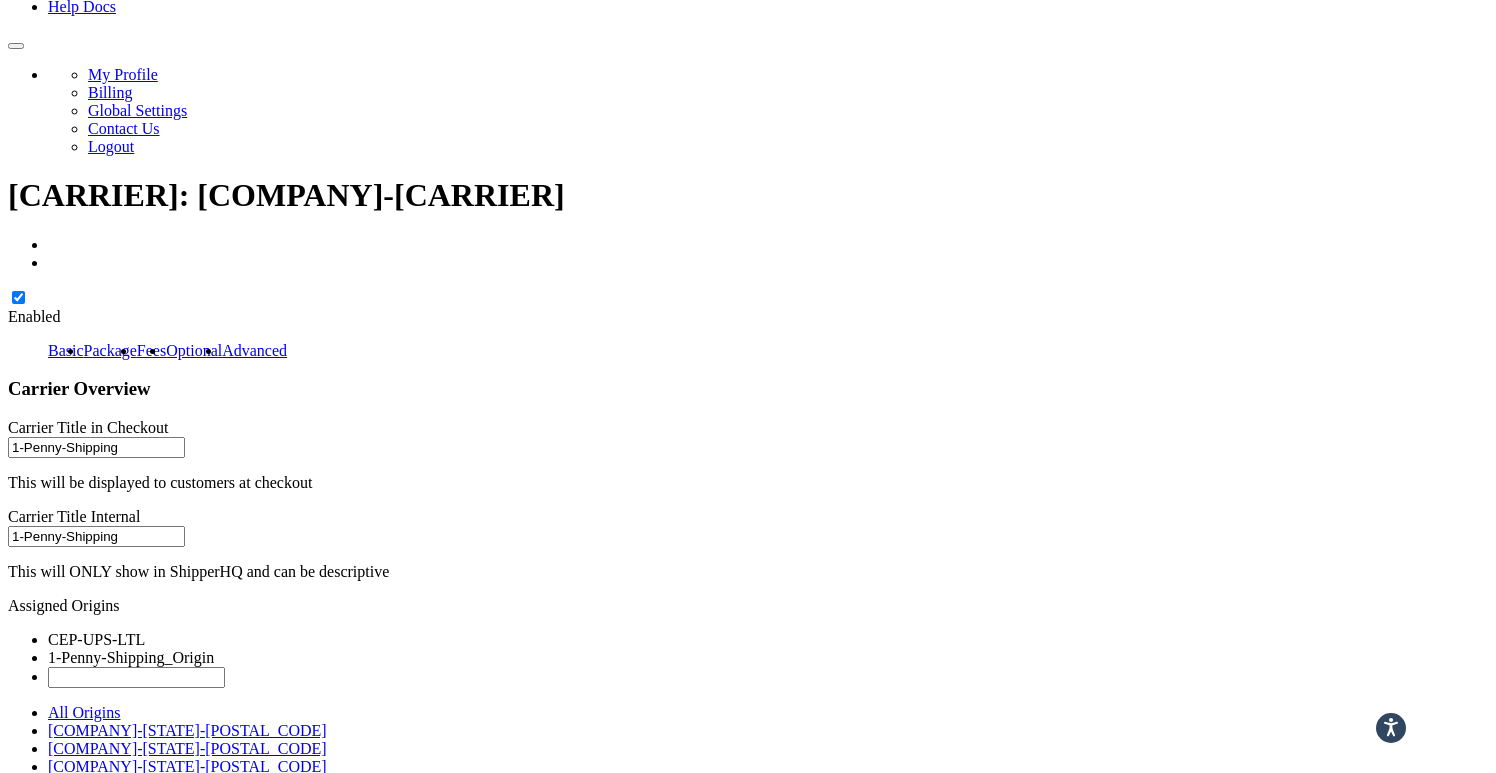 scroll, scrollTop: 674, scrollLeft: 0, axis: vertical 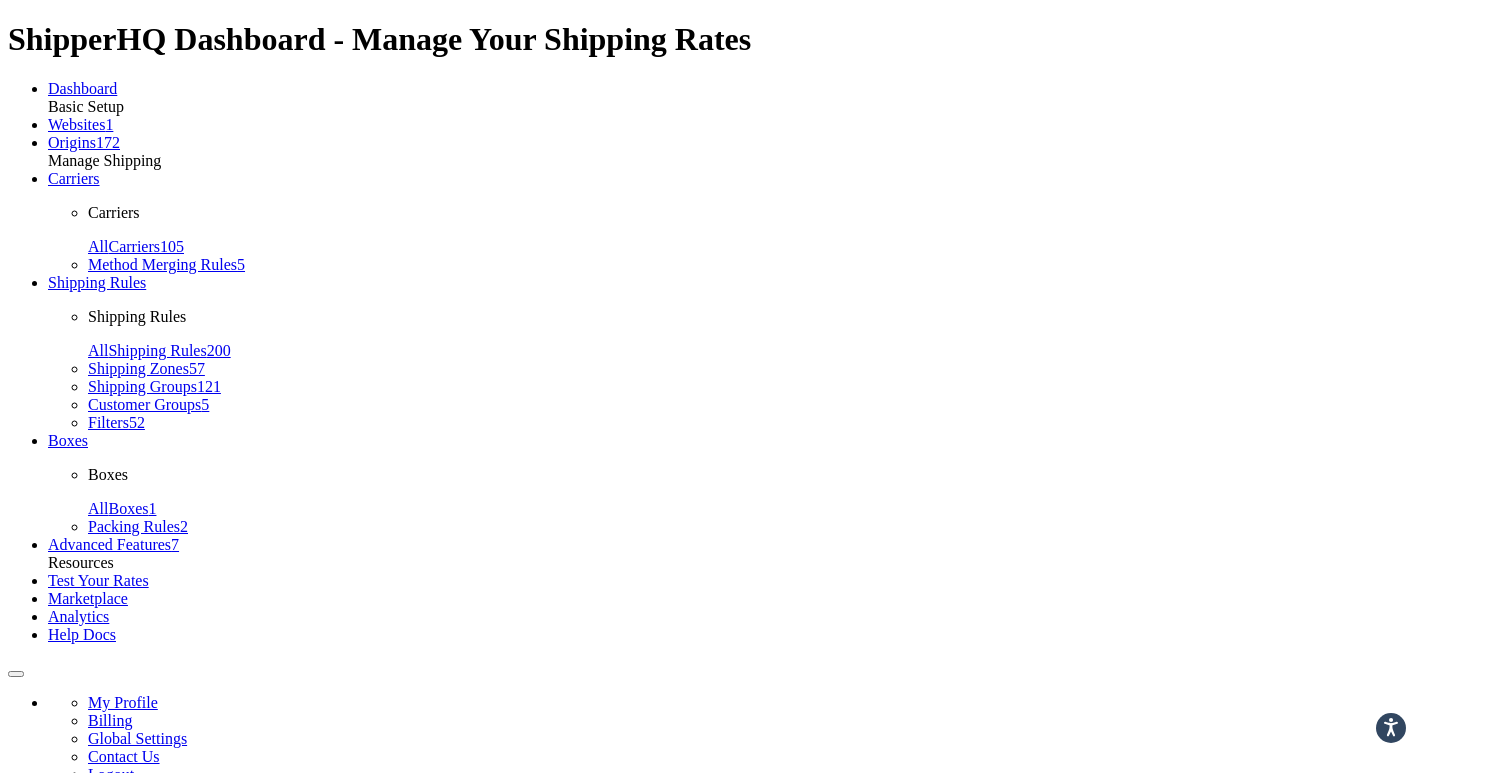 click on "Advanced" at bounding box center [254, 978] 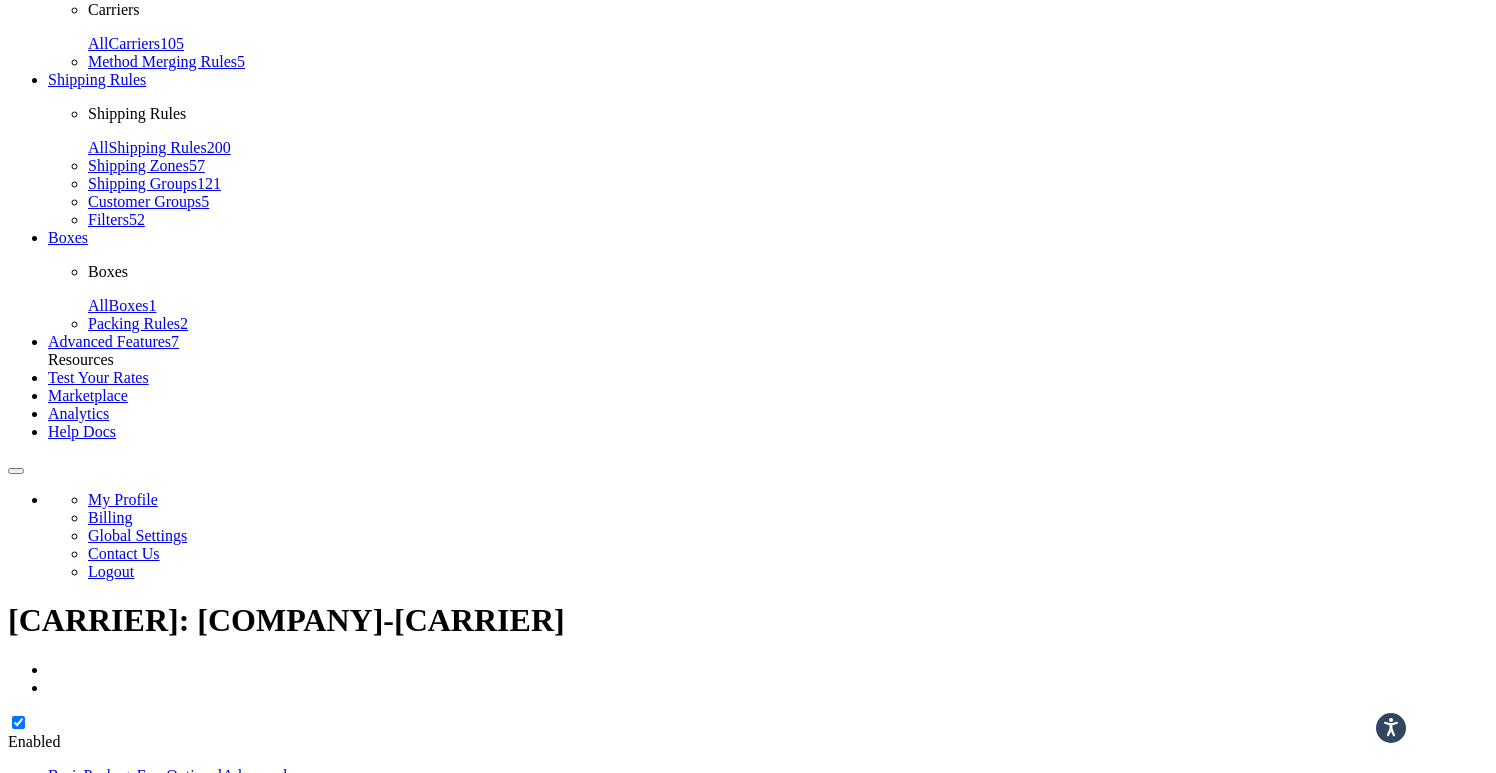 scroll, scrollTop: 309, scrollLeft: 0, axis: vertical 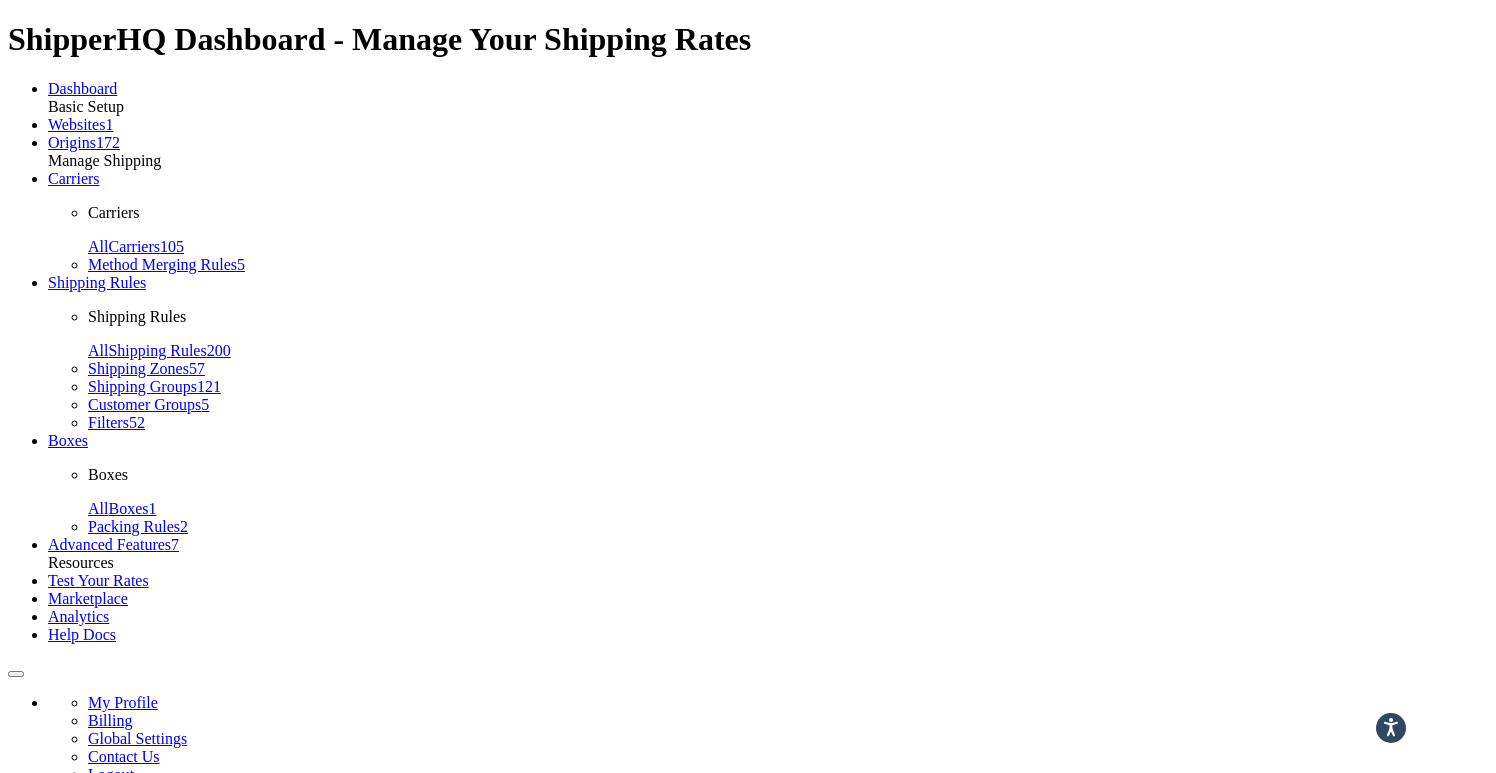 click on "Optional" at bounding box center (194, 978) 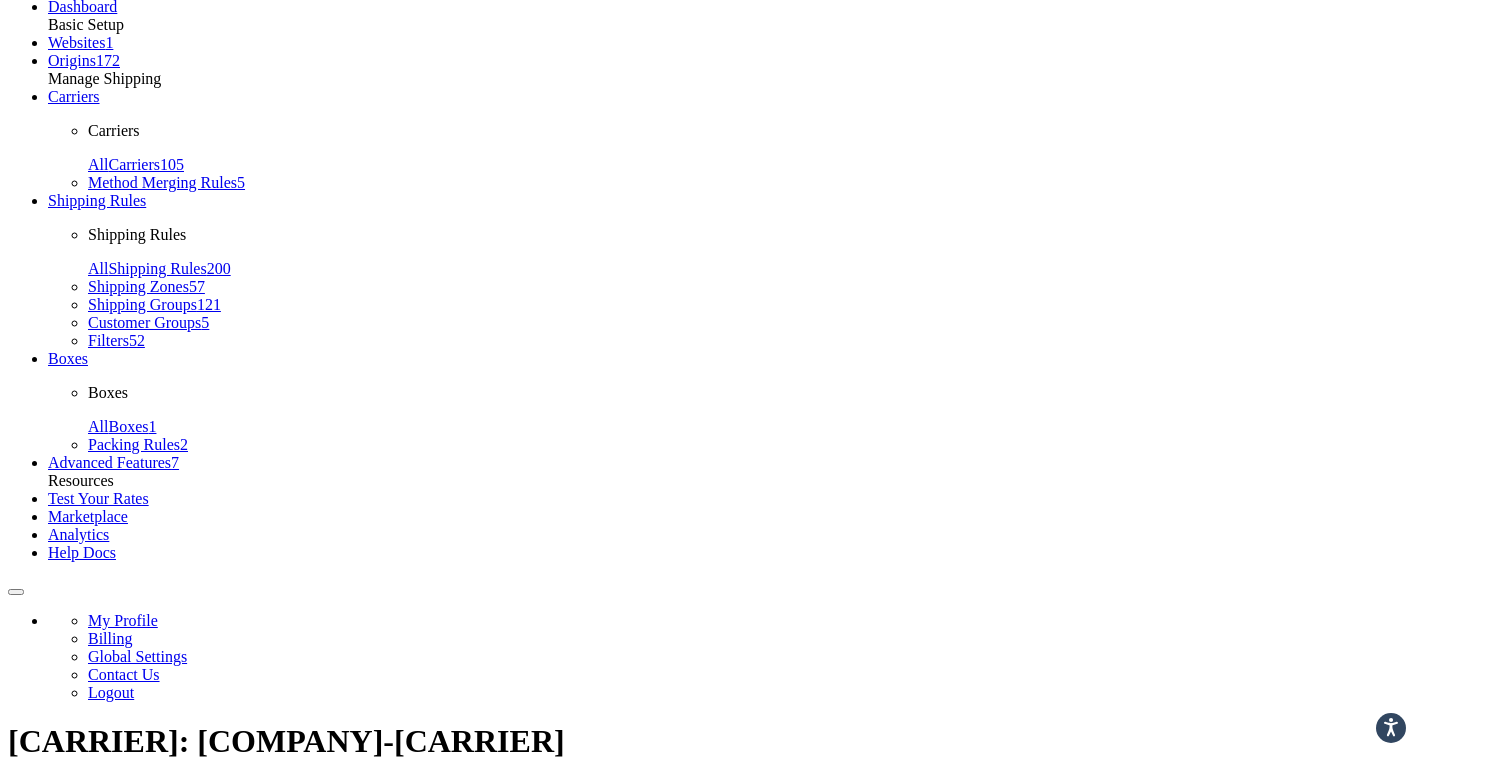 scroll, scrollTop: 40, scrollLeft: 0, axis: vertical 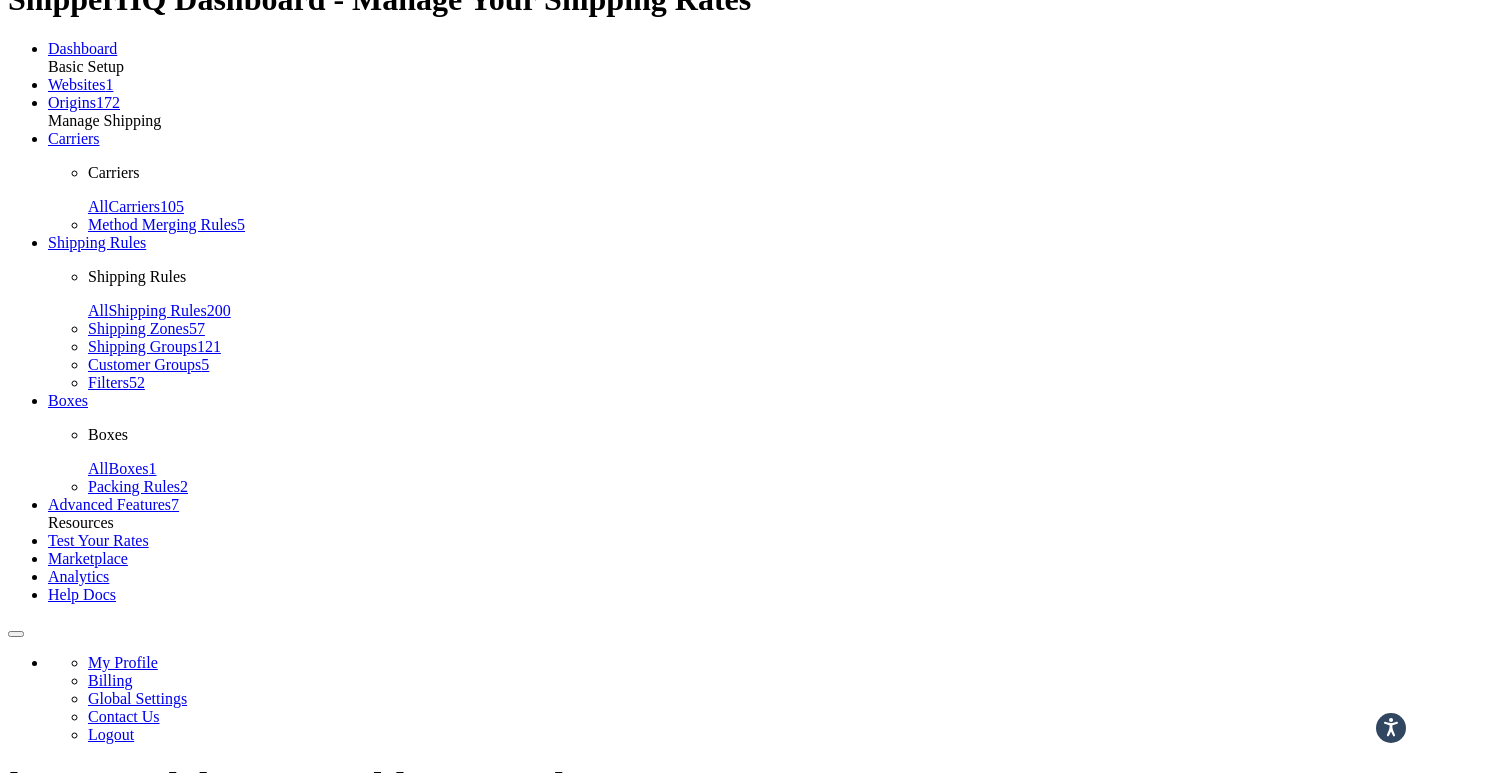 click on "Fees" at bounding box center [151, 938] 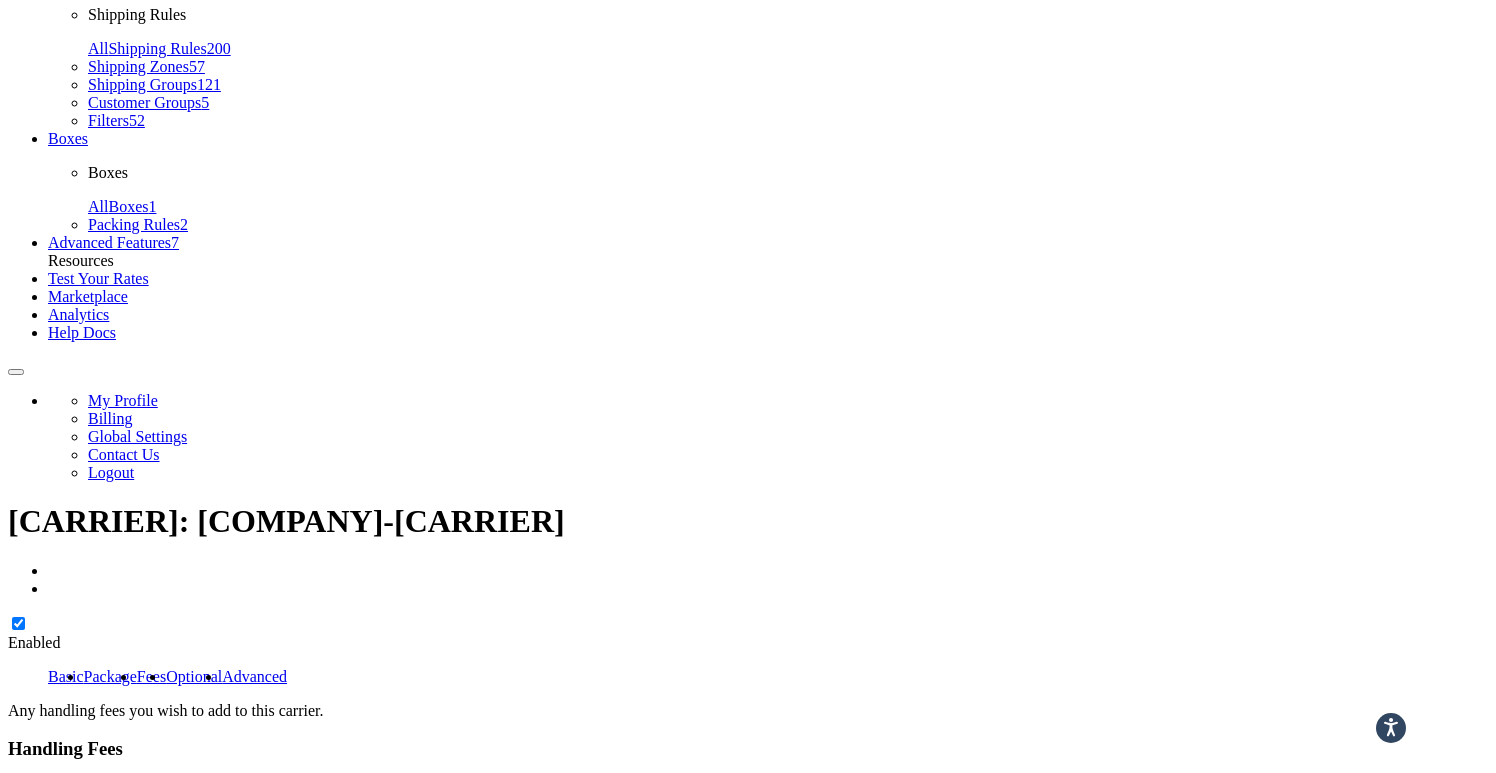 scroll, scrollTop: 0, scrollLeft: 0, axis: both 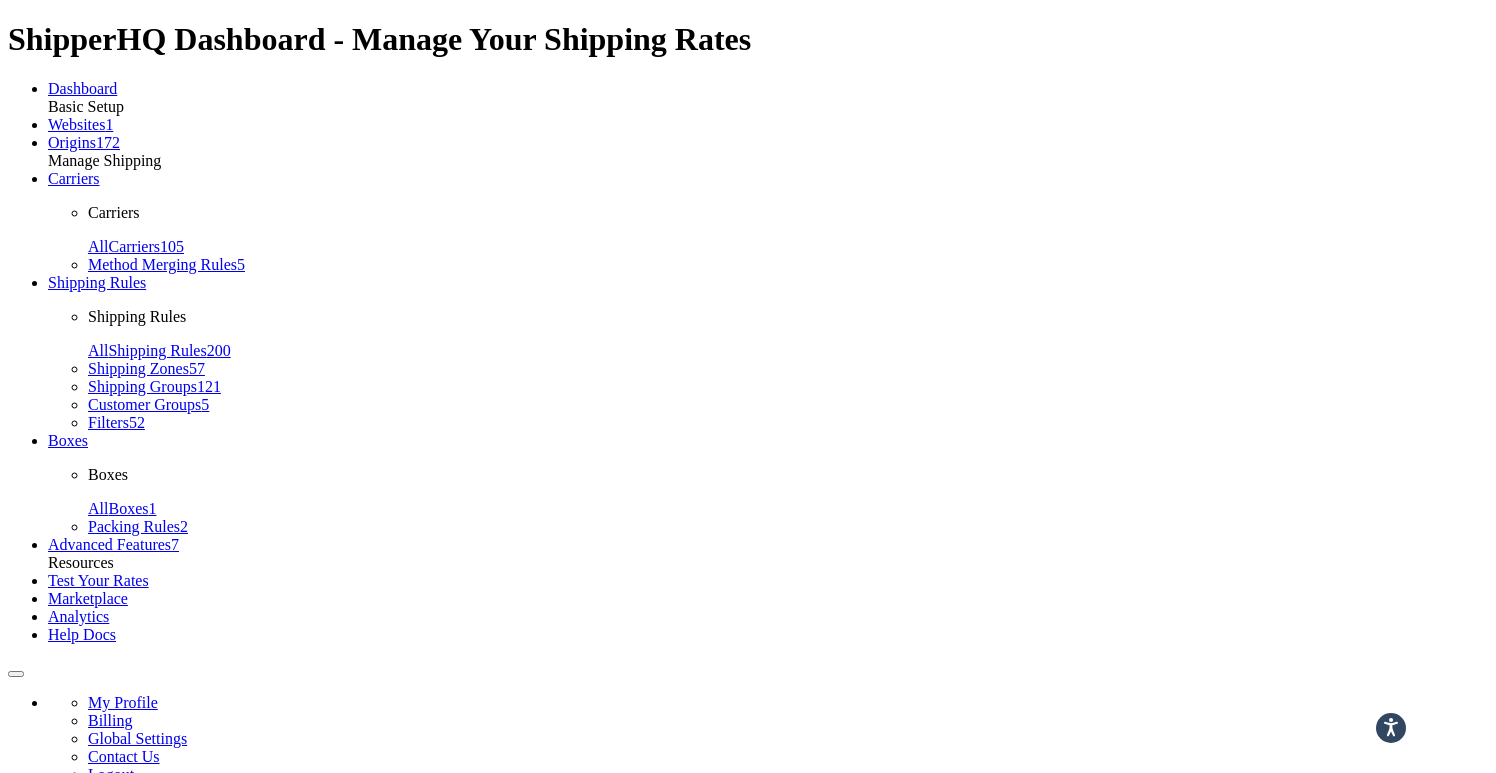 click on "Basic" at bounding box center (66, 978) 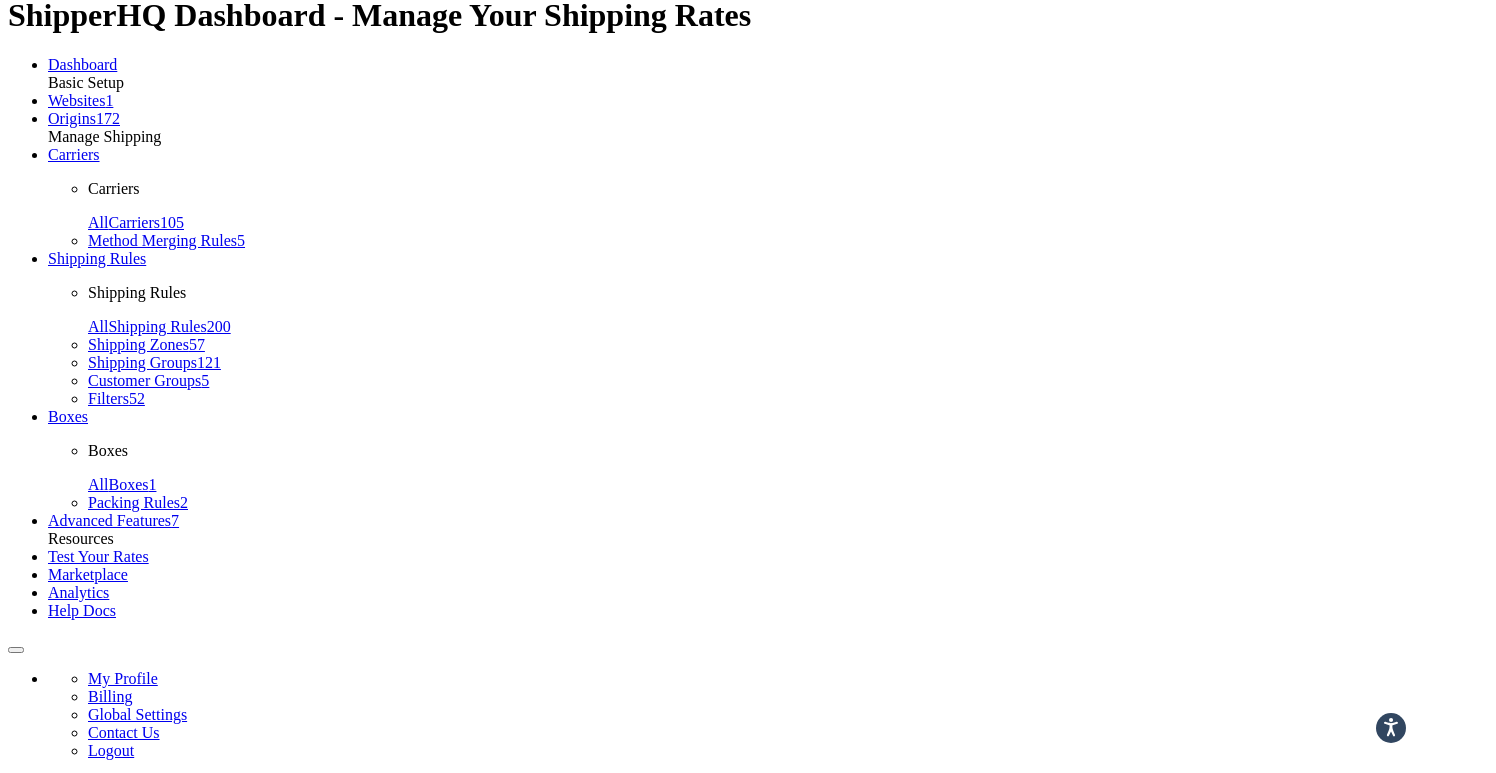 scroll, scrollTop: 0, scrollLeft: 0, axis: both 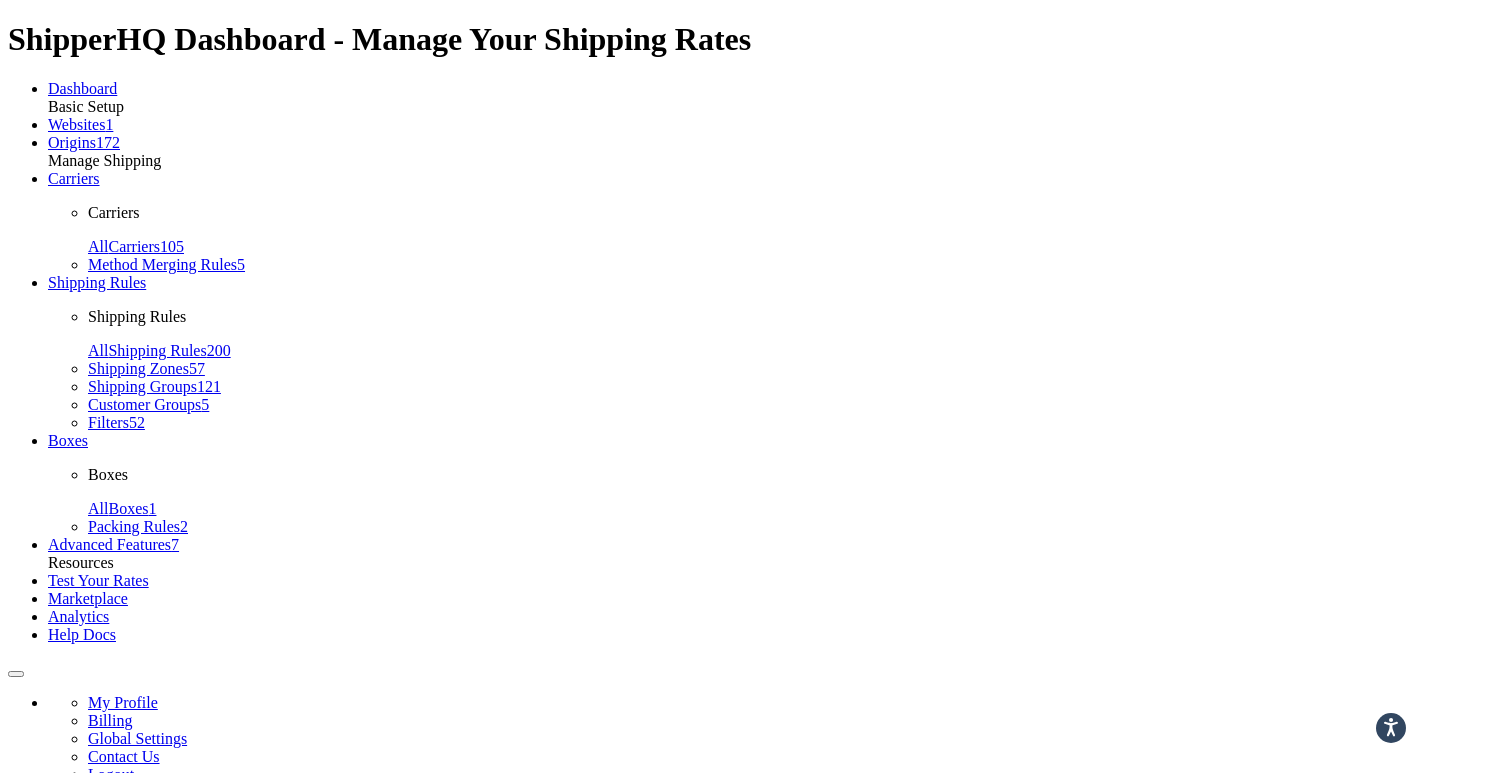 click on "Advanced" at bounding box center [276, 924] 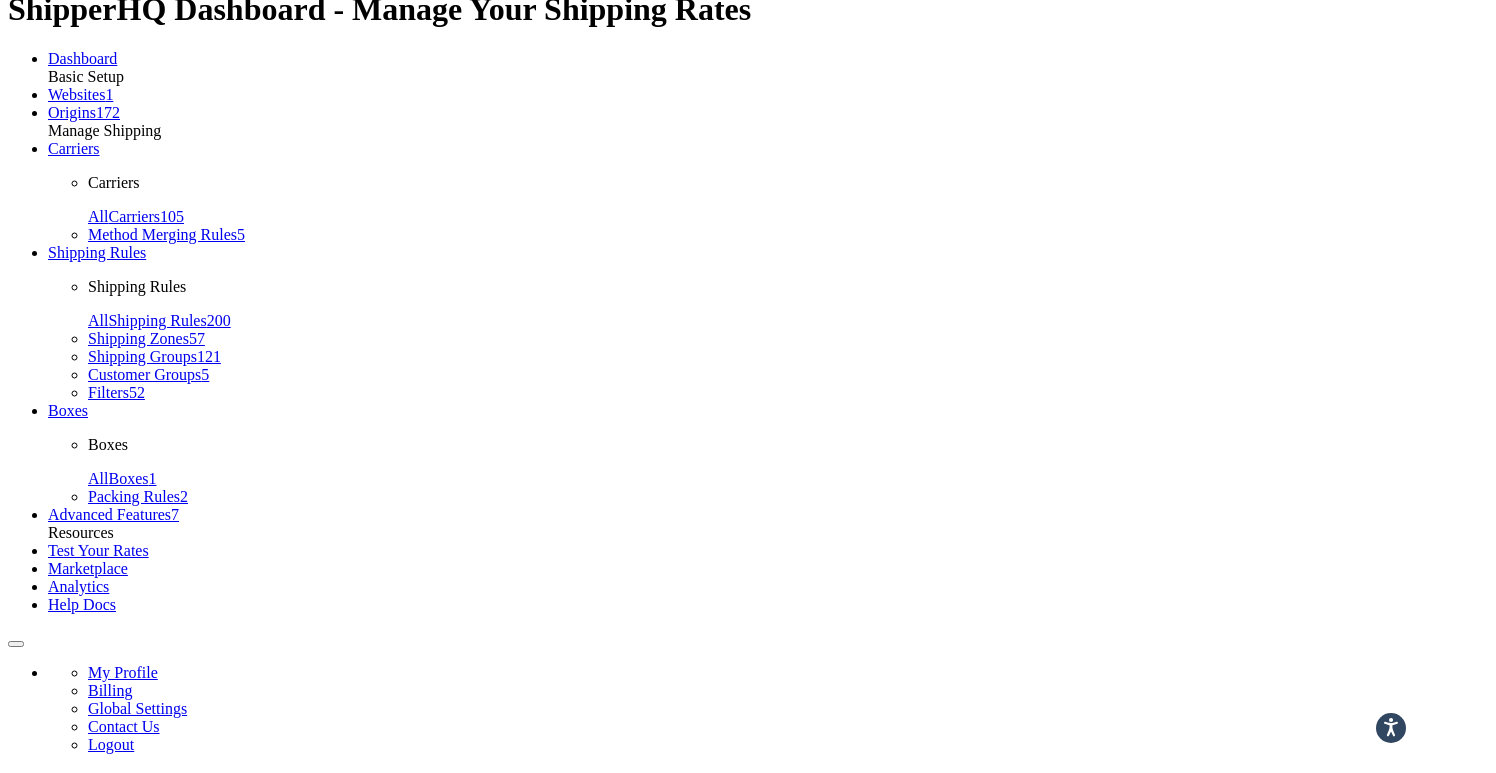scroll, scrollTop: 26, scrollLeft: 0, axis: vertical 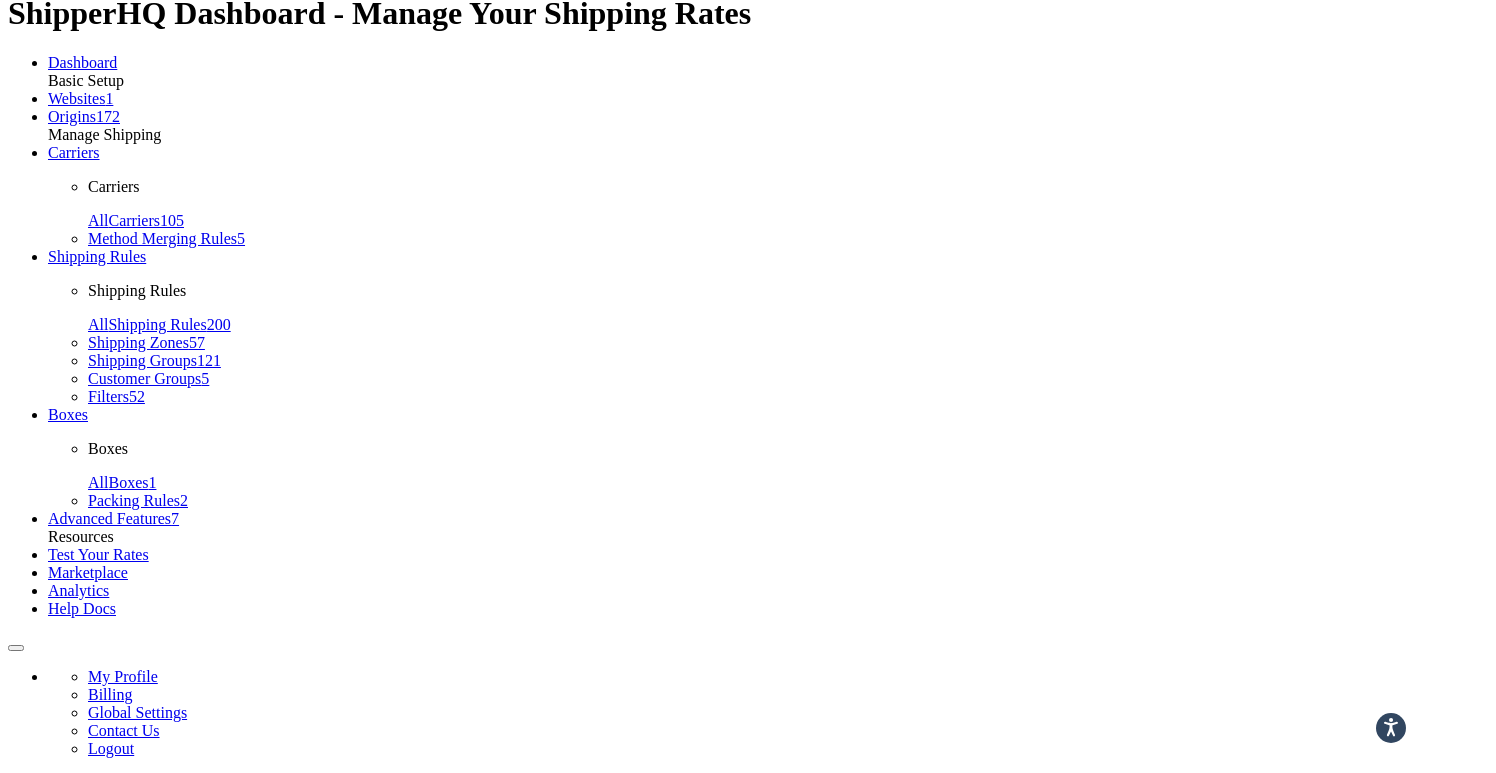 click on "Date & Time" at bounding box center (126, 898) 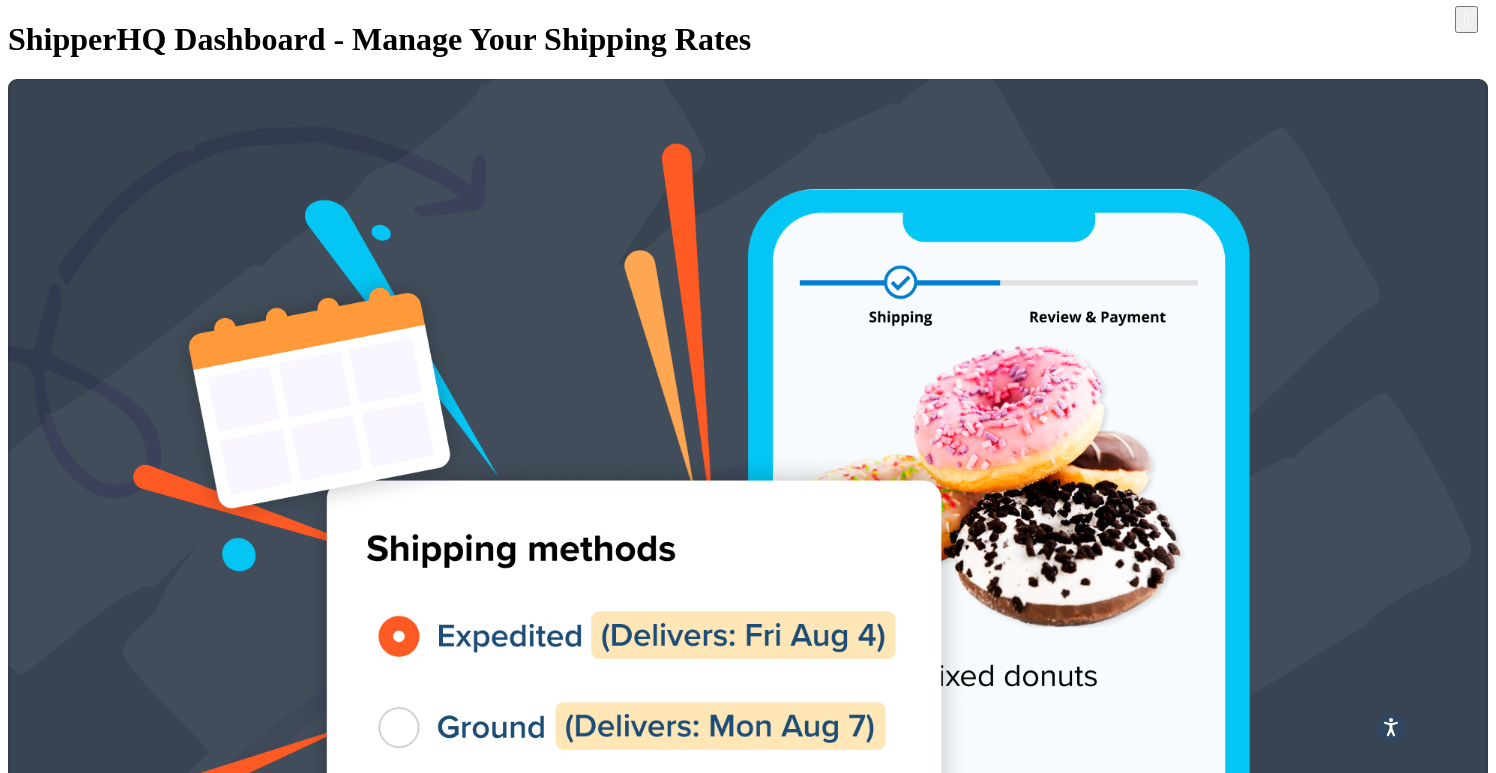 scroll, scrollTop: 0, scrollLeft: 0, axis: both 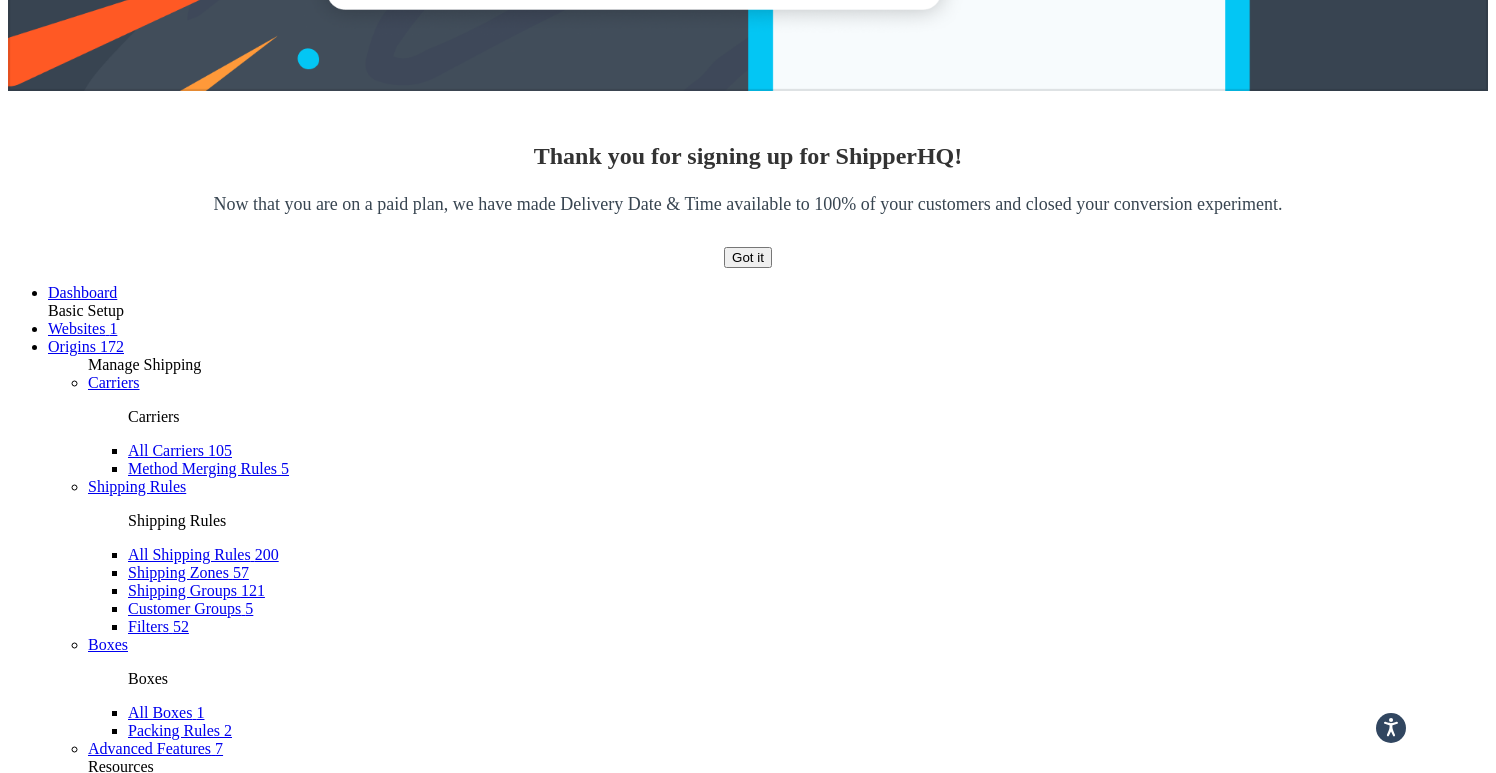 click on "2" at bounding box center (76, 3562) 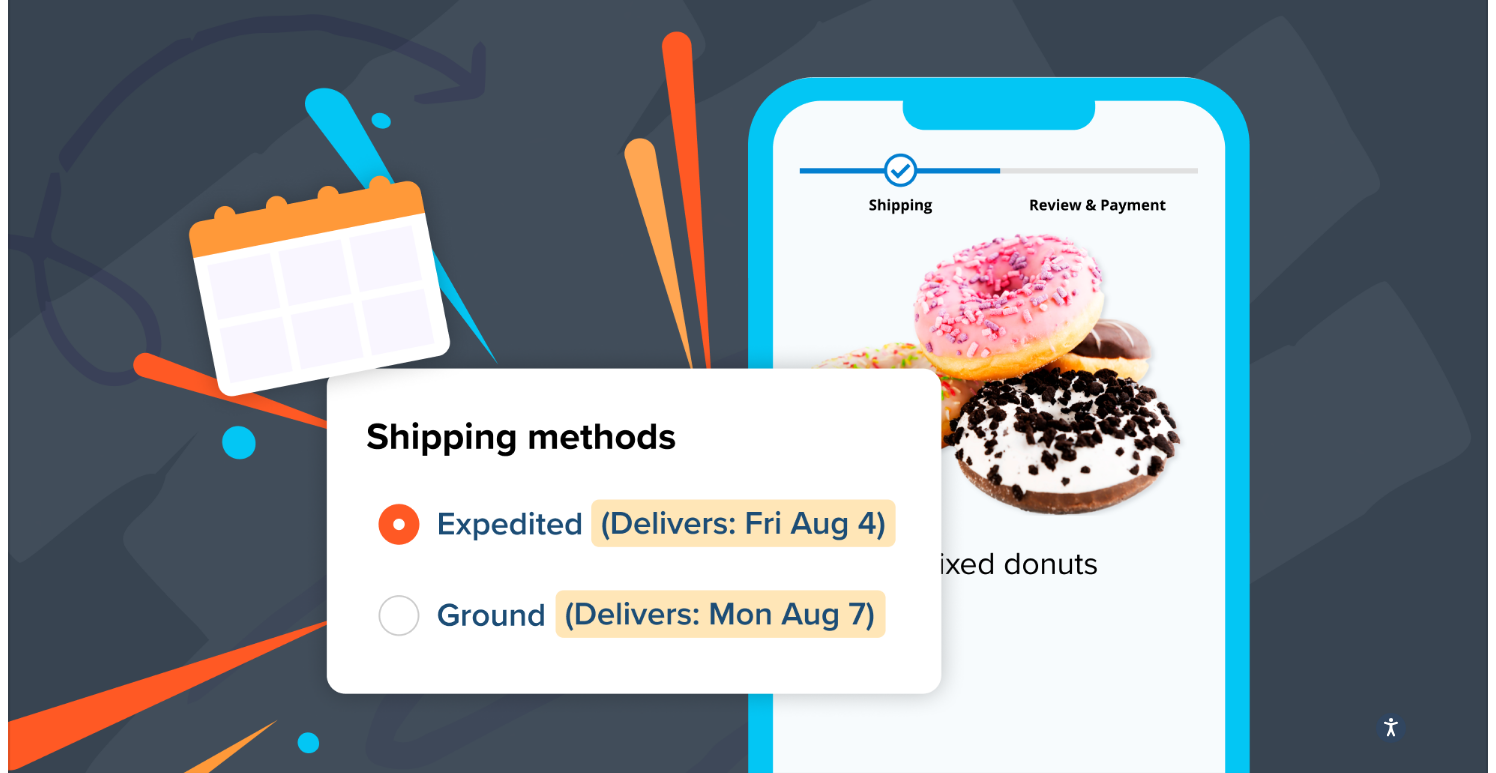 scroll, scrollTop: 0, scrollLeft: 0, axis: both 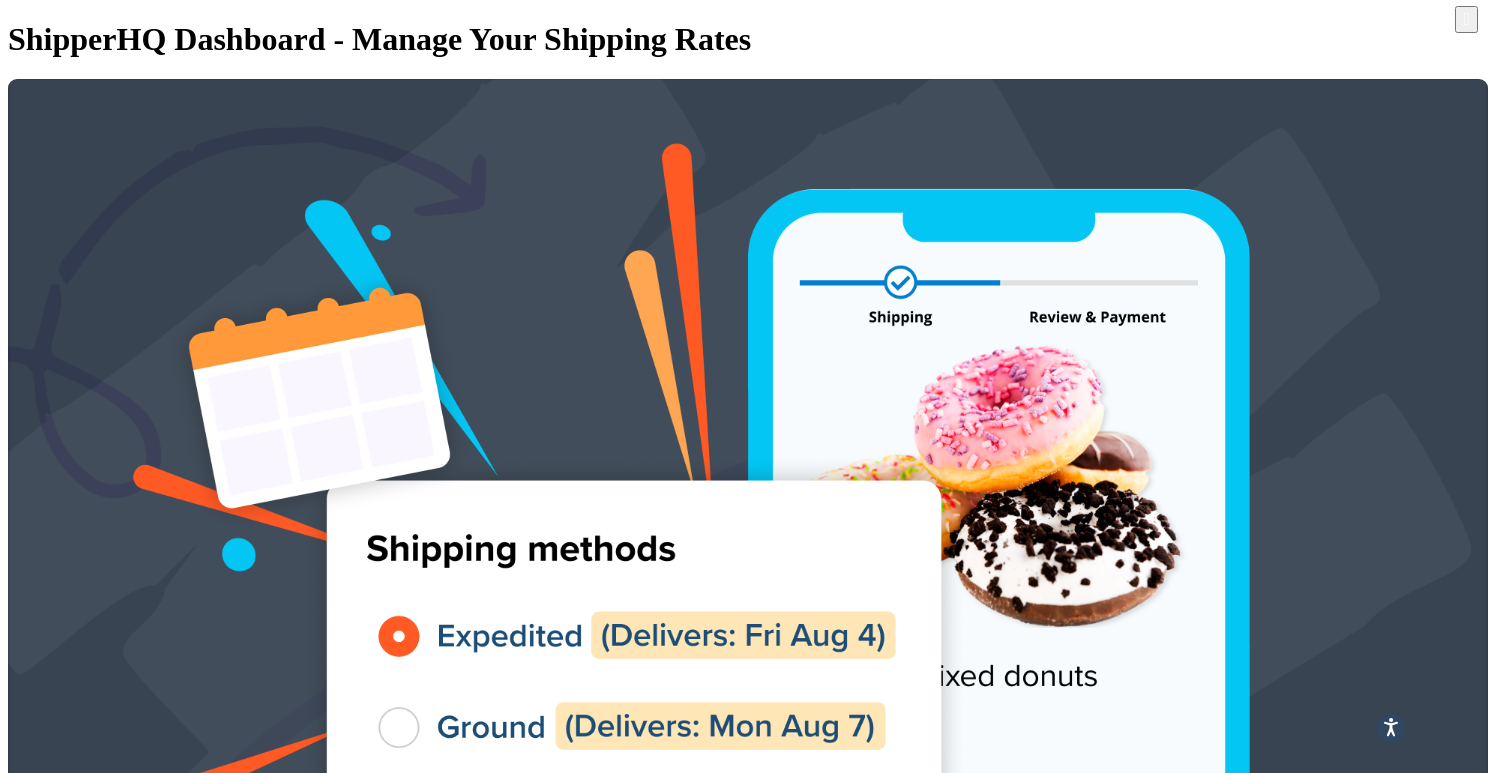 click at bounding box center (1403, 3588) 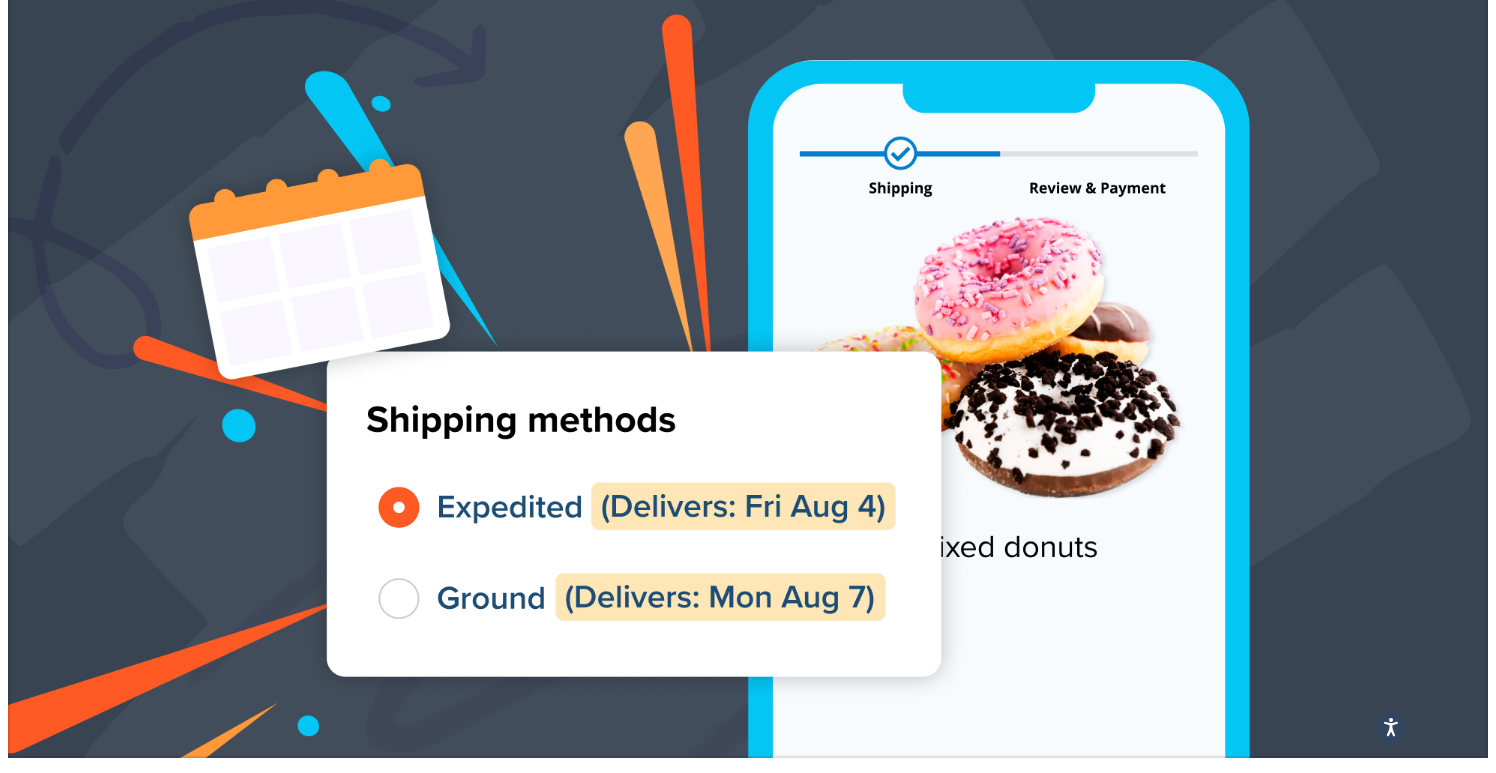 scroll, scrollTop: 138, scrollLeft: 0, axis: vertical 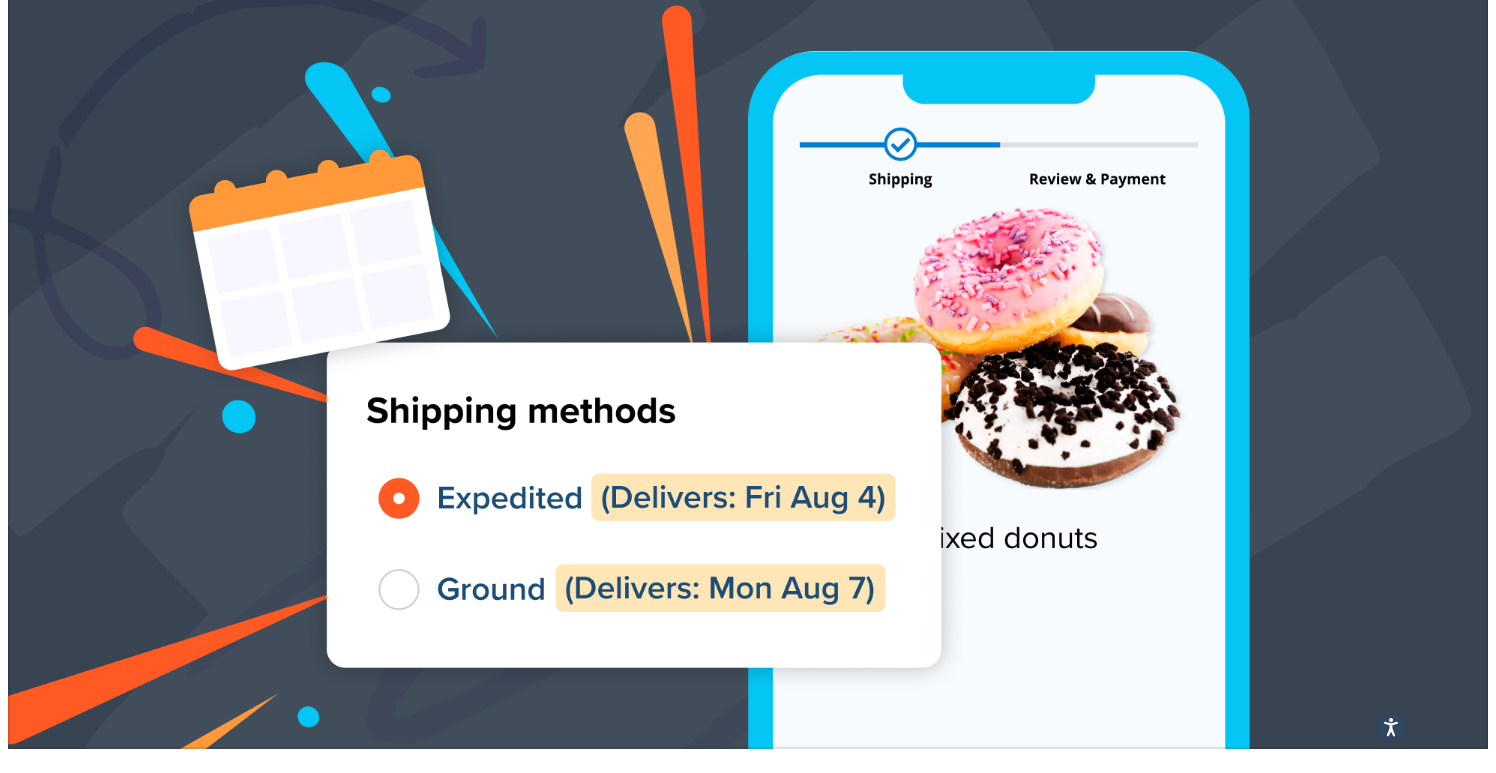 click at bounding box center (1403, 3660) 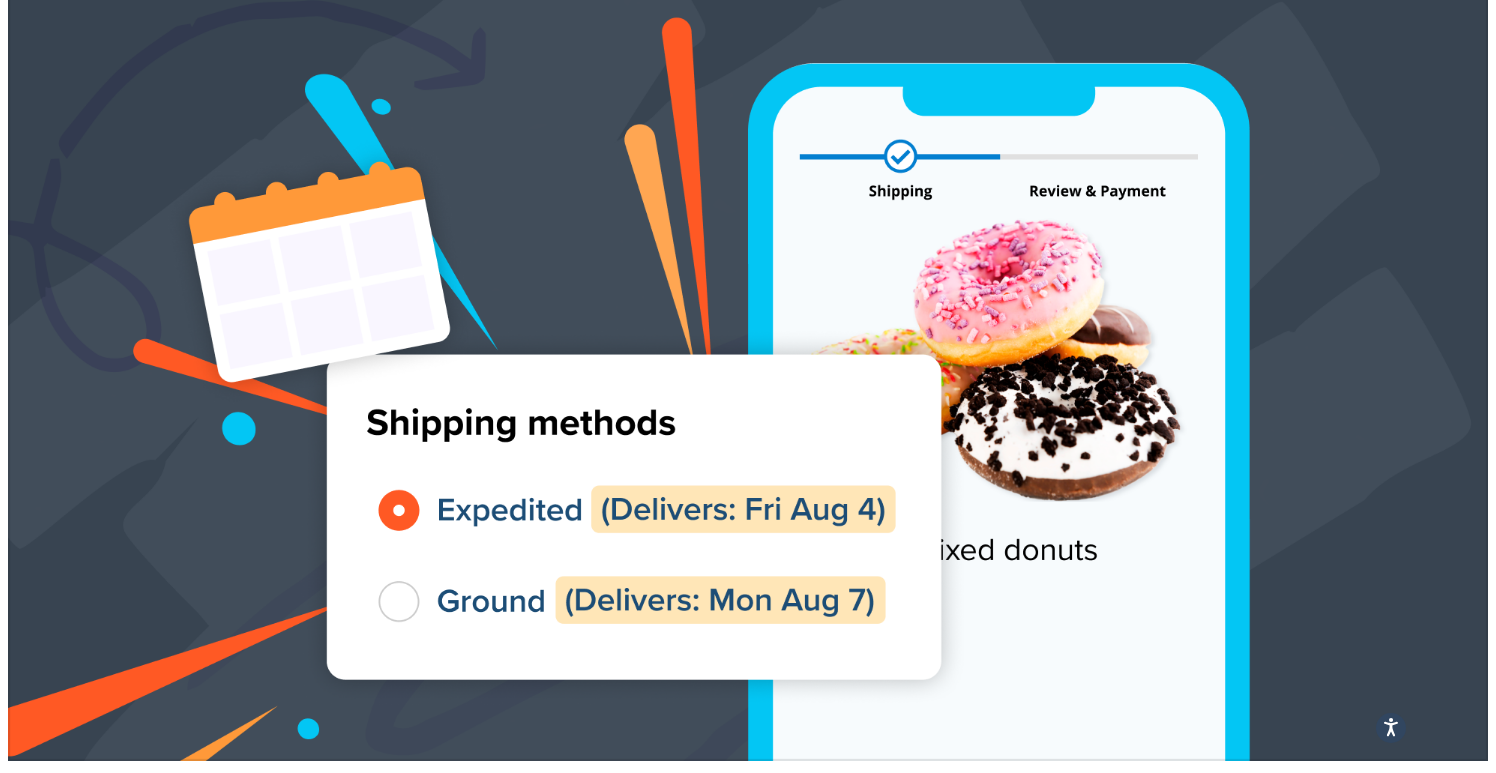 scroll, scrollTop: 0, scrollLeft: 0, axis: both 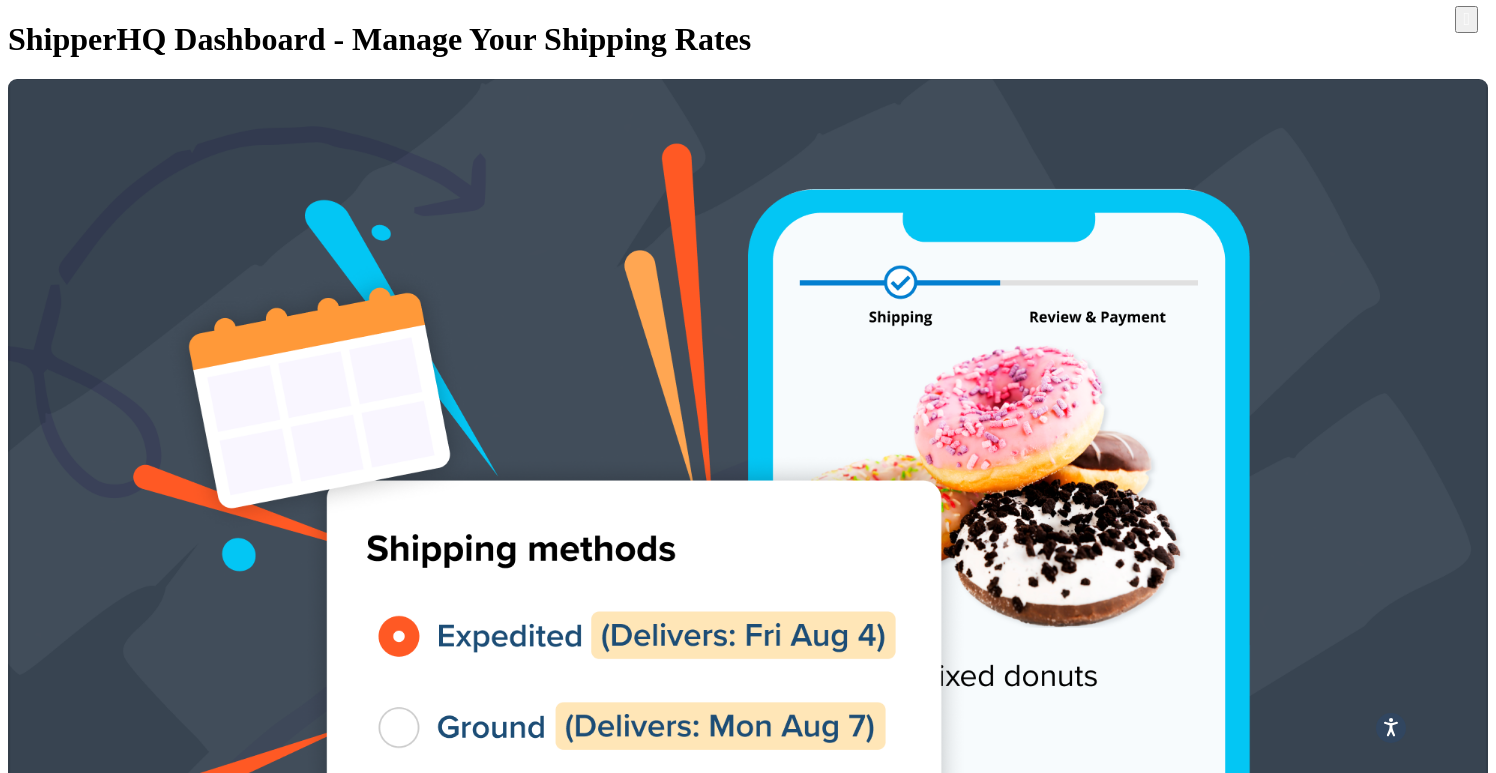 click at bounding box center (147, 3541) 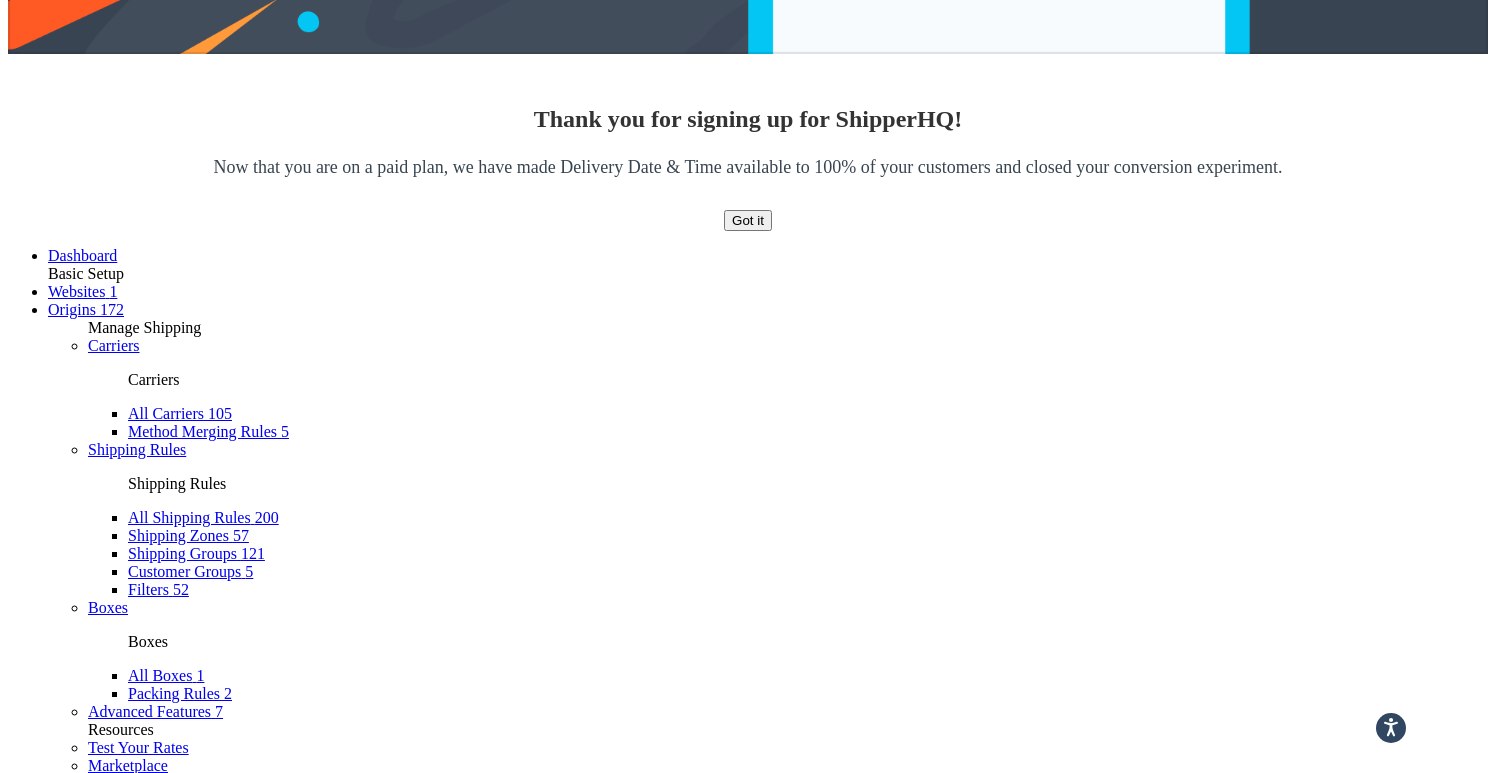 scroll, scrollTop: 946, scrollLeft: 0, axis: vertical 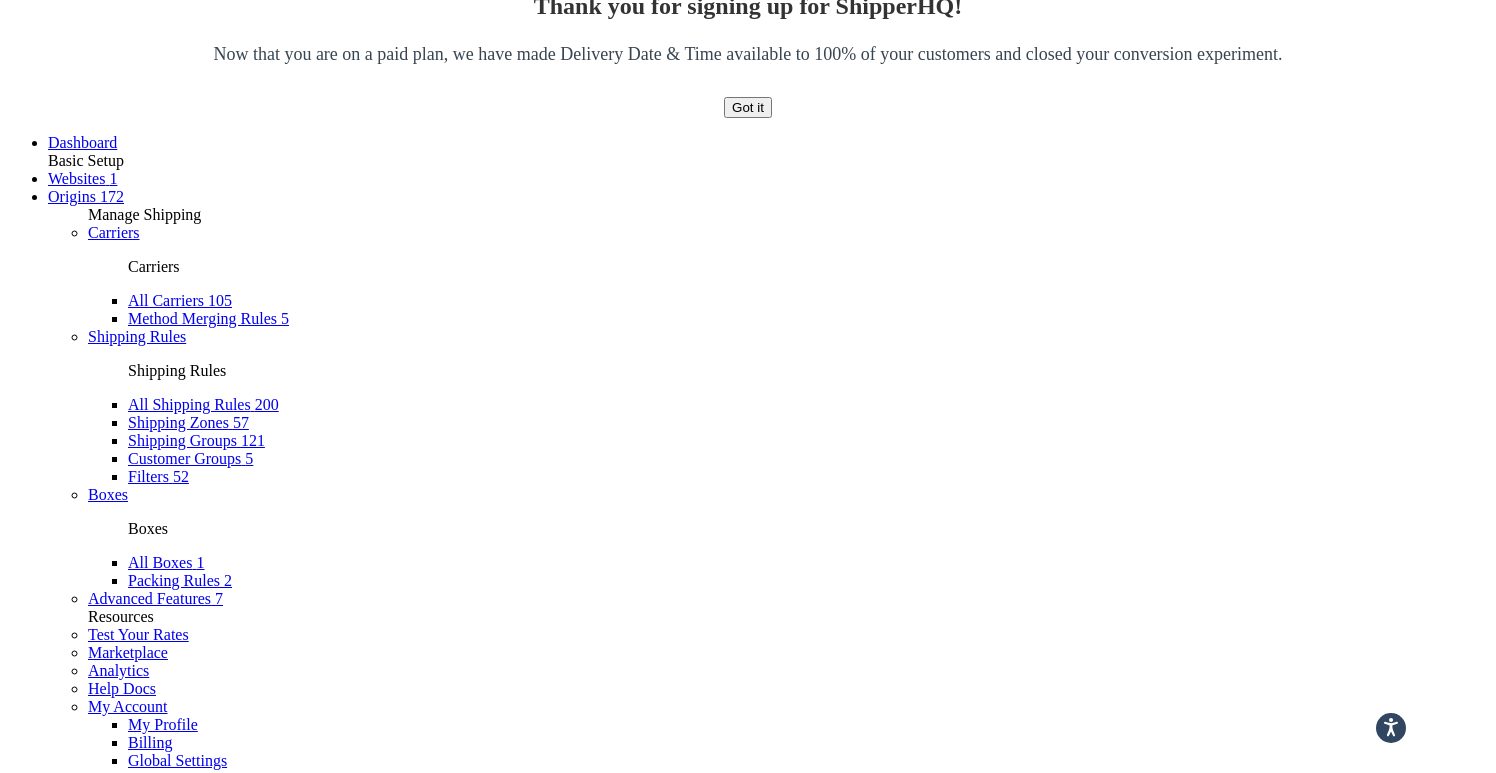 click on "Show  10 15 25 50 100 1000  entries" at bounding box center [748, 3378] 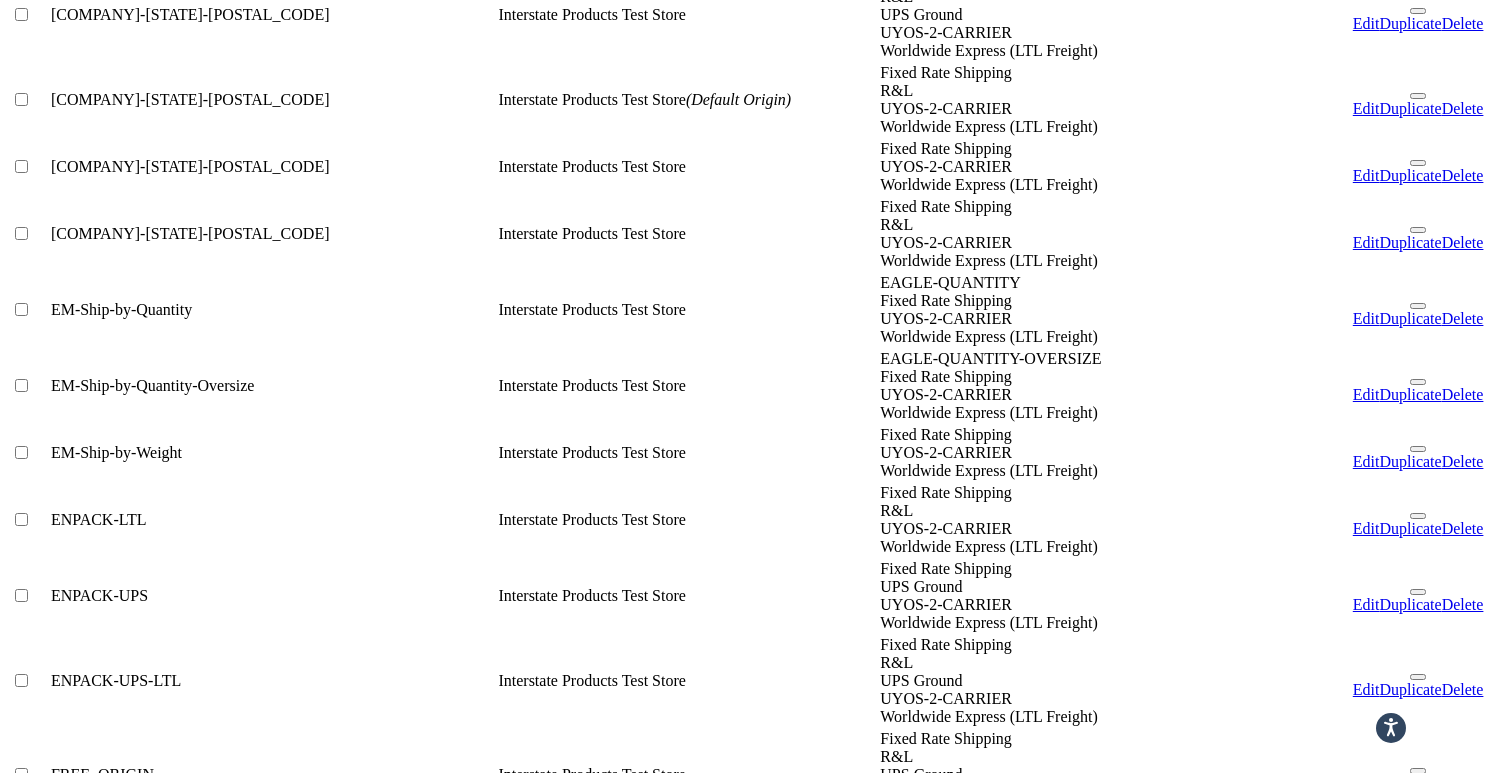scroll, scrollTop: 8606, scrollLeft: 0, axis: vertical 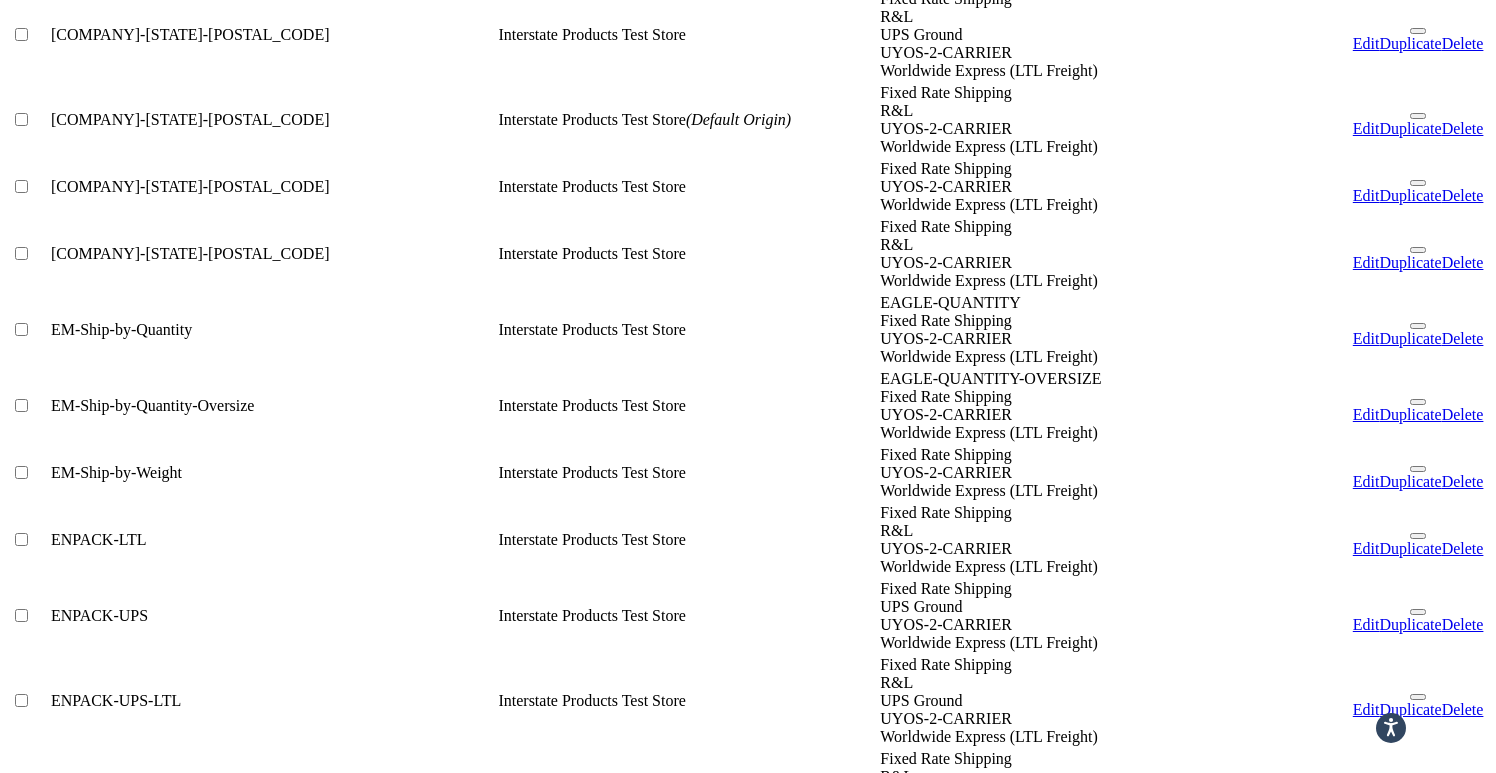 click at bounding box center (1418, 1788) 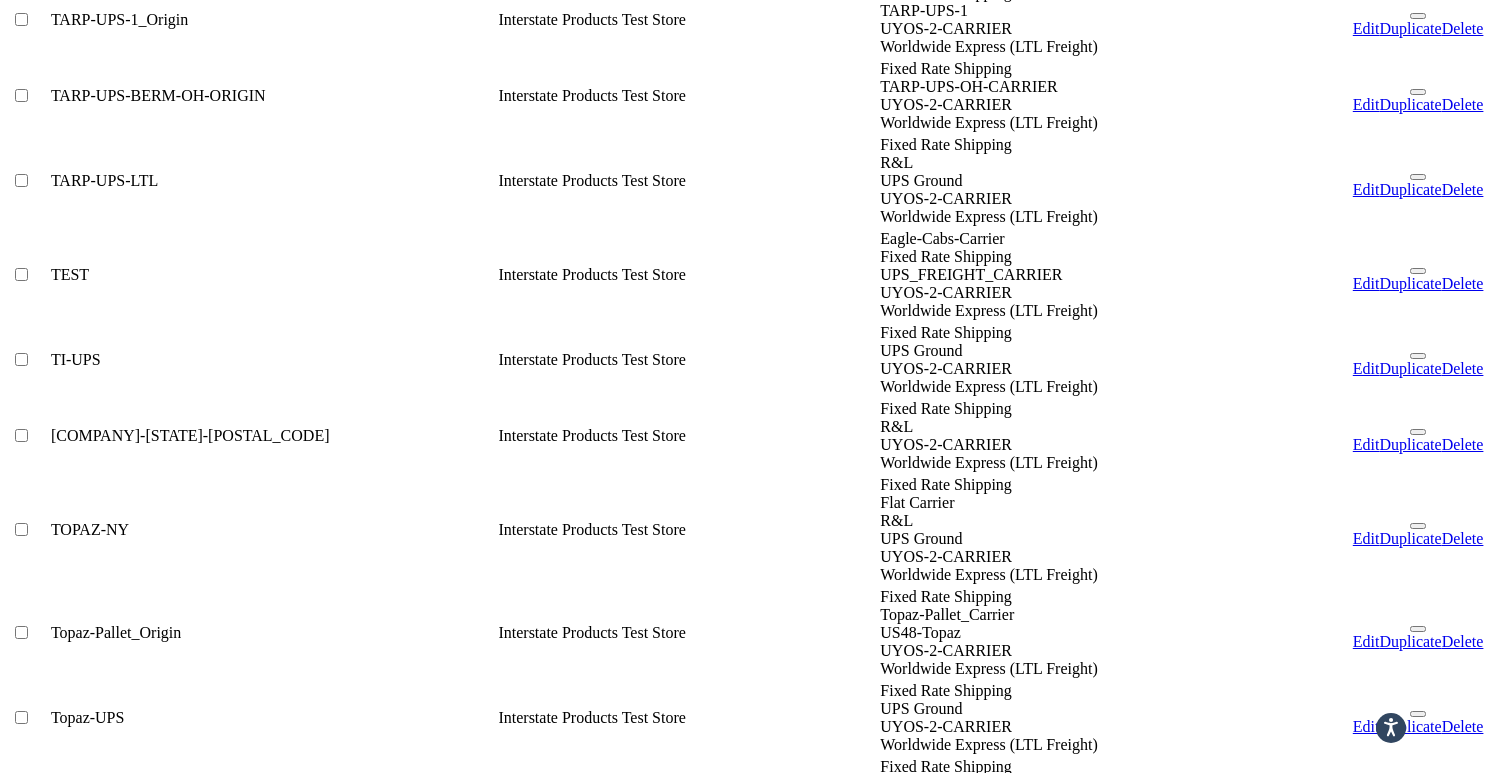 scroll, scrollTop: 13335, scrollLeft: 0, axis: vertical 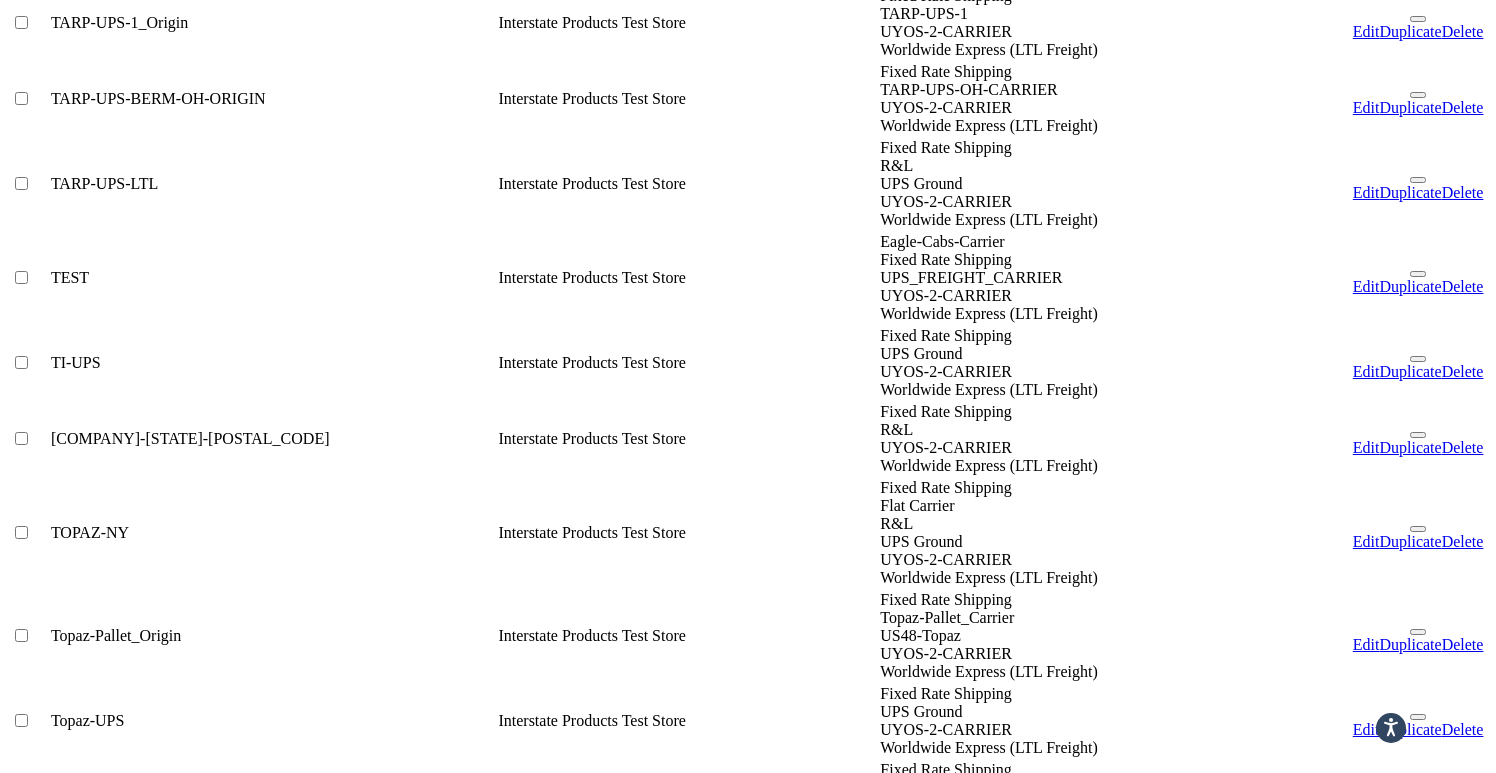 click at bounding box center (1418, 896) 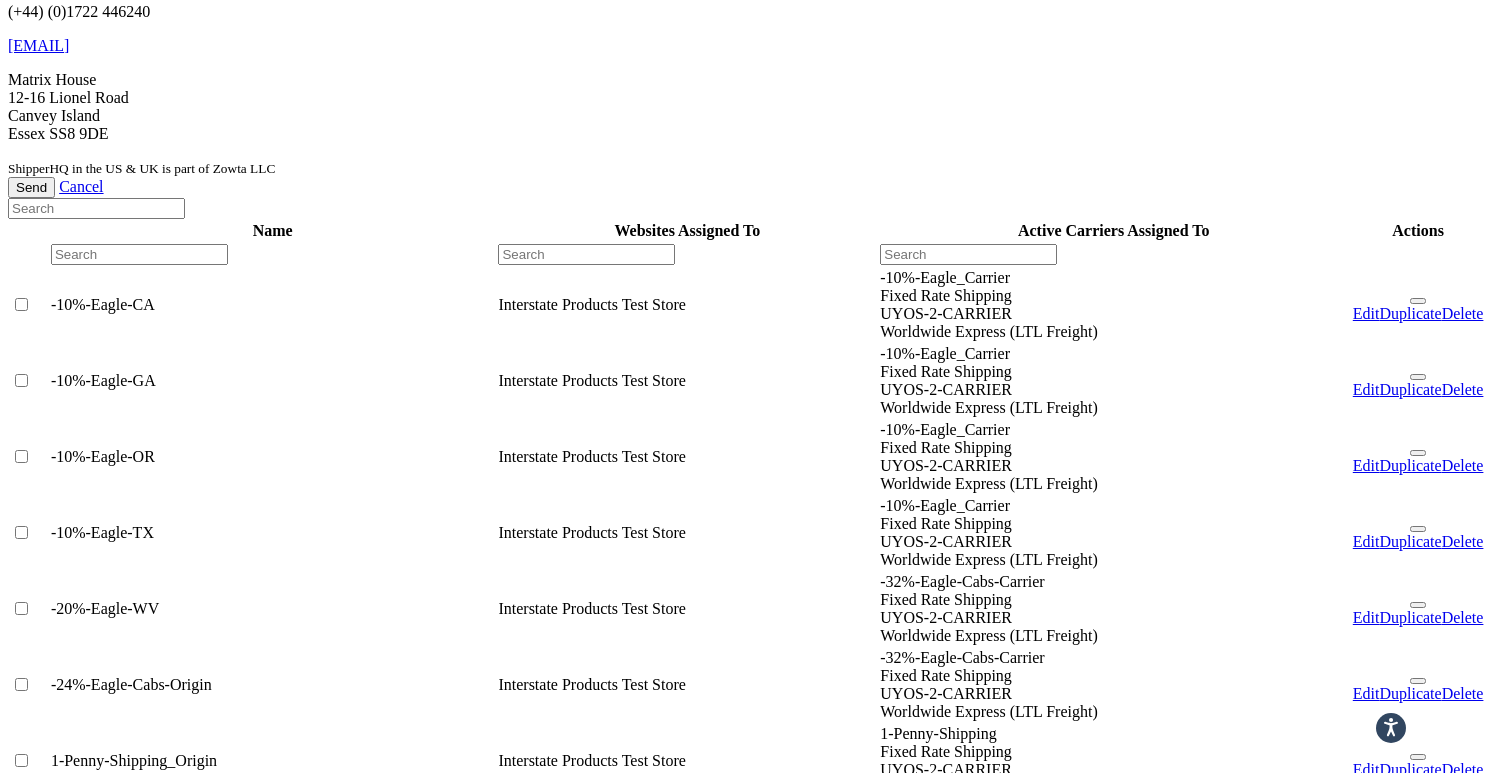 scroll, scrollTop: 3282, scrollLeft: 0, axis: vertical 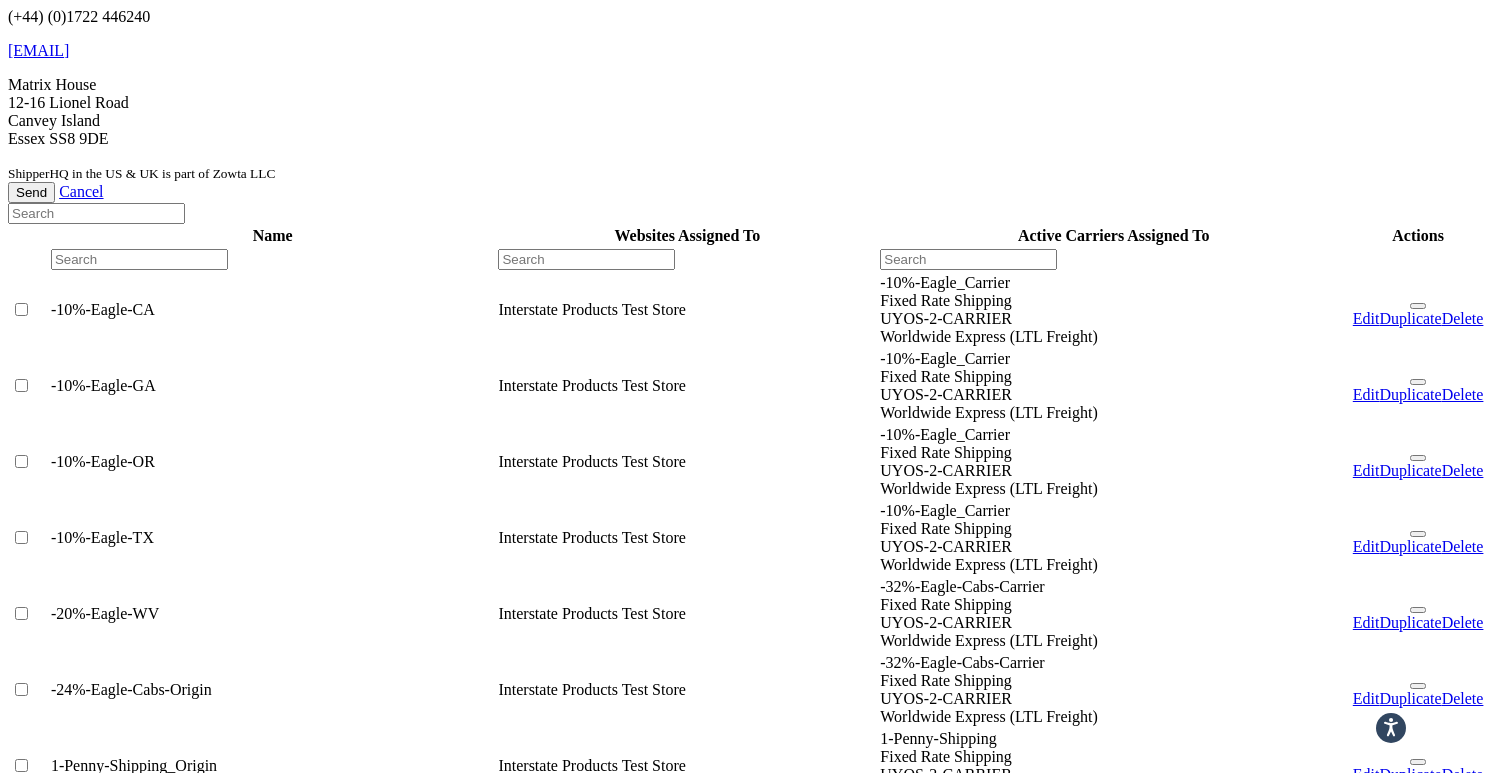 click at bounding box center [1418, 2792] 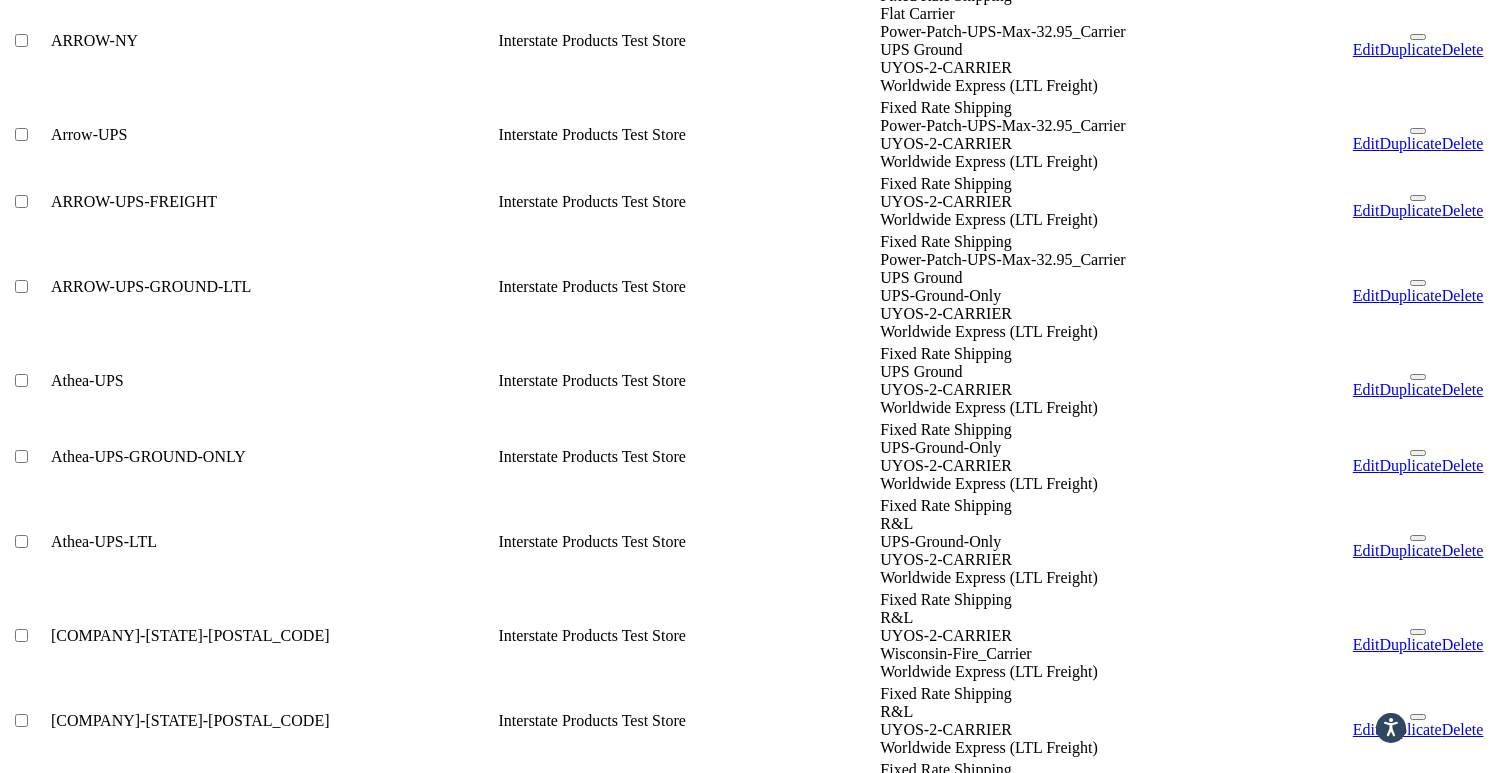scroll, scrollTop: 4942, scrollLeft: 0, axis: vertical 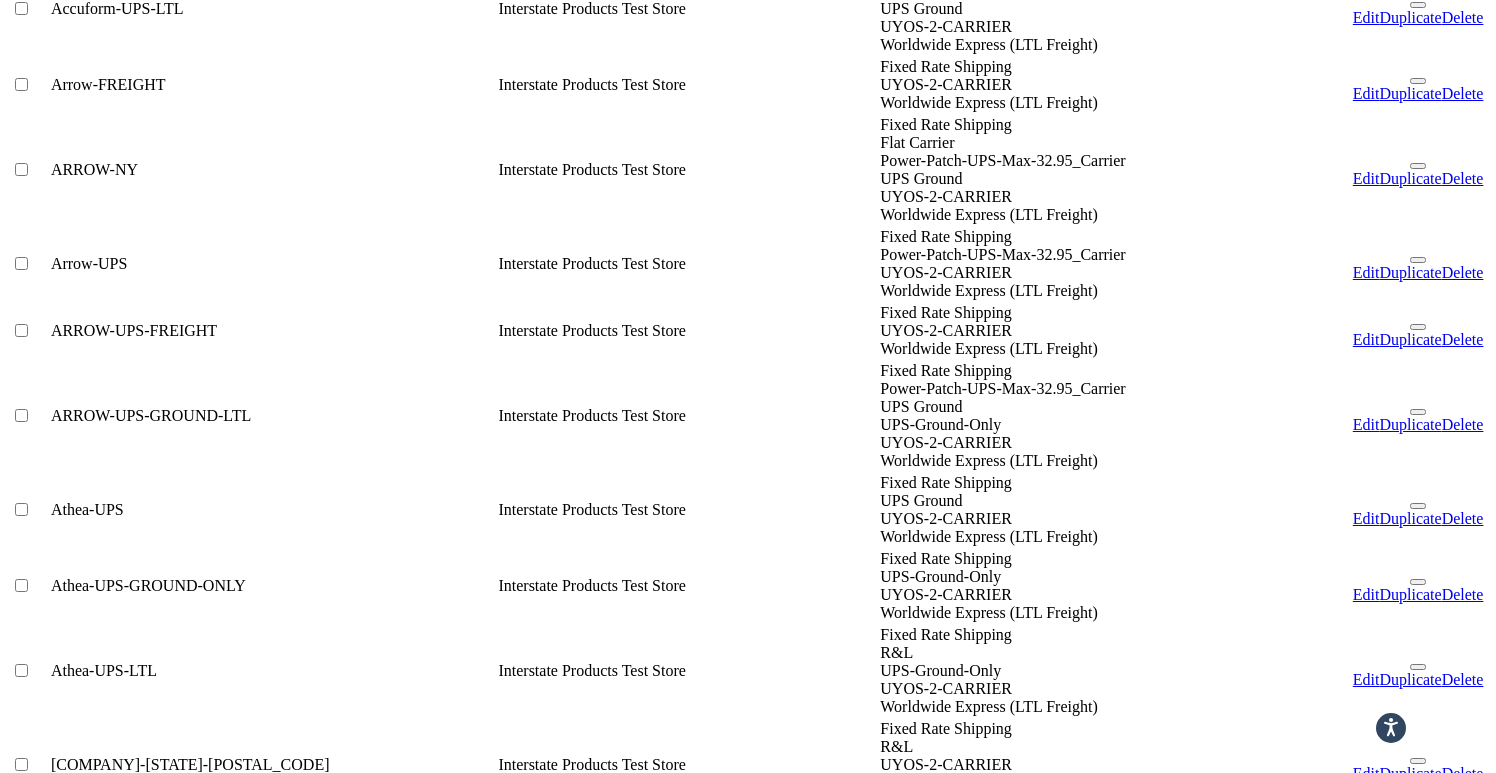 click at bounding box center [1418, 2523] 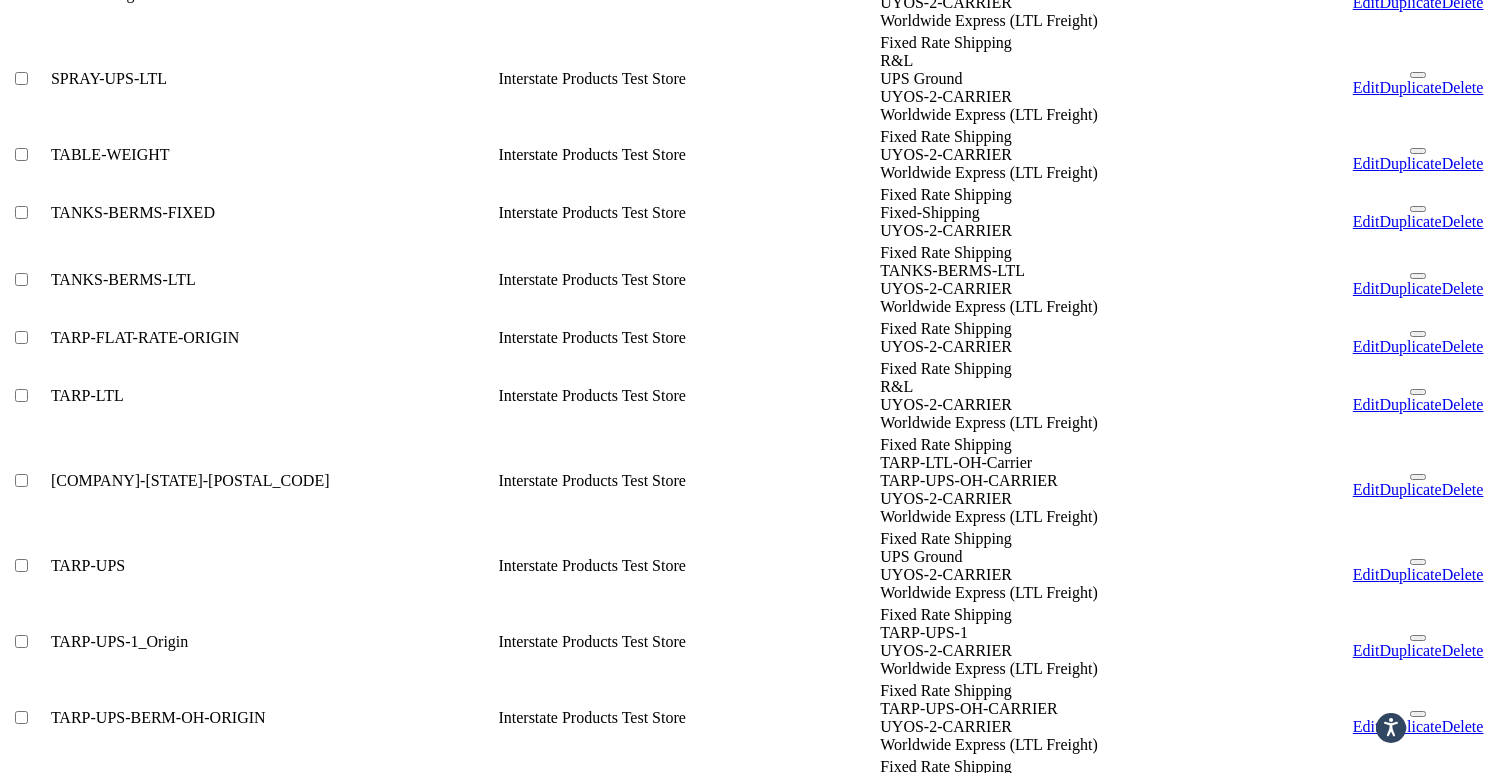 scroll, scrollTop: 12678, scrollLeft: 0, axis: vertical 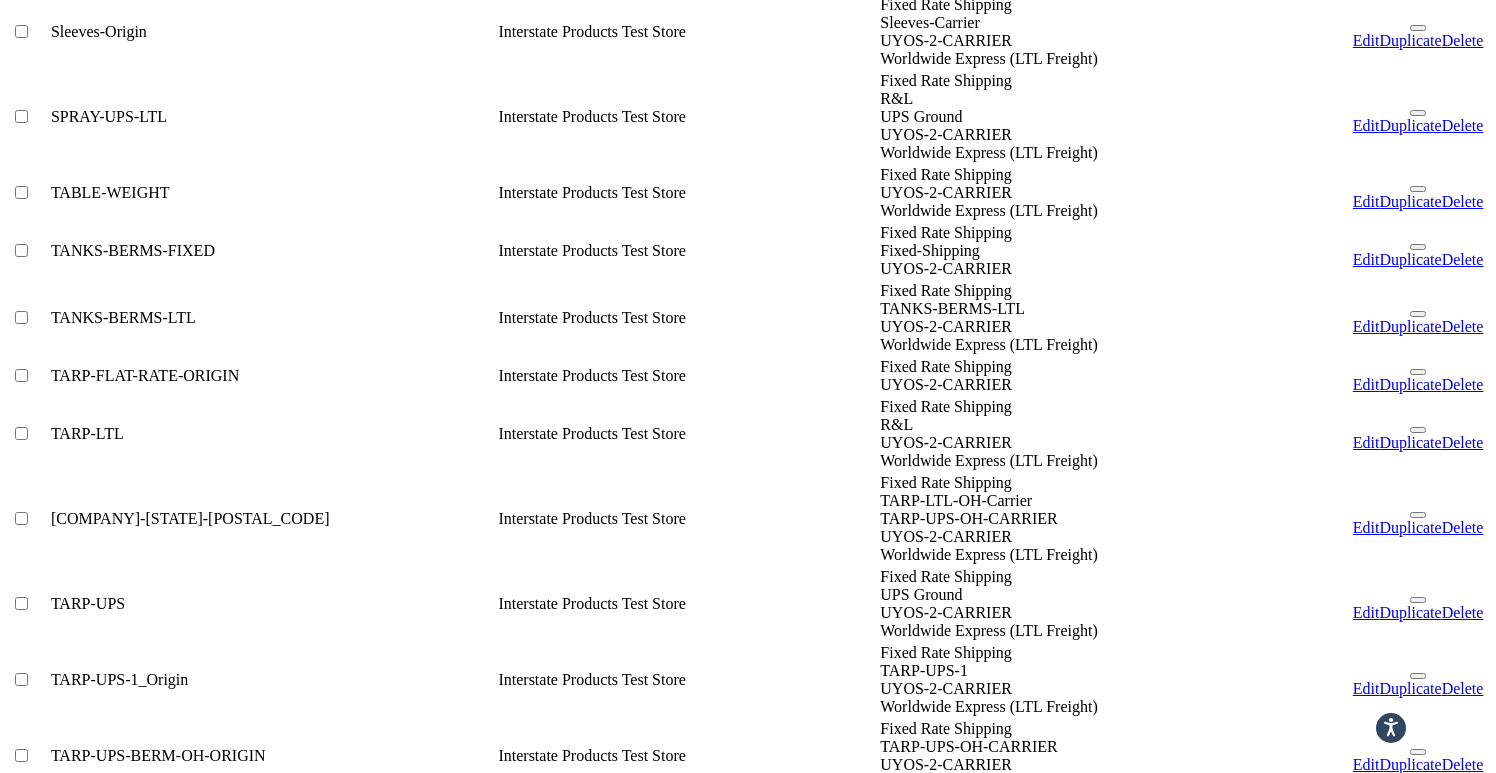 click at bounding box center (1418, 931) 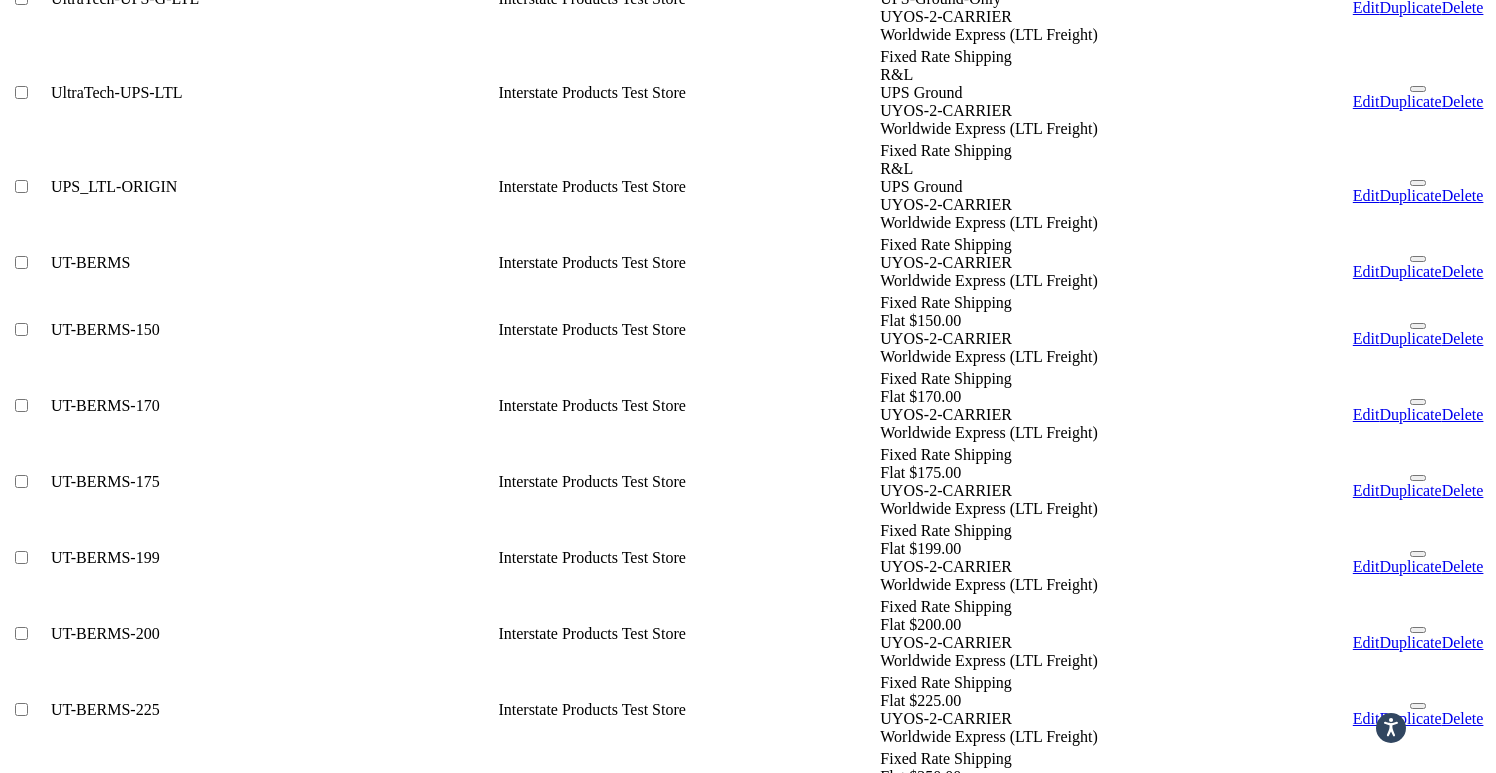 scroll, scrollTop: 15573, scrollLeft: 0, axis: vertical 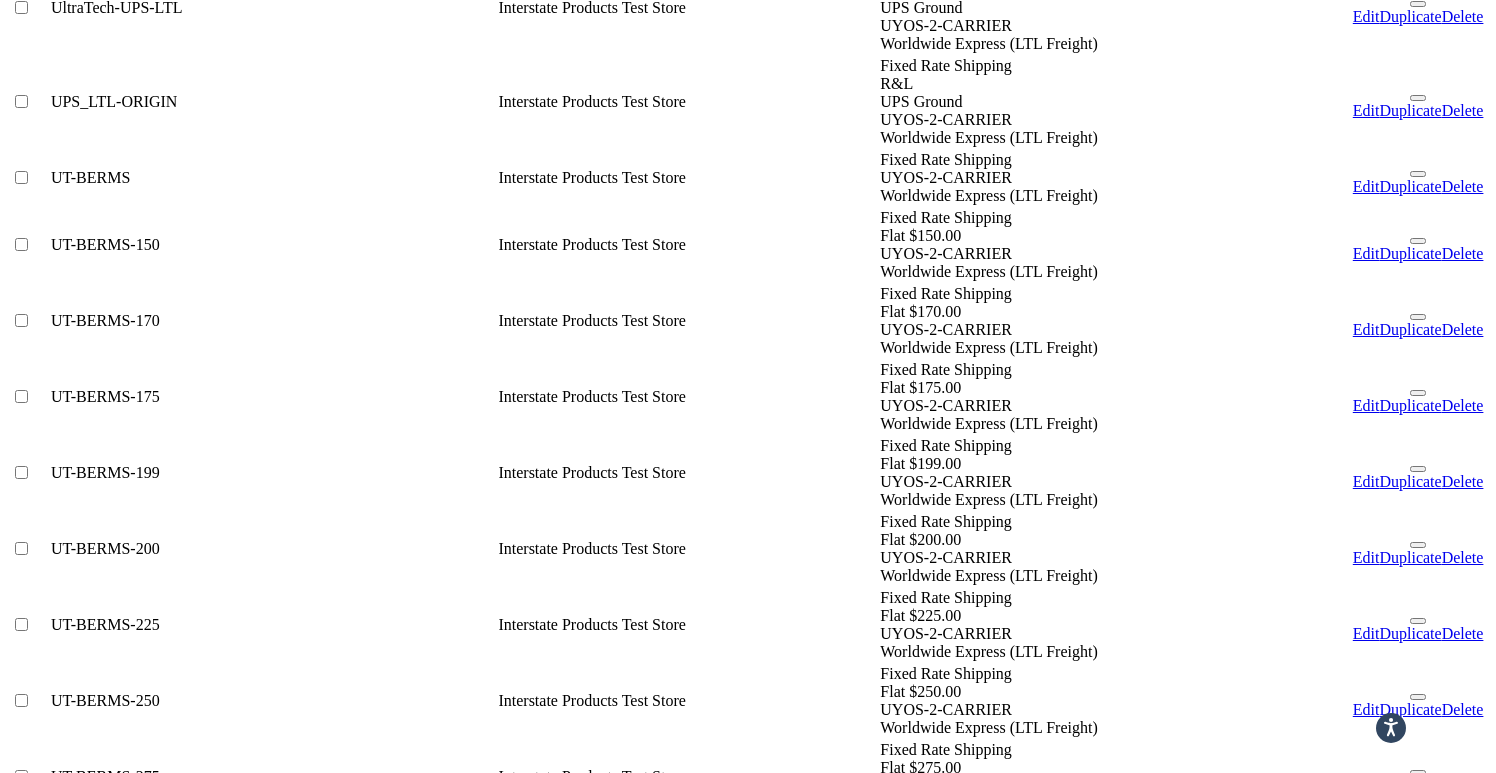 click at bounding box center [1418, 241] 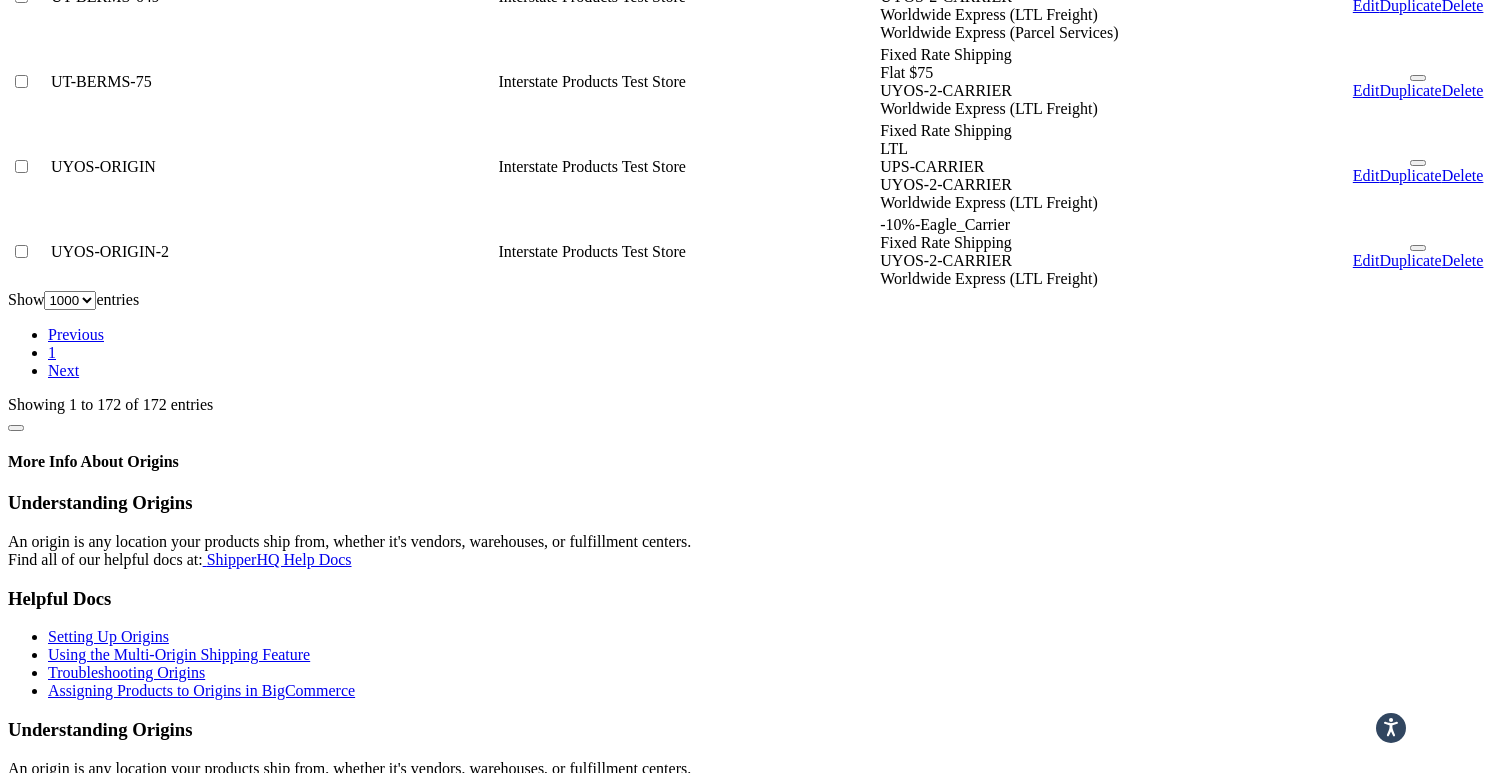 scroll, scrollTop: 16896, scrollLeft: 0, axis: vertical 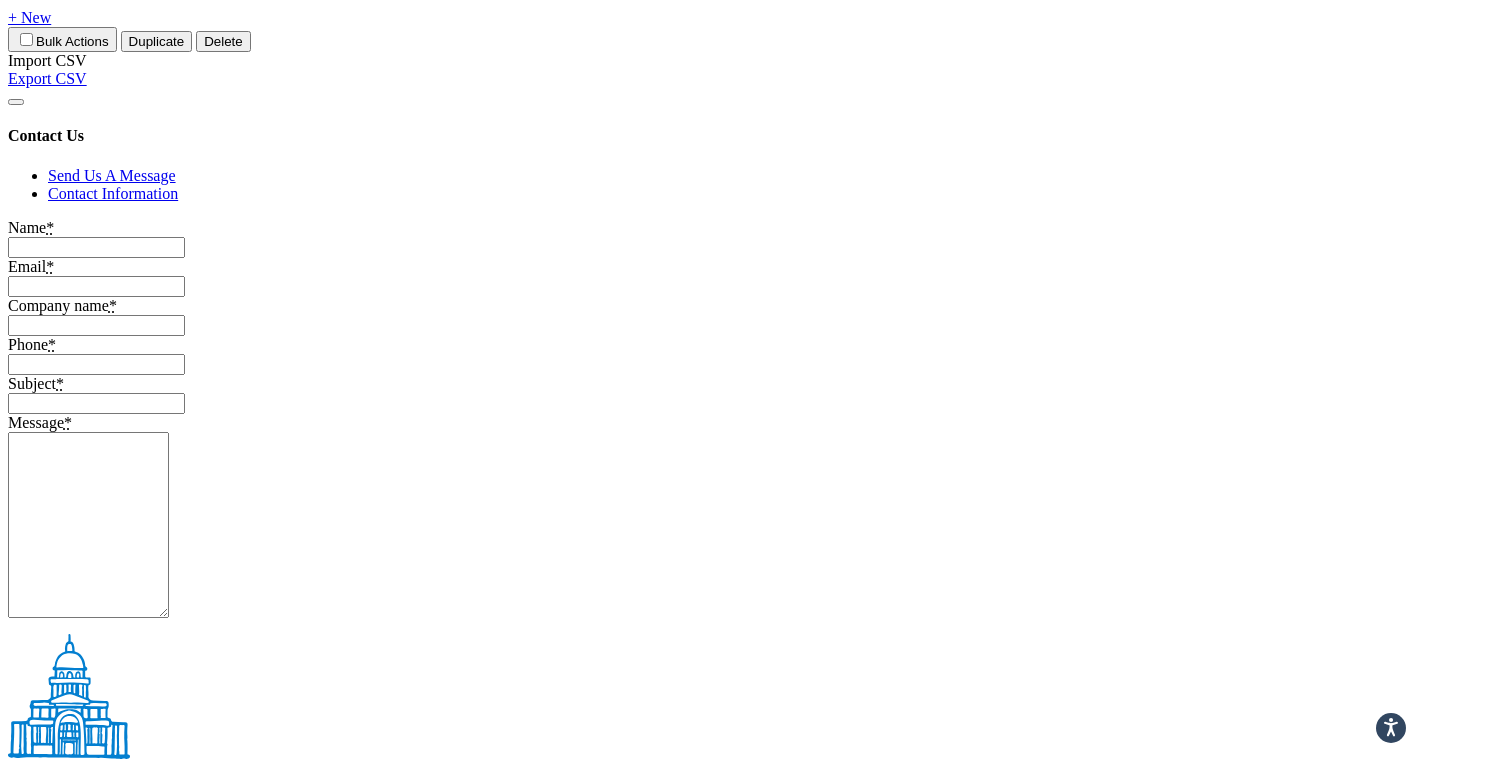 click at bounding box center (1418, 3197) 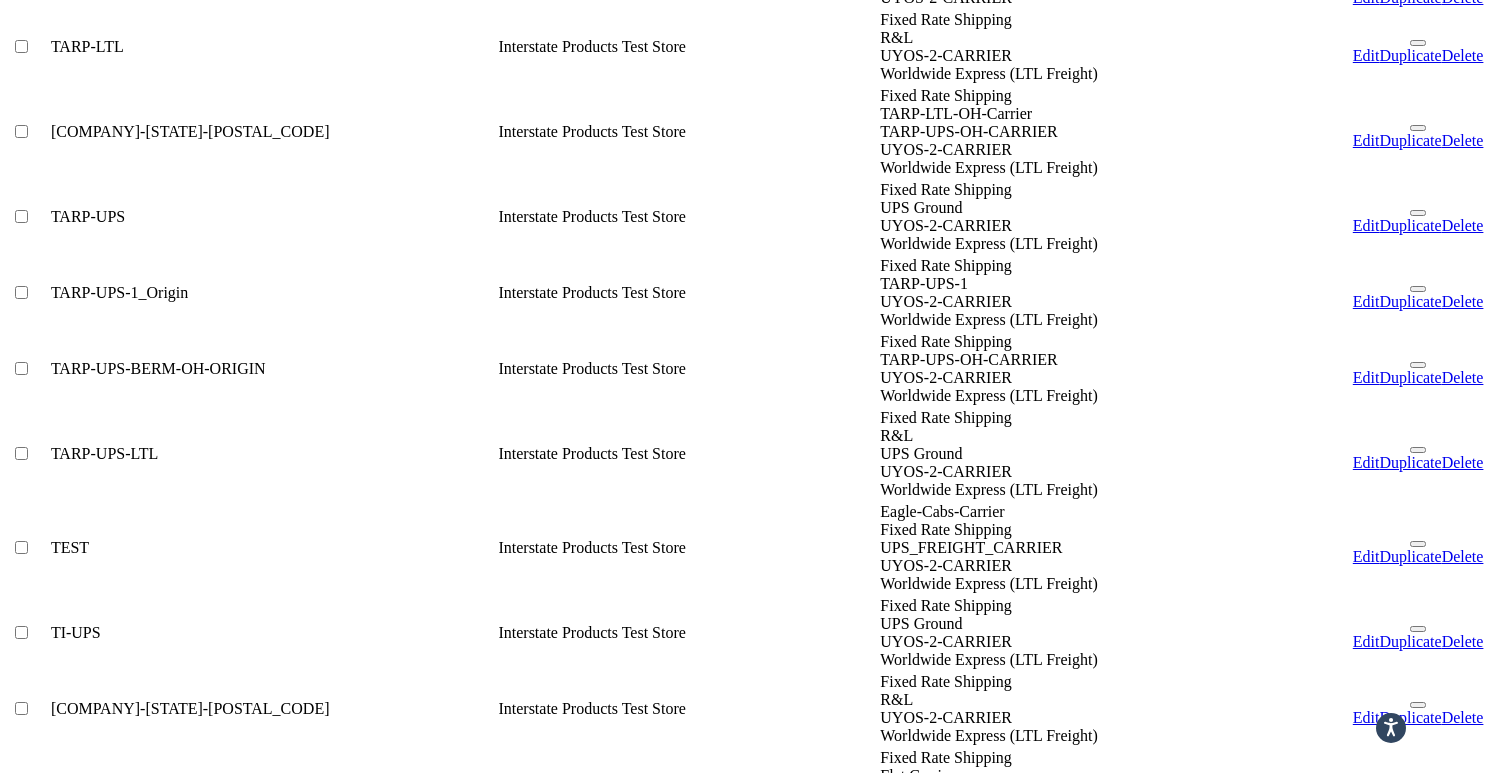 scroll, scrollTop: 13150, scrollLeft: 0, axis: vertical 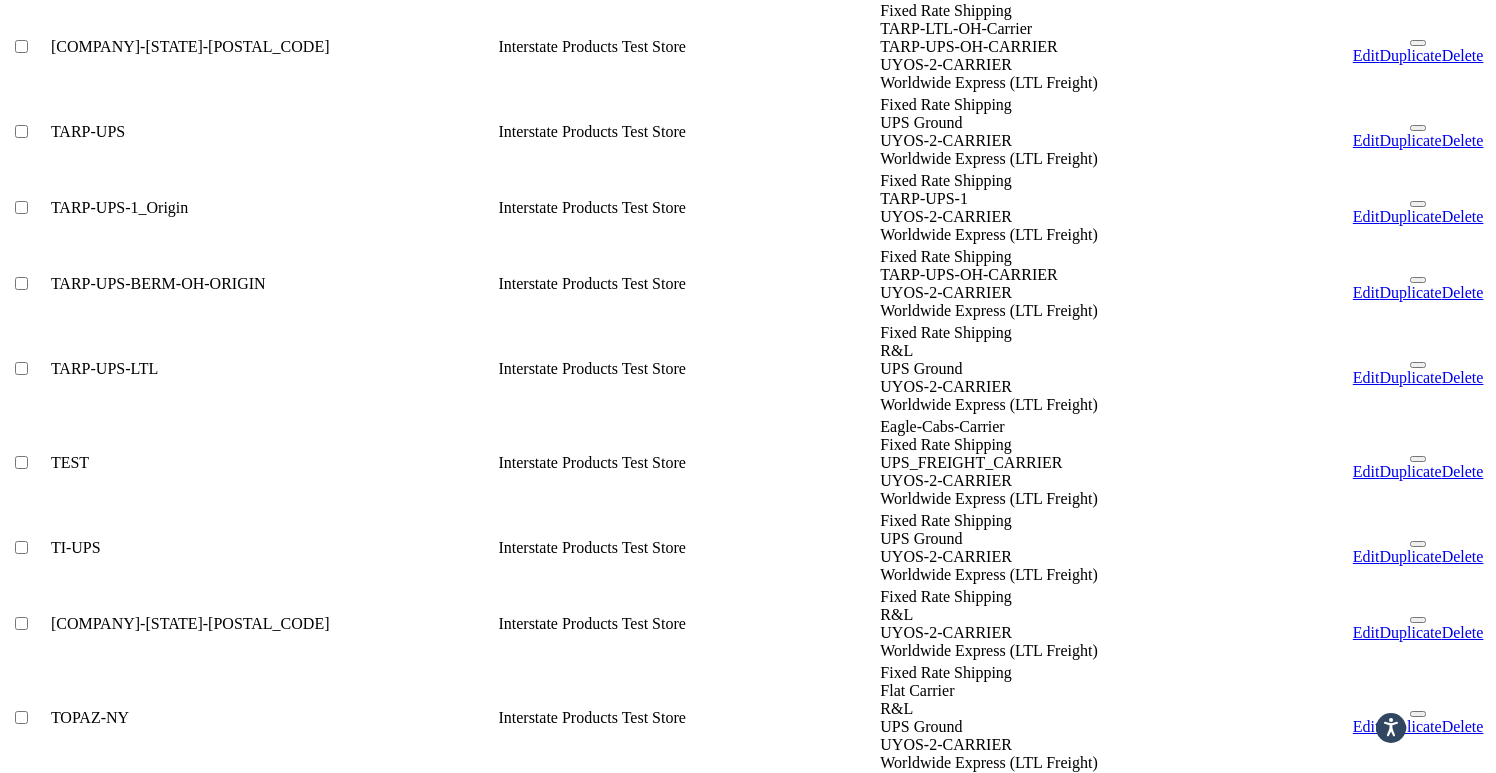 click at bounding box center (1418, 714) 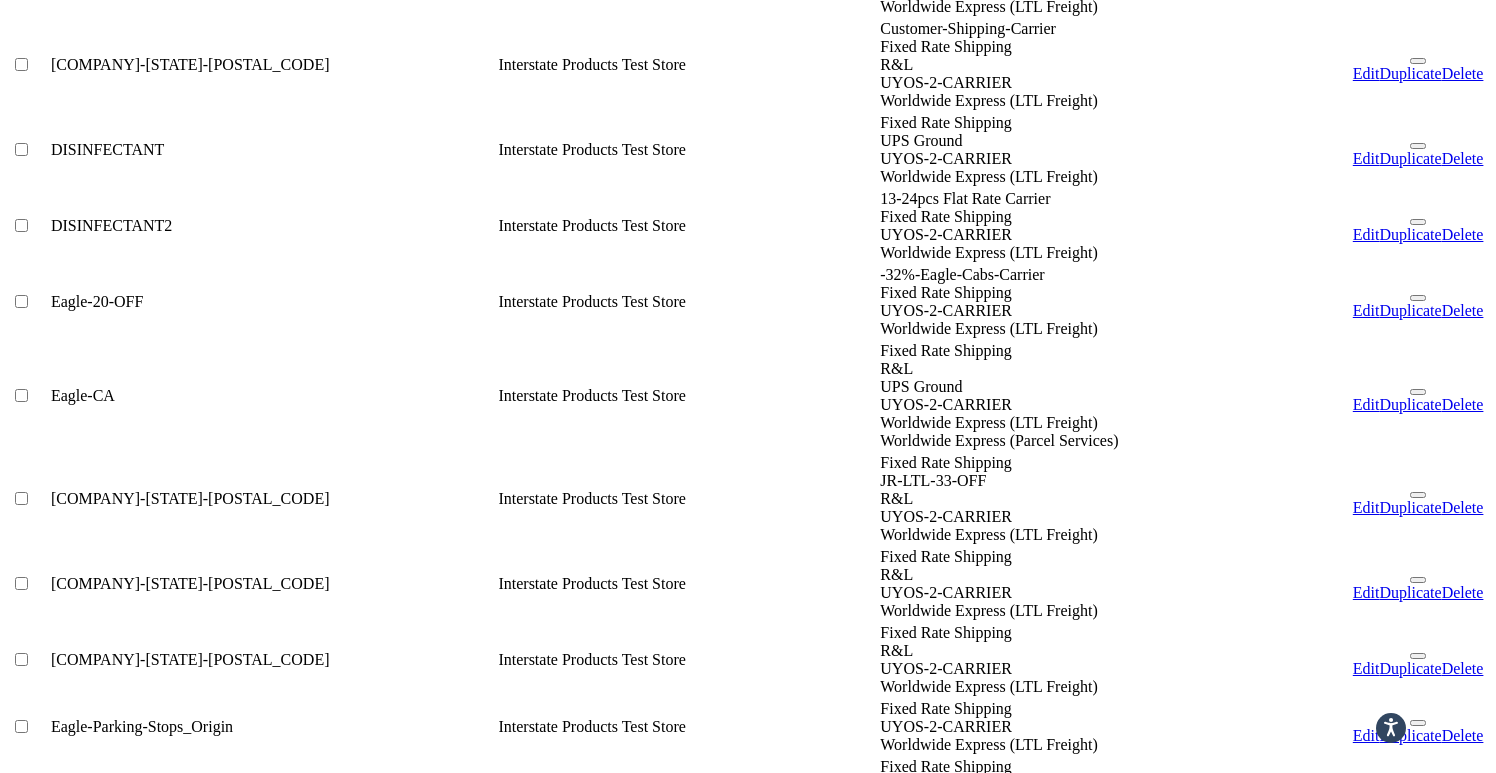 scroll, scrollTop: 7405, scrollLeft: 0, axis: vertical 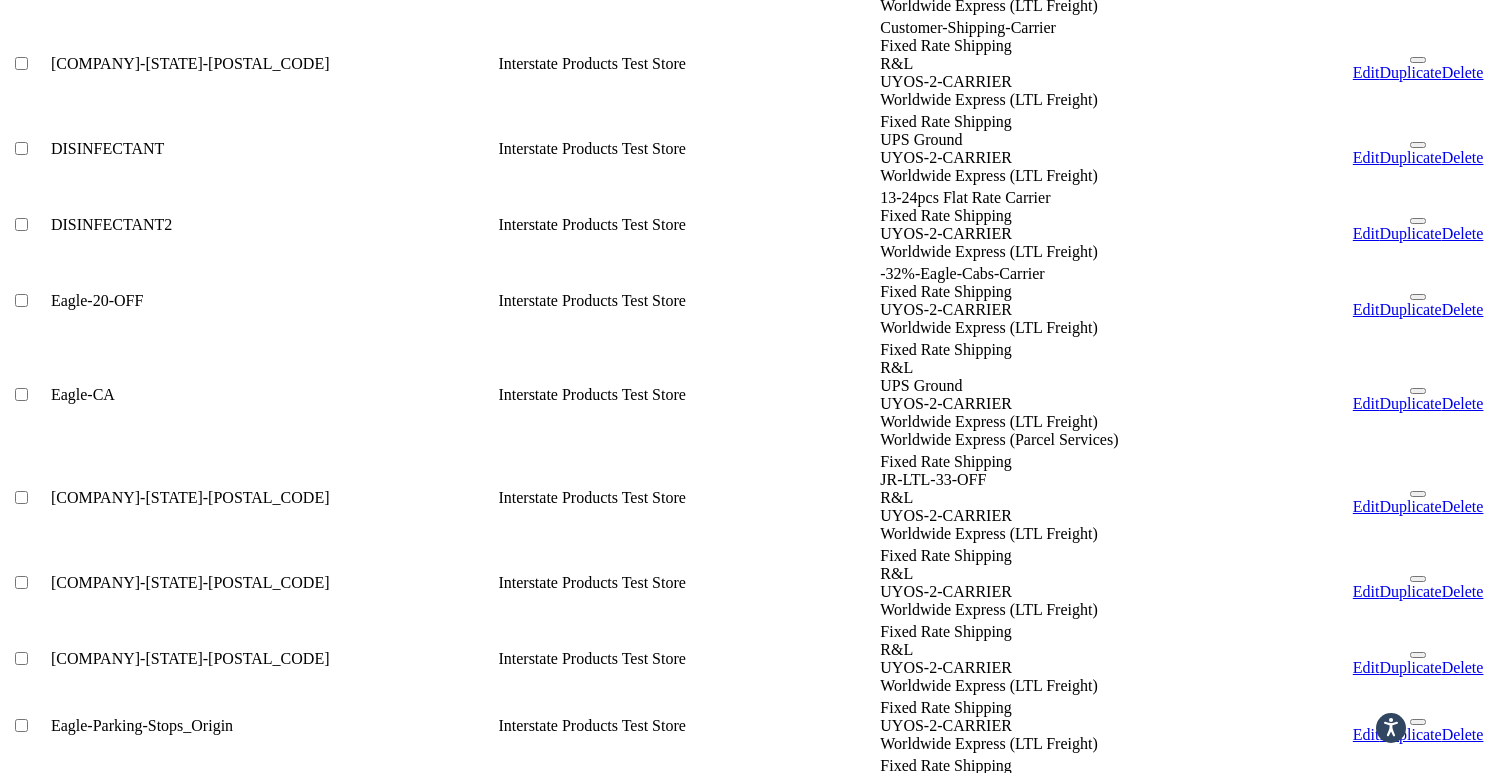 click at bounding box center (1418, 2077) 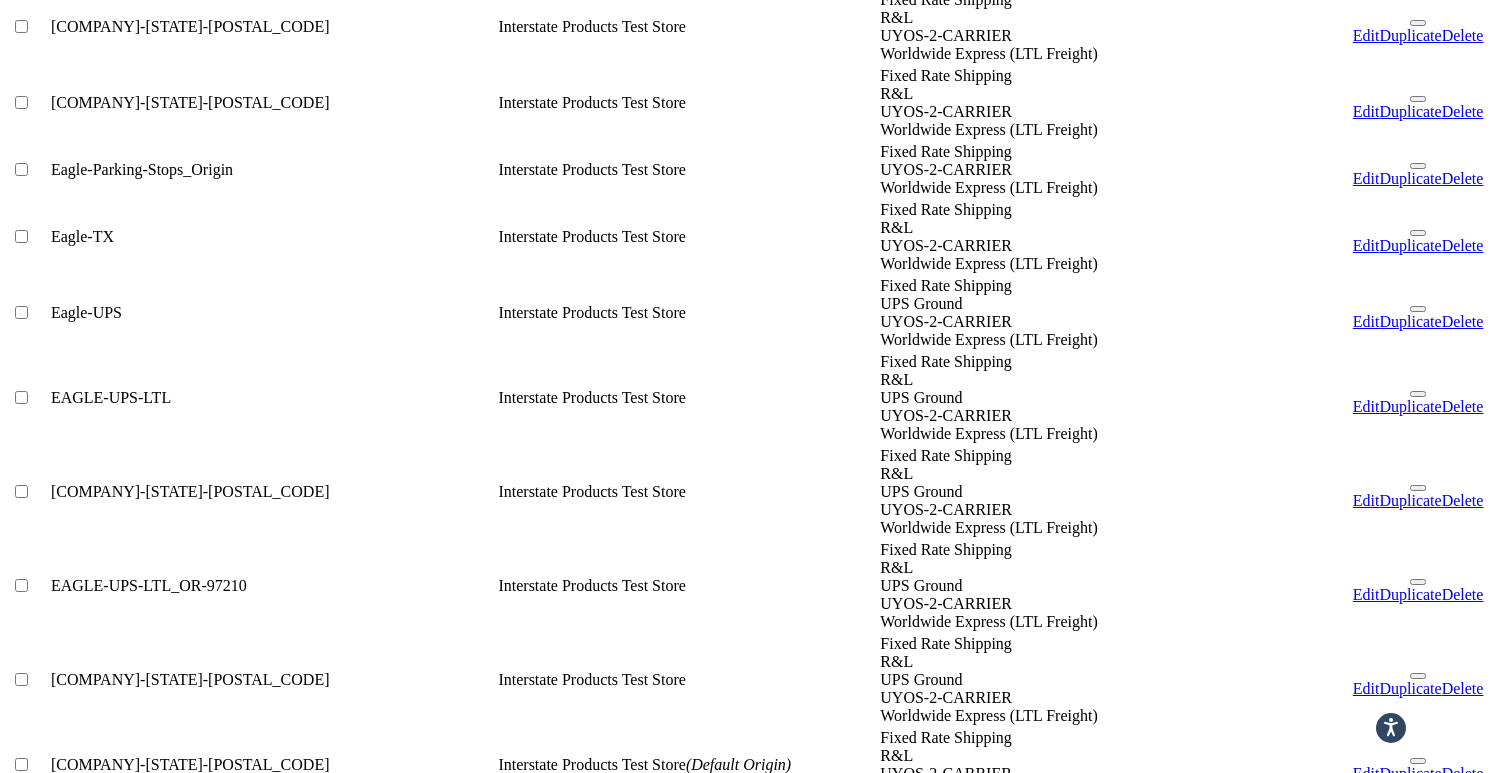 scroll, scrollTop: 7970, scrollLeft: 0, axis: vertical 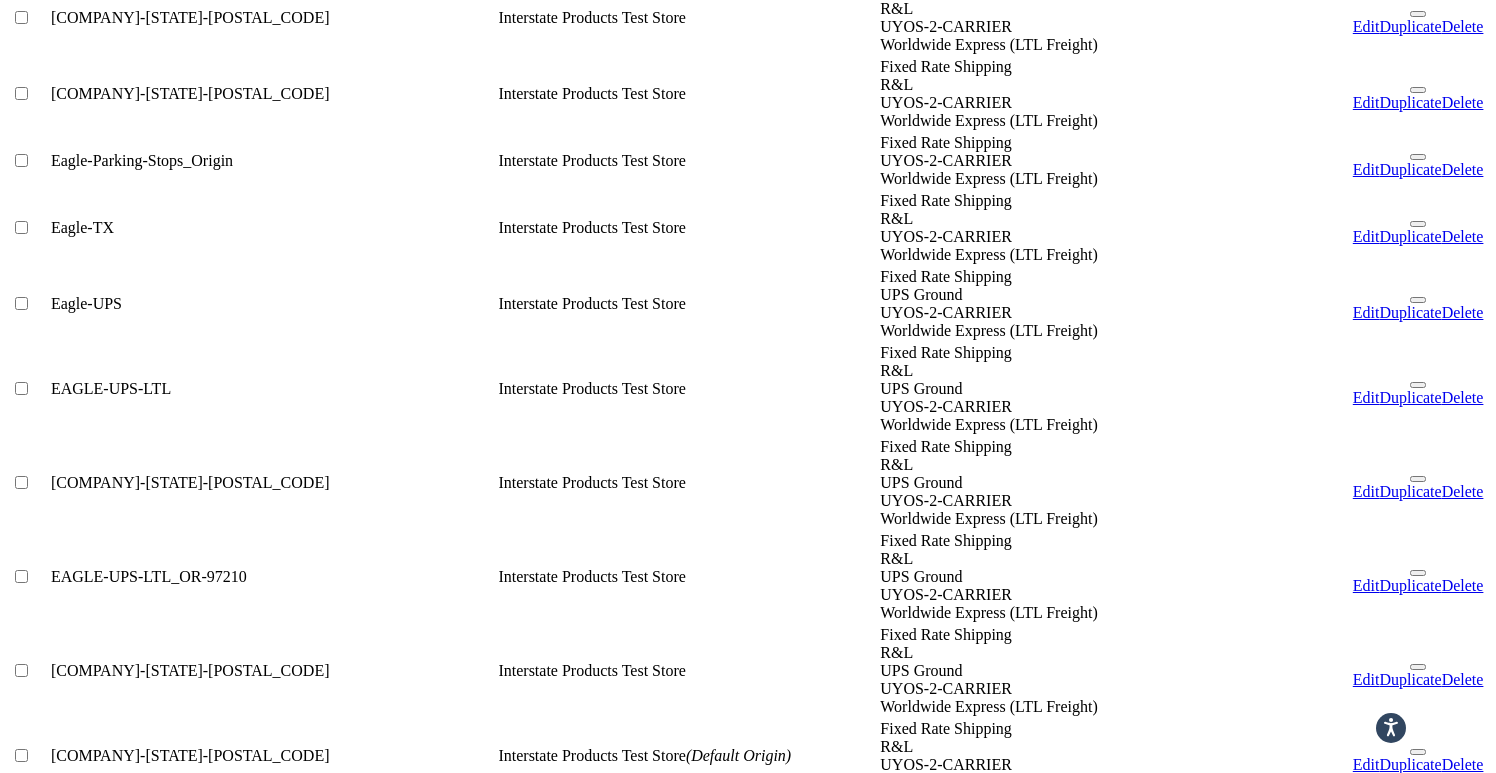 click at bounding box center [1418, 1928] 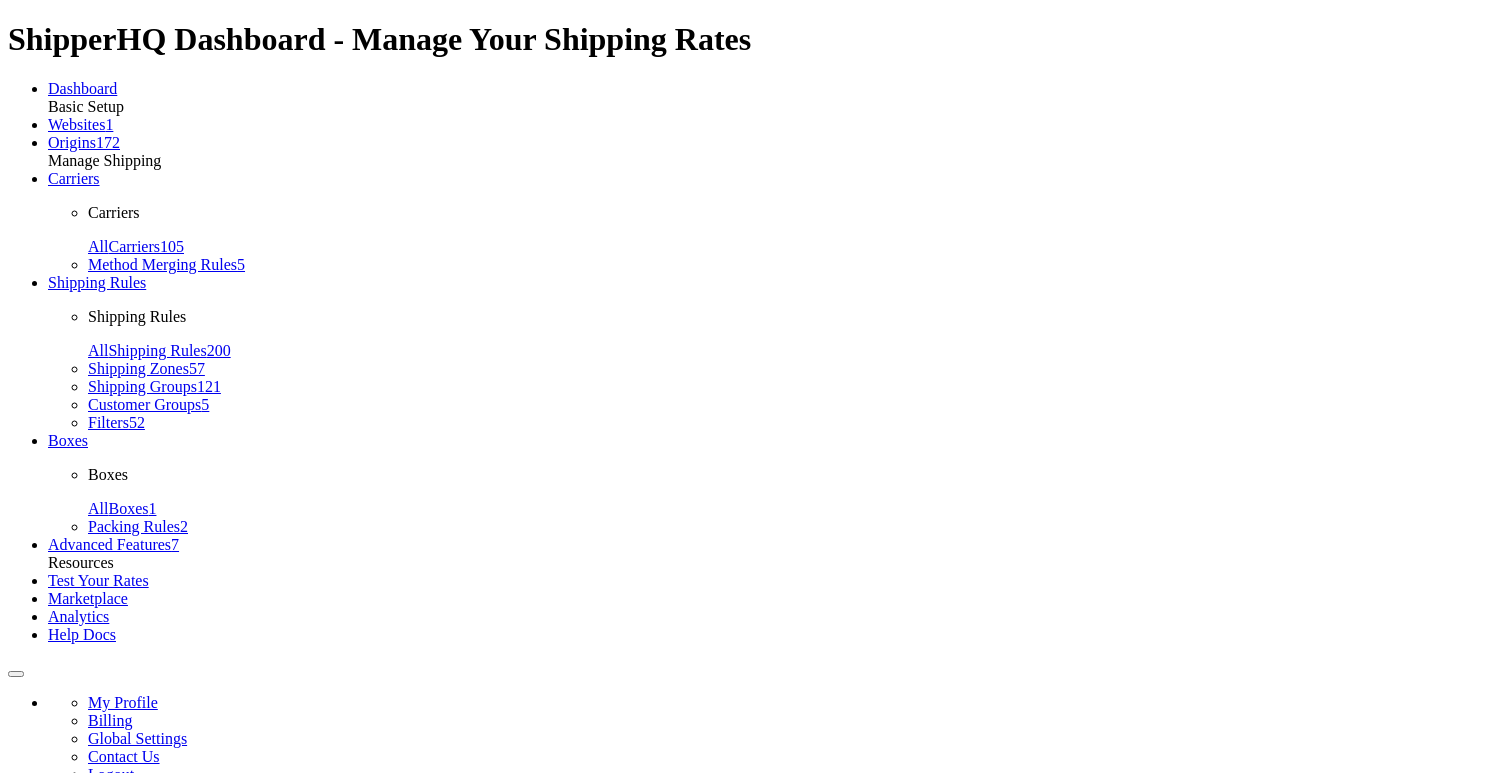 scroll, scrollTop: 0, scrollLeft: 0, axis: both 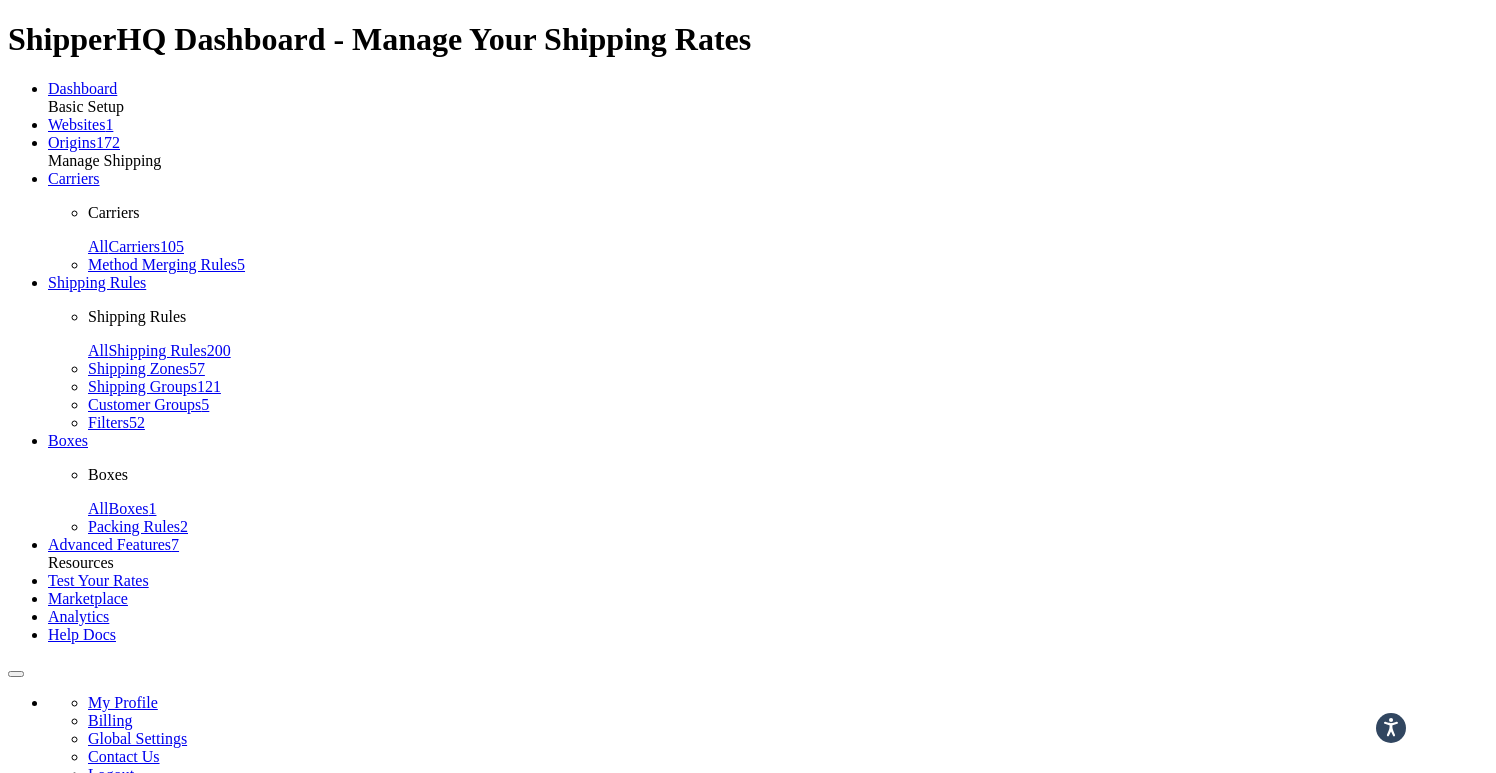 click on "Advanced" at bounding box center (276, 924) 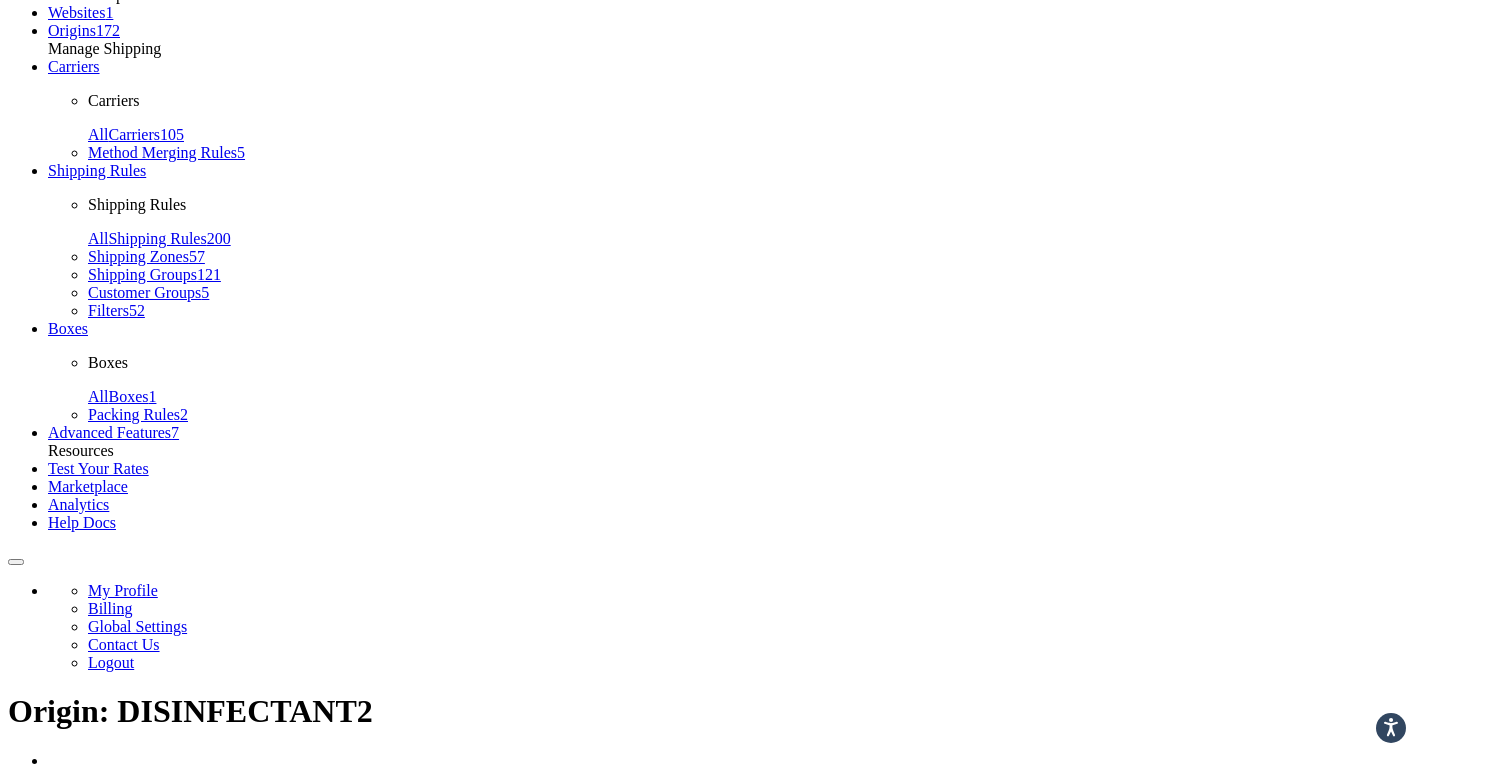 scroll, scrollTop: 31, scrollLeft: 0, axis: vertical 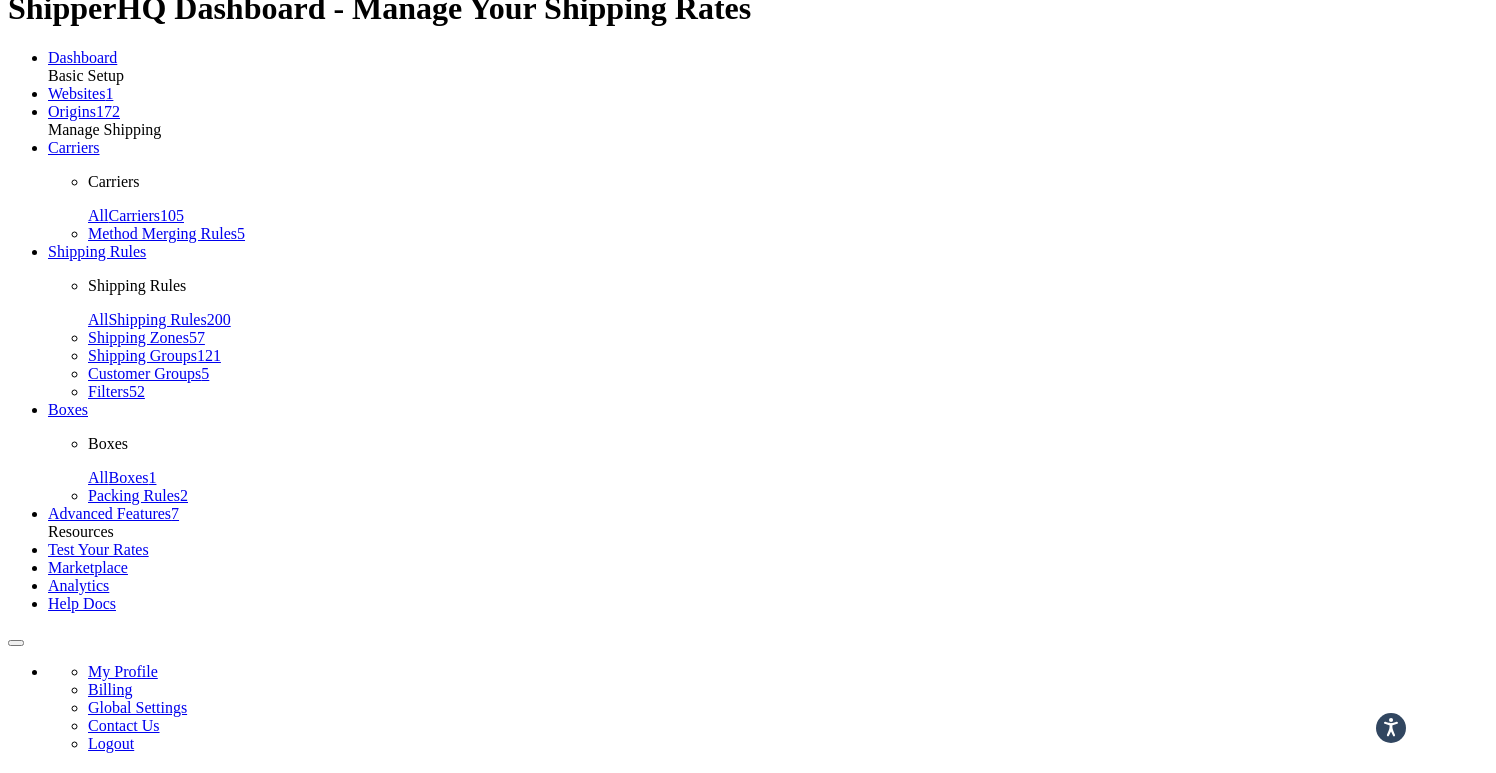 click on "Date & Time" at bounding box center [126, 893] 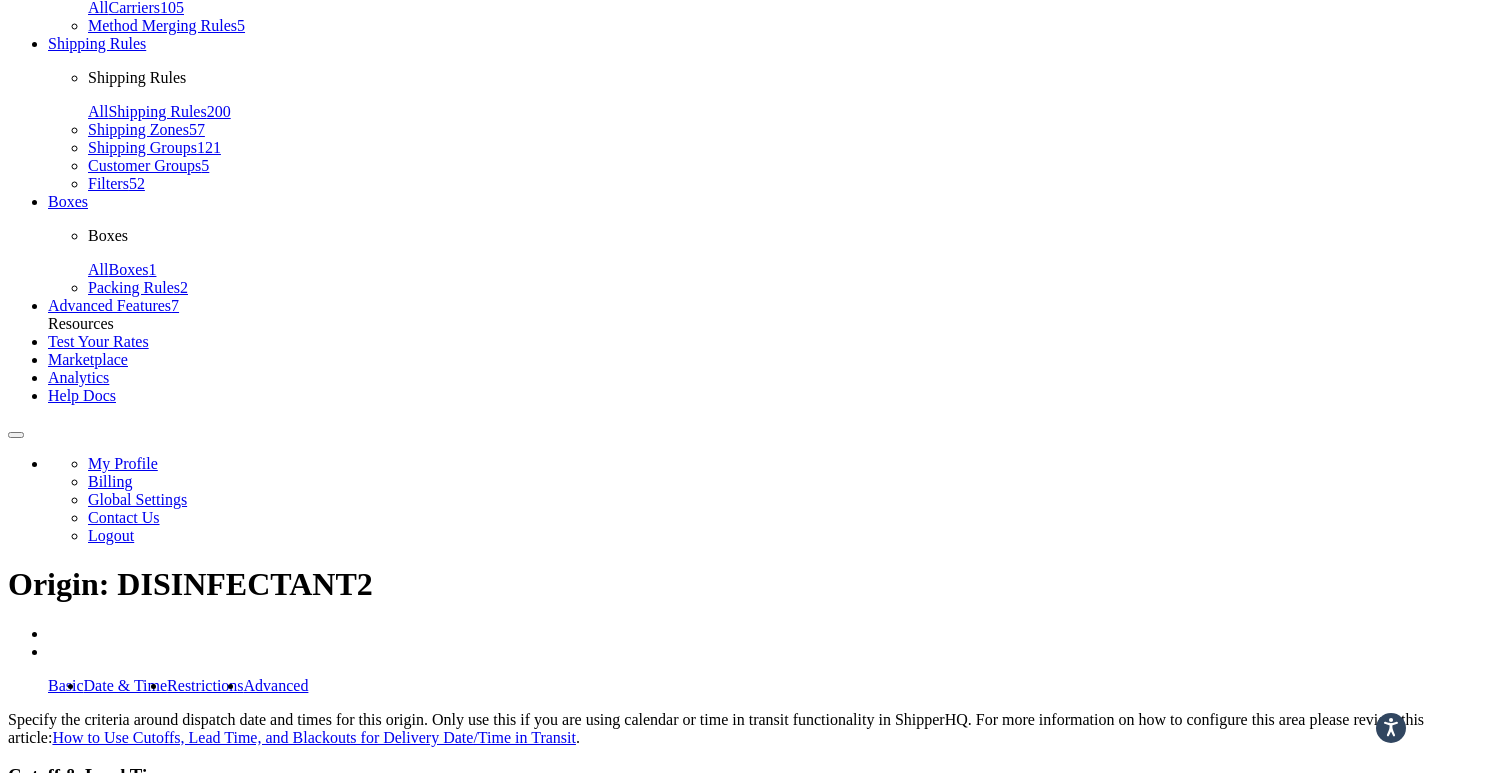 scroll, scrollTop: 0, scrollLeft: 0, axis: both 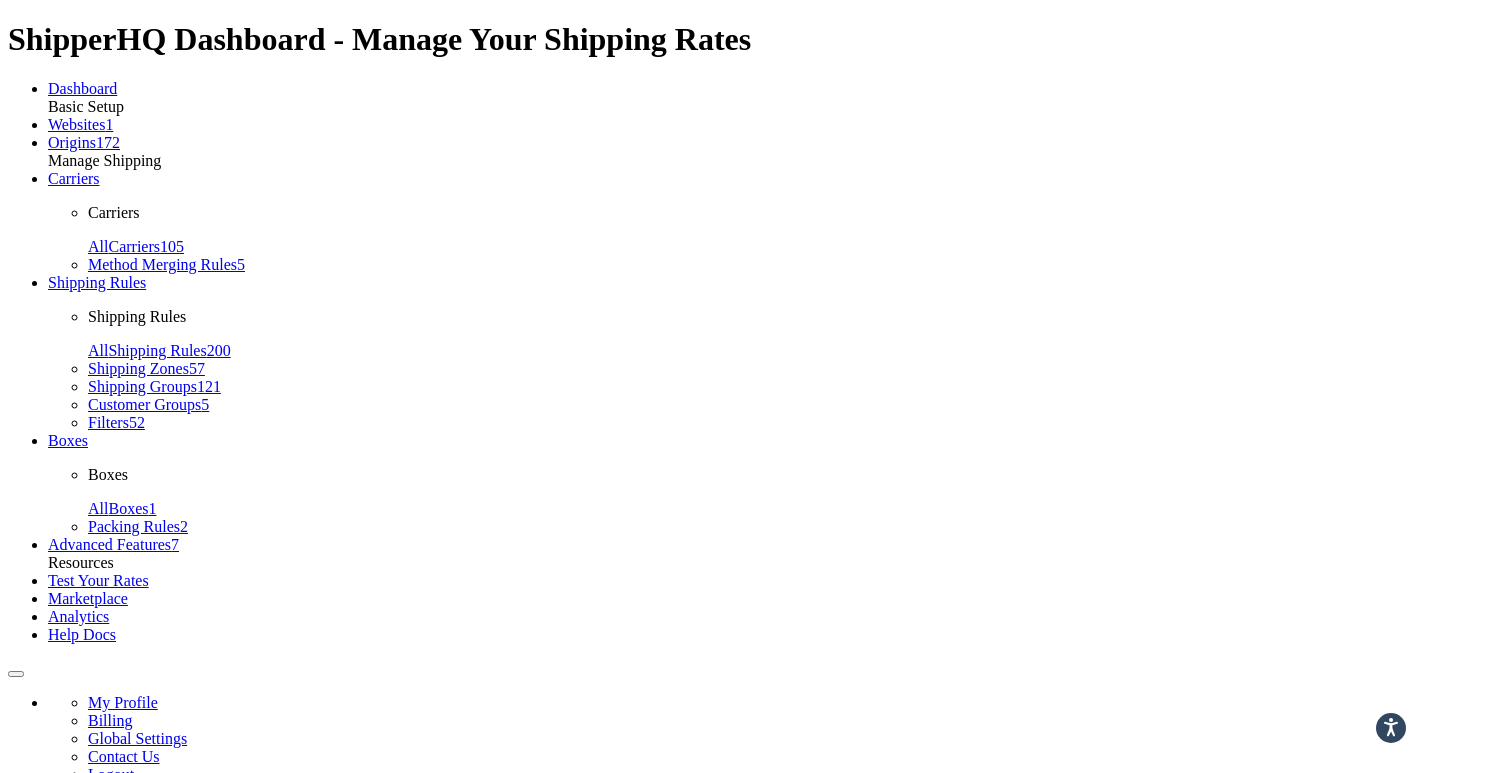 click on "Basic" at bounding box center [66, 924] 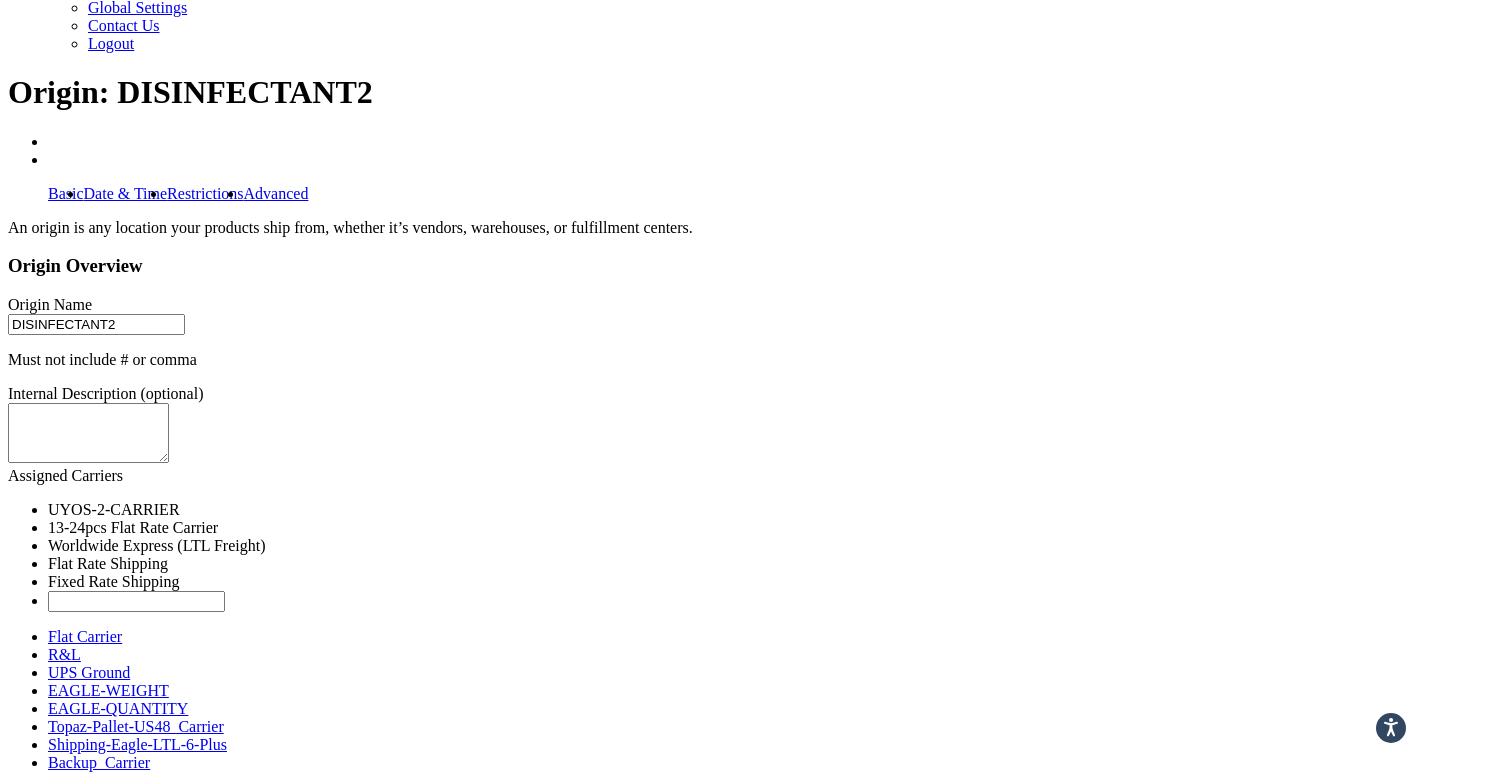 scroll, scrollTop: 0, scrollLeft: 0, axis: both 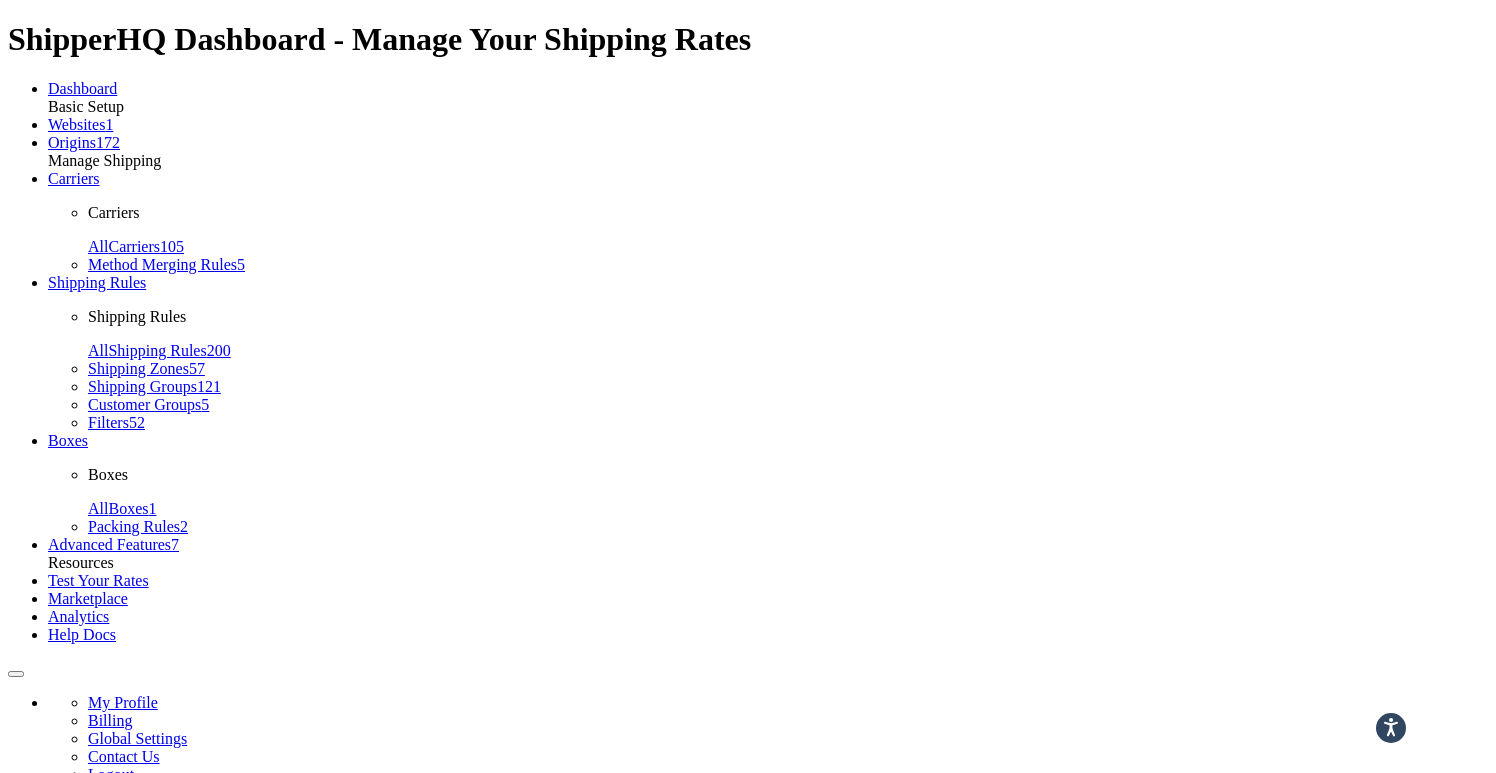 click on "Advanced" at bounding box center [335, 978] 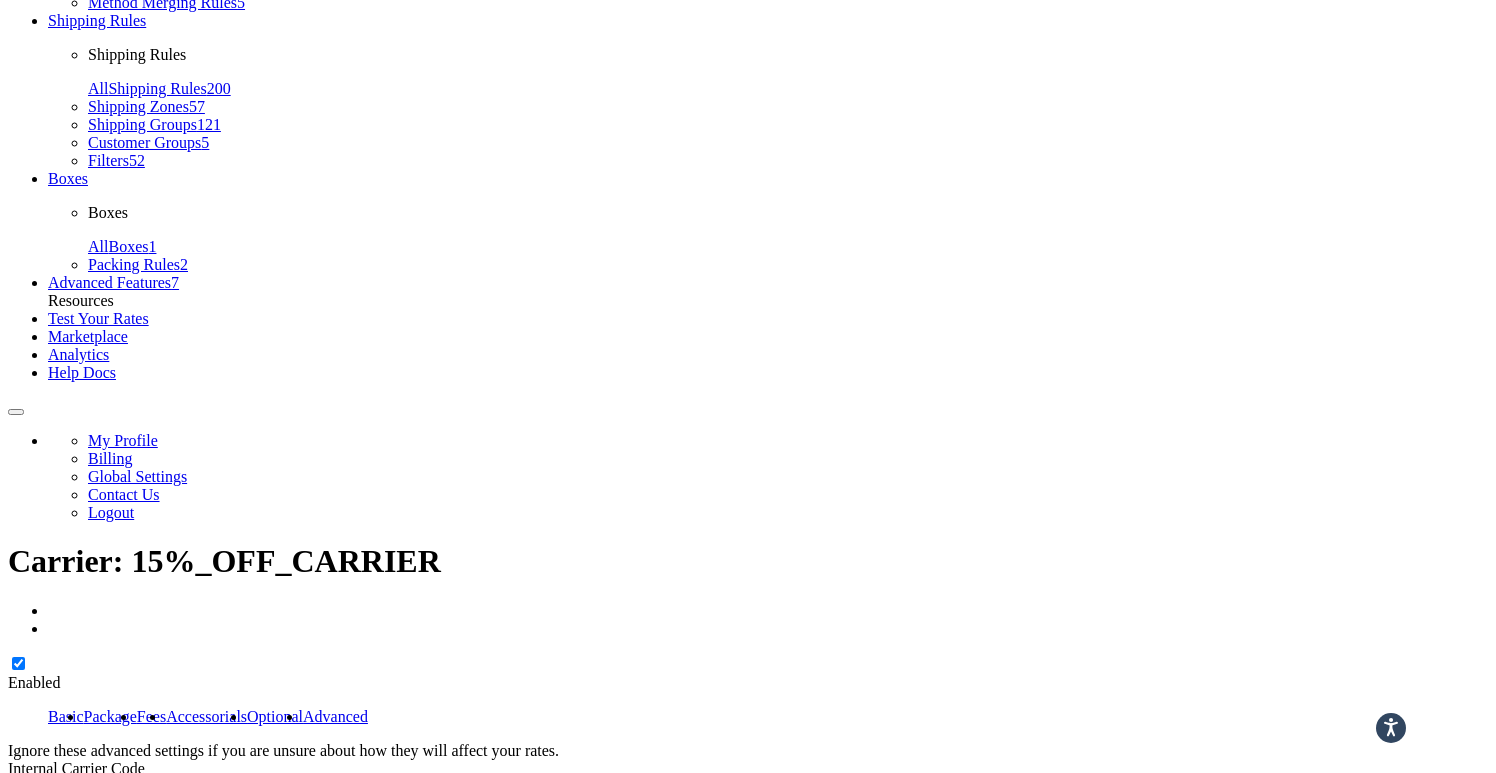 scroll, scrollTop: 0, scrollLeft: 0, axis: both 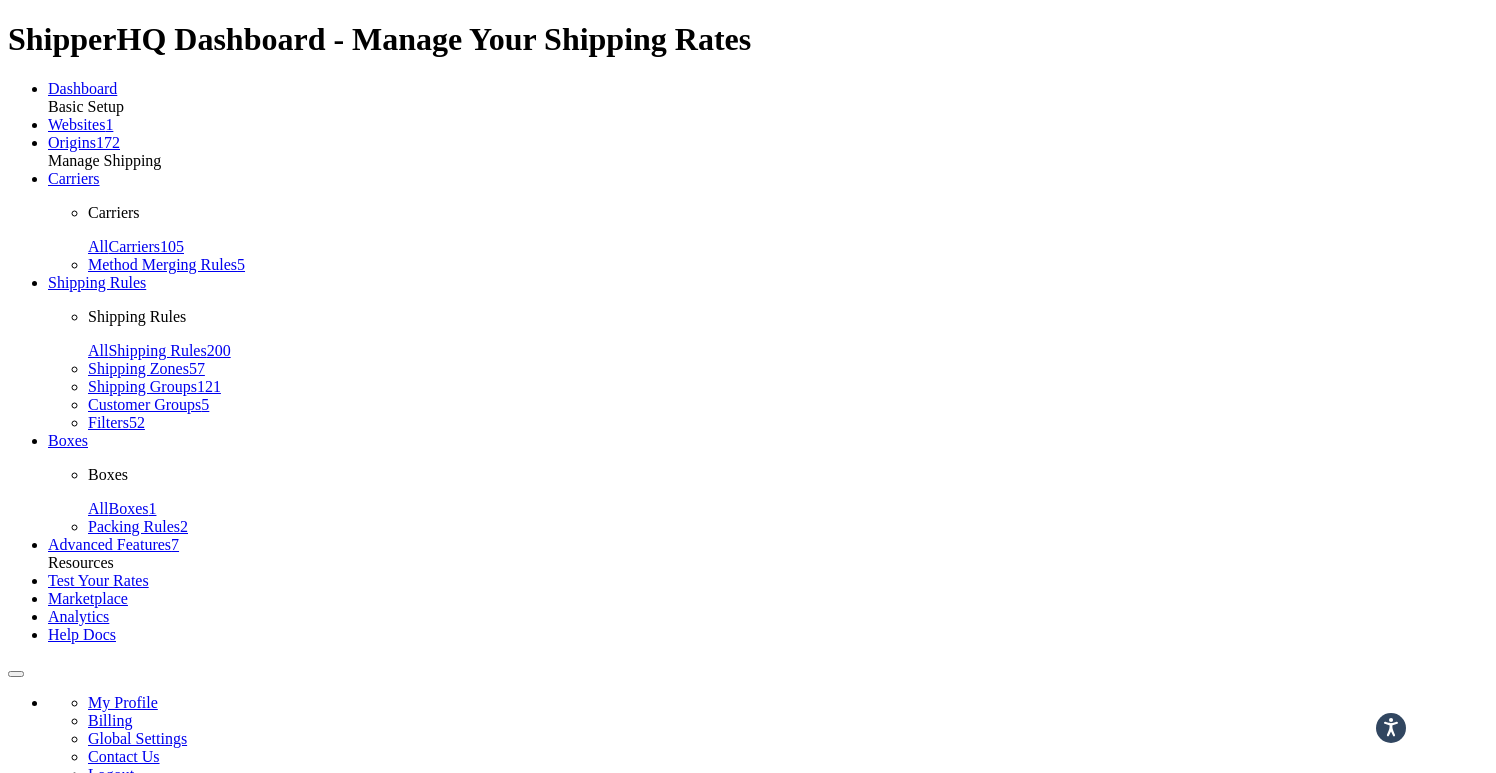 click on "Basic" at bounding box center [66, 978] 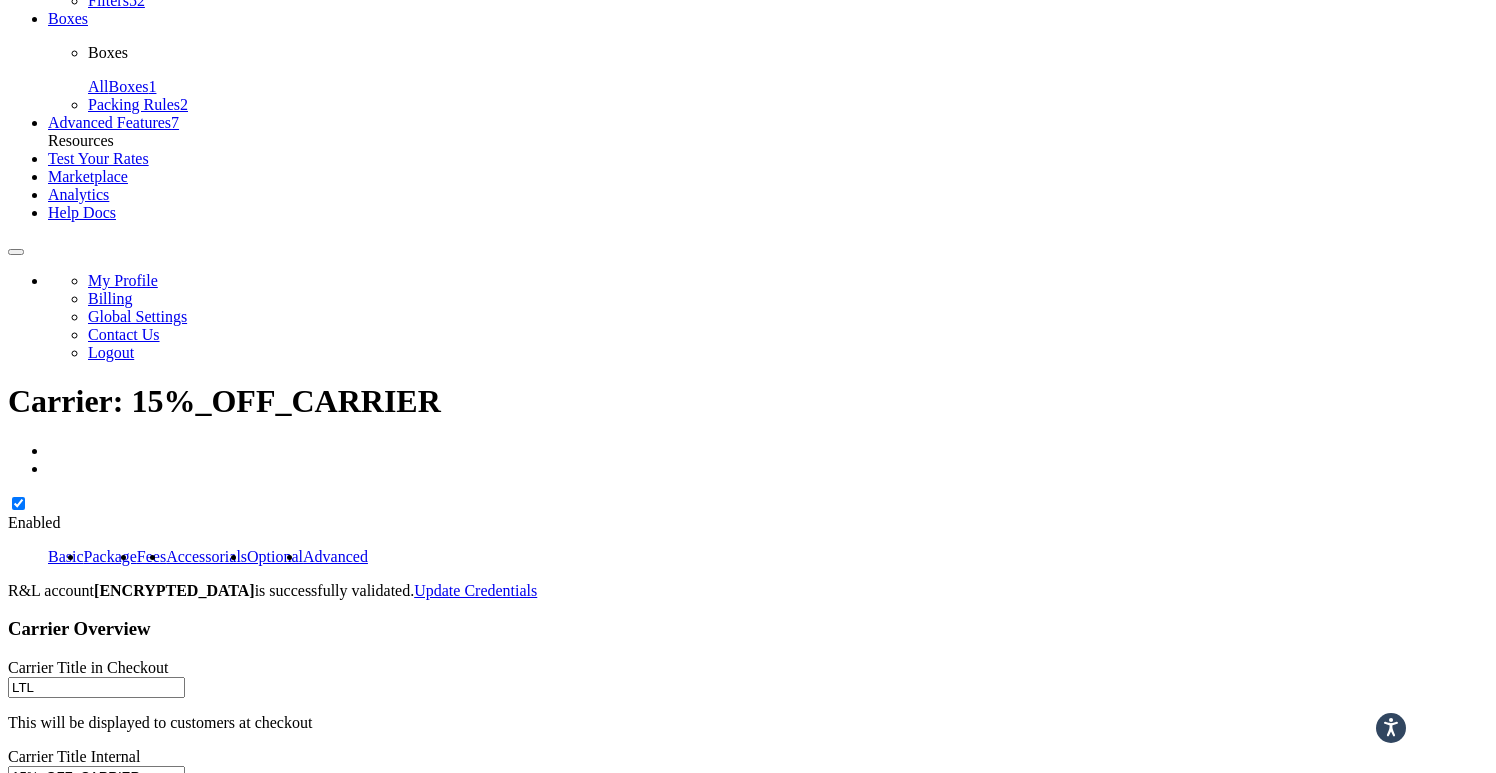 scroll, scrollTop: 442, scrollLeft: 0, axis: vertical 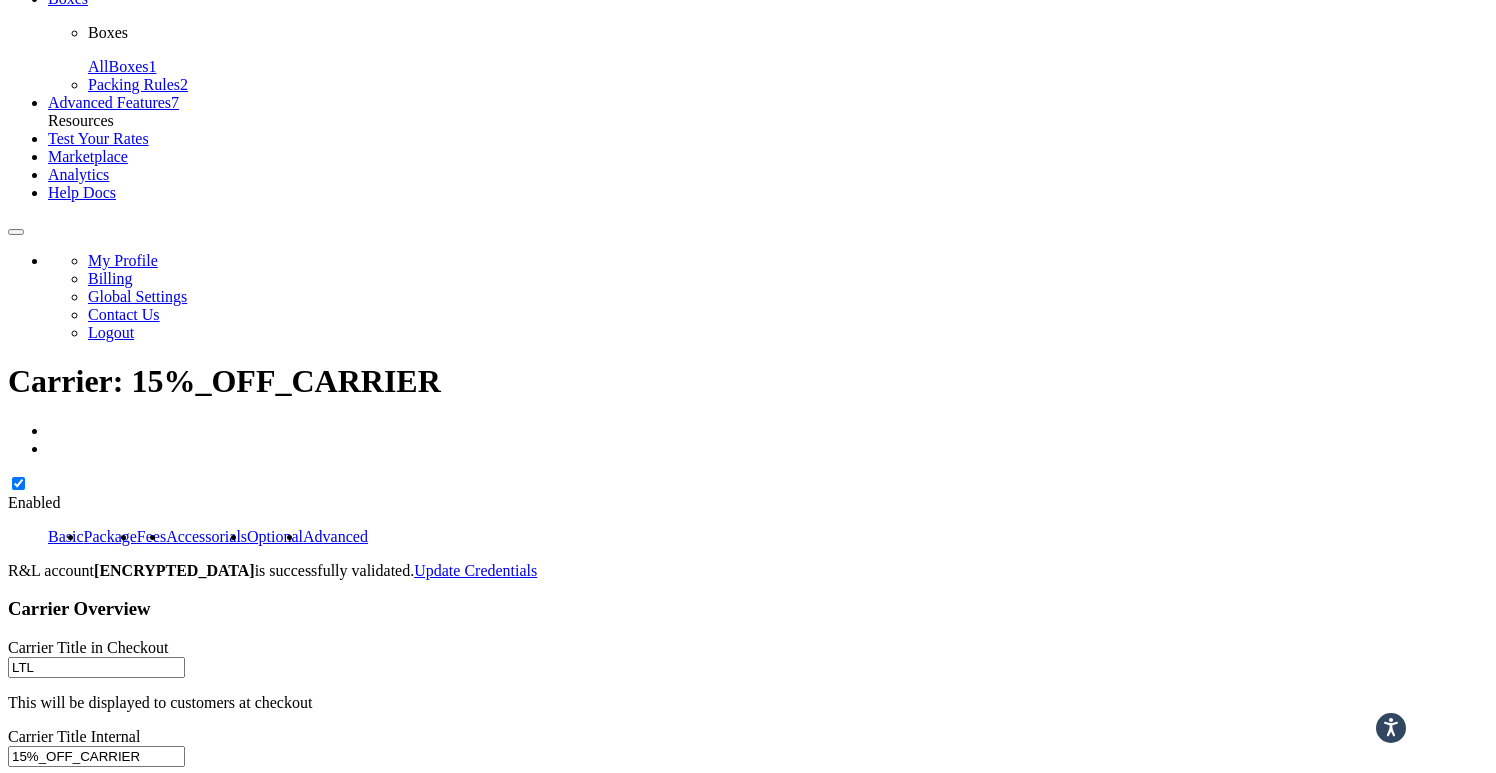 click on "LTL" at bounding box center [30, 4248] 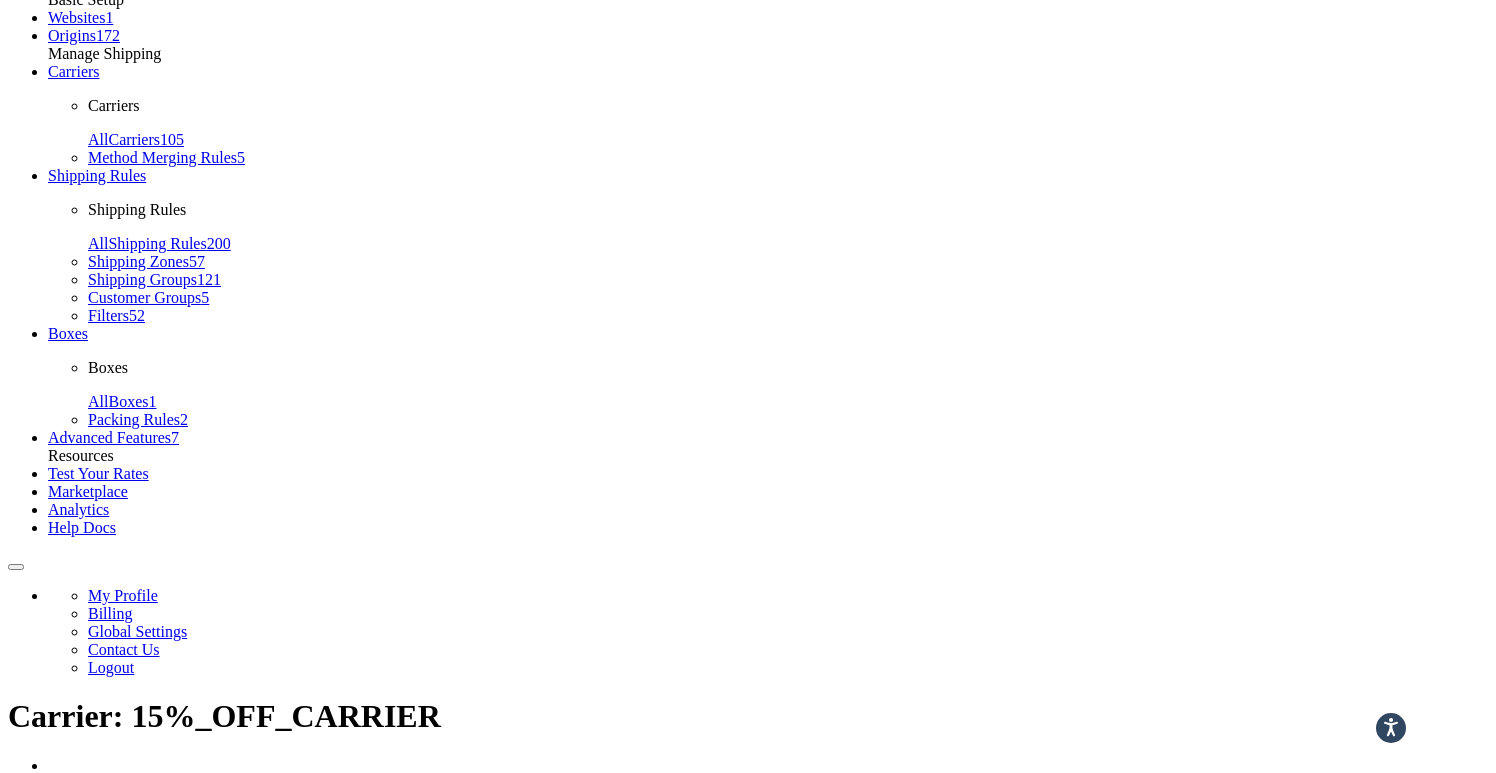 scroll, scrollTop: 0, scrollLeft: 0, axis: both 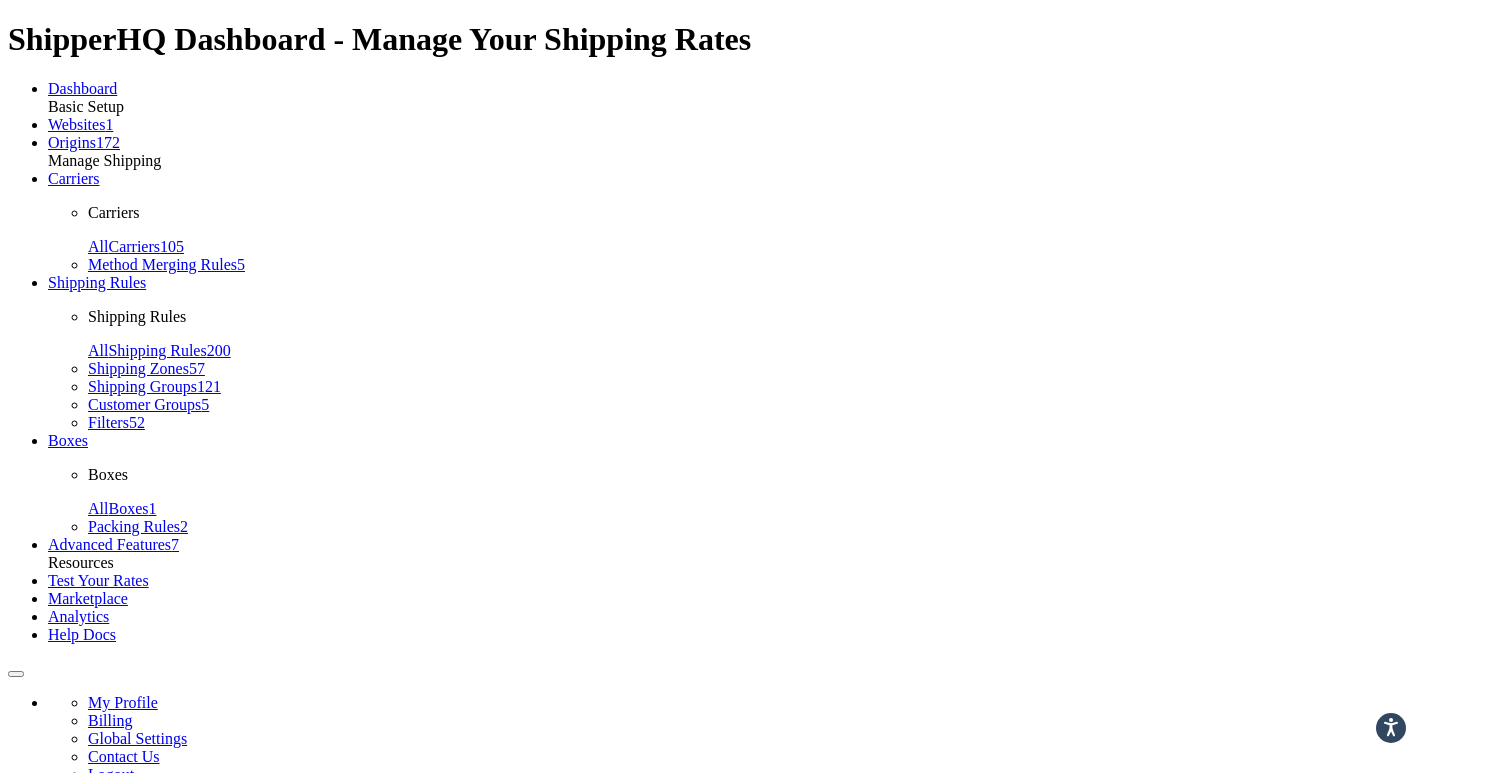 click on "Optional" at bounding box center [275, 978] 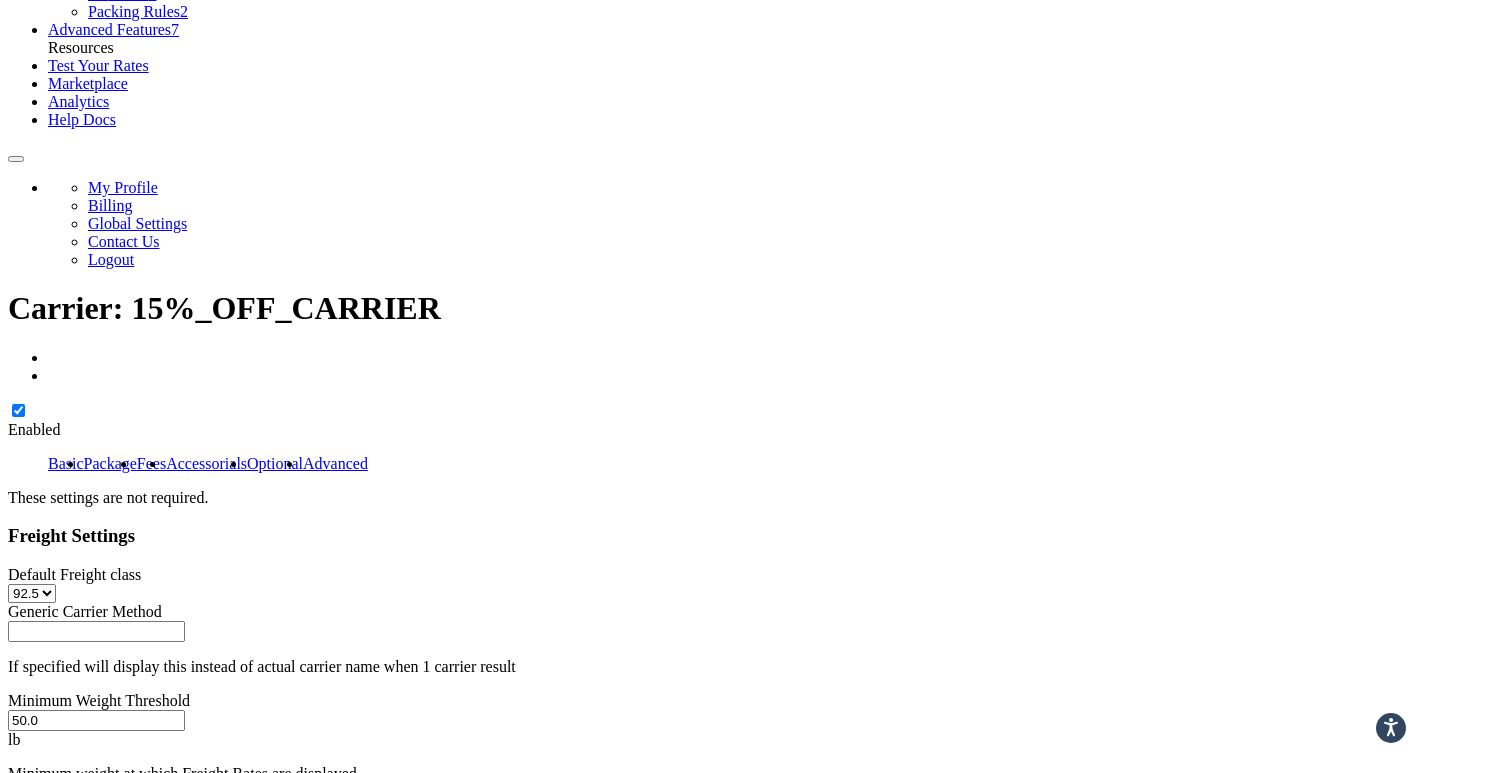 scroll, scrollTop: 518, scrollLeft: 0, axis: vertical 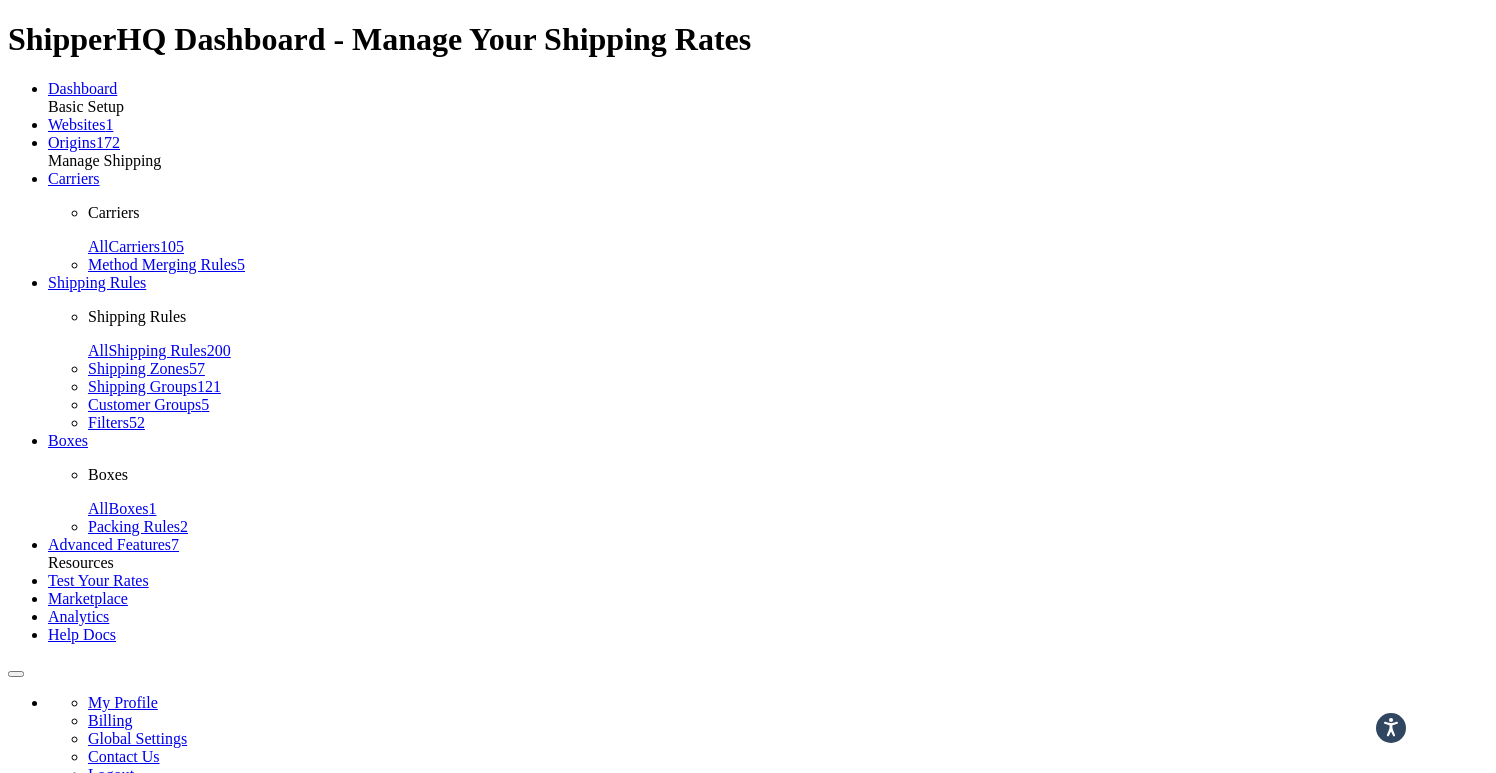 click on "Advanced" at bounding box center (335, 978) 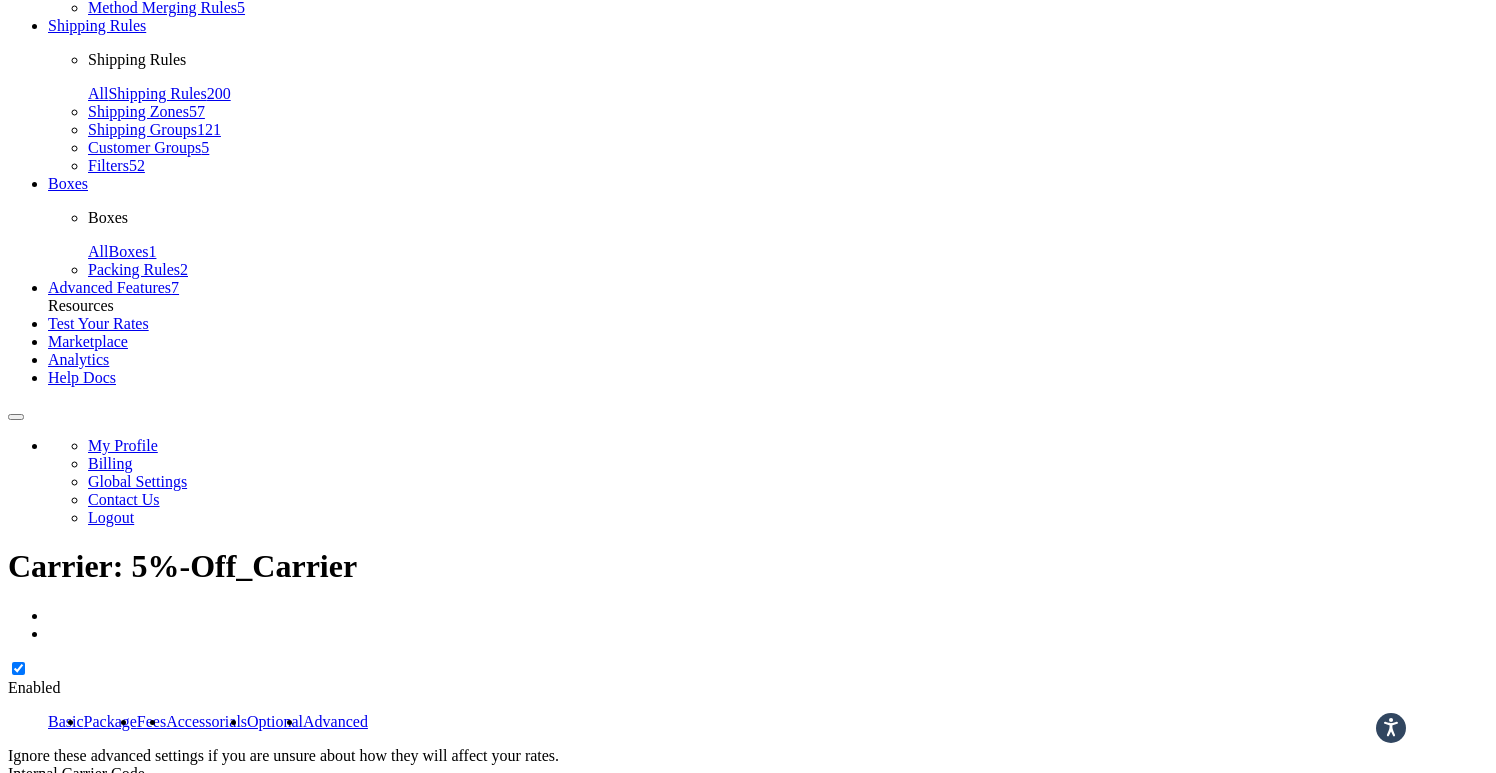 scroll, scrollTop: 0, scrollLeft: 0, axis: both 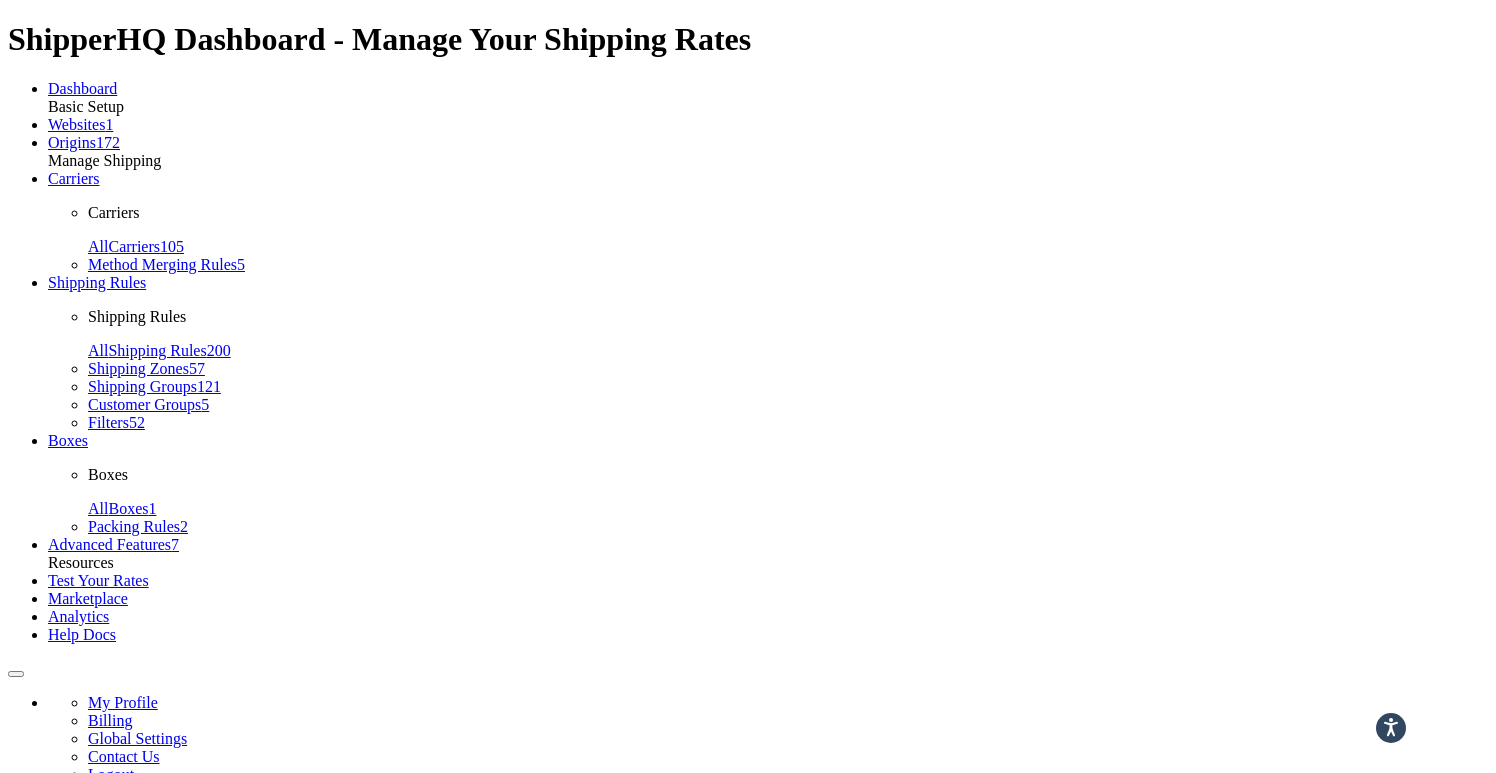 click on "Optional" at bounding box center [275, 978] 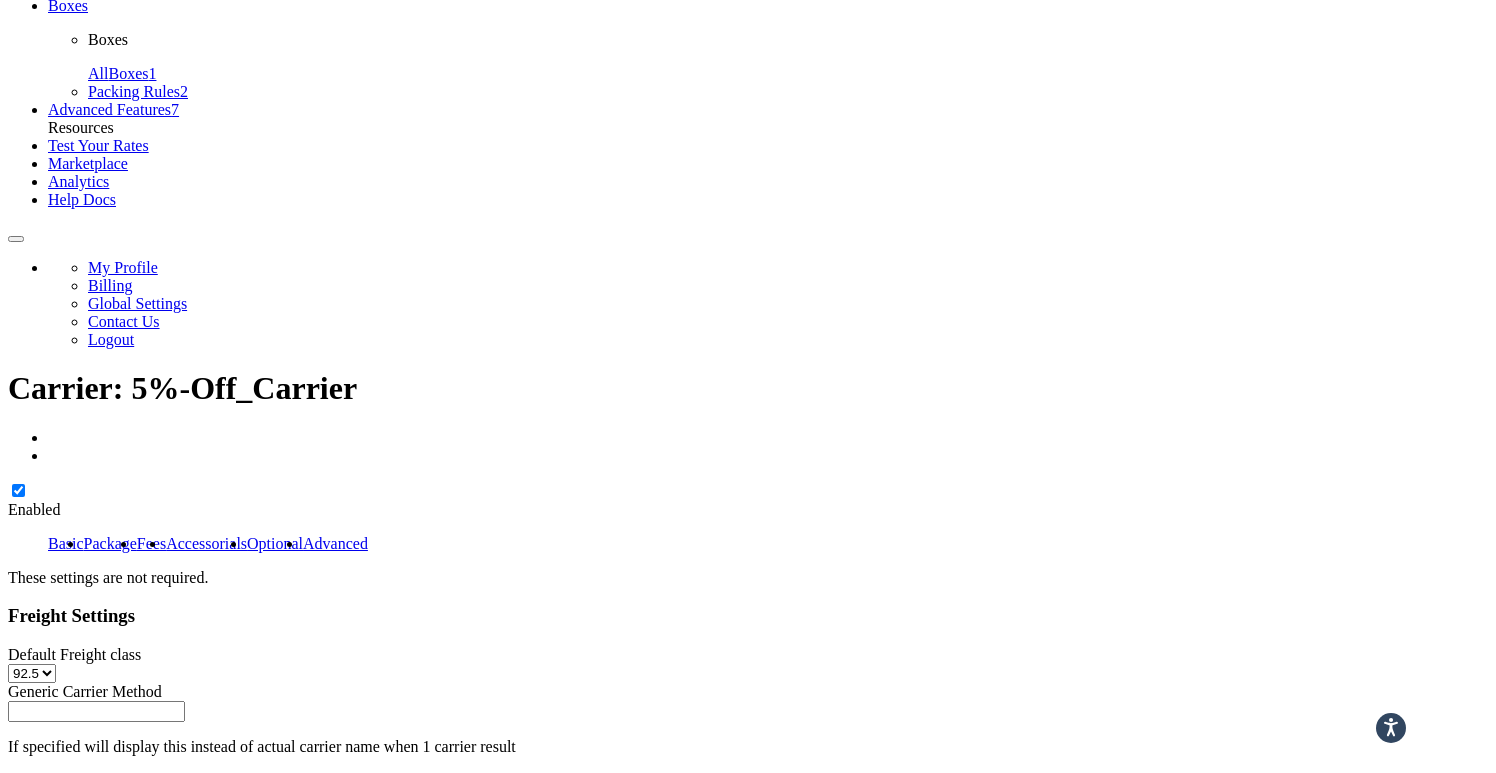scroll, scrollTop: 506, scrollLeft: 0, axis: vertical 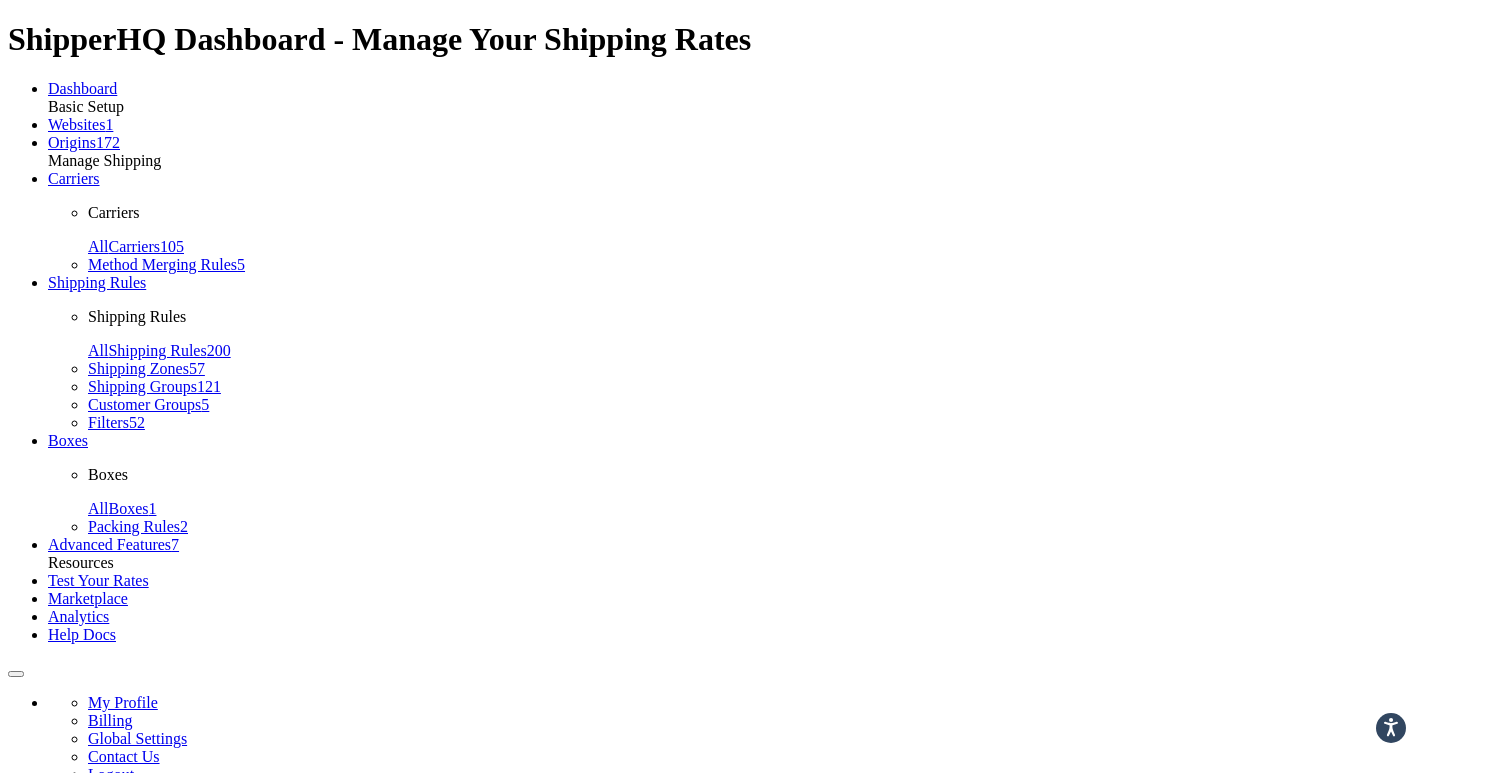 click on "Basic" at bounding box center [66, 978] 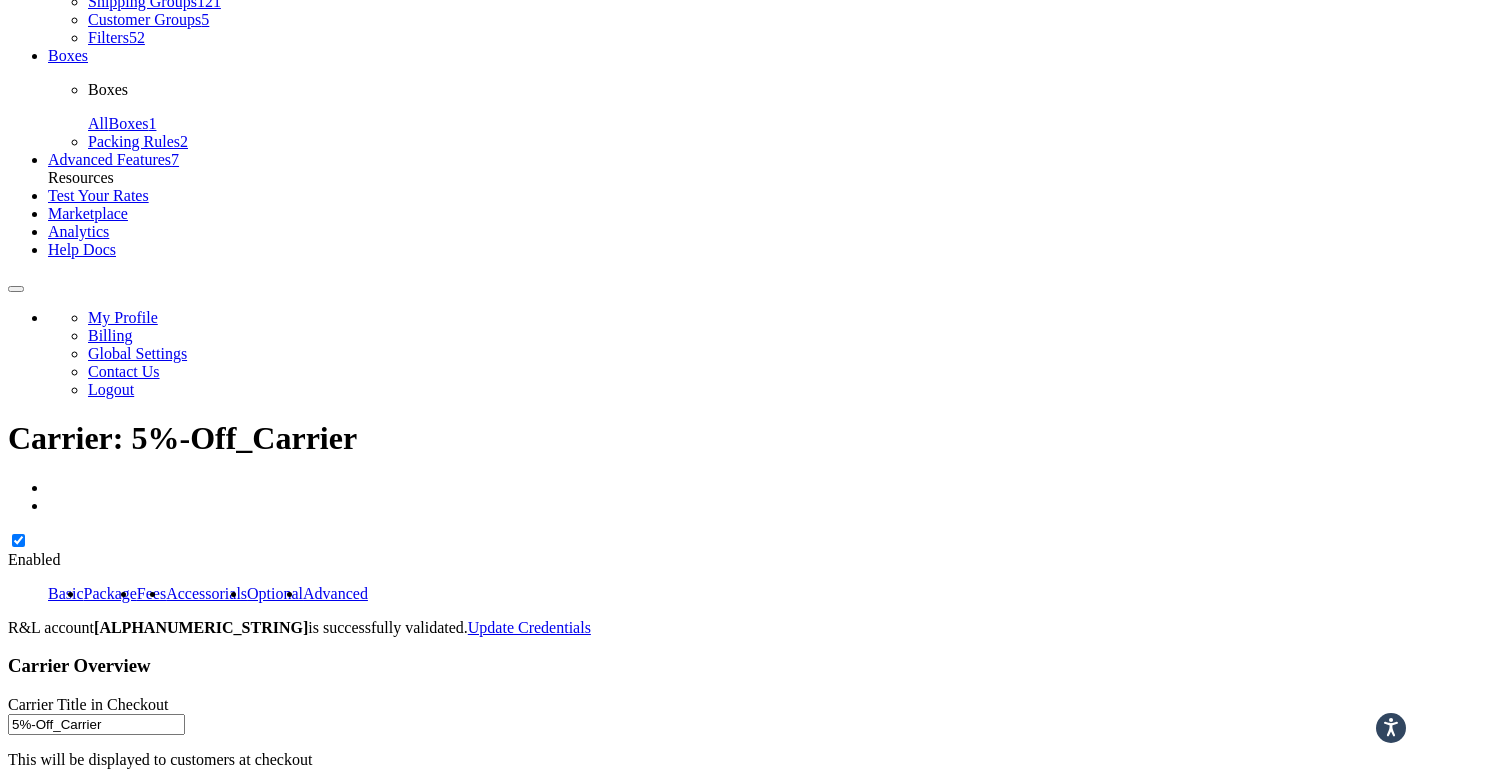 scroll, scrollTop: 506, scrollLeft: 0, axis: vertical 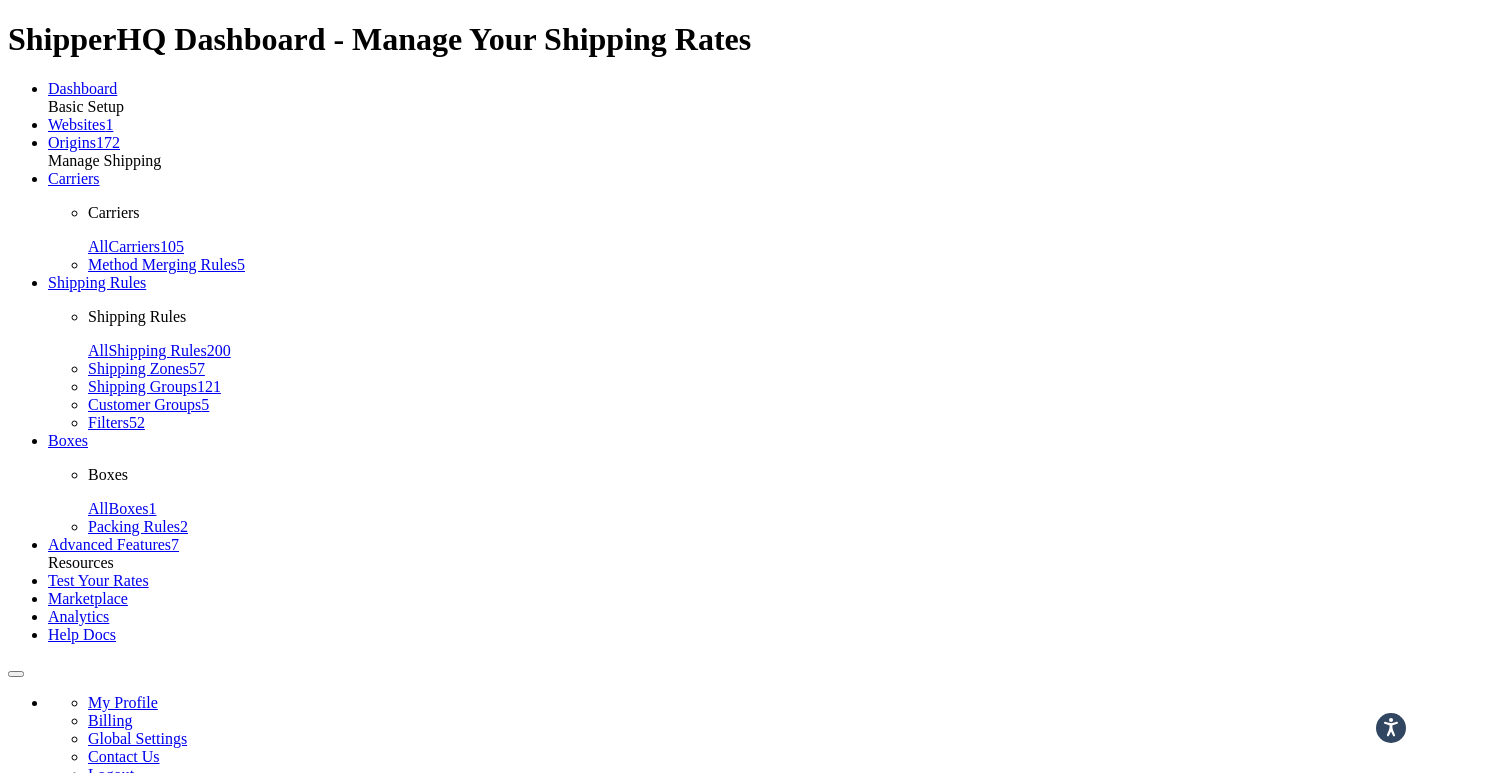 click on "Advanced" at bounding box center (338, 978) 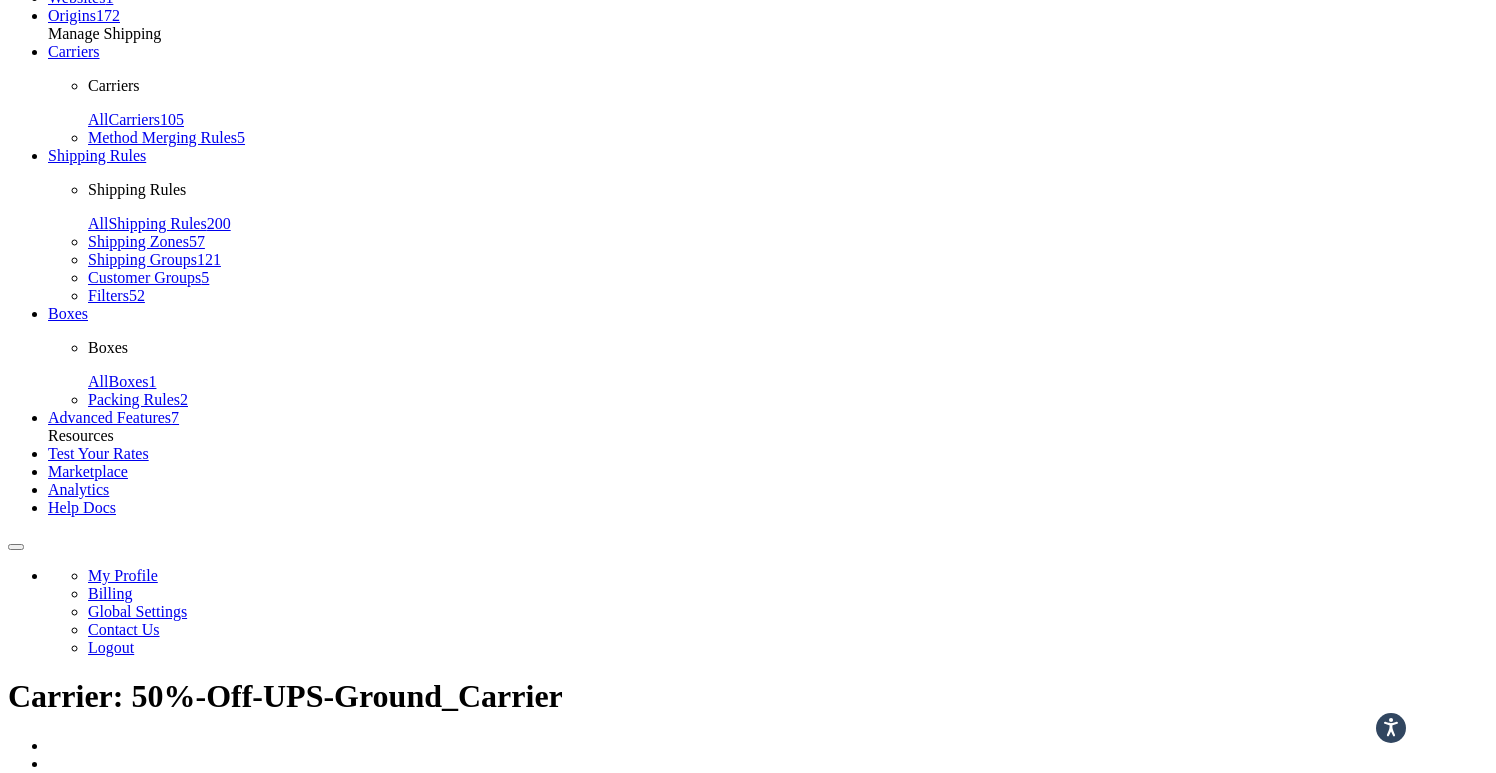 scroll, scrollTop: 0, scrollLeft: 0, axis: both 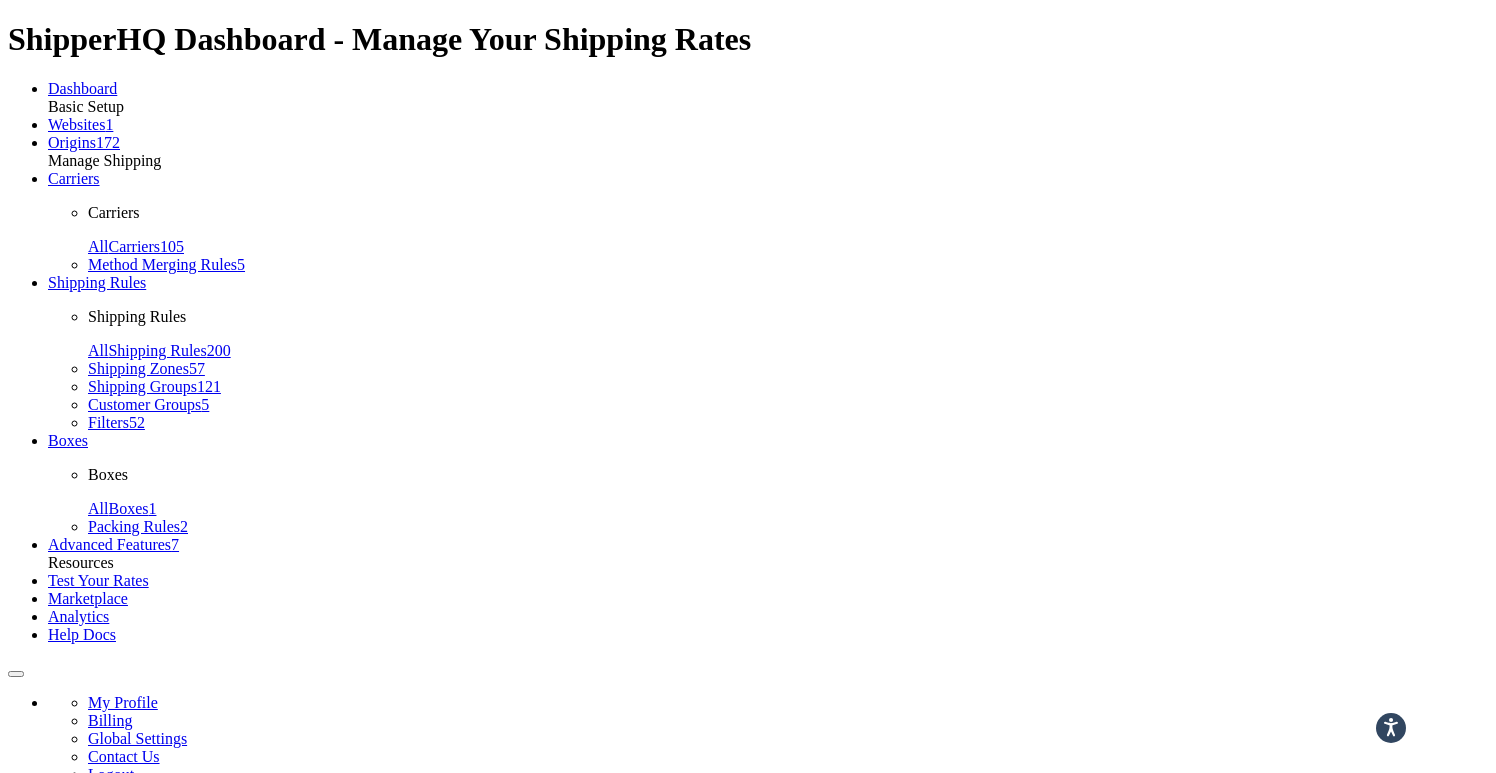 click on "Advanced" at bounding box center [338, 978] 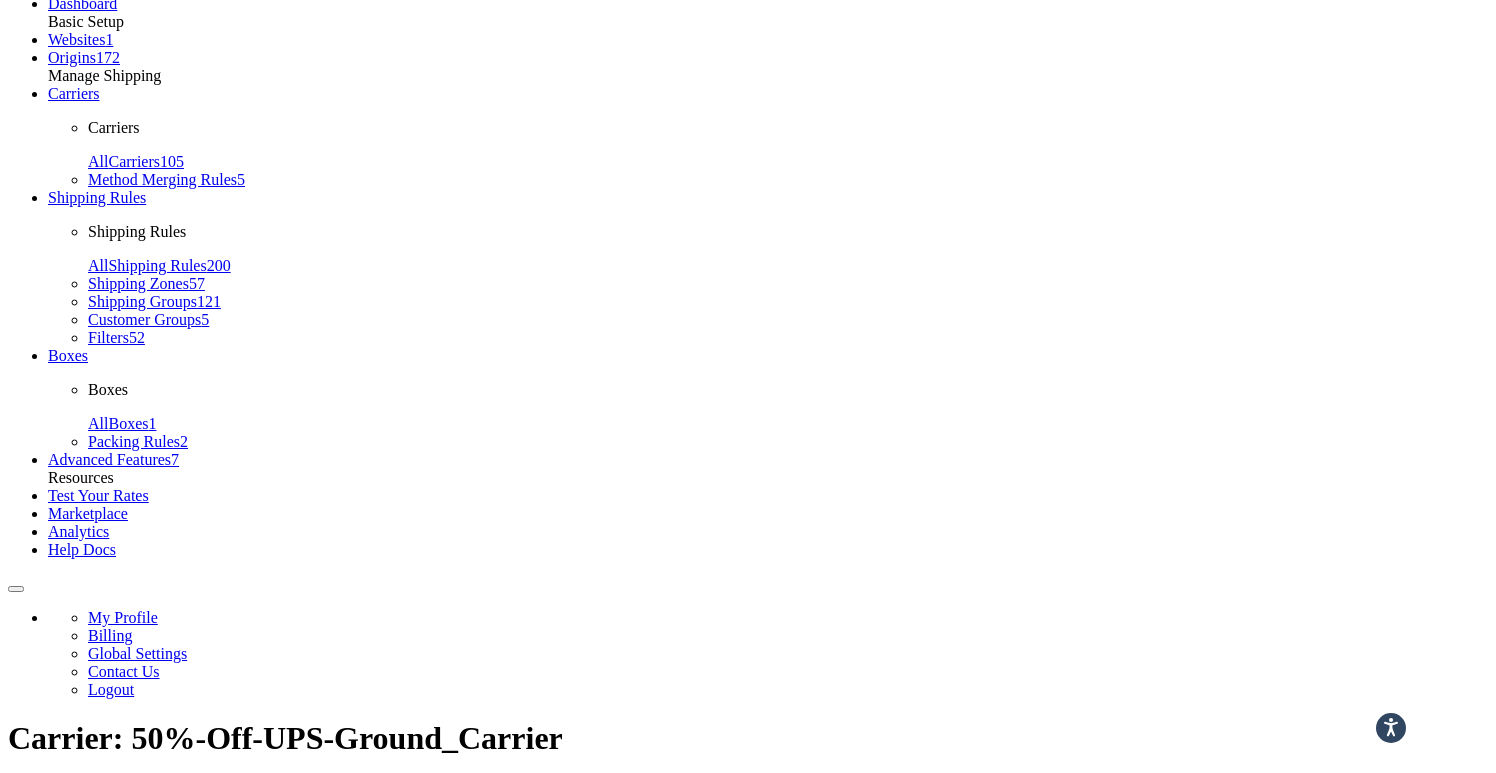 scroll, scrollTop: 53, scrollLeft: 0, axis: vertical 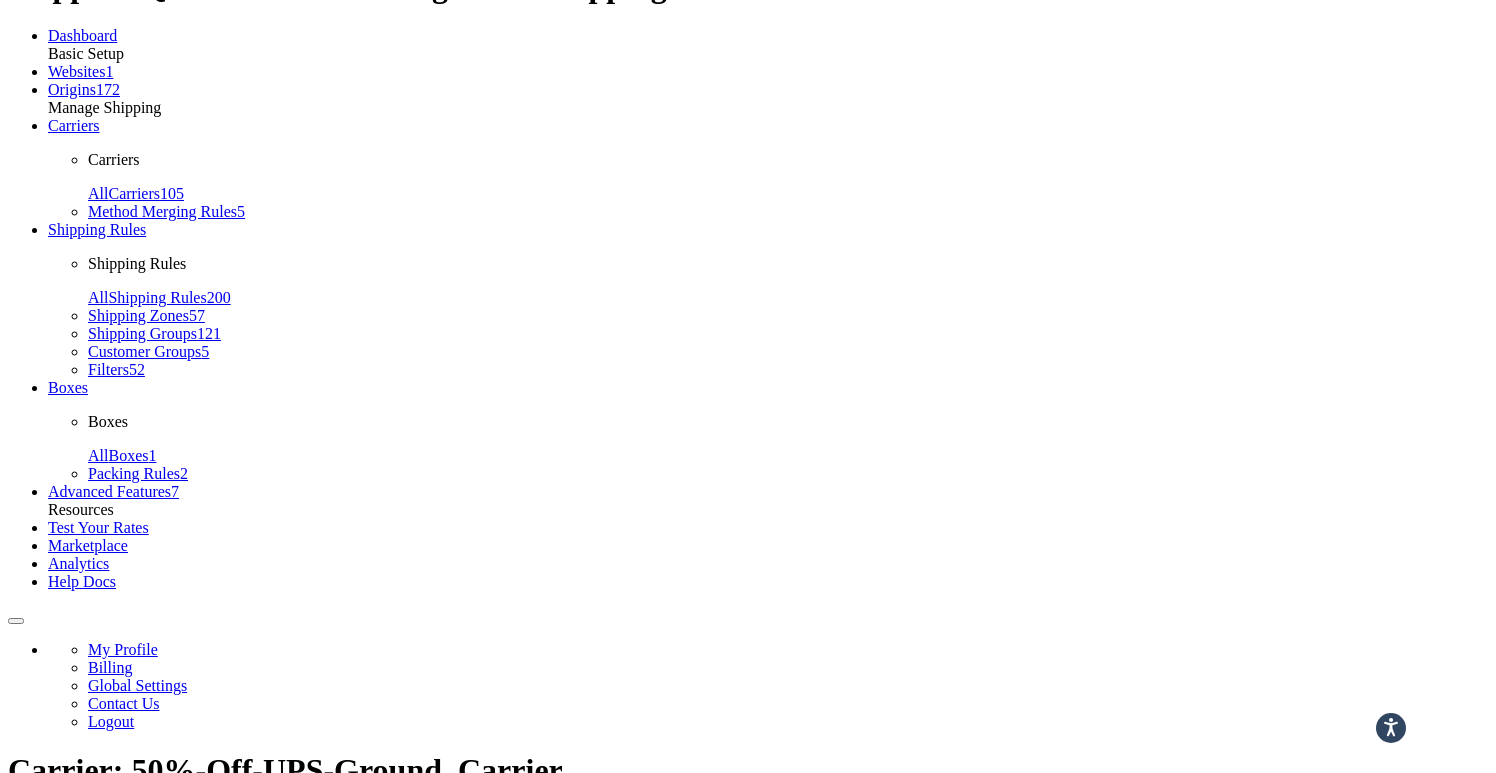 click on "Optional" at bounding box center [278, 925] 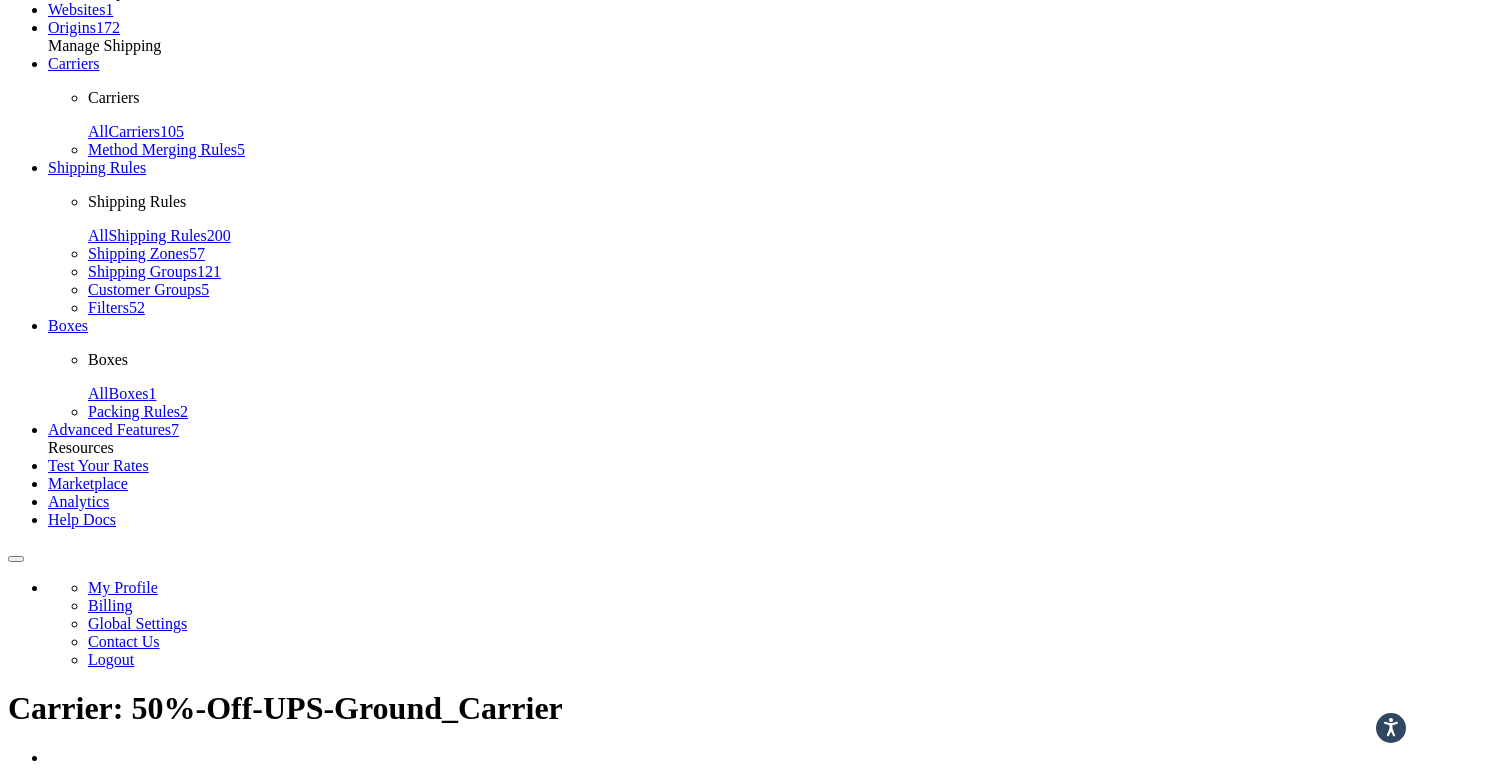 scroll, scrollTop: 0, scrollLeft: 0, axis: both 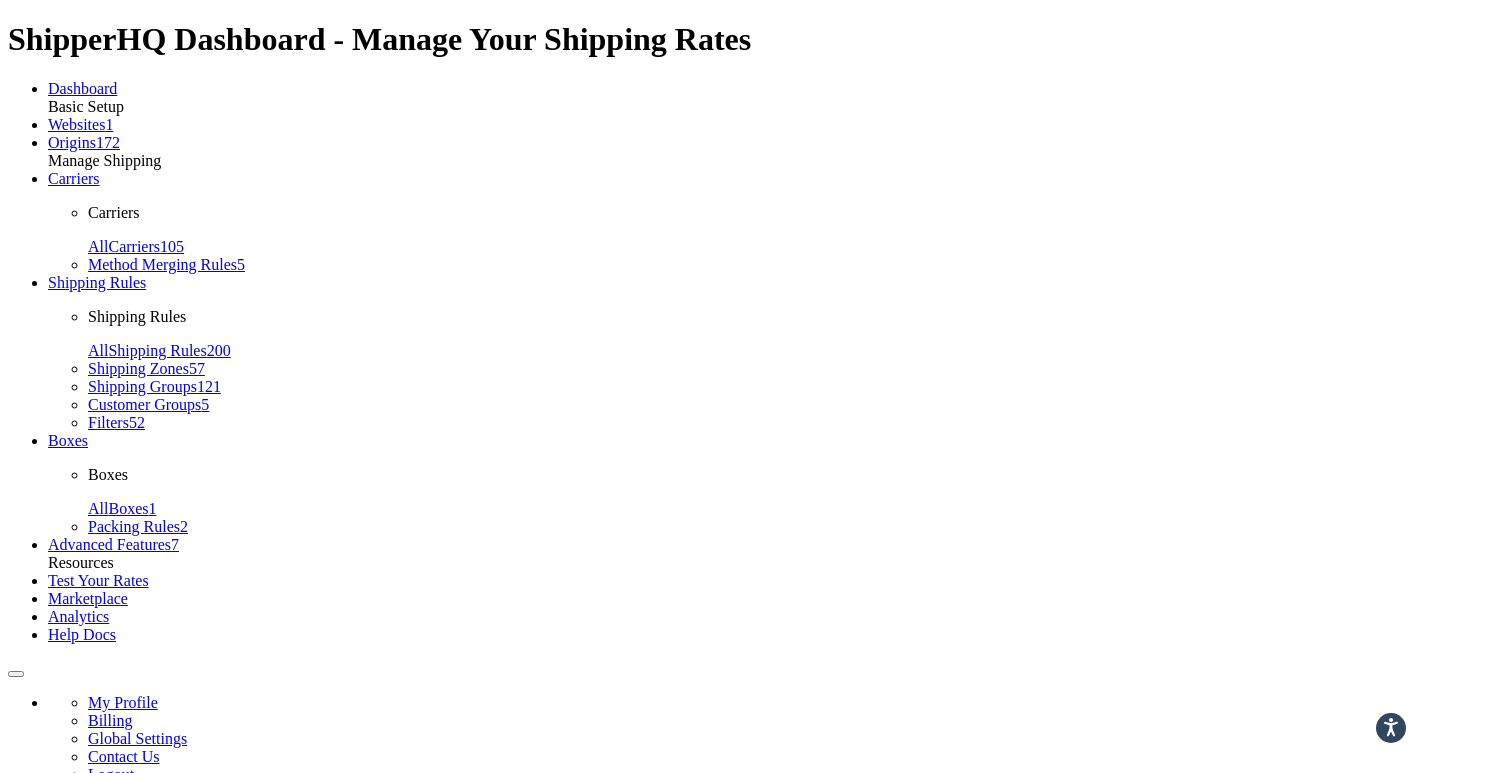 click on "Advanced" at bounding box center (338, 978) 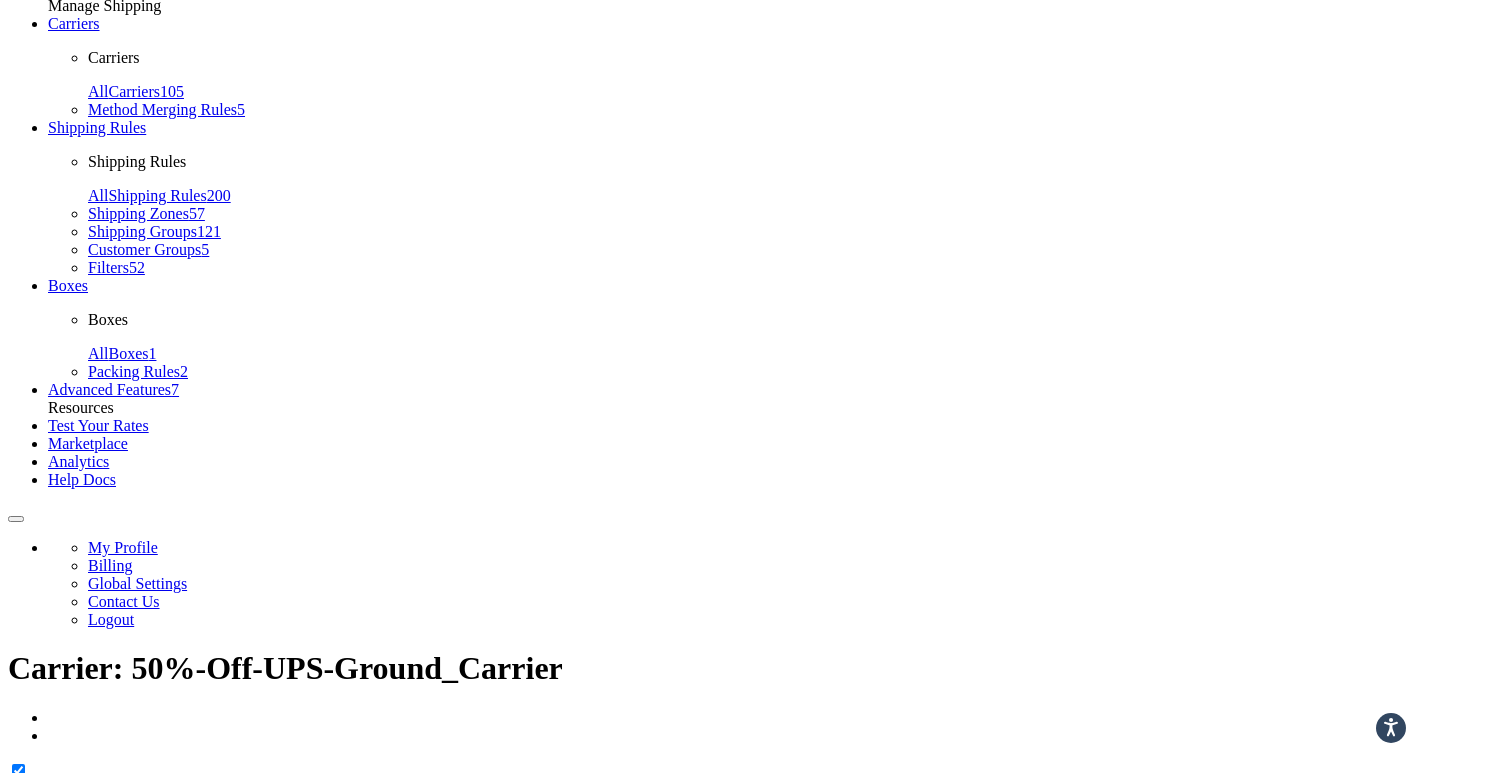 scroll, scrollTop: 0, scrollLeft: 0, axis: both 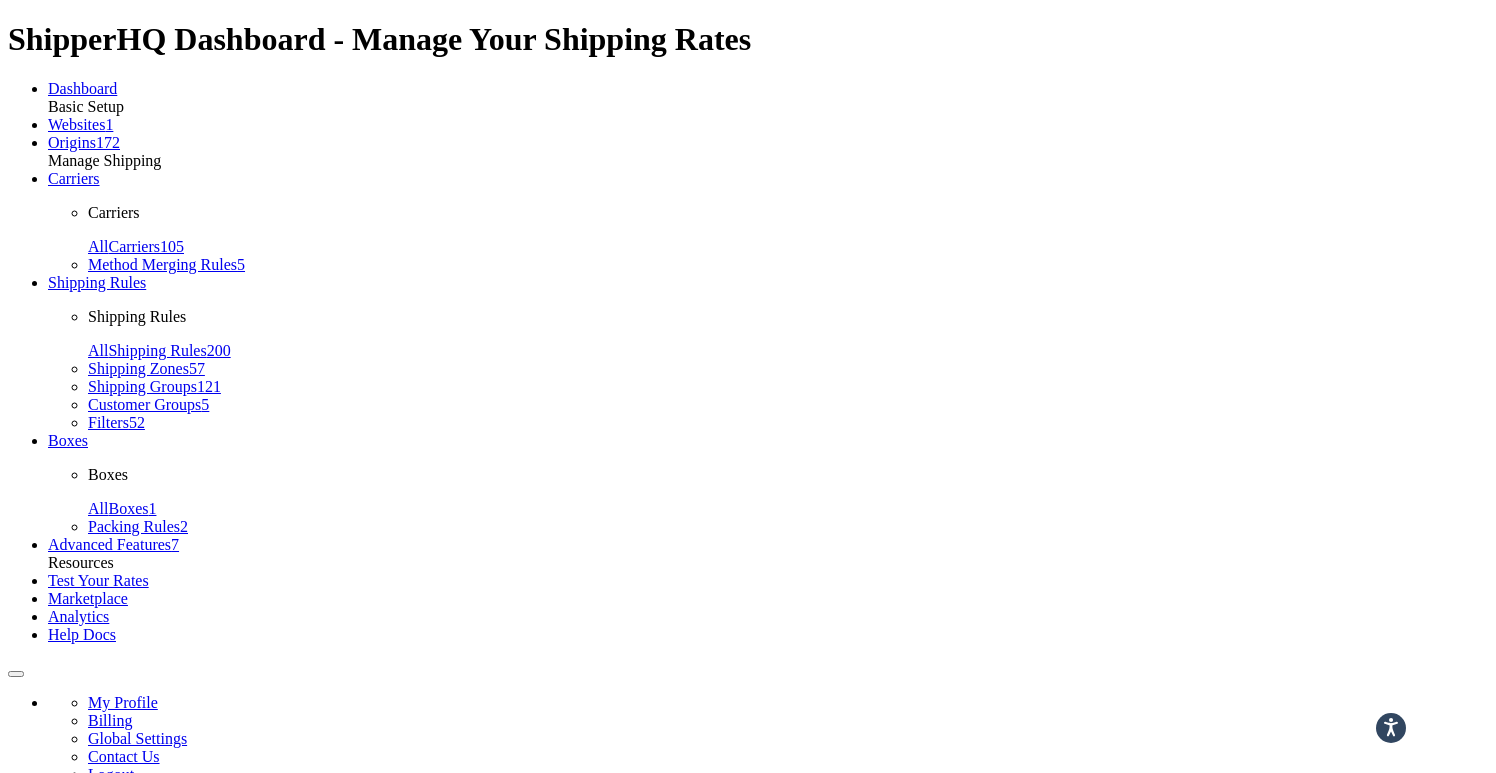 click on "Basic" at bounding box center (66, 978) 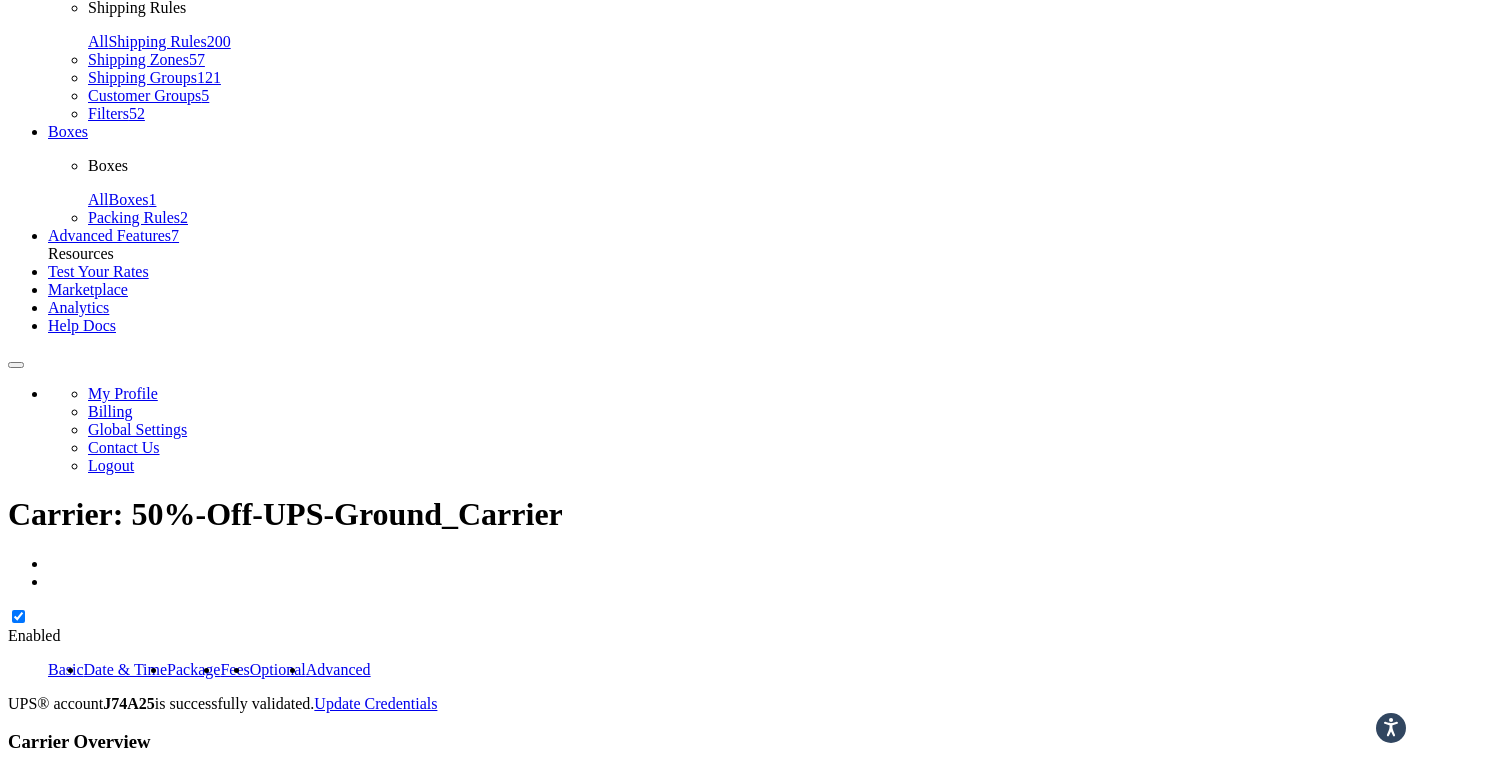 scroll, scrollTop: 0, scrollLeft: 0, axis: both 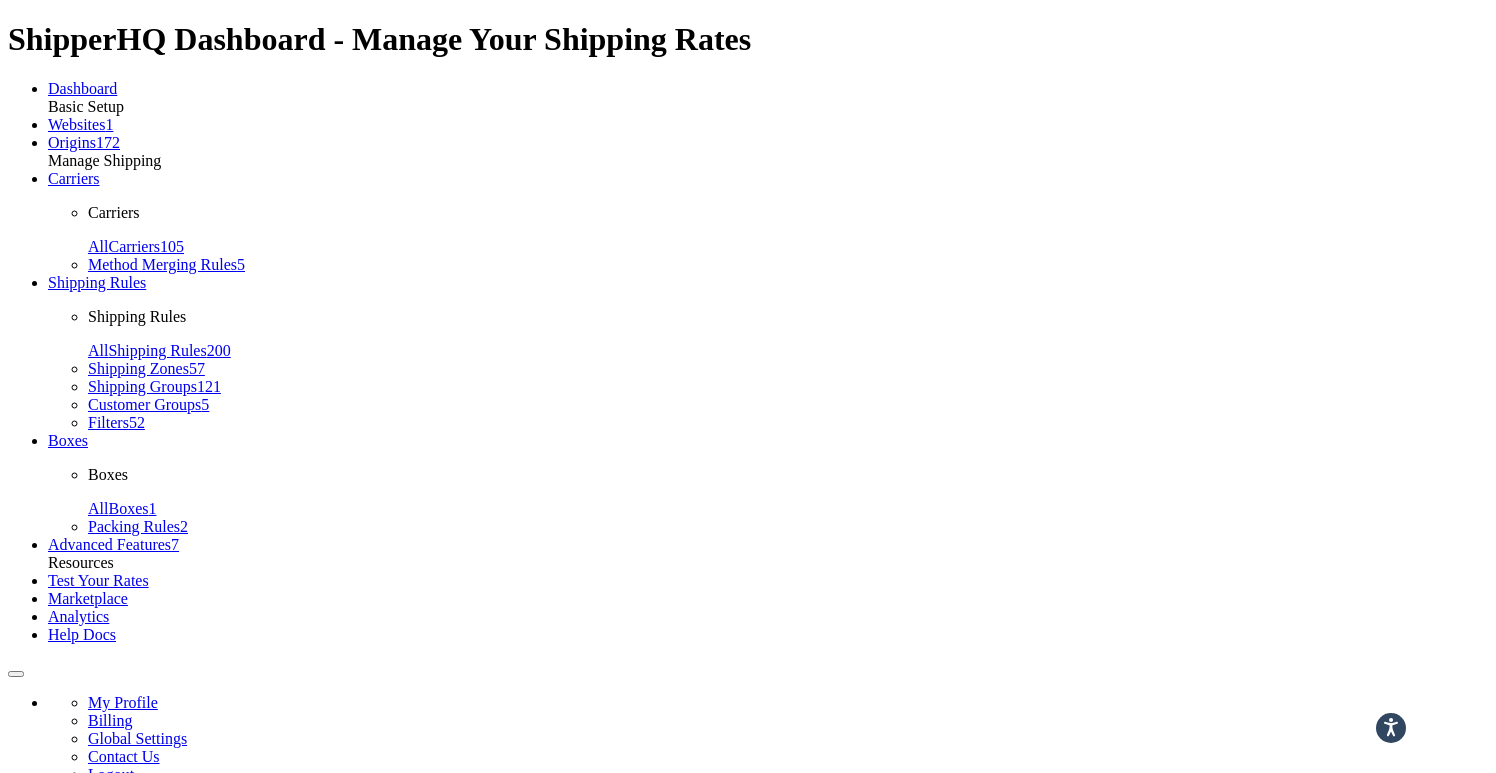 click on "Advanced" at bounding box center [276, 924] 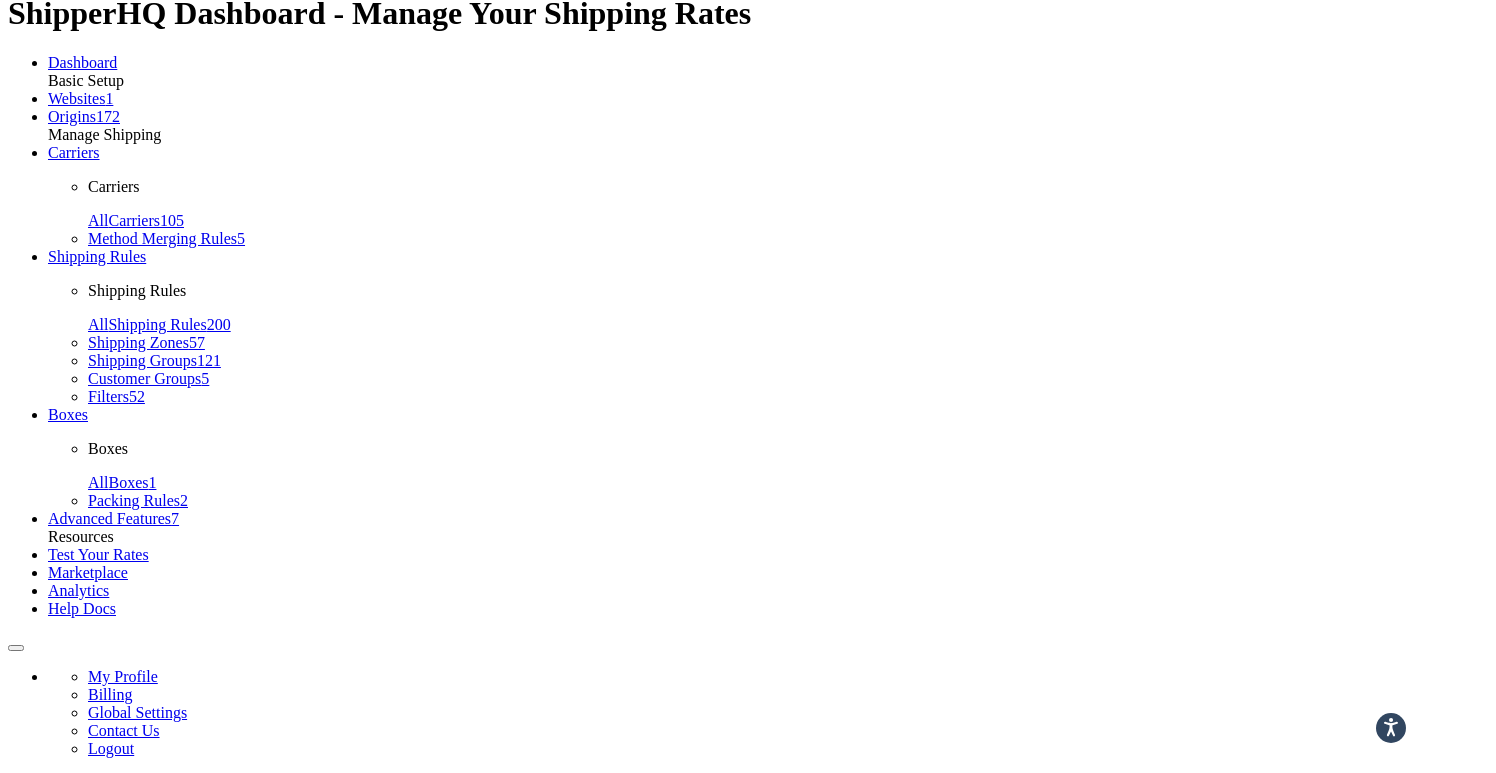 scroll, scrollTop: 0, scrollLeft: 0, axis: both 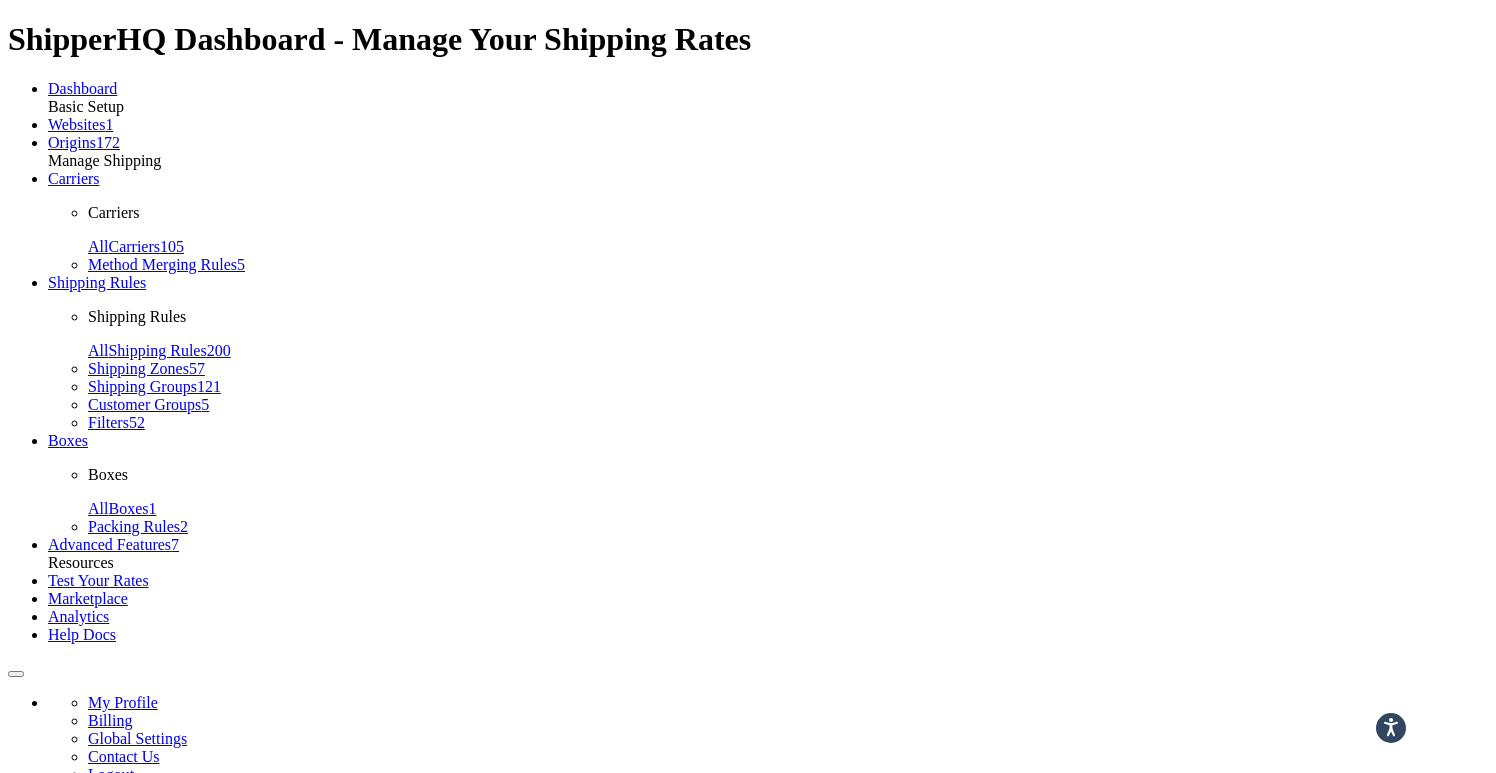 click on "Basic" at bounding box center (66, 924) 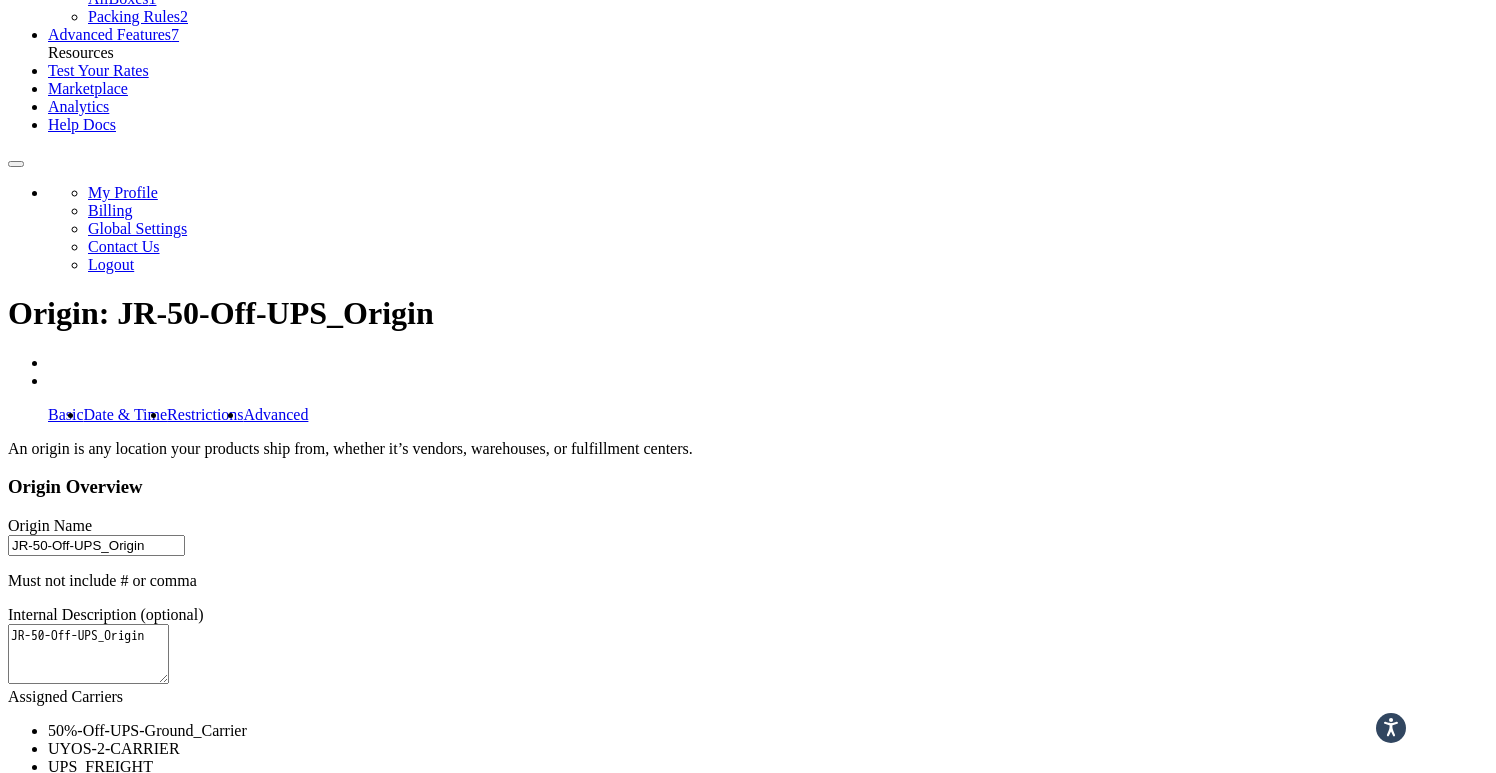 scroll, scrollTop: 0, scrollLeft: 0, axis: both 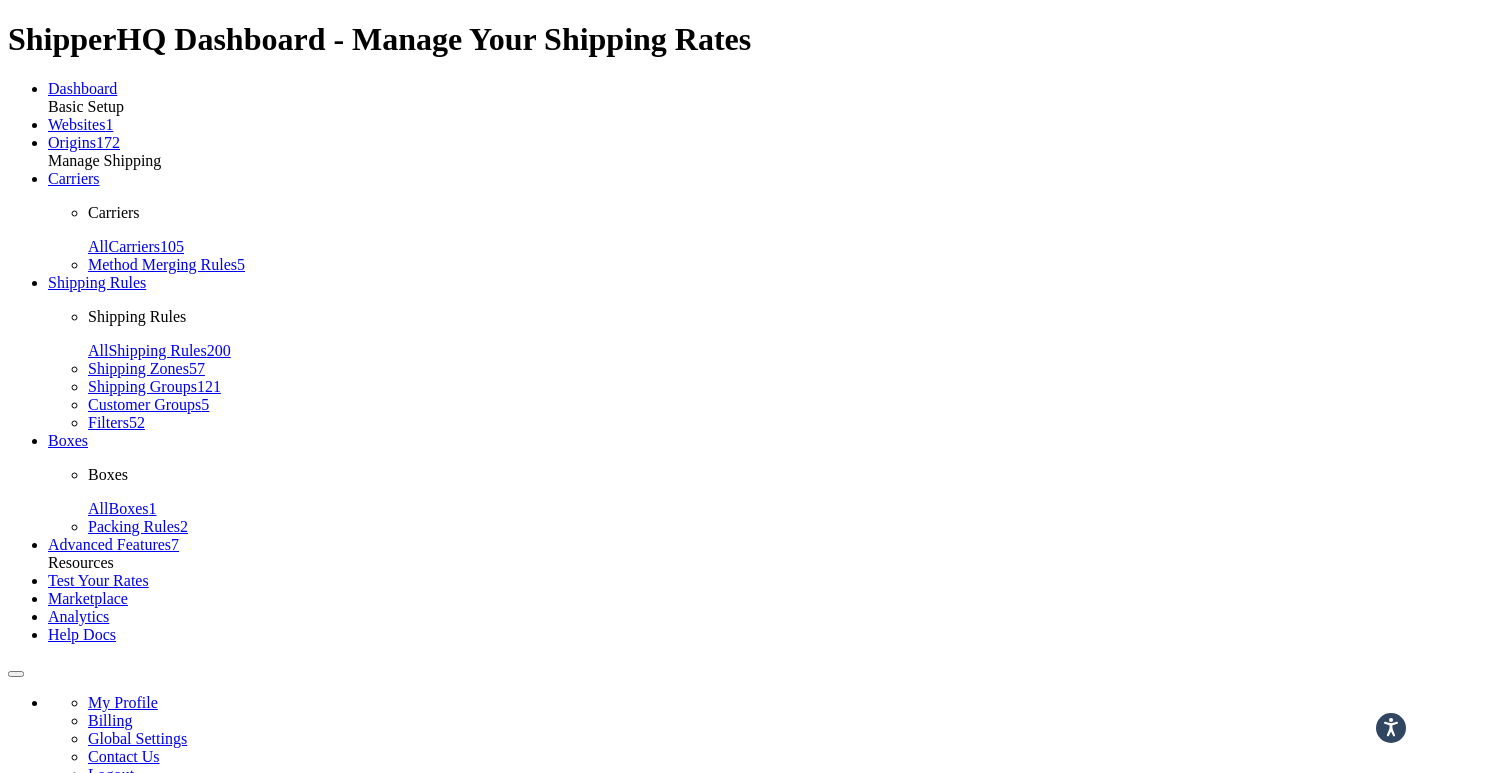 click on "Advanced" at bounding box center (338, 978) 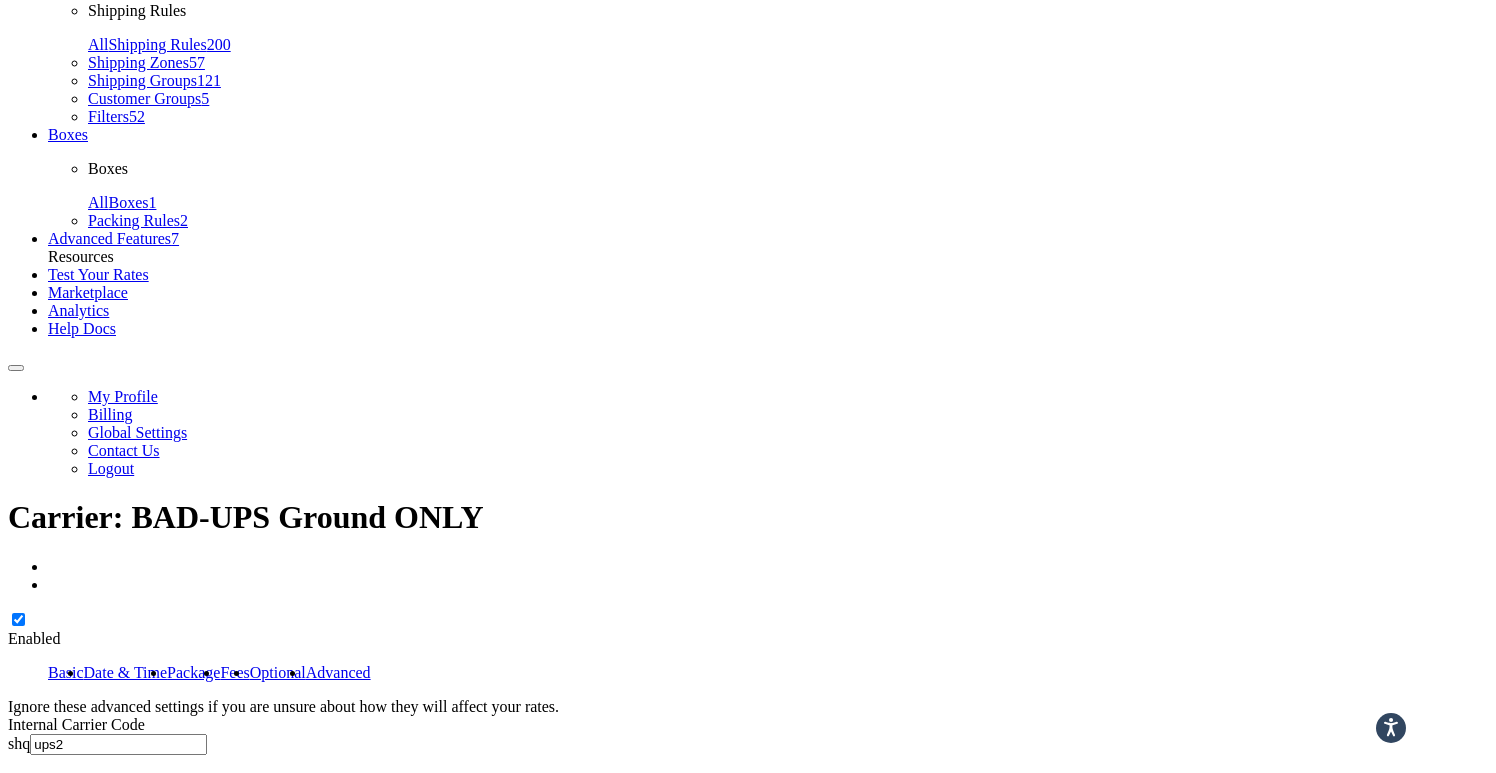 scroll, scrollTop: 0, scrollLeft: 0, axis: both 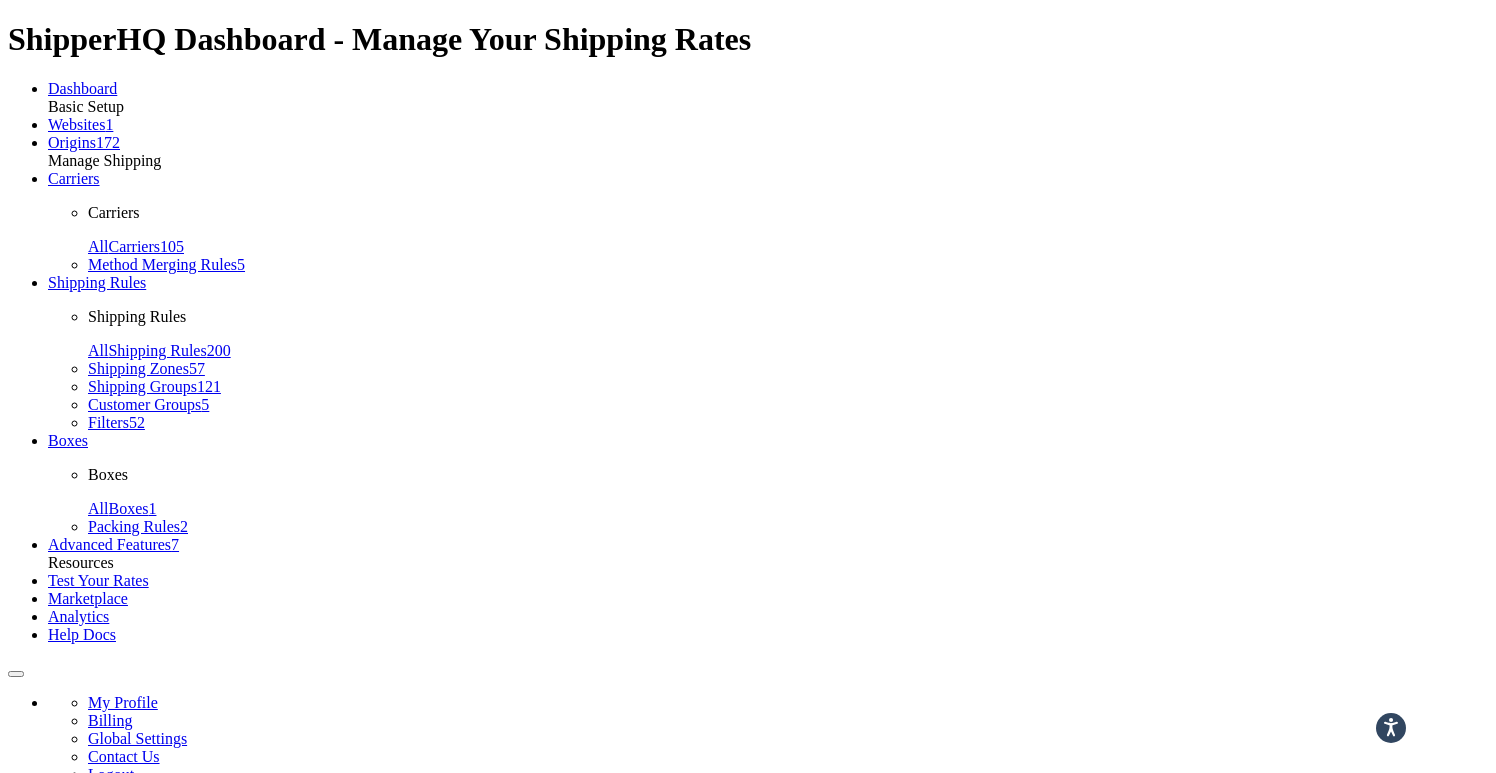 click on "Optional" at bounding box center (278, 978) 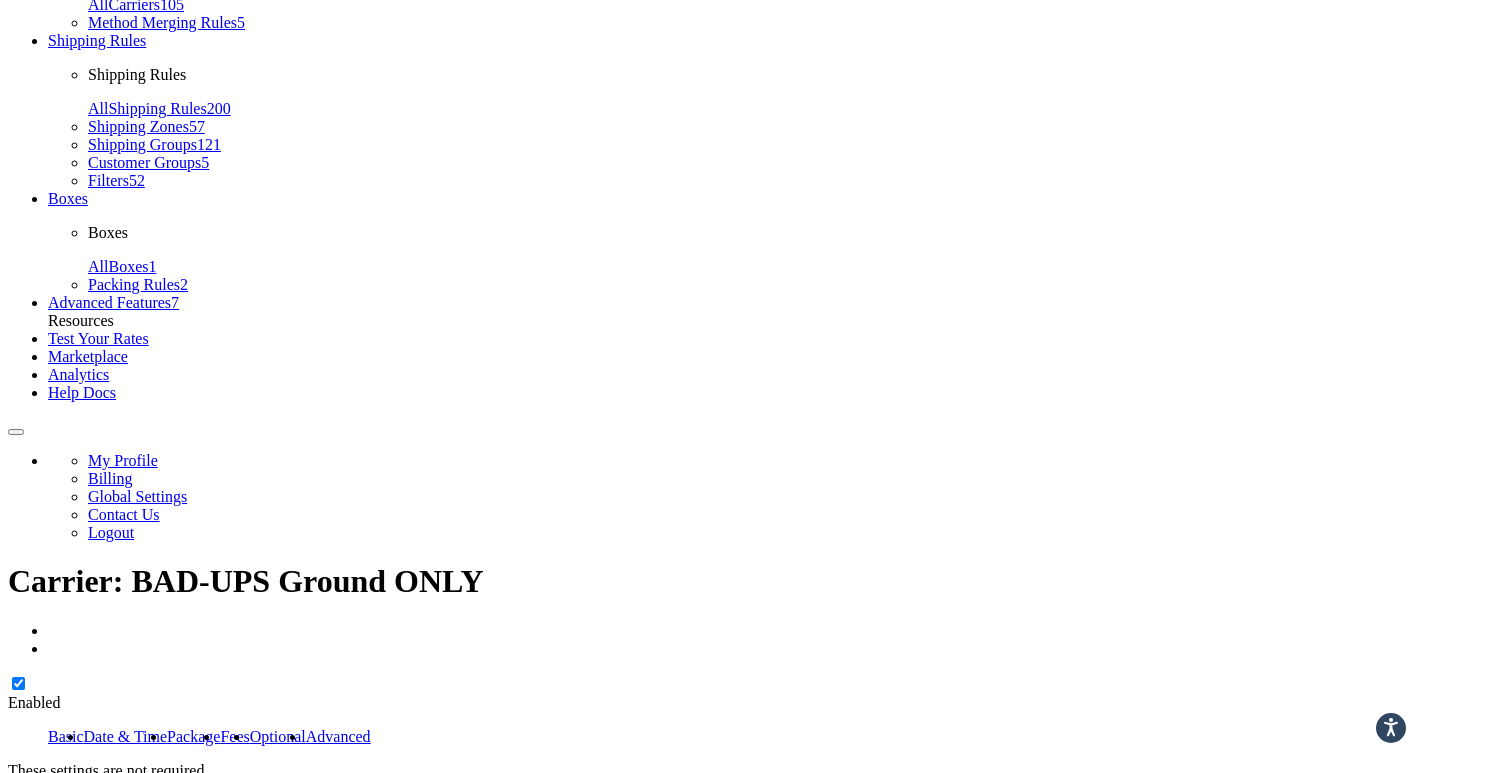 scroll, scrollTop: 293, scrollLeft: 0, axis: vertical 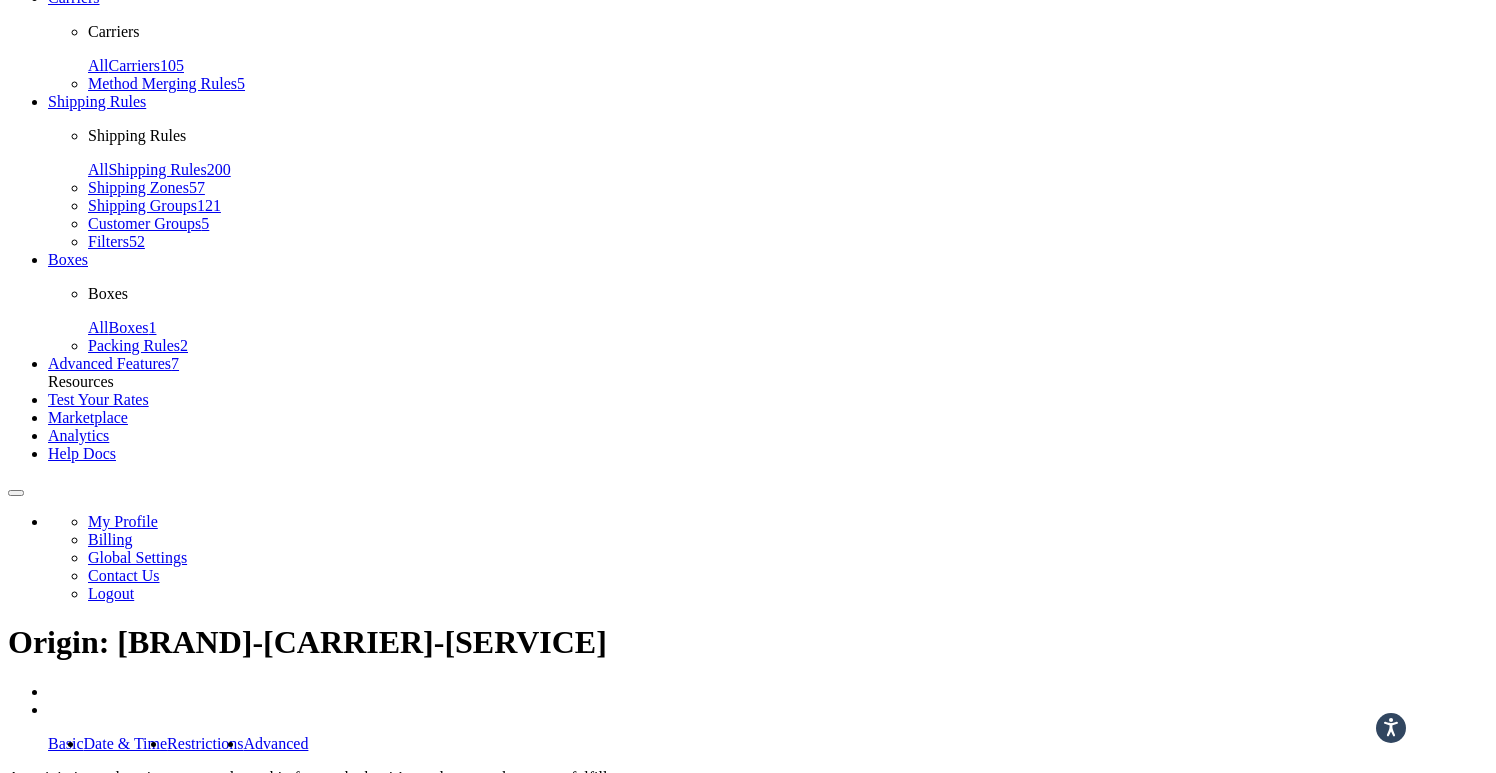 click on "TOPAZ-UPS-GROUND-LTL-ORIG" at bounding box center (96, 874) 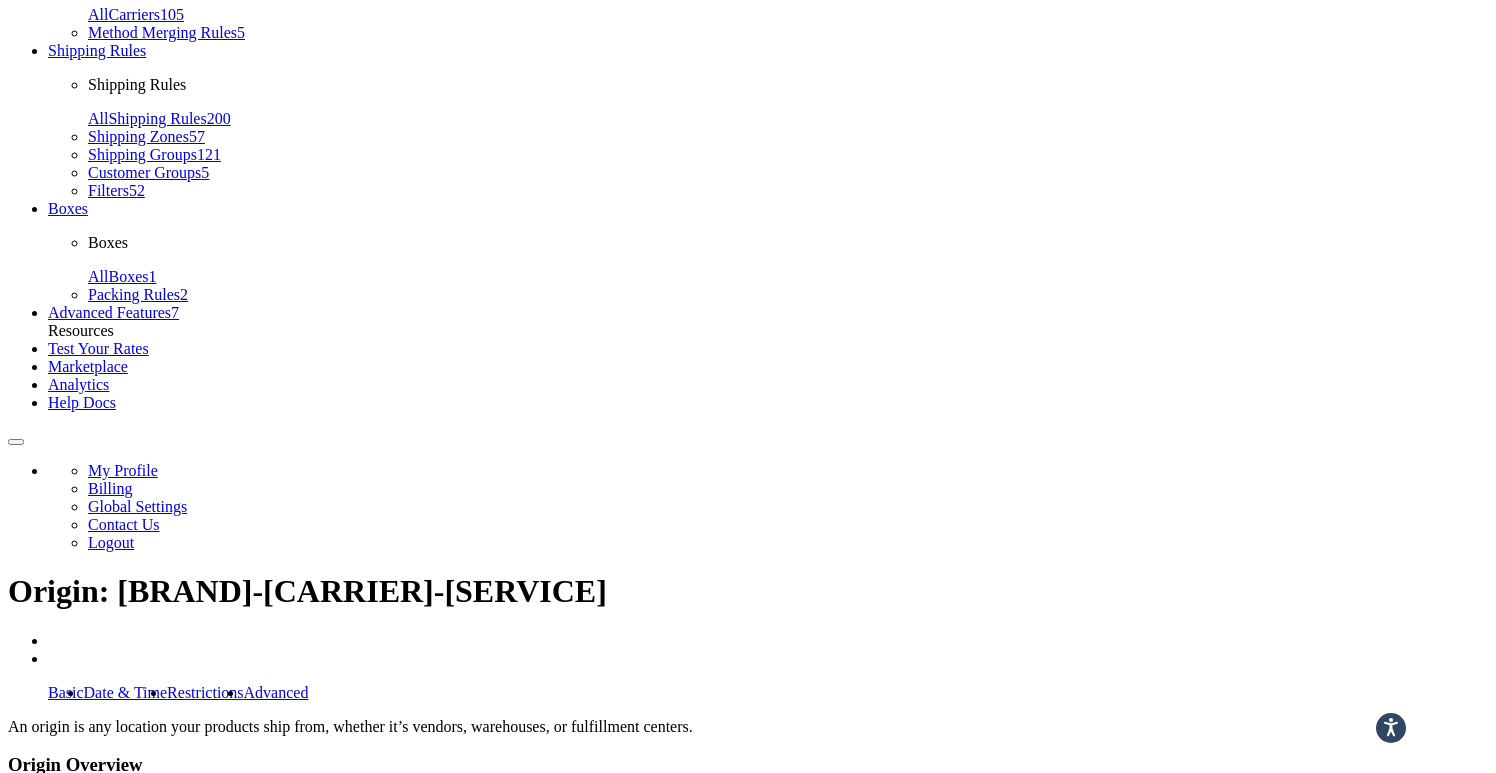 scroll, scrollTop: 0, scrollLeft: 0, axis: both 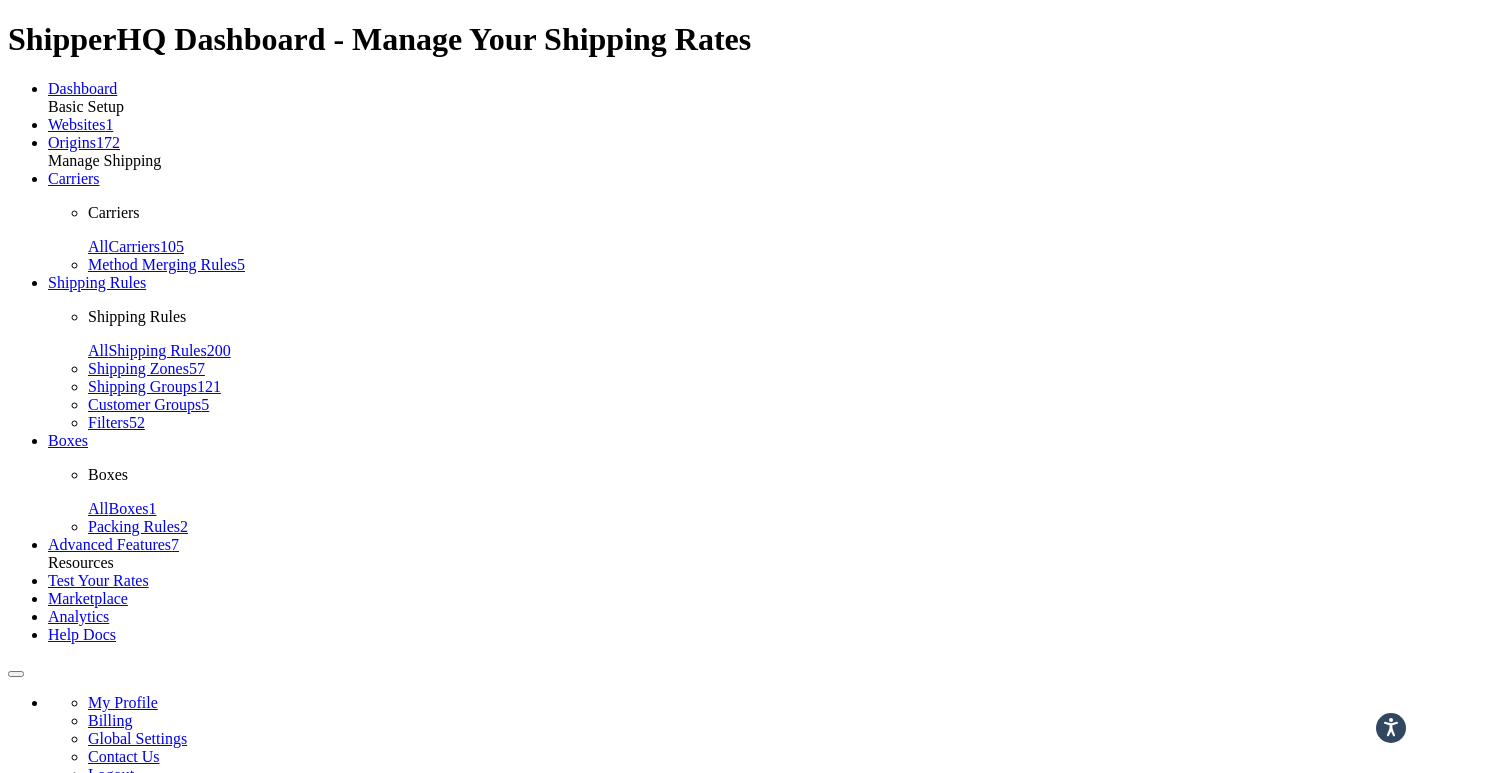 click on "Advanced" at bounding box center [276, 924] 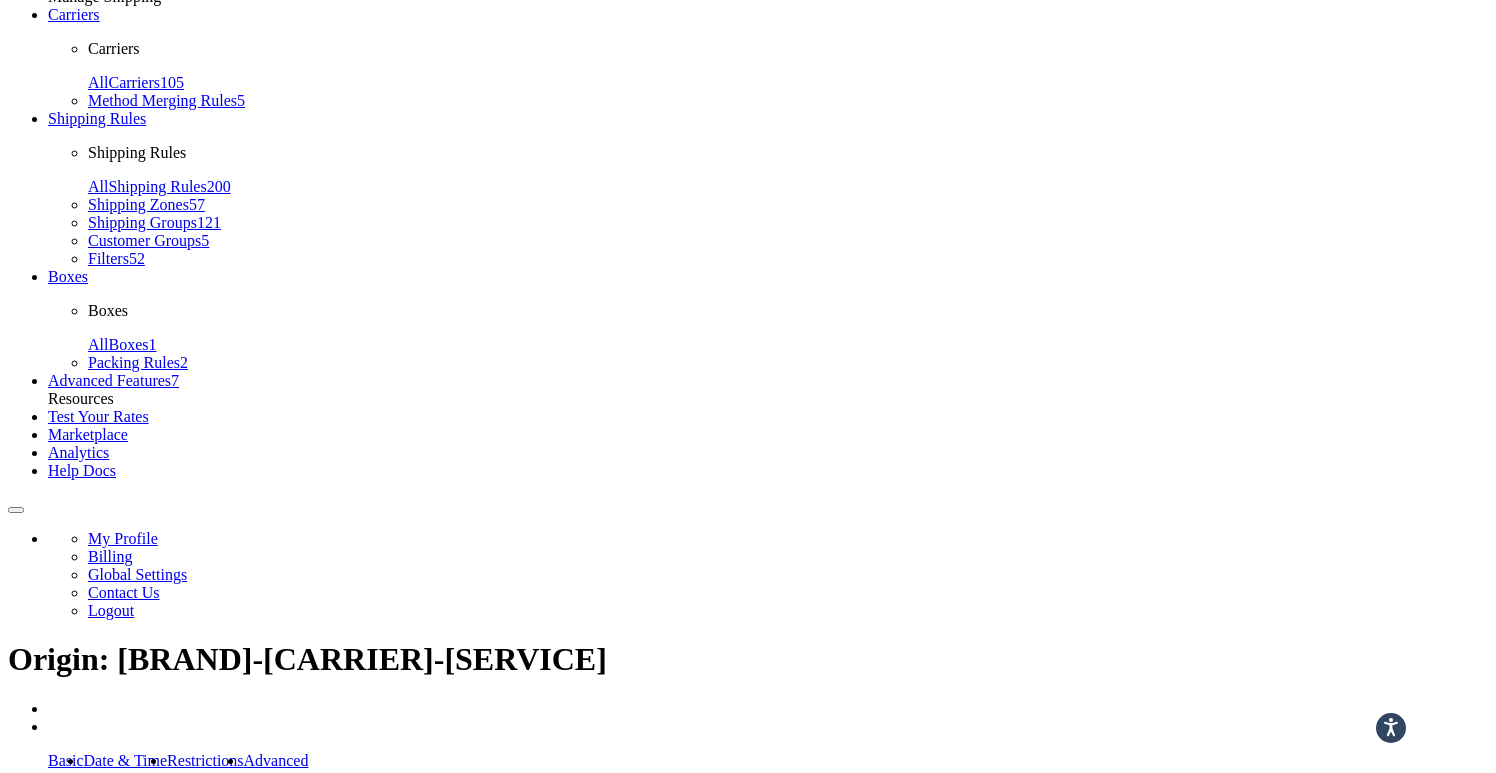 scroll, scrollTop: 0, scrollLeft: 0, axis: both 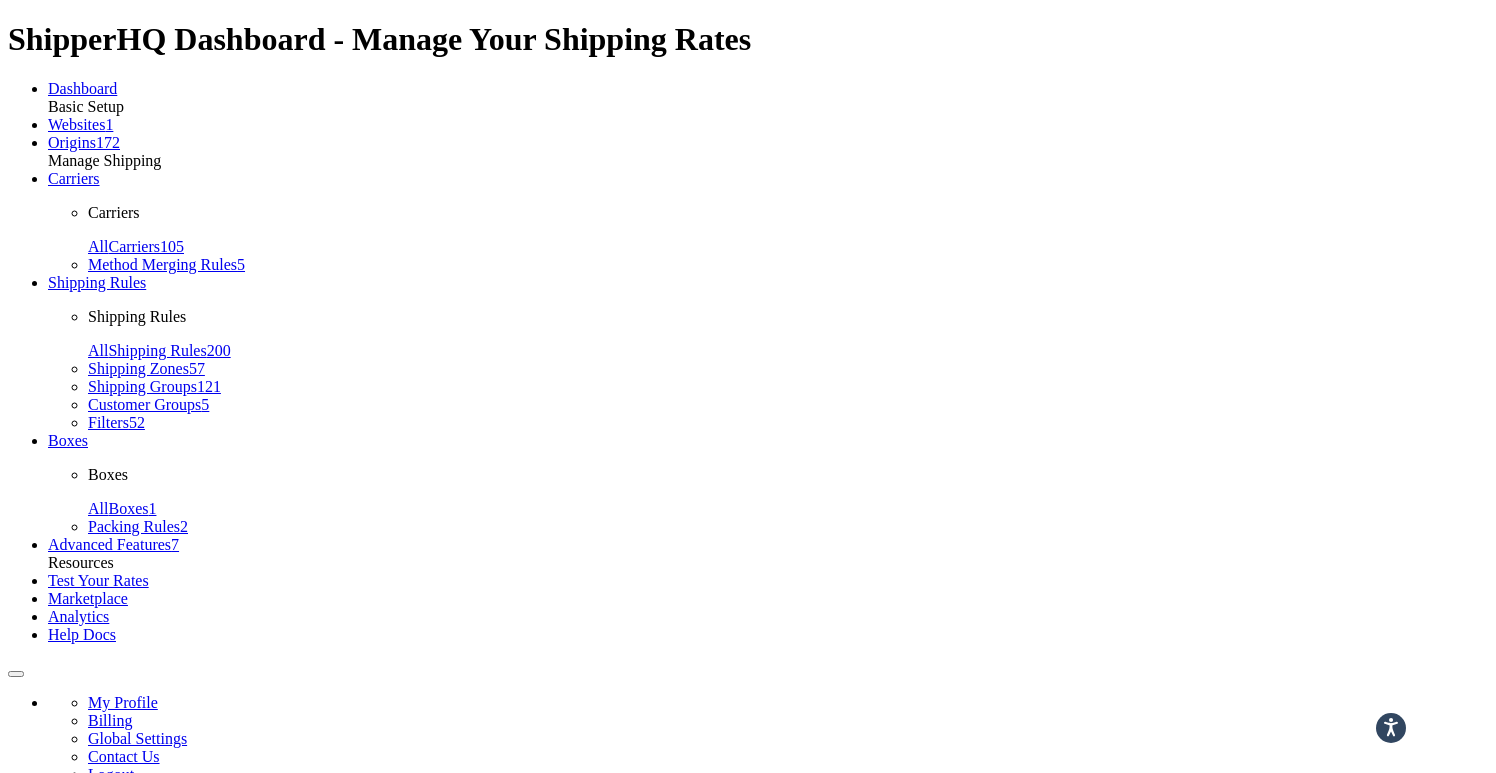 click on "Date & Time" at bounding box center [126, 924] 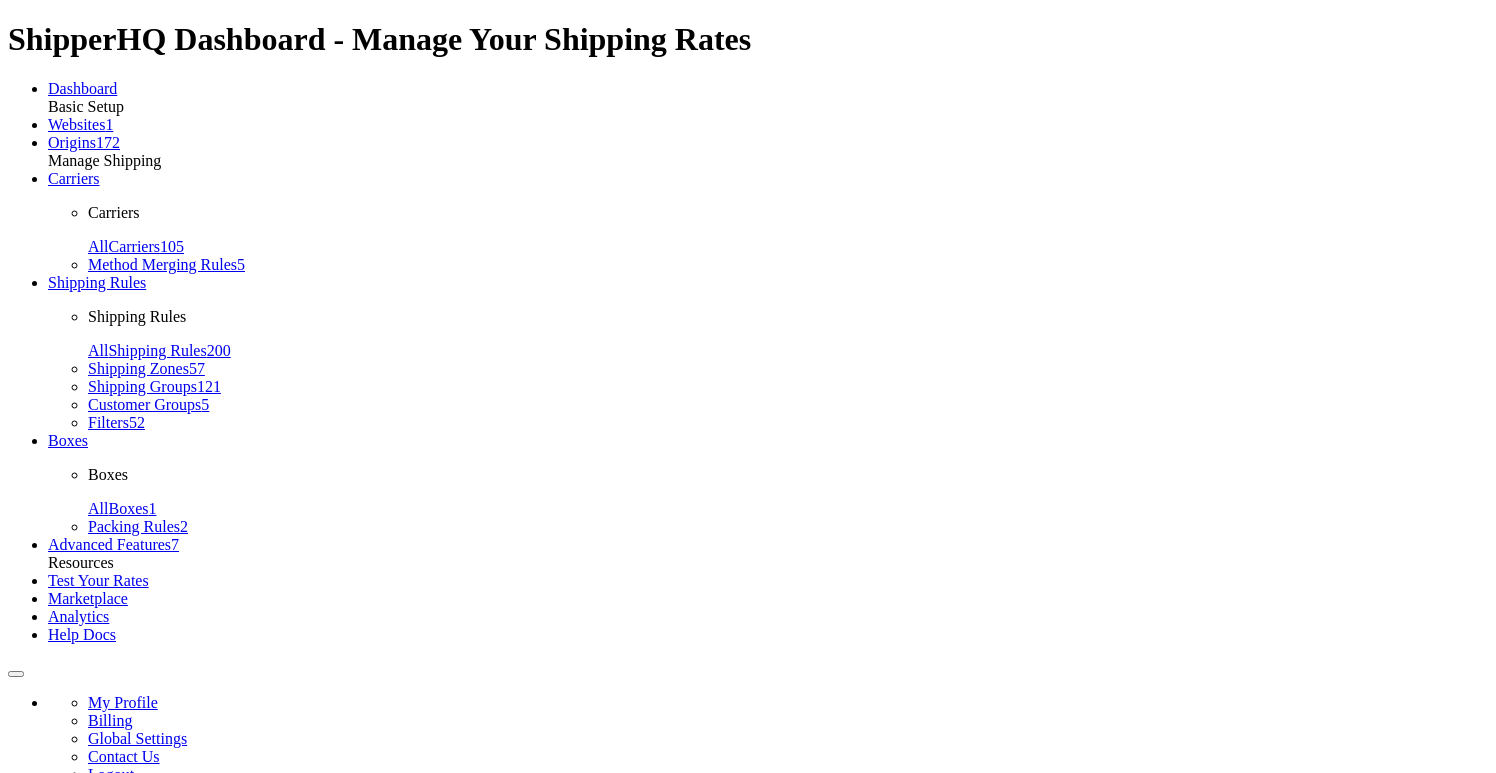 scroll, scrollTop: 0, scrollLeft: 0, axis: both 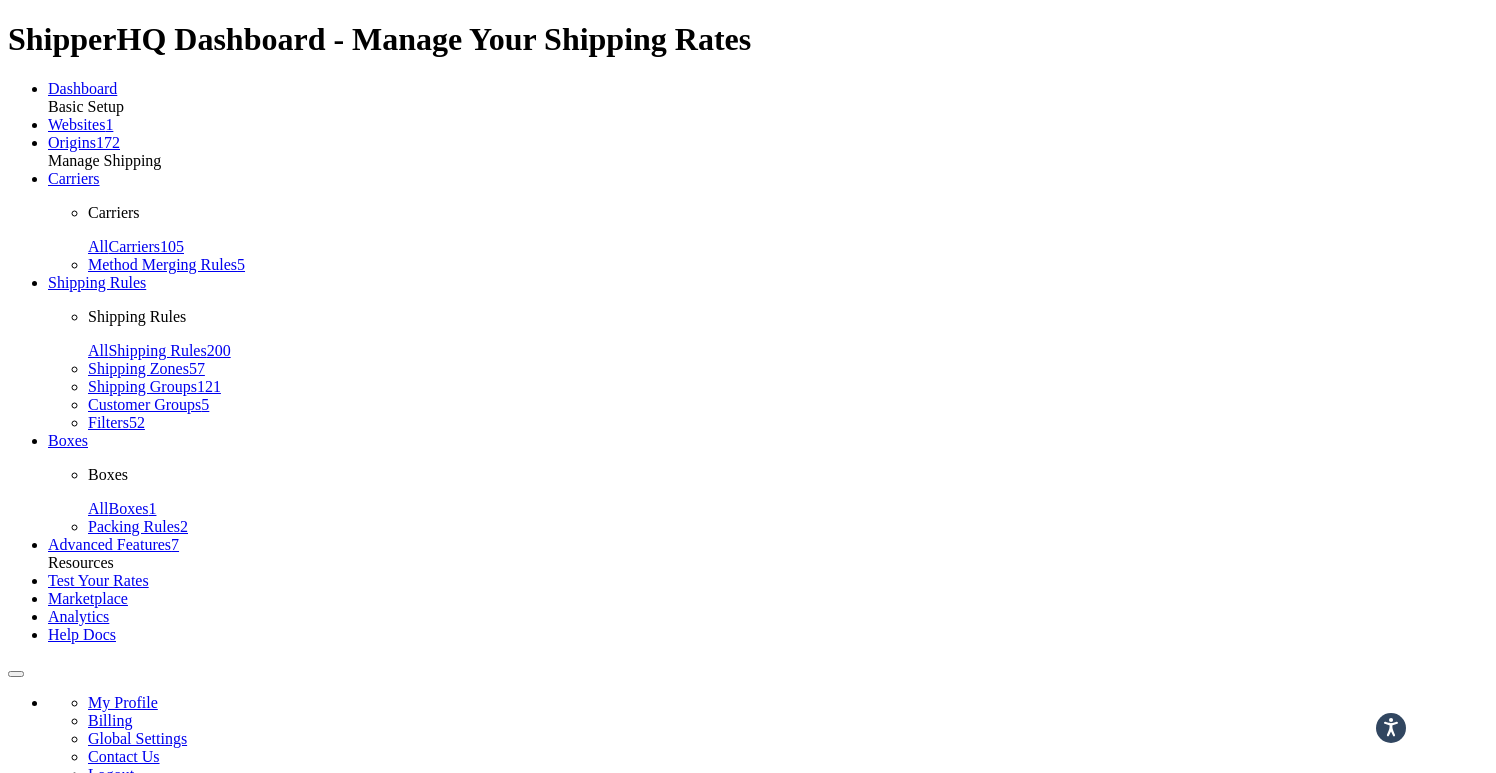 click on "Advanced" at bounding box center [335, 978] 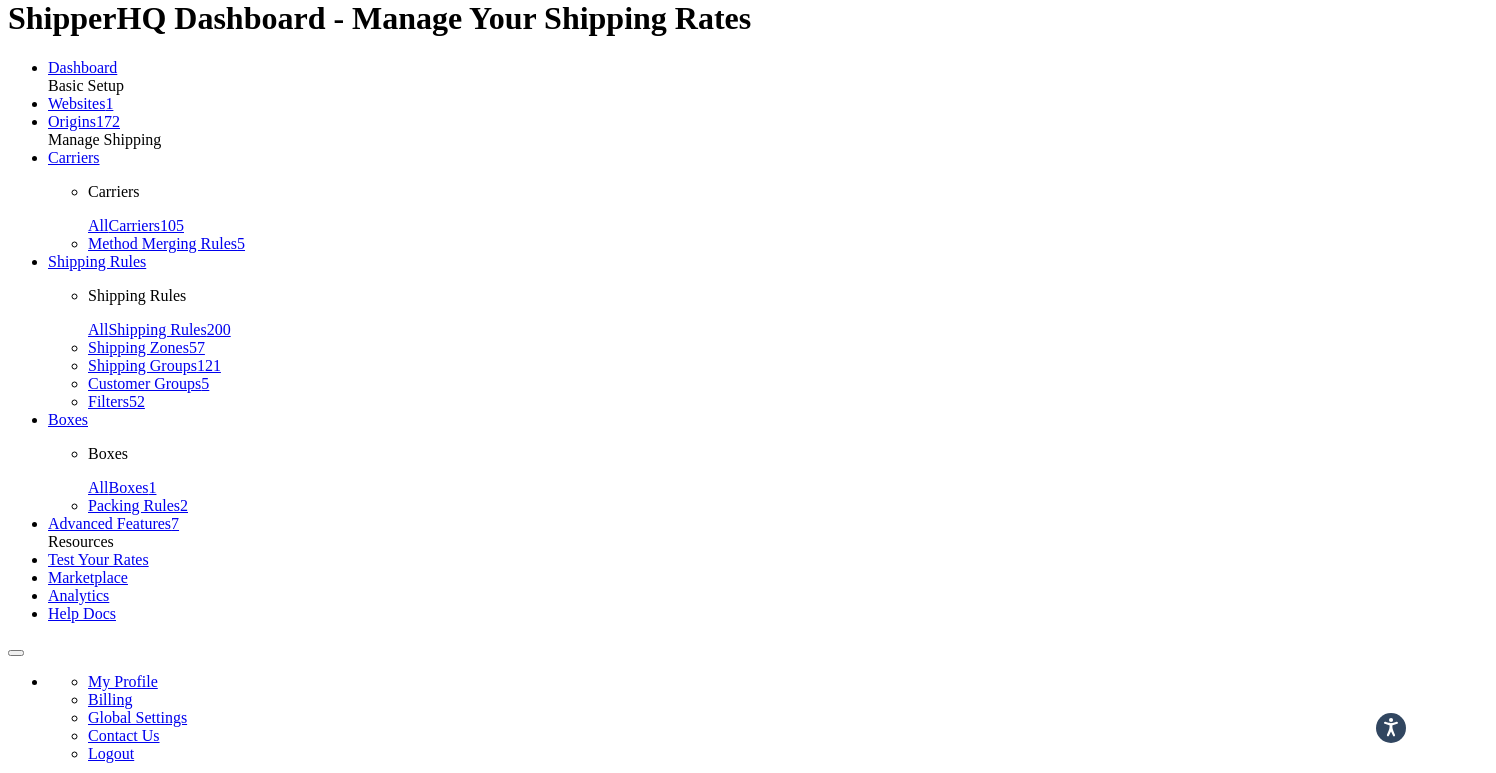 scroll, scrollTop: 0, scrollLeft: 0, axis: both 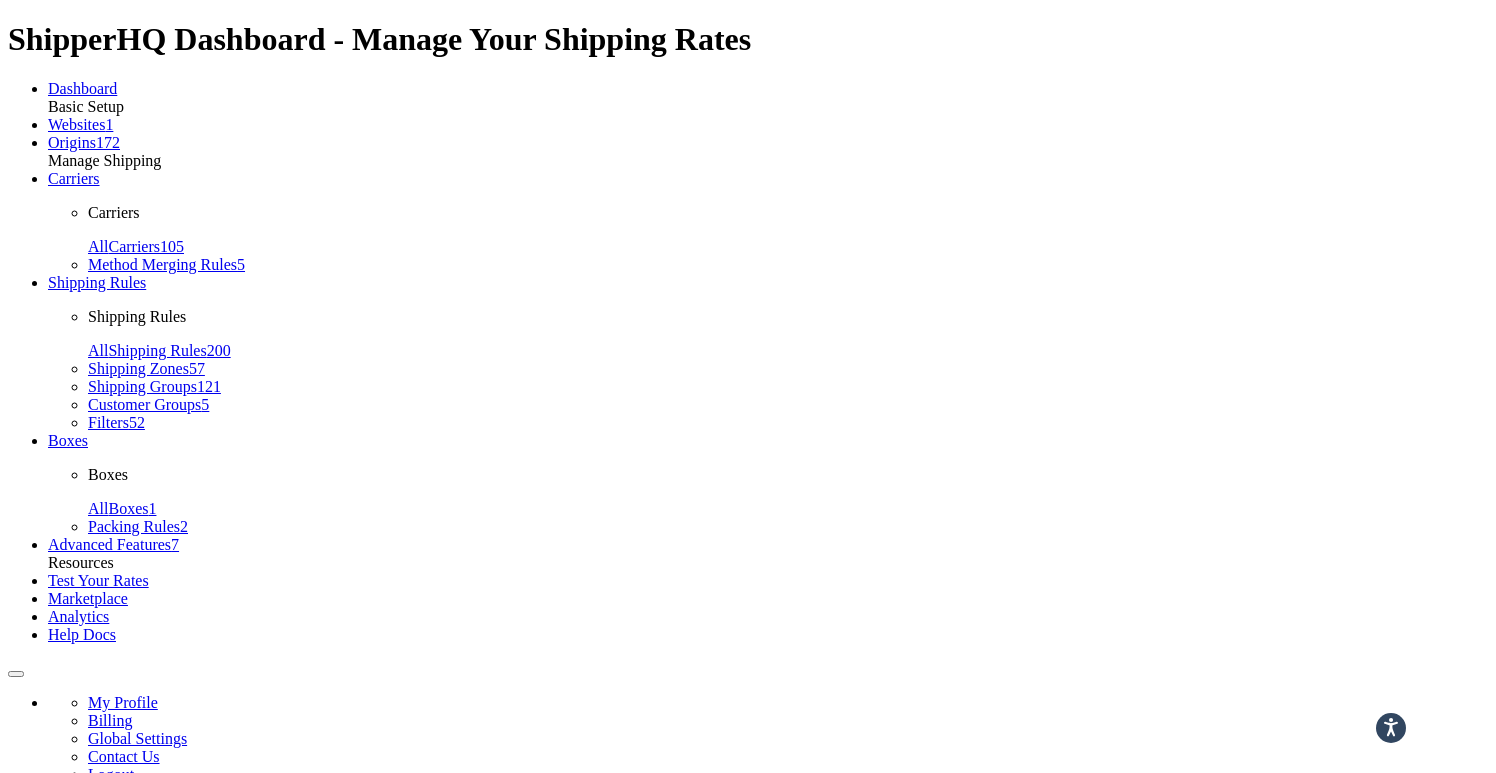click on "Basic" at bounding box center [66, 978] 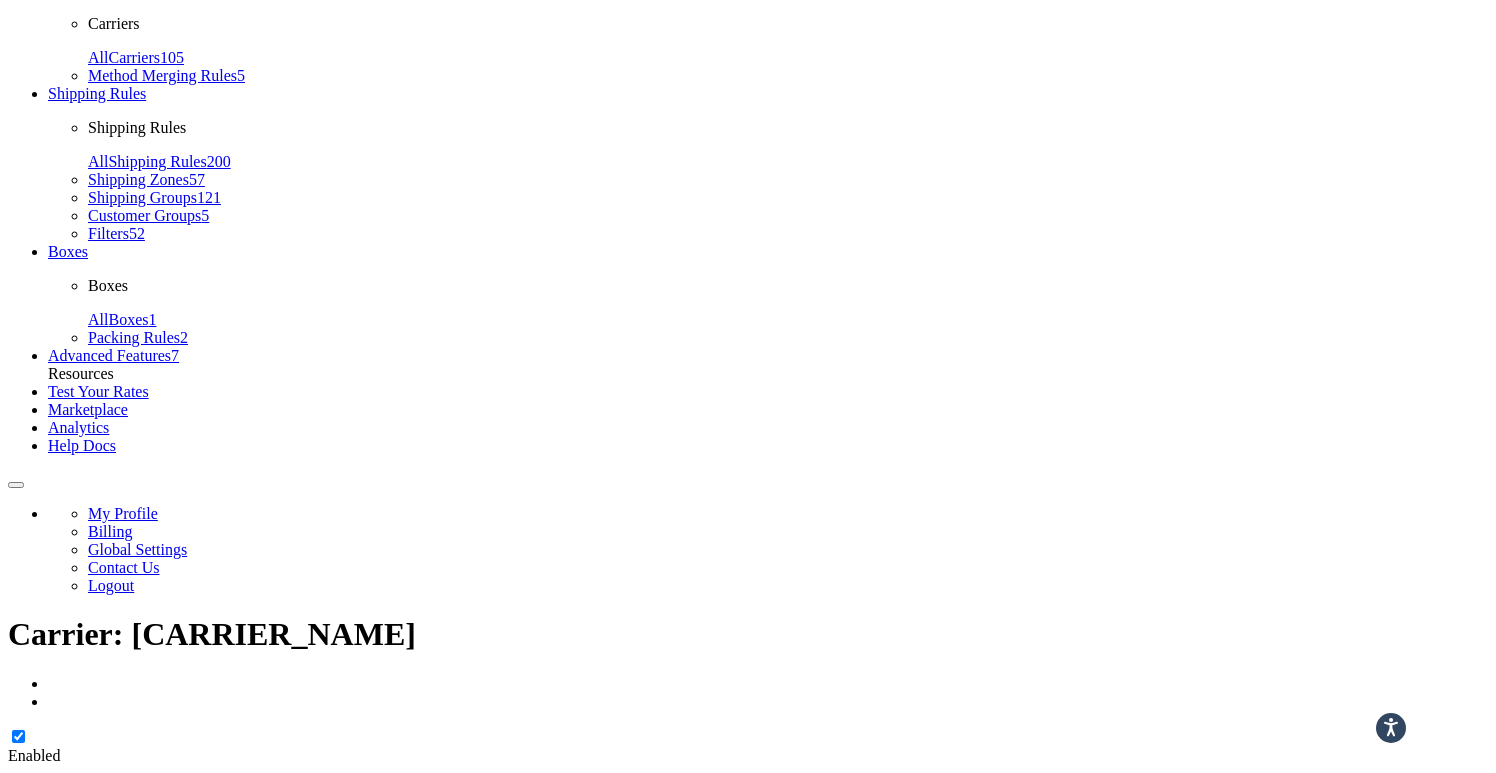 scroll, scrollTop: 219, scrollLeft: 0, axis: vertical 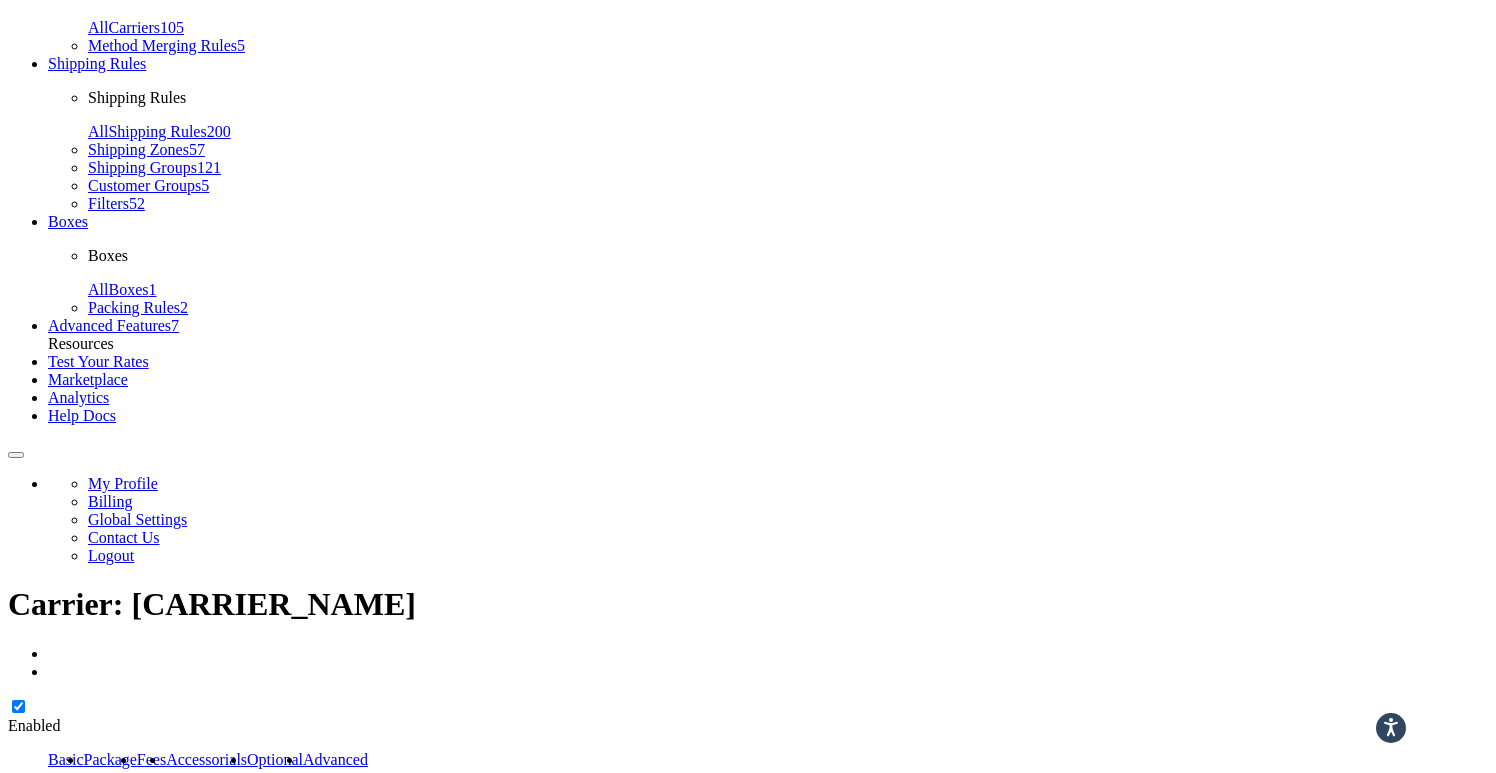 click on "LTL" at bounding box center [30, 4471] 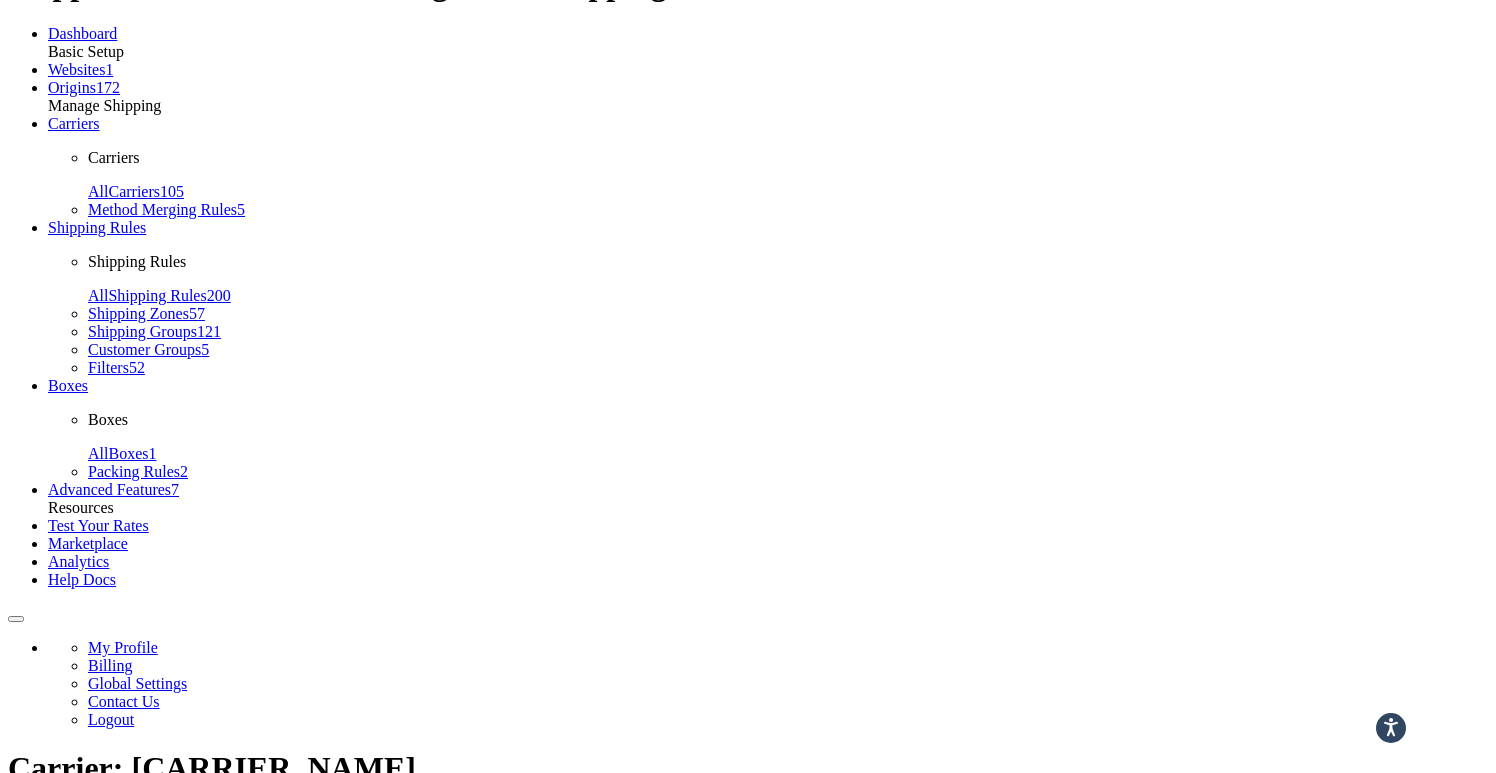 scroll, scrollTop: 52, scrollLeft: 0, axis: vertical 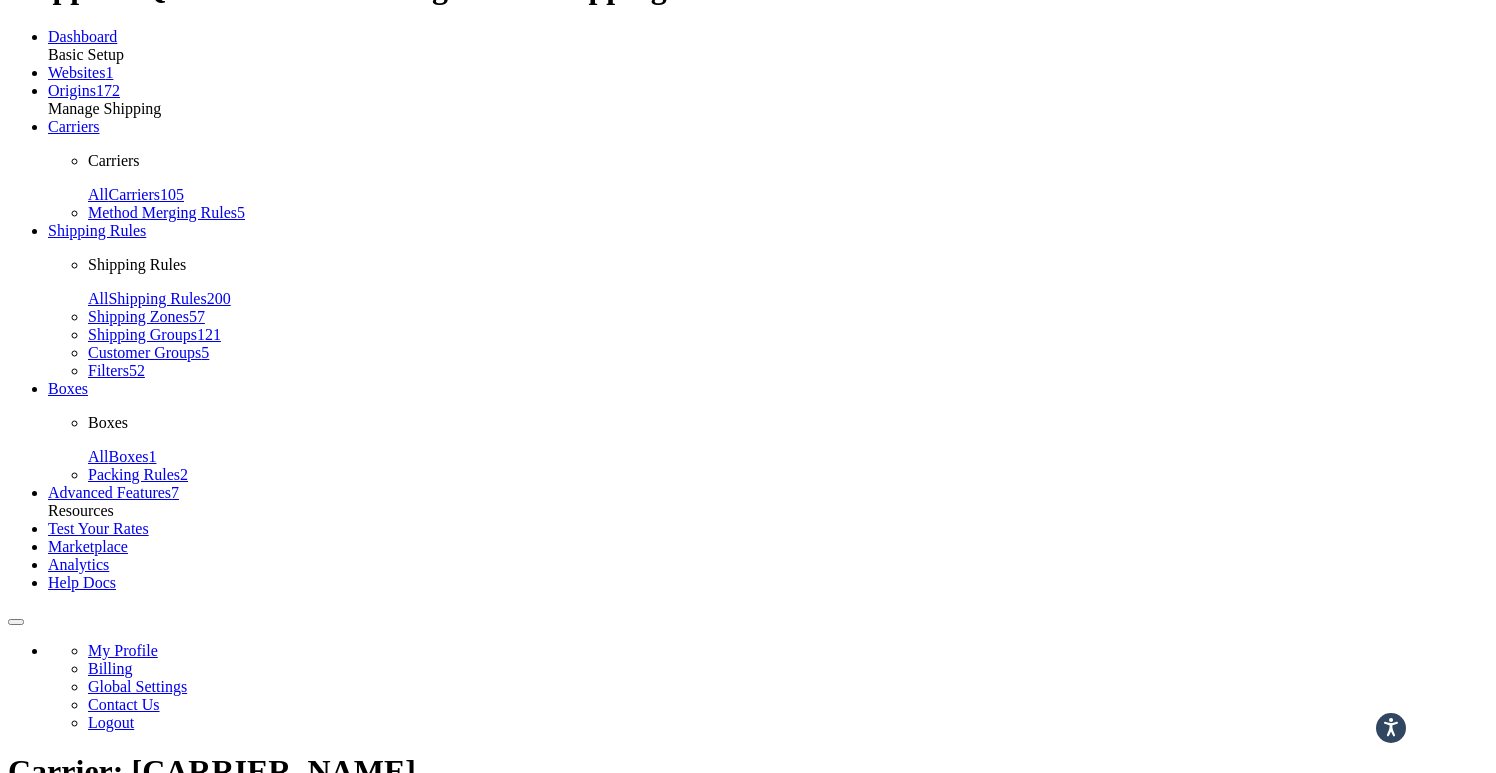 click on "Optional" at bounding box center (275, 926) 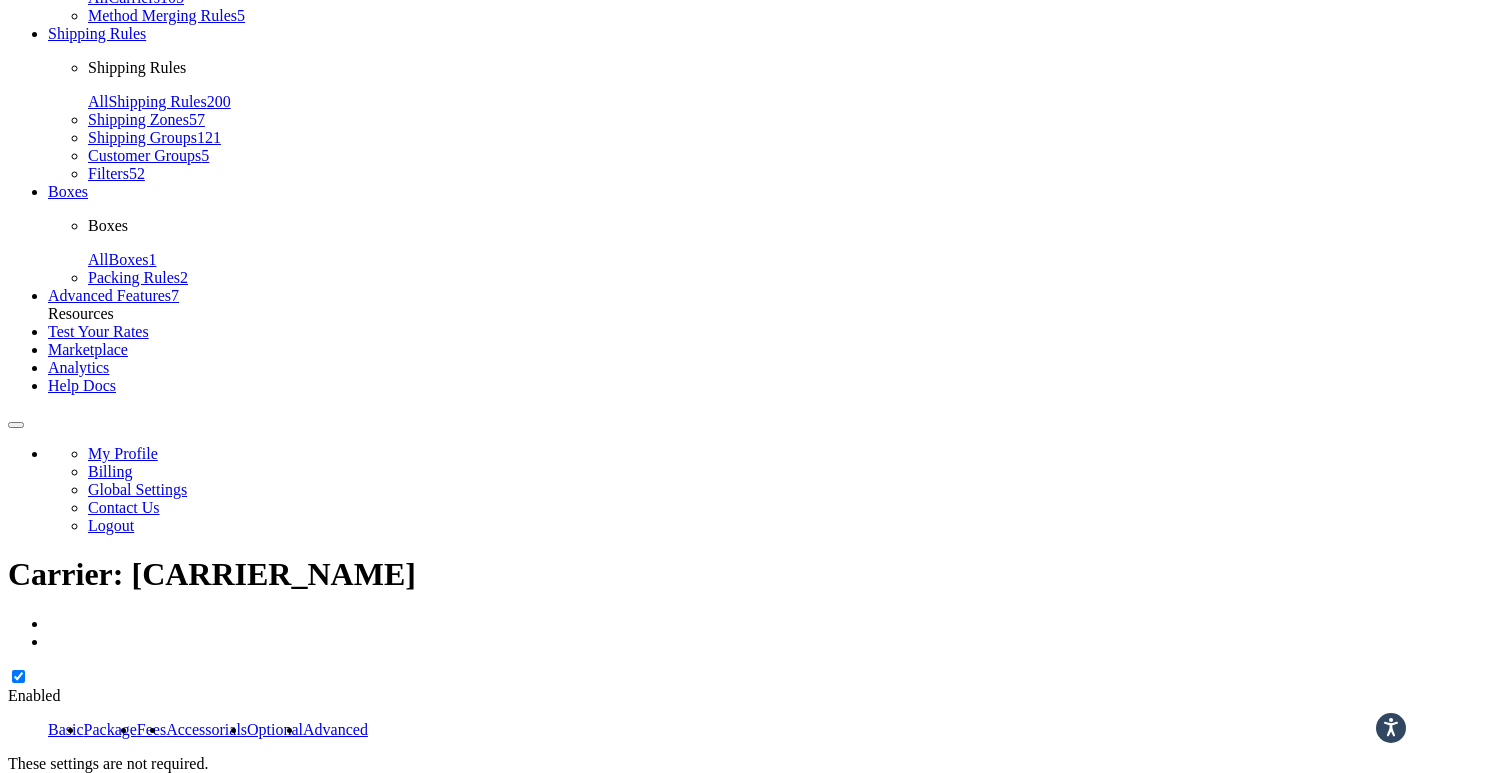 scroll, scrollTop: 0, scrollLeft: 0, axis: both 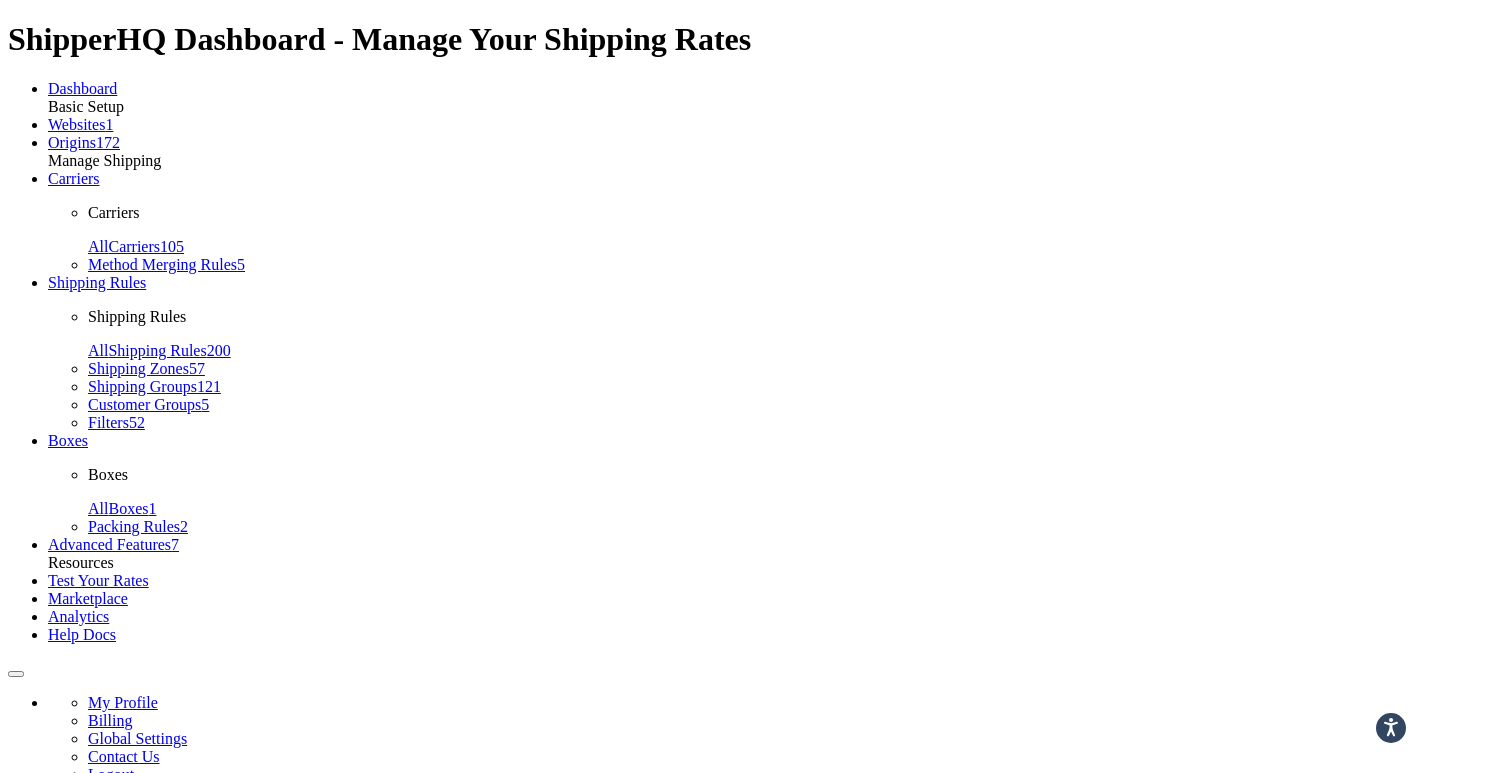click on "These settings are not required. Freight Settings Default Freight class   50  55  60  65  70  77.5  85  92.5  100  110  125  150  175  200  250  300  400  500  Generic Carrier Method   If specified will display this instead of actual carrier name when 1 carrier result Minimum Weight Threshold   50.0 lb Minimum weight at which Freight Rates are displayed Error Handling If no rates can be found specify what action to take Backup Carrier Rates   None  Flat Carrier  R&L  UPS Ground  EAGLE-WEIGHT  EAGLE-QUANTITY  Topaz-Pallet-US48_Carrier  Shipping-Eagle-LTL-6-Plus  Backup_Carrier  15%_OFF_CARRIER  Topaz-Pallet_Carrier  US48-Topaz  Frostys-Pallet_Carrier  US48-Frostys_Carrier  5%-Off_Carrier  50%-Off-UPS-Ground_Carrier  CMA-Pallet_Carrier  US48-CMA_Carrier  Wisconsin-Fire_Carrier  BAD-UPS Ground ONLY  EAGLE-QUANTITY-OVERSIZE  6+ Carrier  Two-Cabinets-Carrier  TARP-LTL-OH-Carrier  TARP-UPS-OH-CARRIER  2-CABS-CARRIER  Sleeves-Carrier  JR-UPS-LTL-30-OFF  UPS-30-OFF  MAX-59-CARRIER  Non-Slip-UPS-Max-59  Parking-Small" at bounding box center [748, 1329] 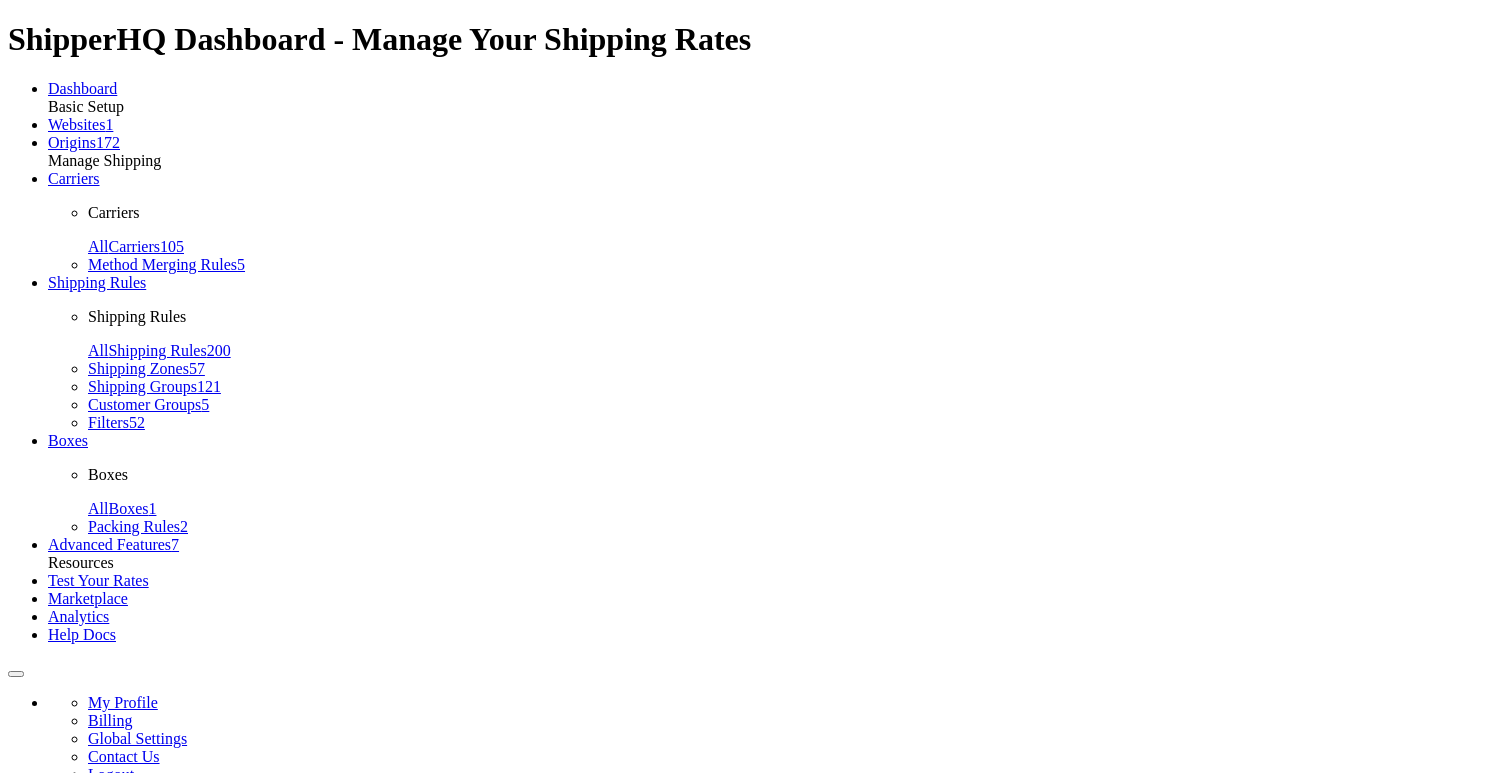 scroll, scrollTop: 0, scrollLeft: 0, axis: both 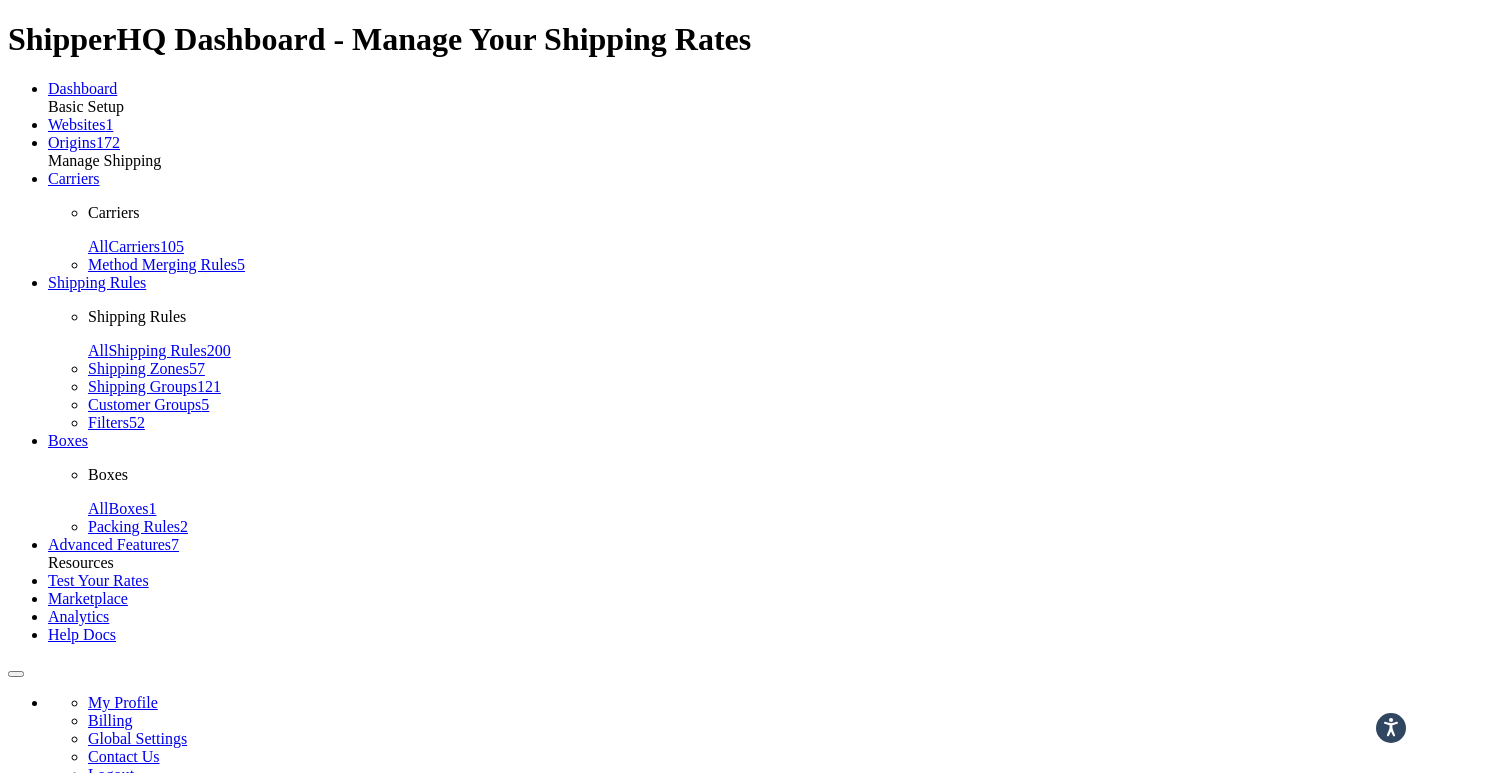 click on "Advanced" at bounding box center (335, 978) 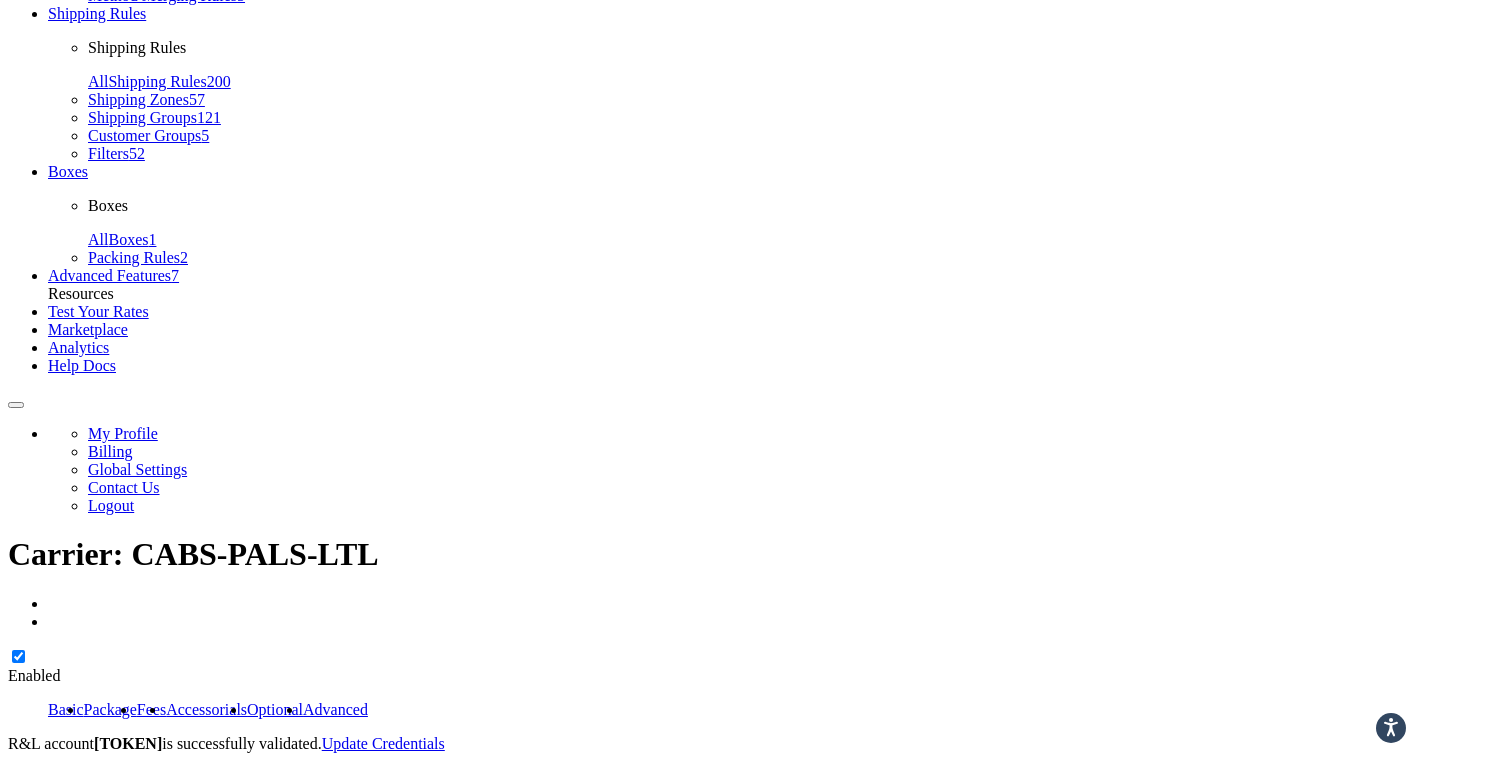 scroll, scrollTop: 376, scrollLeft: 0, axis: vertical 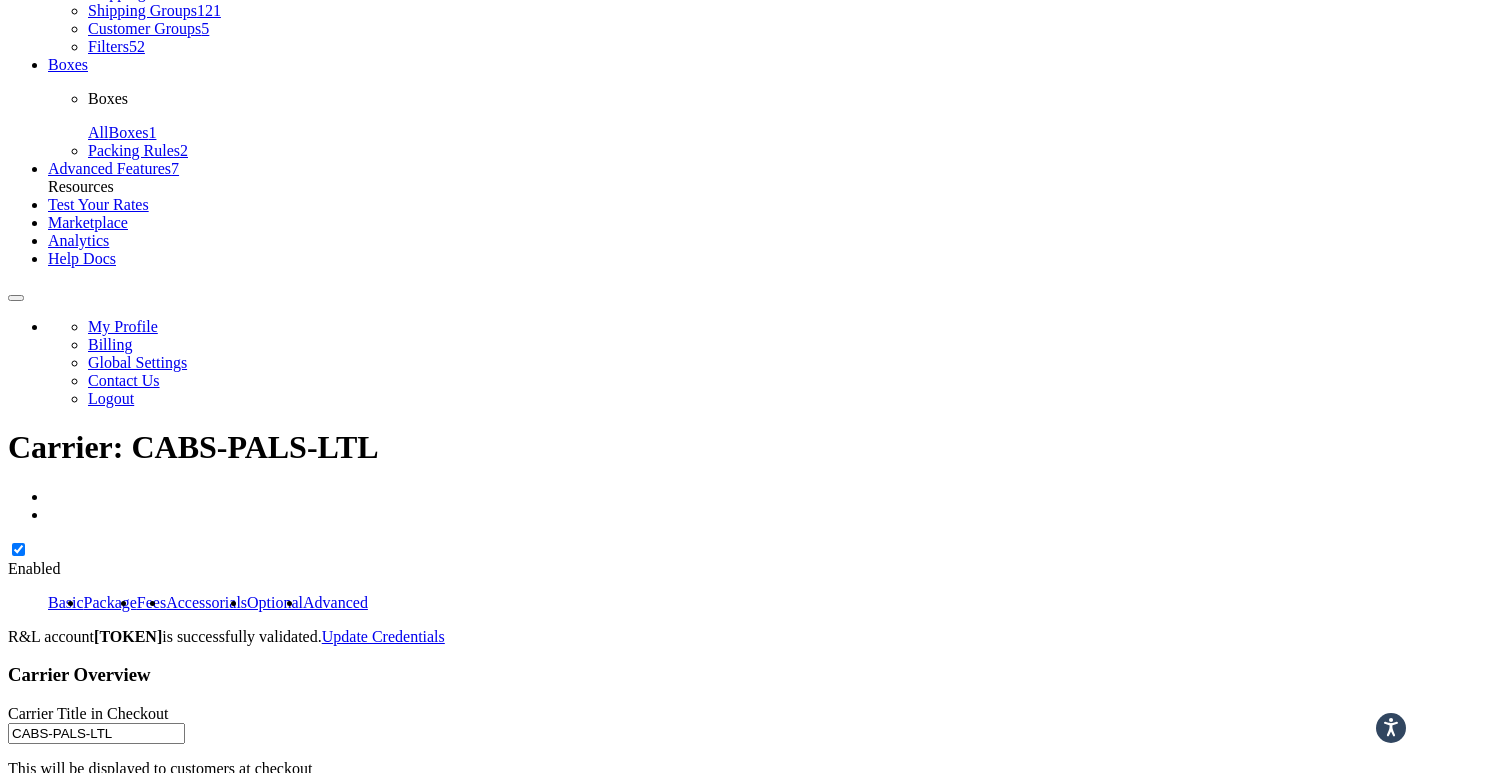 click on "LTL" at bounding box center (30, 4314) 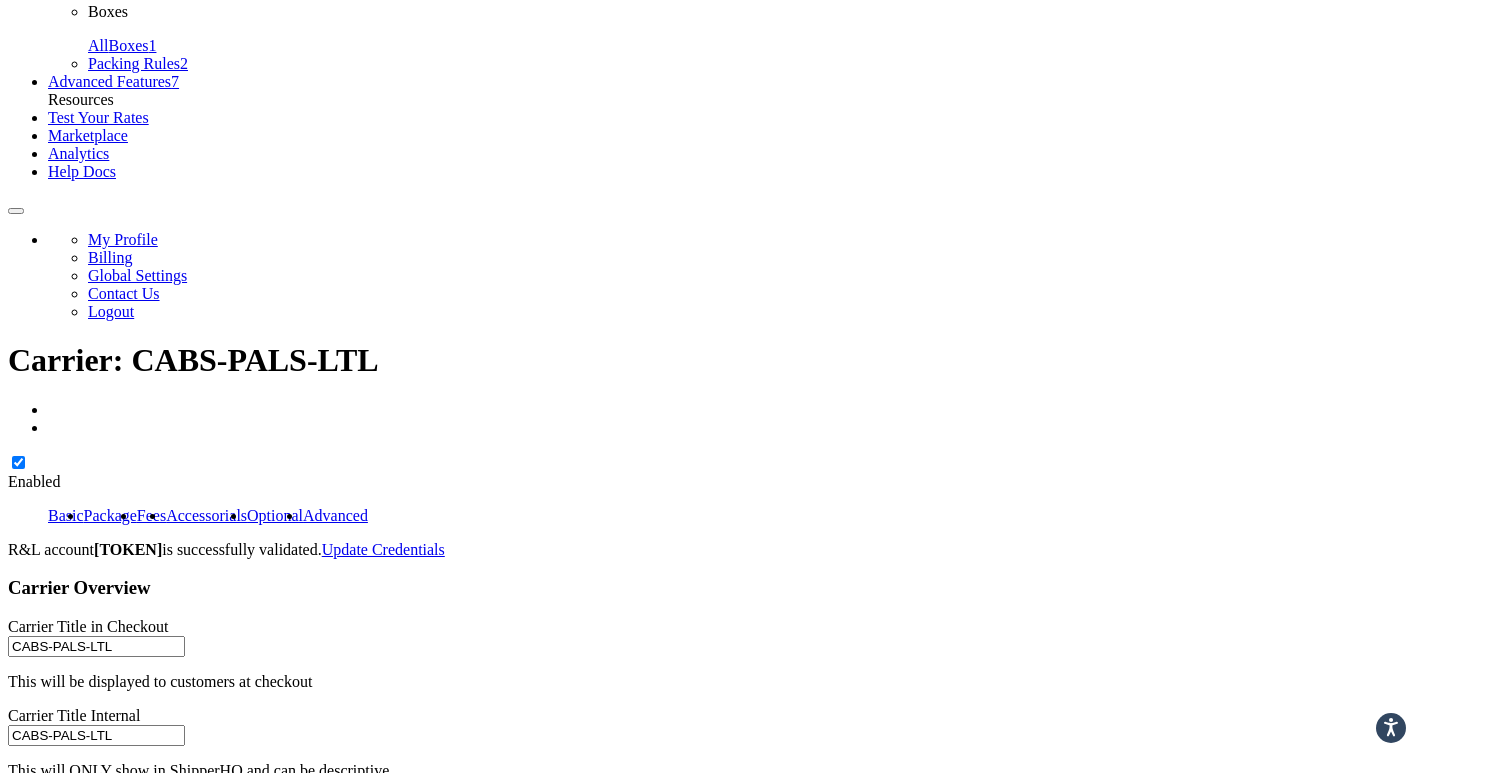 scroll, scrollTop: 508, scrollLeft: 0, axis: vertical 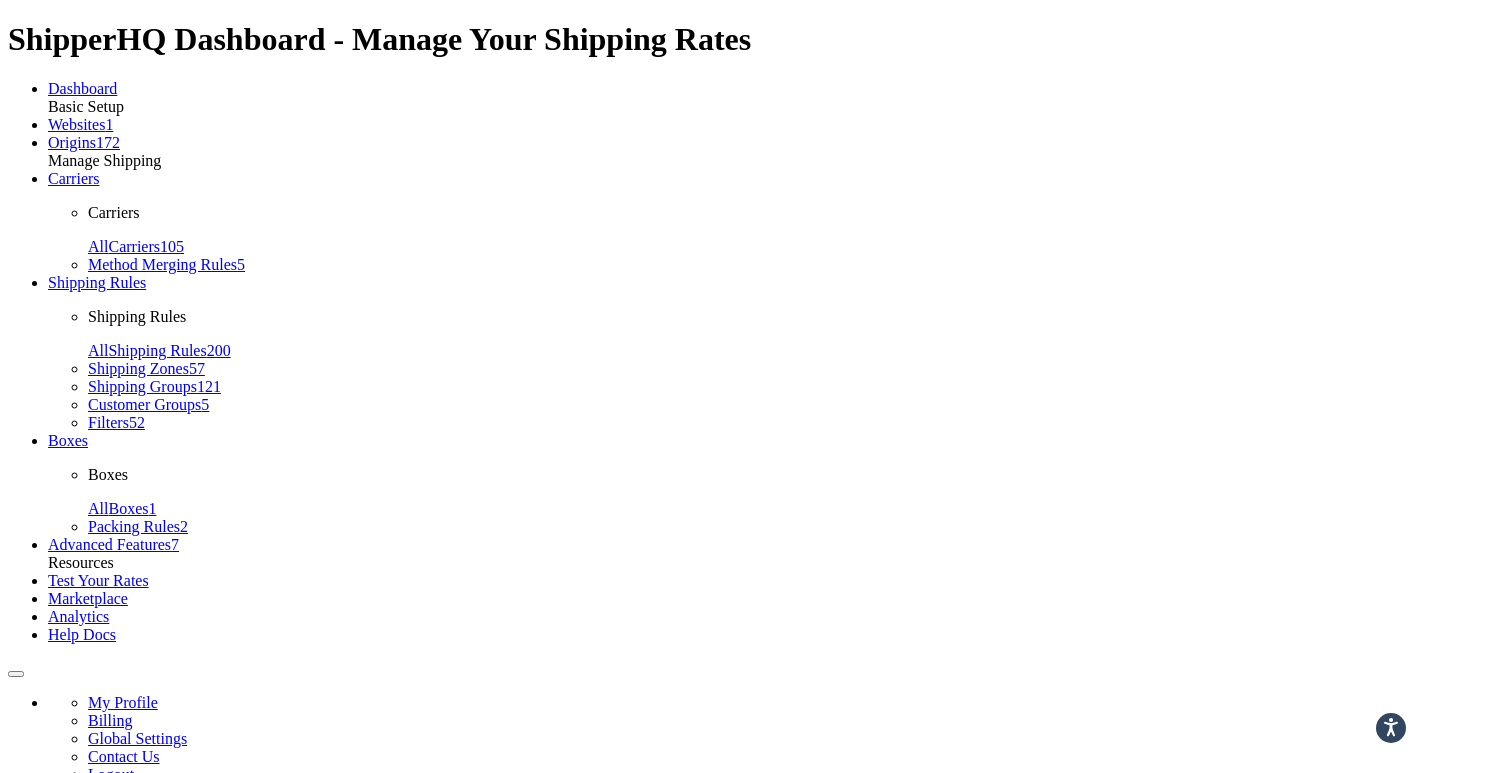 click on "Optional" at bounding box center (275, 978) 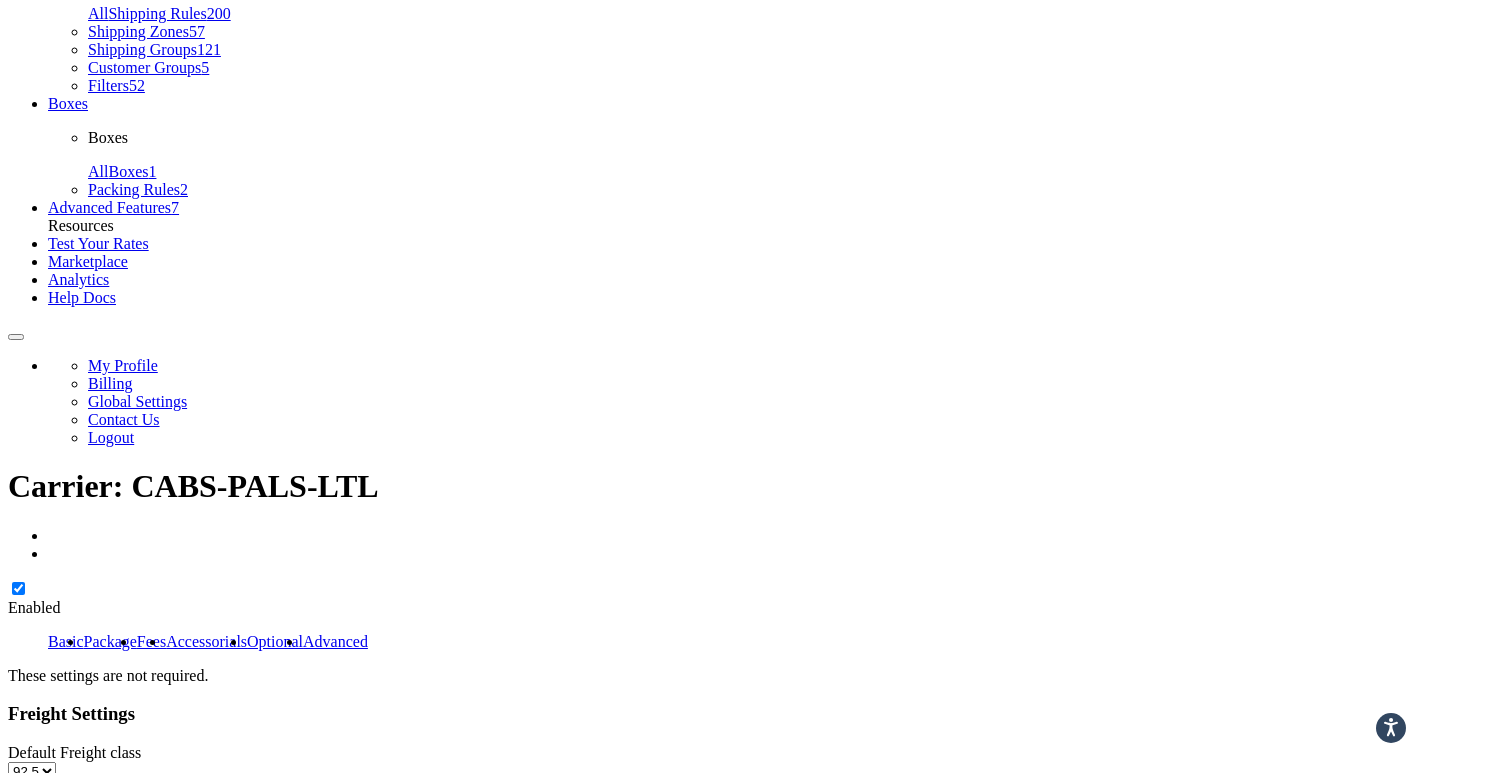 scroll, scrollTop: 348, scrollLeft: 0, axis: vertical 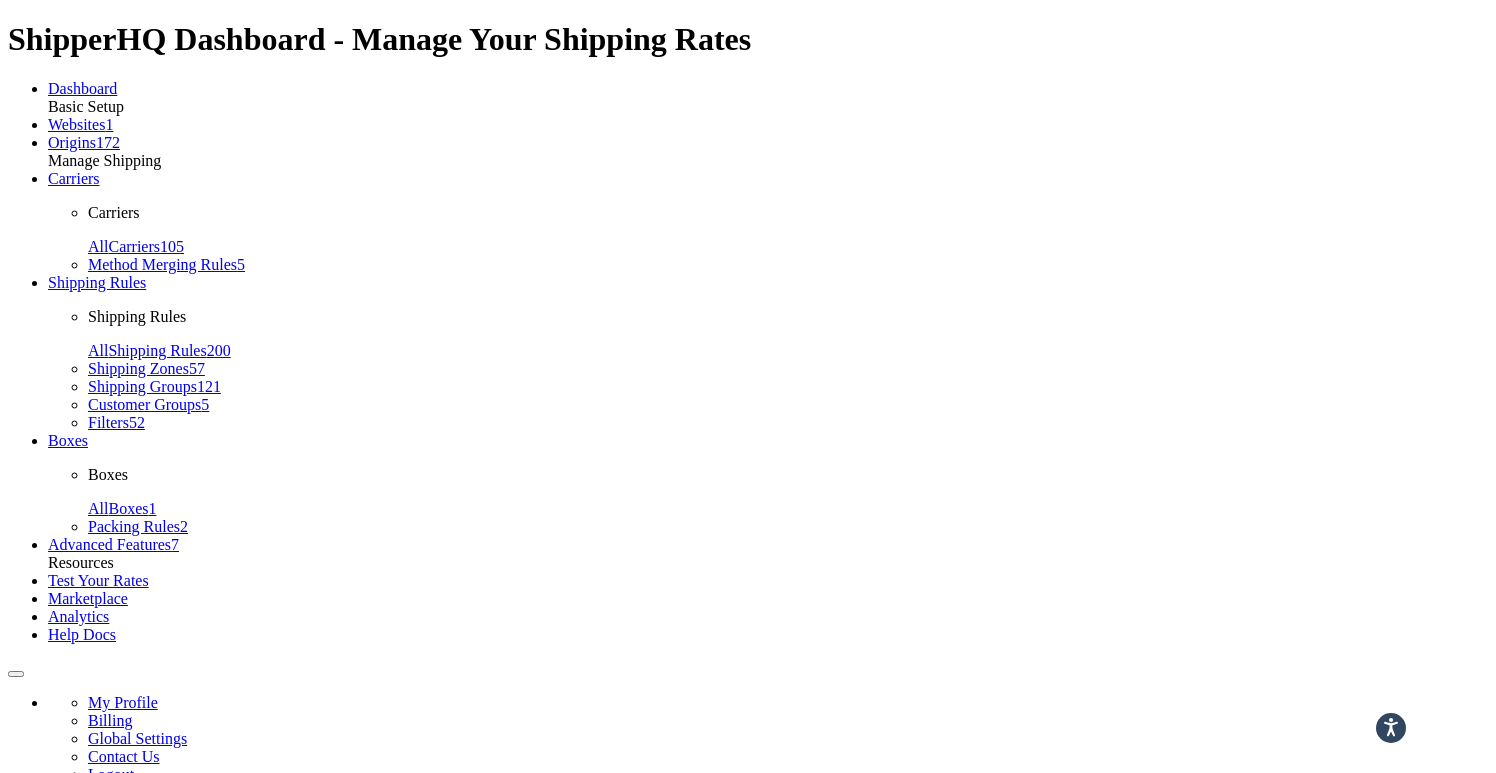 click on "Basic" at bounding box center (66, 978) 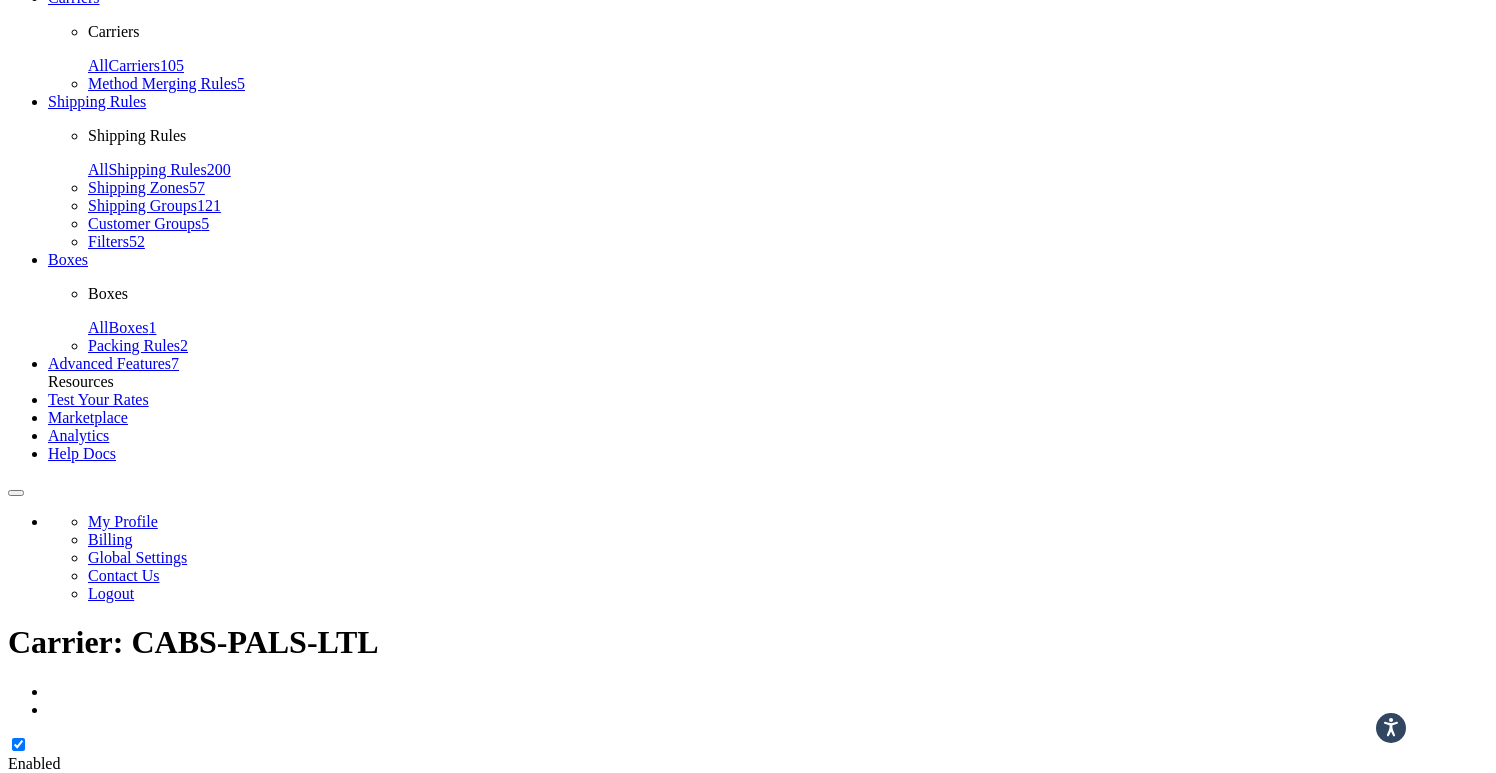 scroll, scrollTop: 334, scrollLeft: 0, axis: vertical 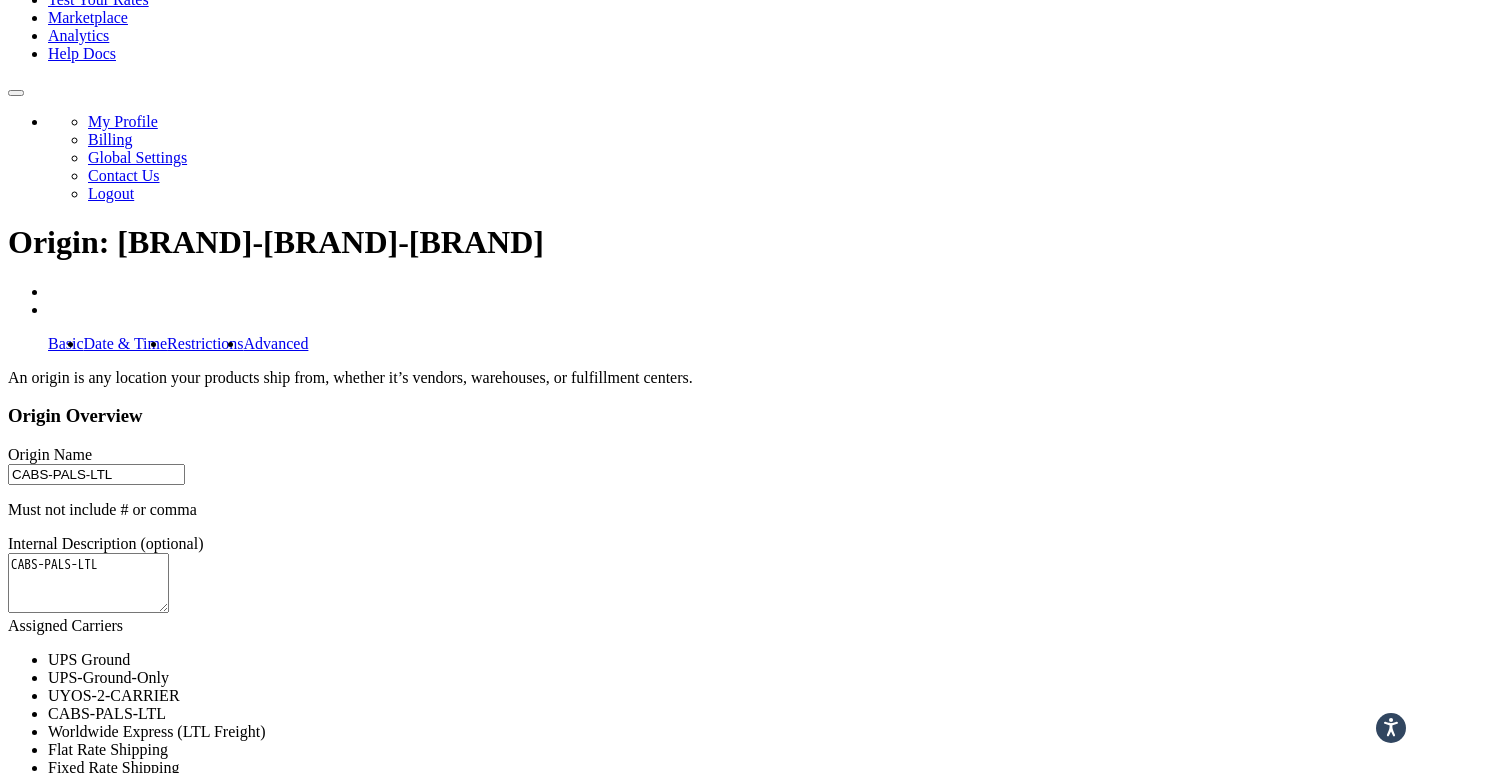 type on "[NUMBER] [STREET]" 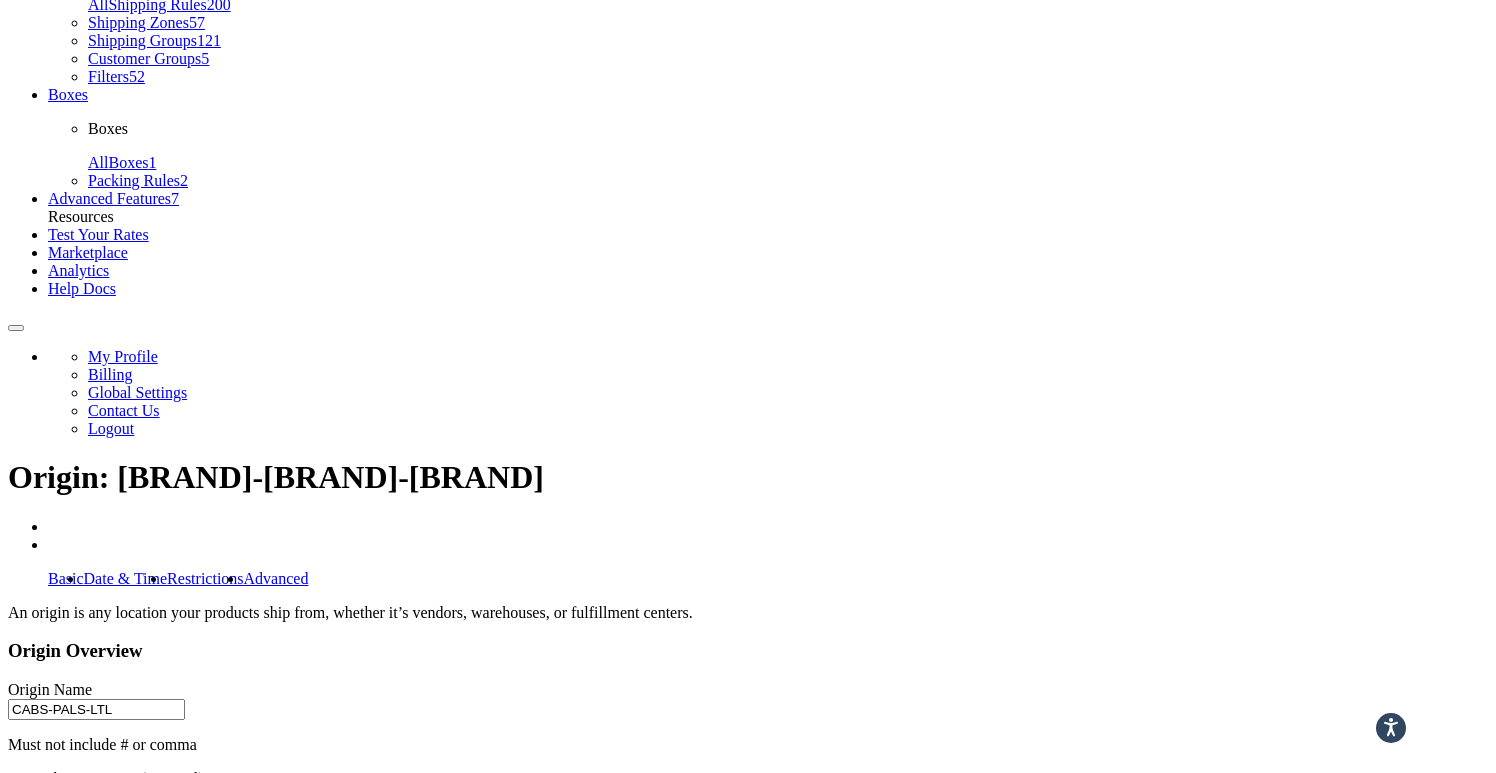 scroll, scrollTop: 0, scrollLeft: 0, axis: both 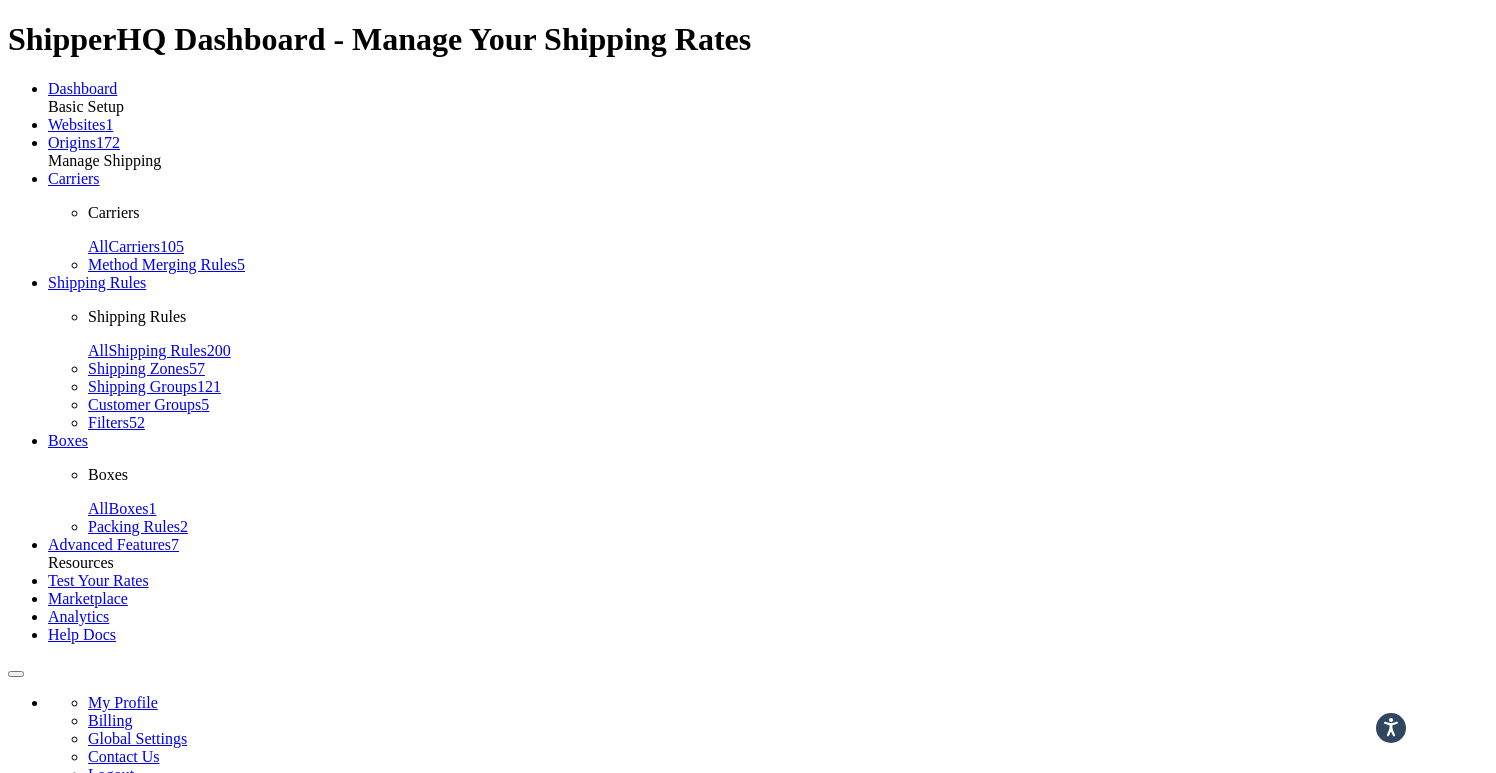 click on "Advanced" at bounding box center [276, 924] 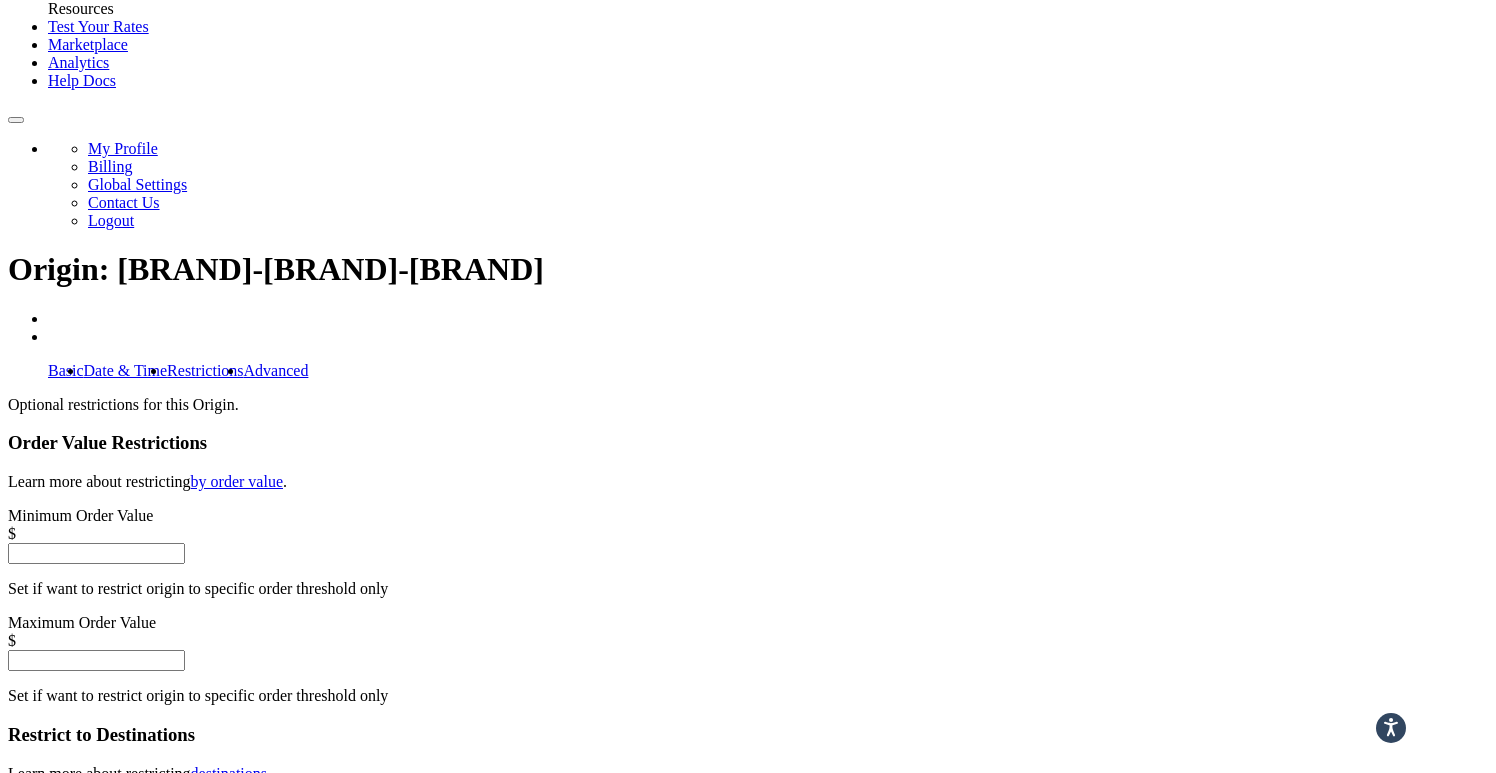 scroll, scrollTop: 0, scrollLeft: 0, axis: both 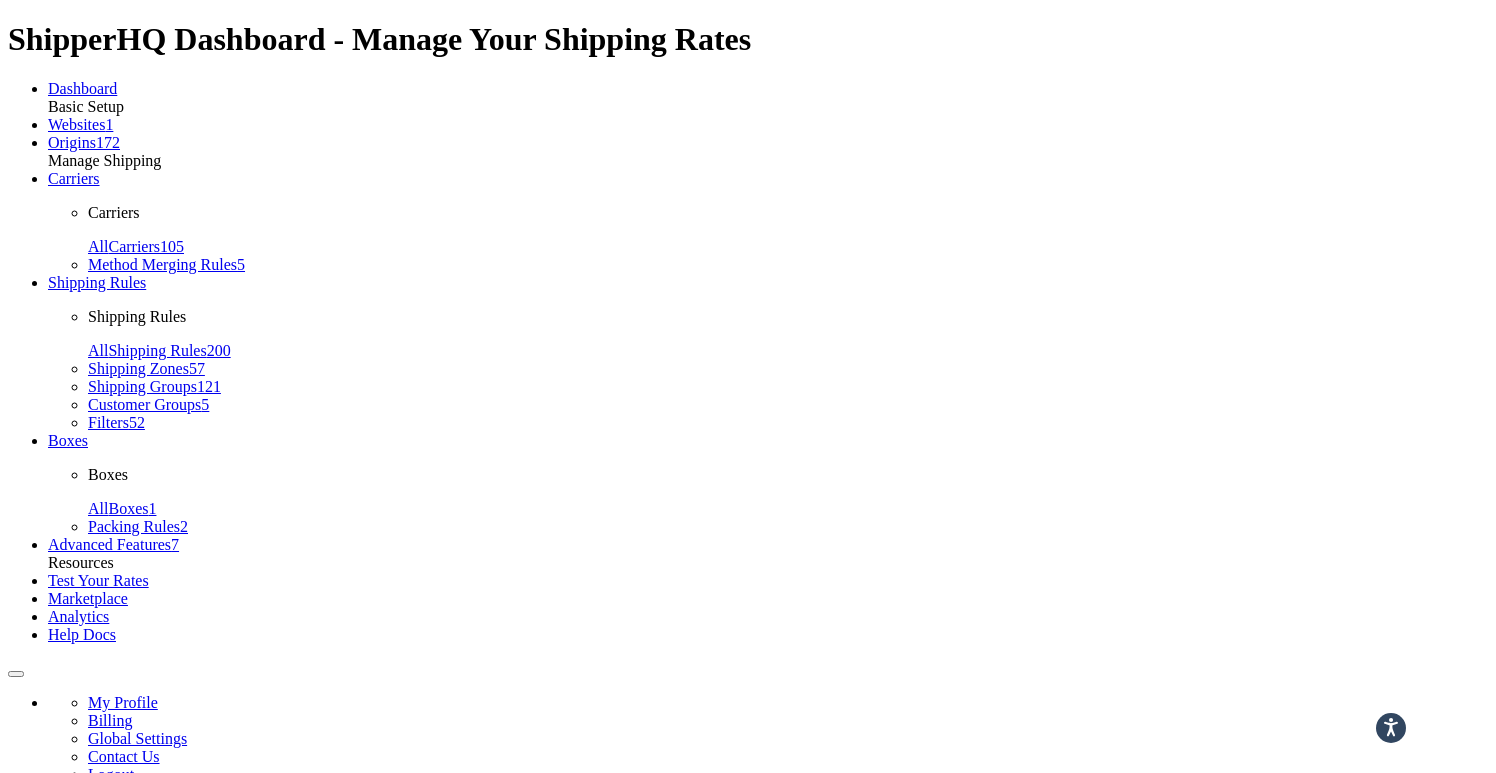 click on "Advanced" at bounding box center [276, 924] 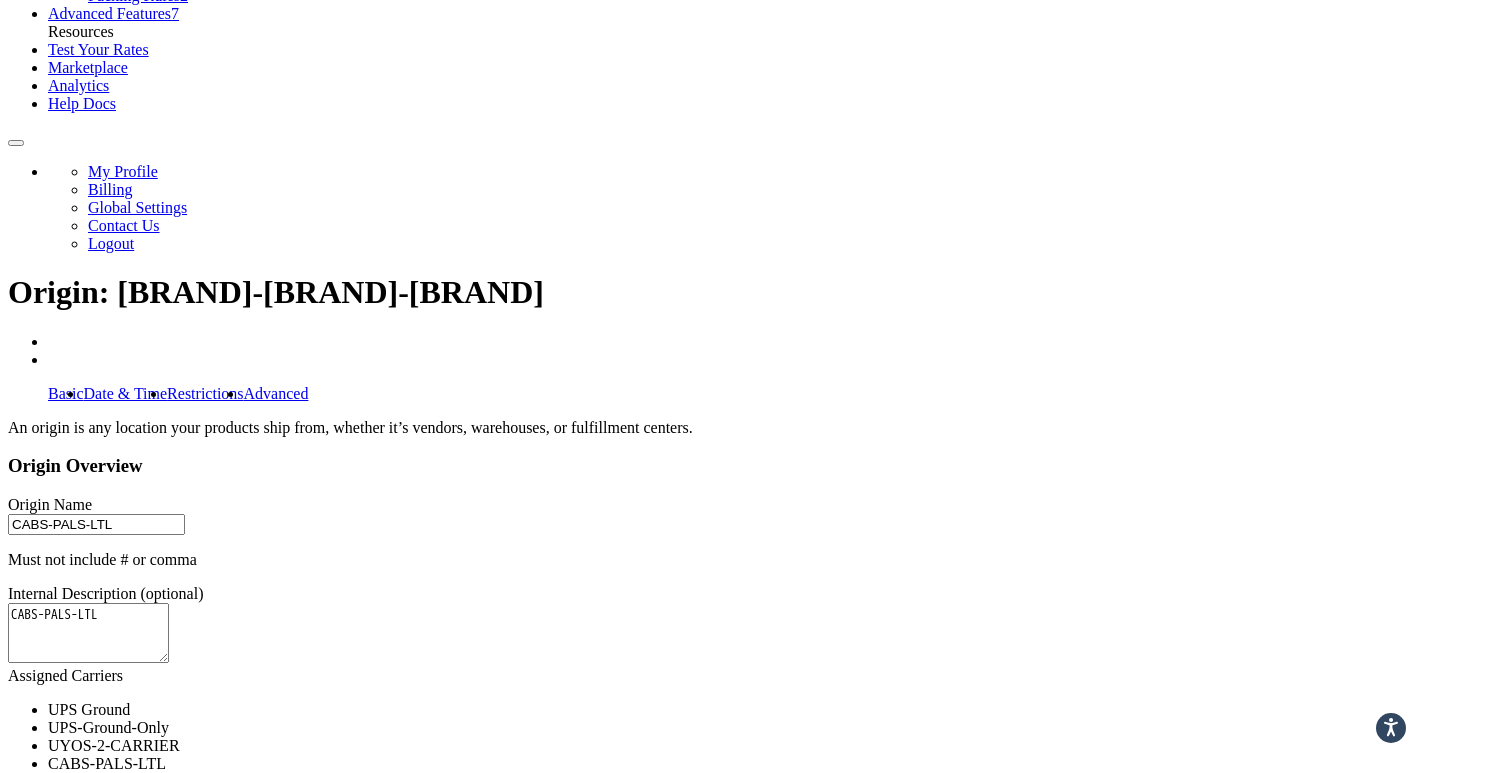 scroll, scrollTop: 731, scrollLeft: 0, axis: vertical 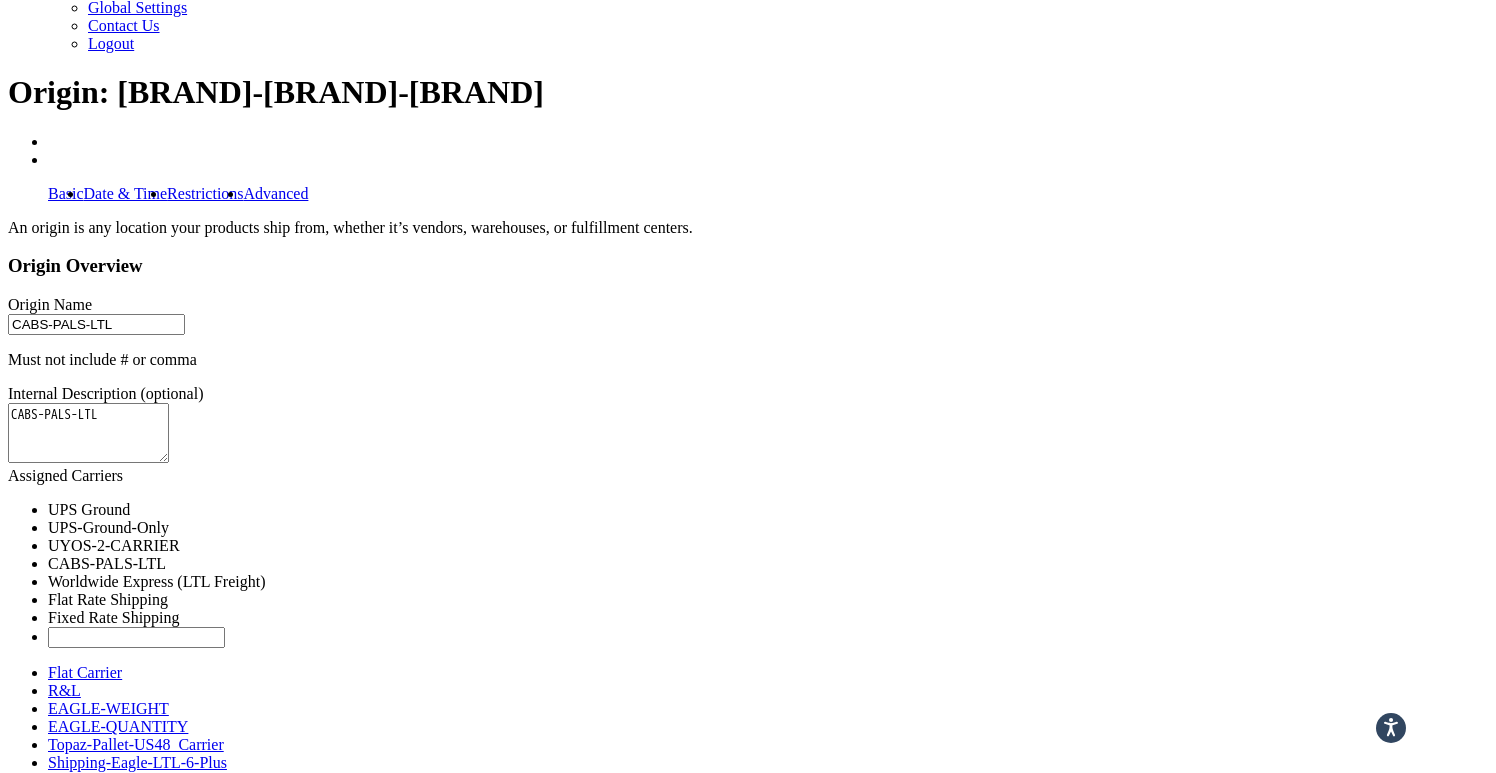 click on "Save" at bounding box center [31, 2918] 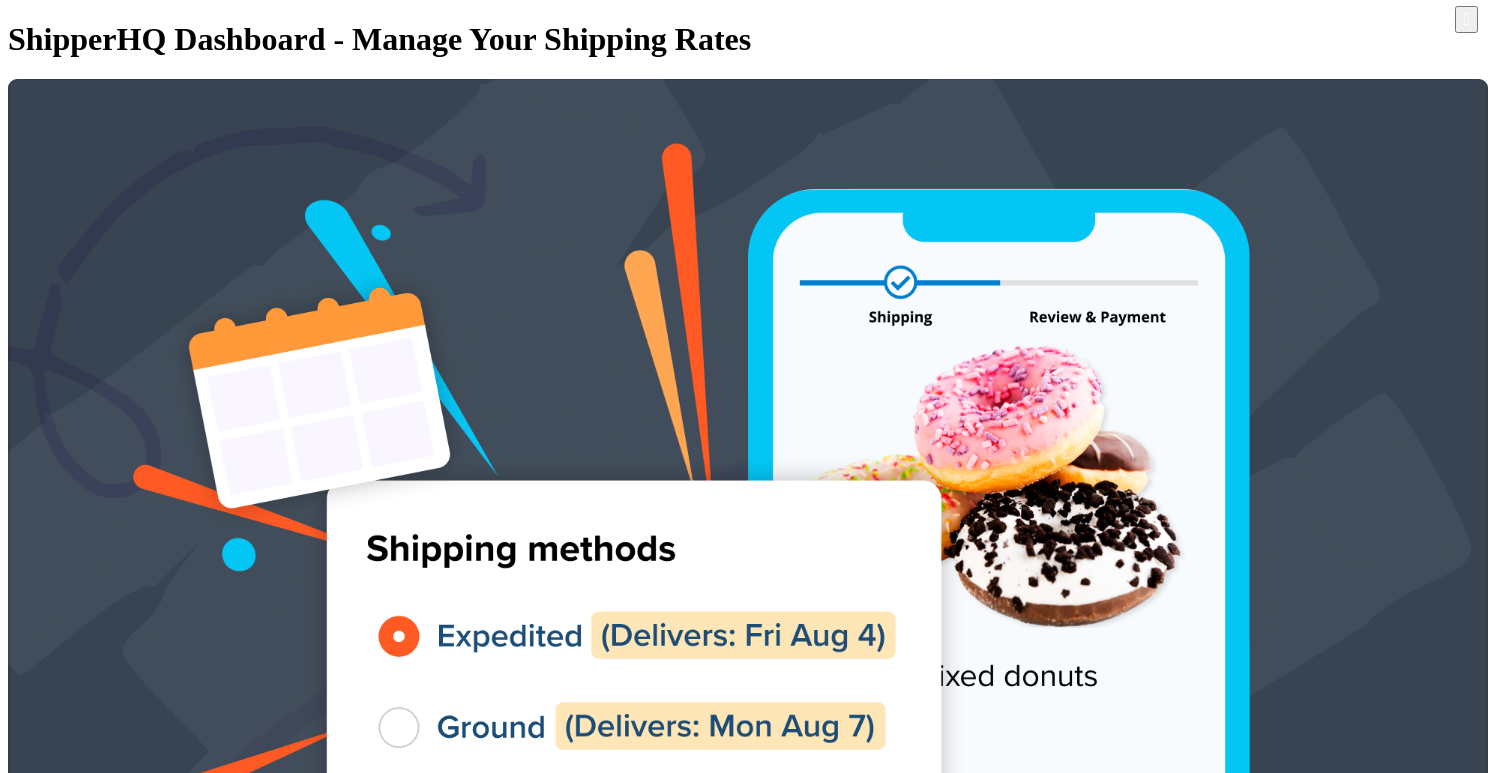 scroll, scrollTop: 0, scrollLeft: 0, axis: both 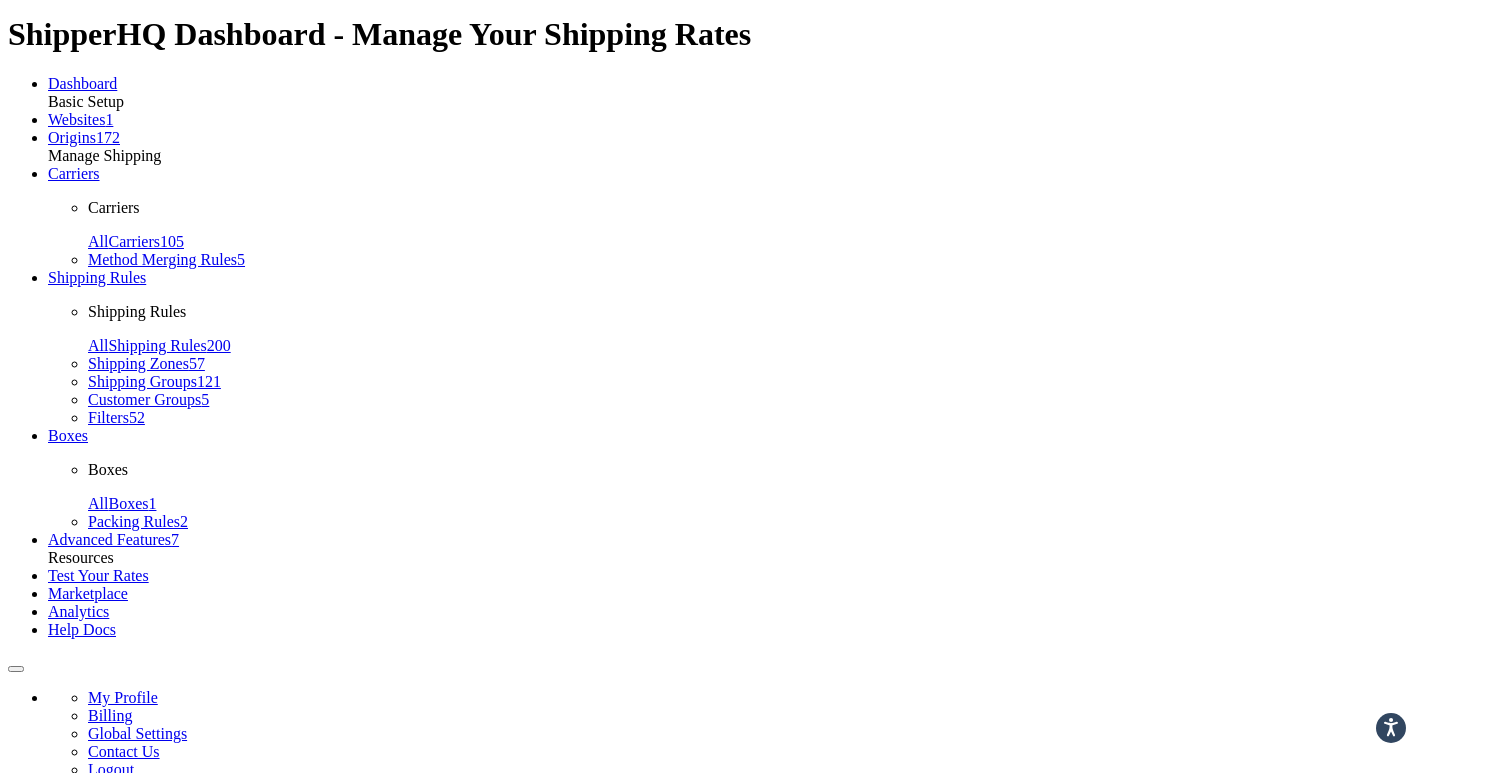 click on "Advanced" at bounding box center [254, 973] 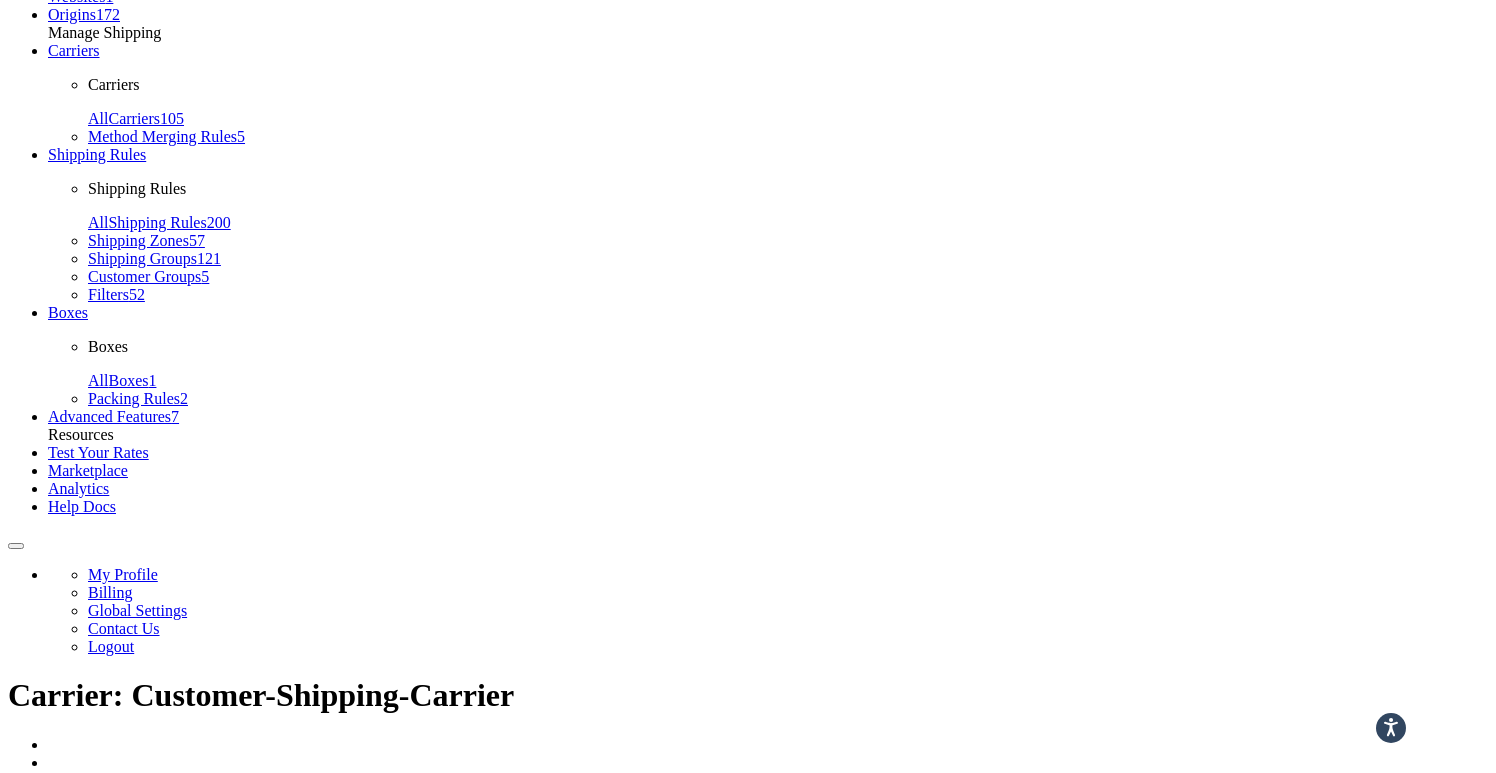 scroll, scrollTop: 0, scrollLeft: 0, axis: both 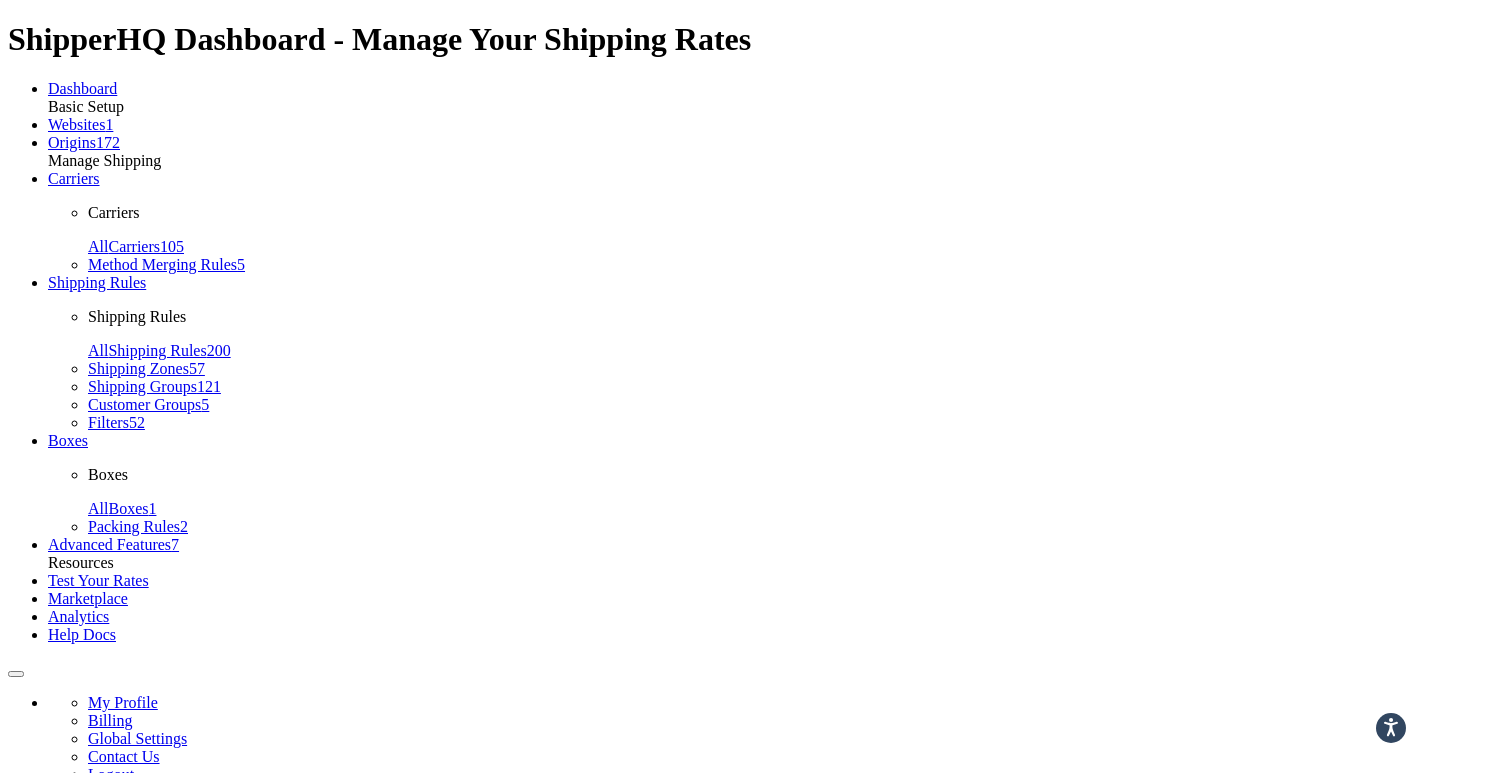 click on "Basic" at bounding box center [66, 978] 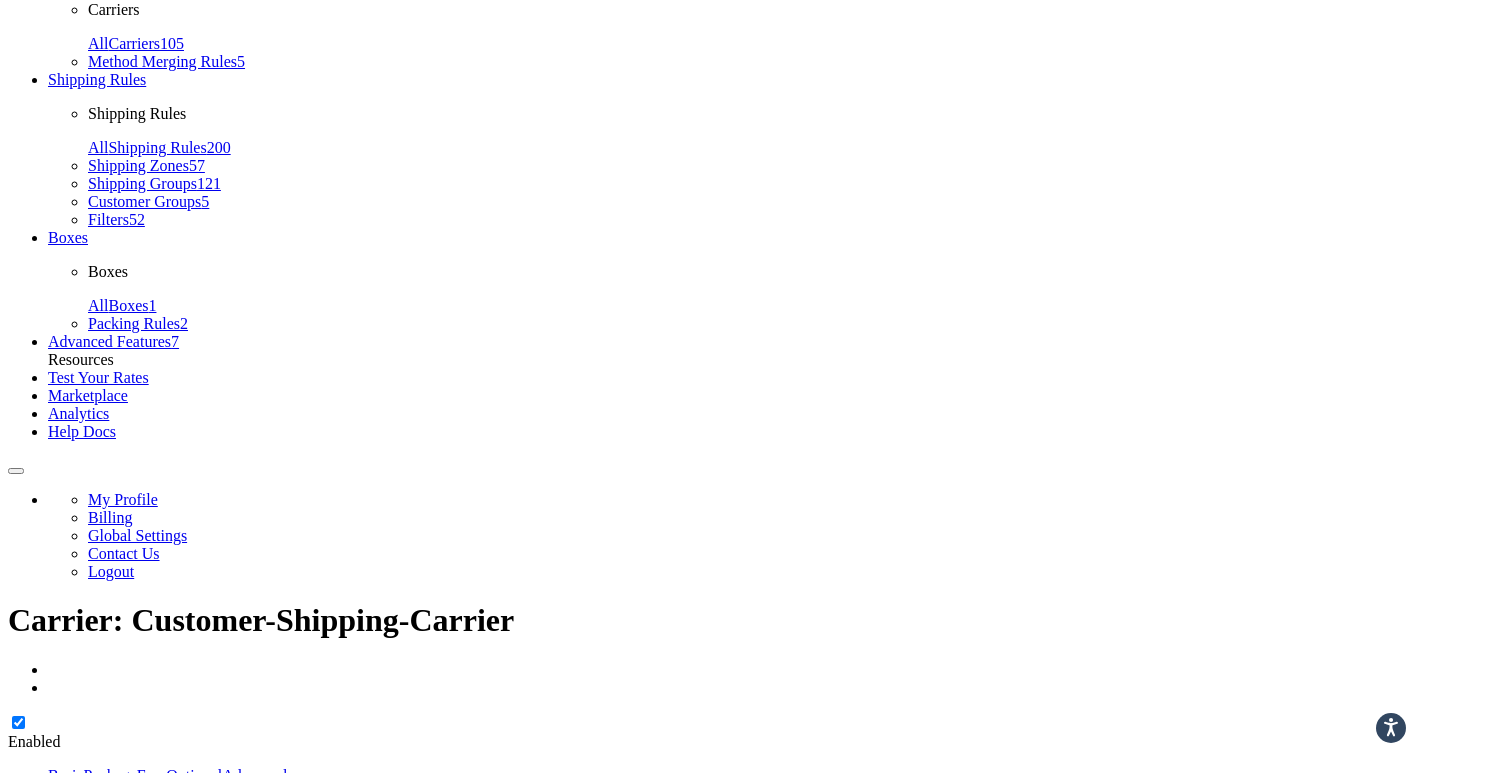scroll, scrollTop: 212, scrollLeft: 0, axis: vertical 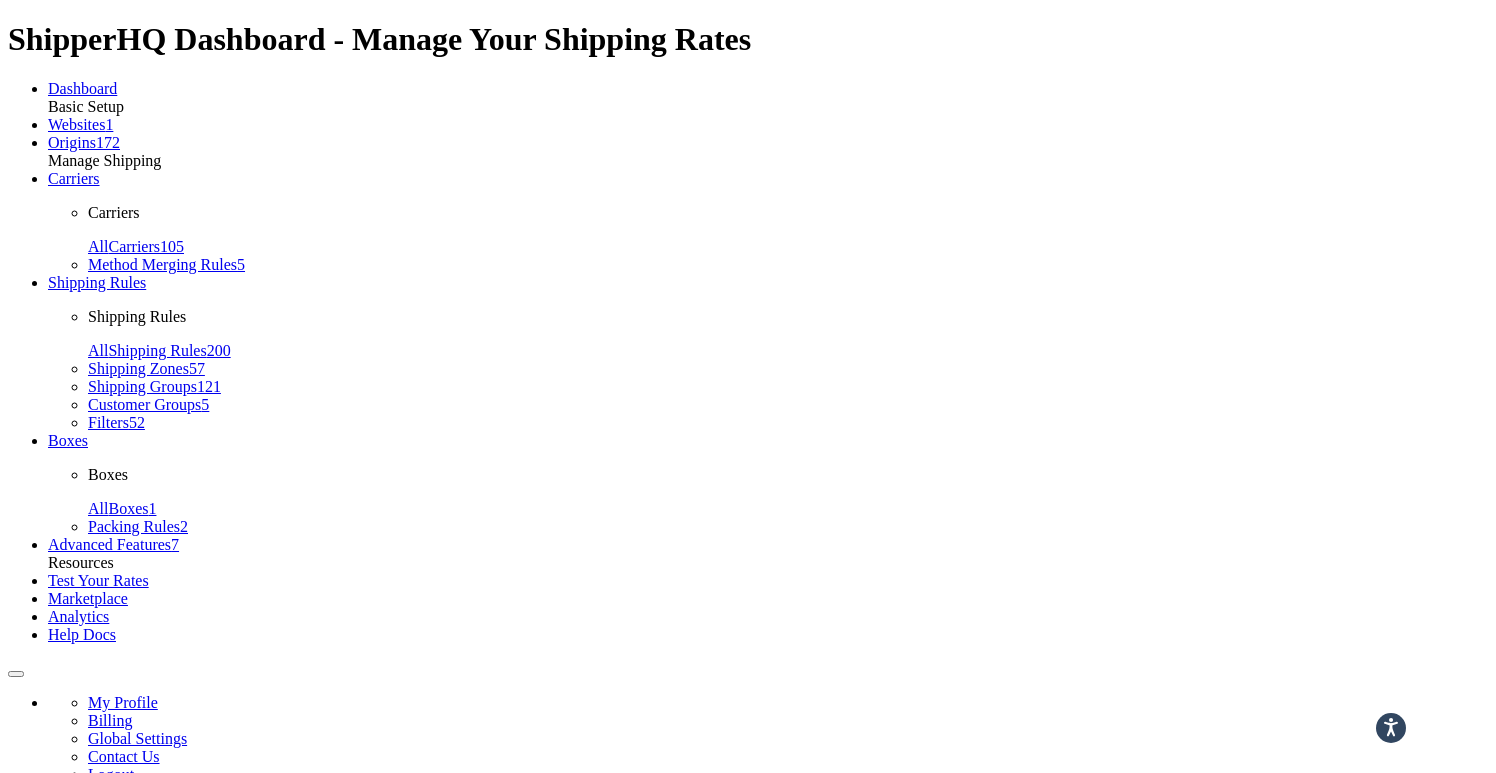 click on "Optional" at bounding box center [194, 978] 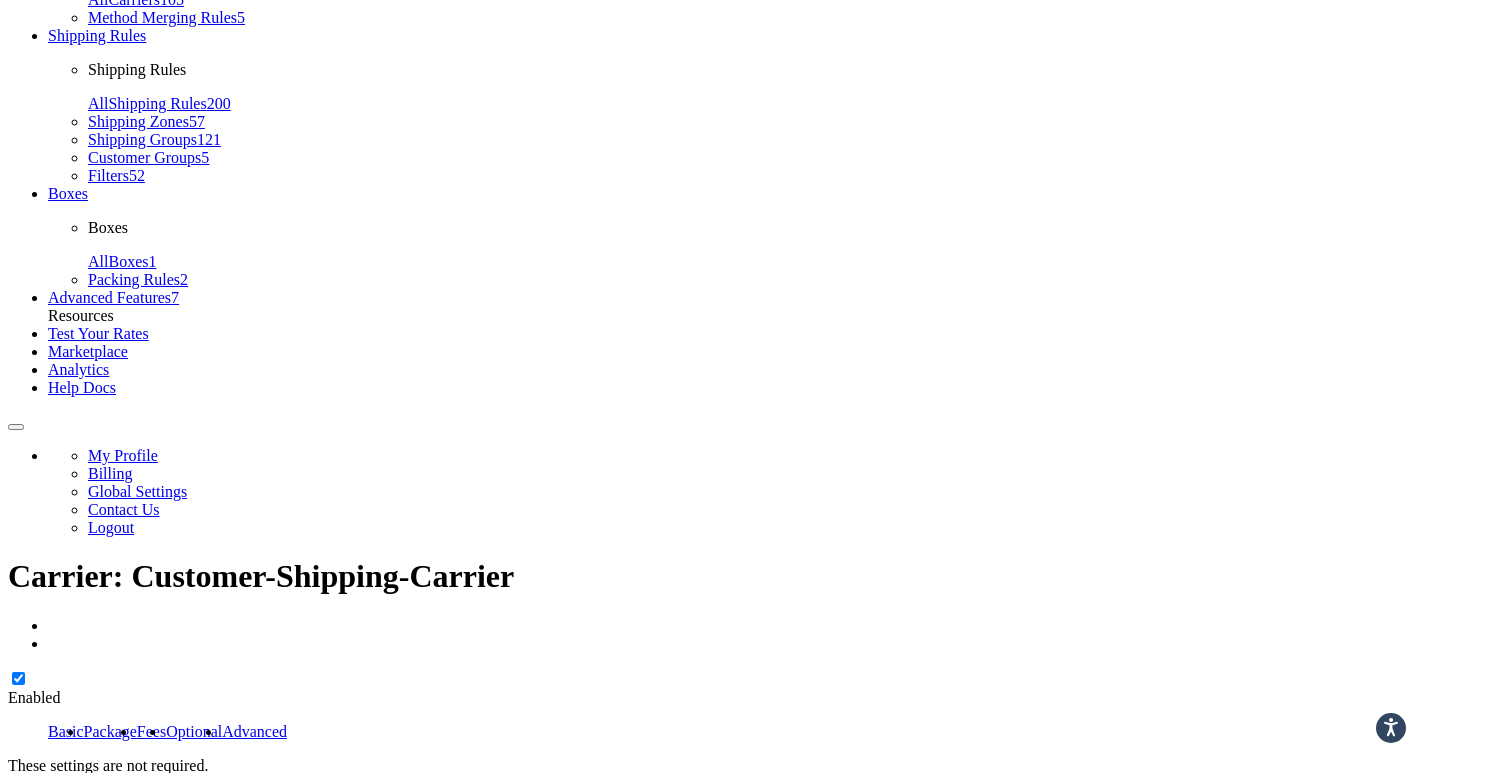 scroll, scrollTop: 0, scrollLeft: 0, axis: both 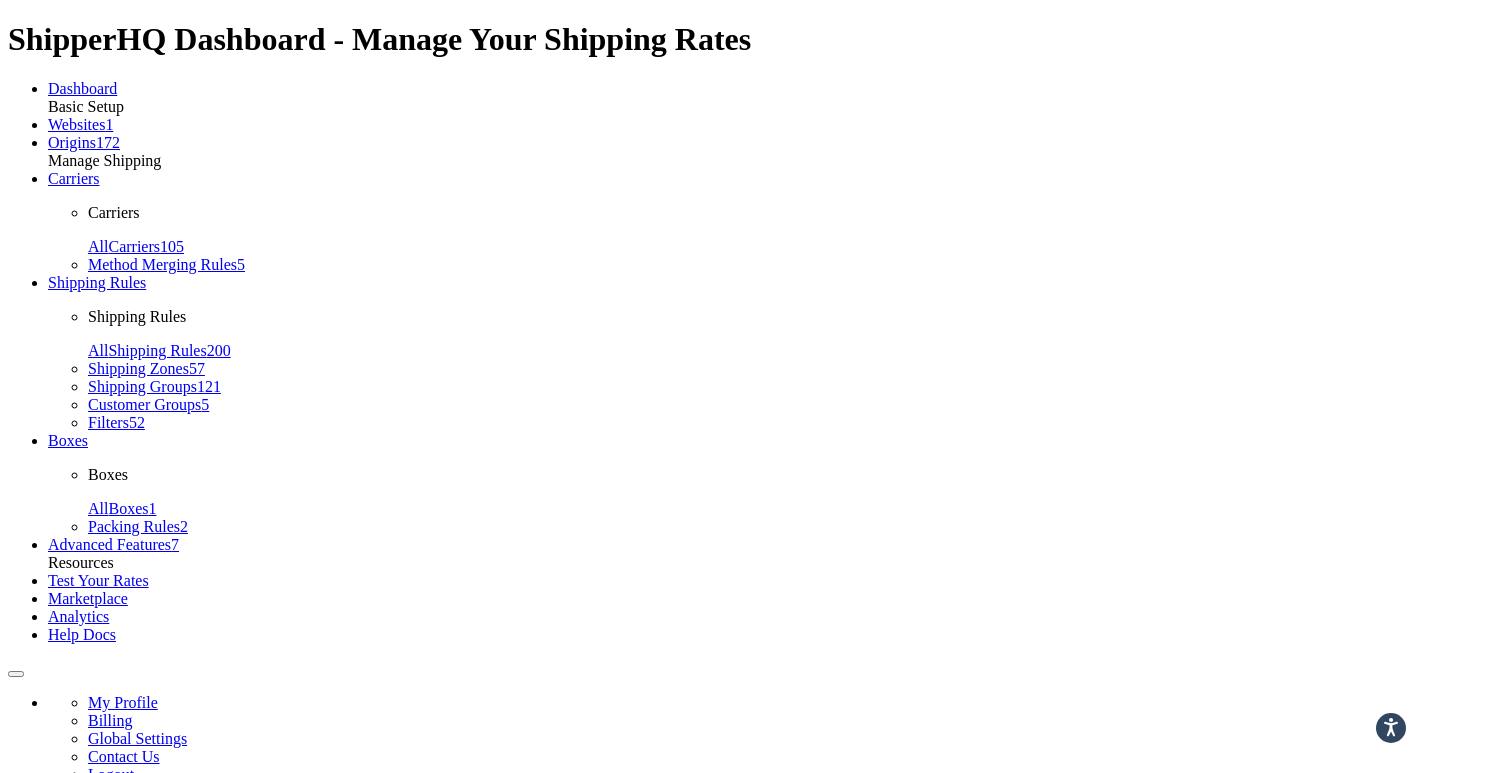 click on "Advanced" at bounding box center [254, 978] 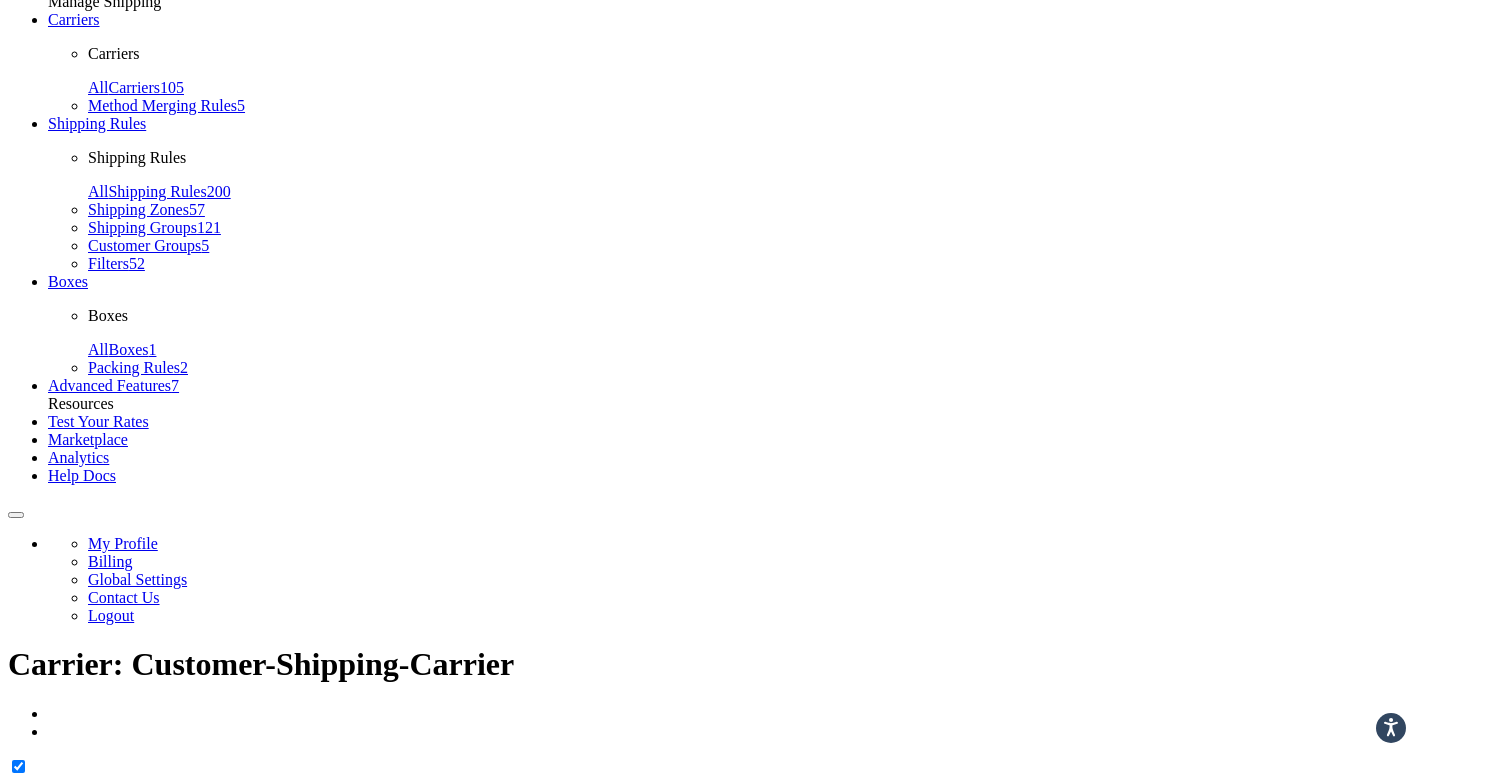 scroll, scrollTop: 309, scrollLeft: 0, axis: vertical 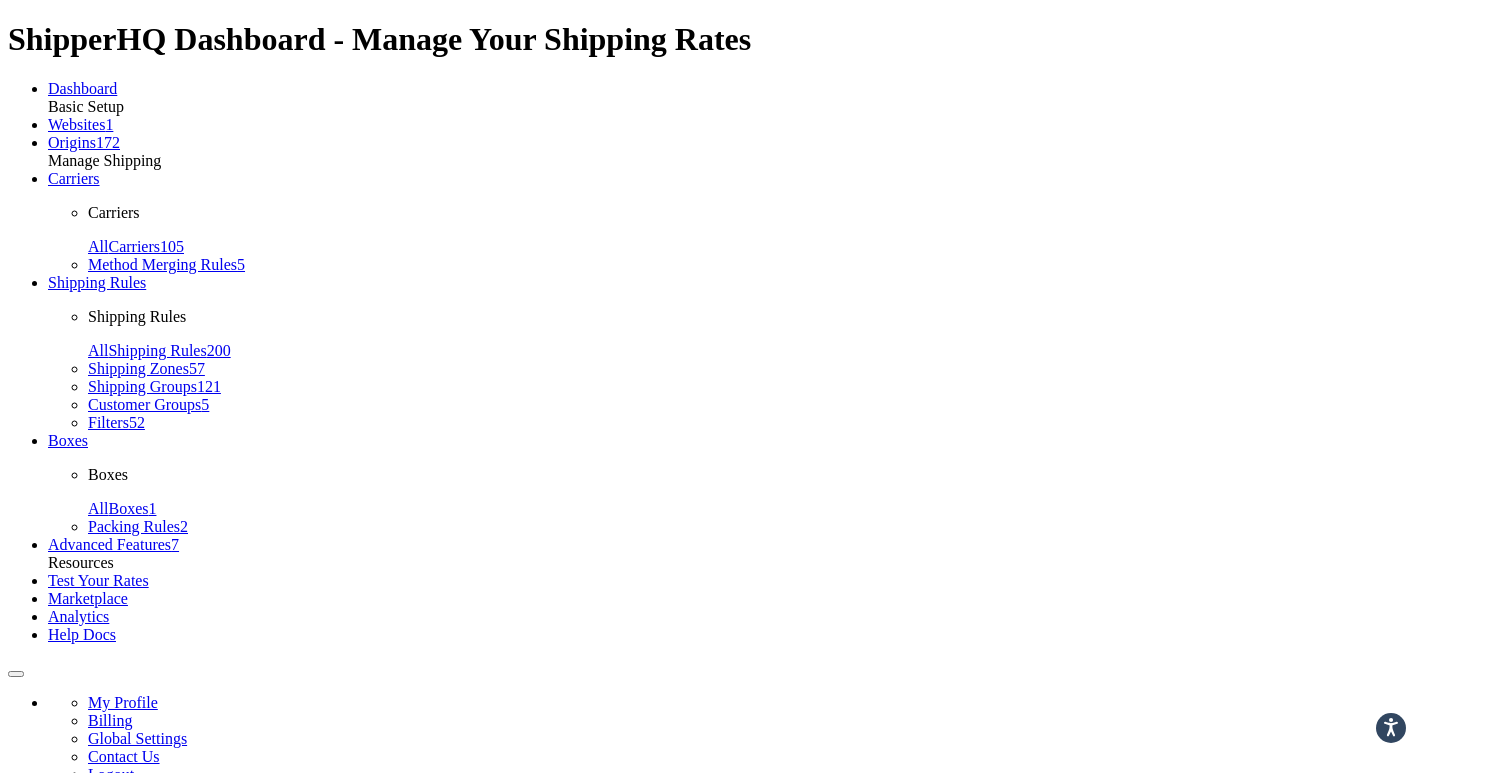 click on "Date & Time" at bounding box center [126, 924] 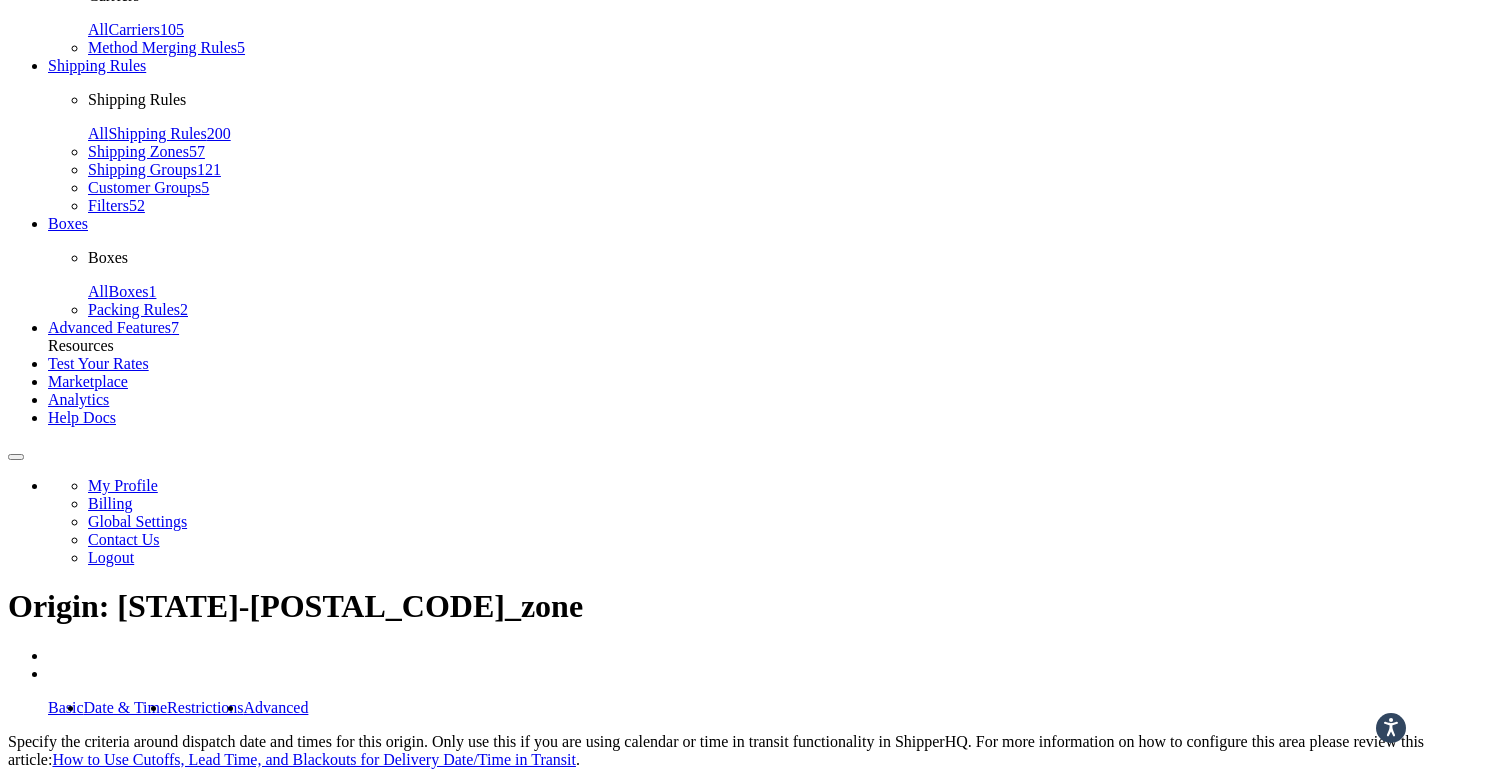 scroll, scrollTop: 0, scrollLeft: 0, axis: both 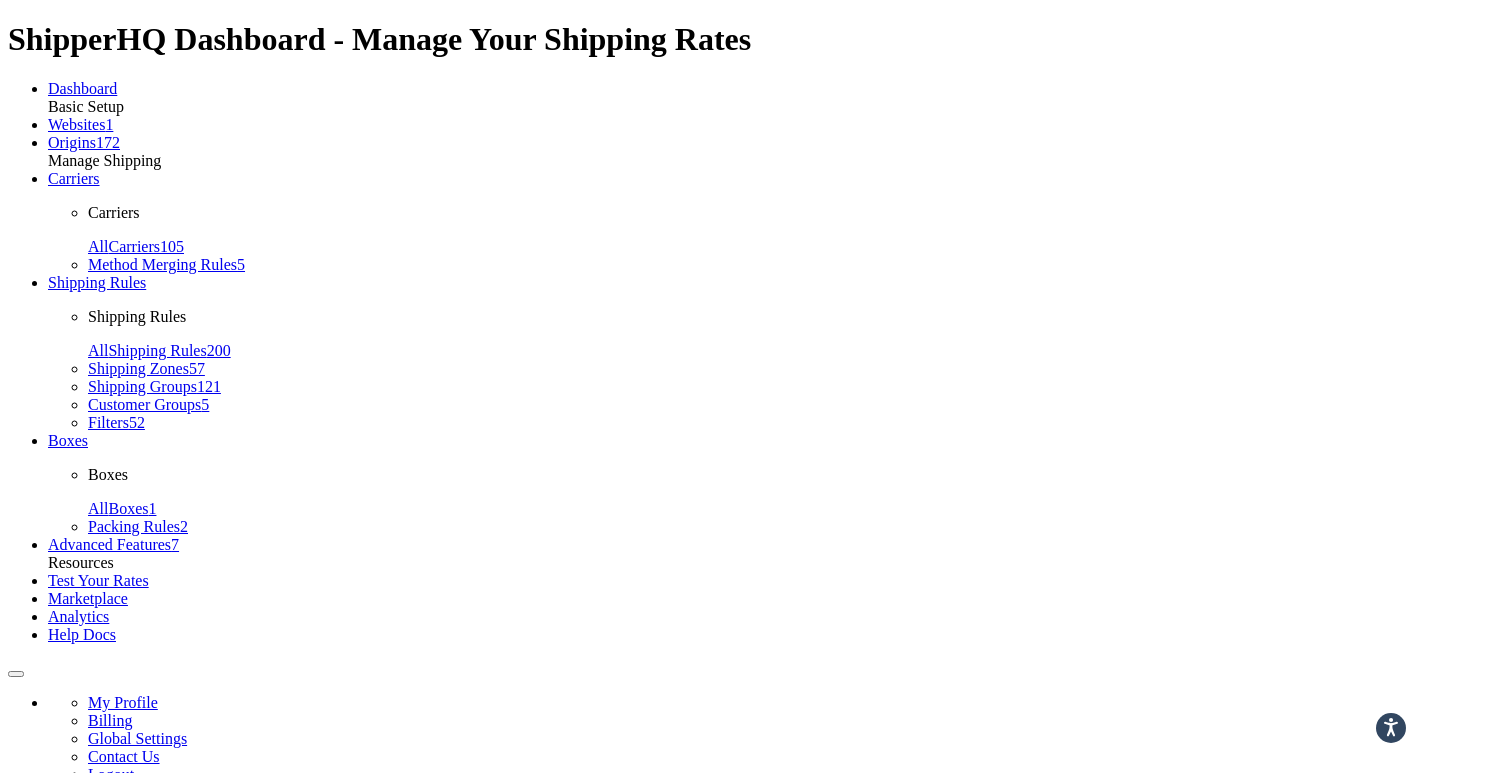 click on "Basic   Date & Time   Restrictions   Advanced" at bounding box center [4998, 925] 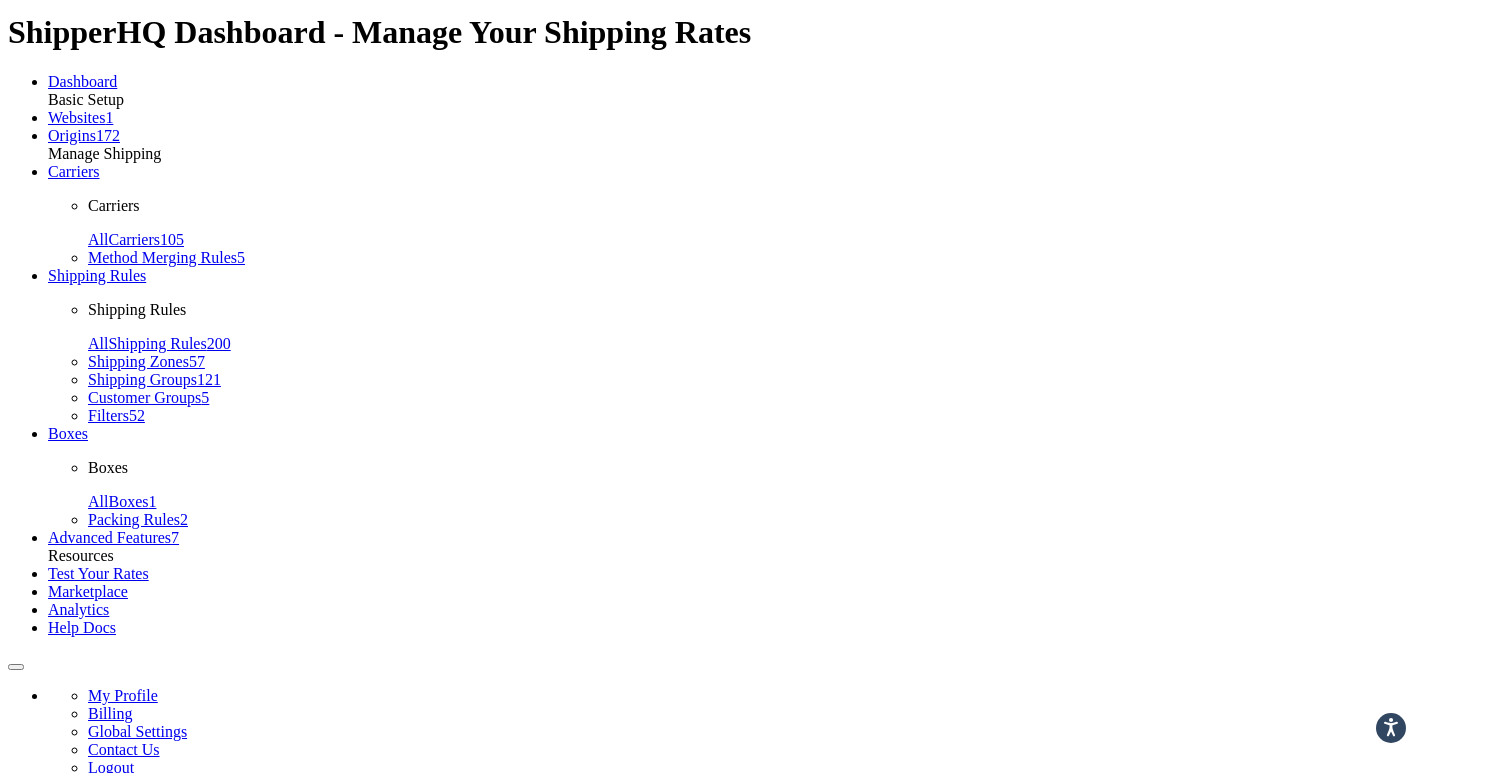 scroll, scrollTop: 0, scrollLeft: 0, axis: both 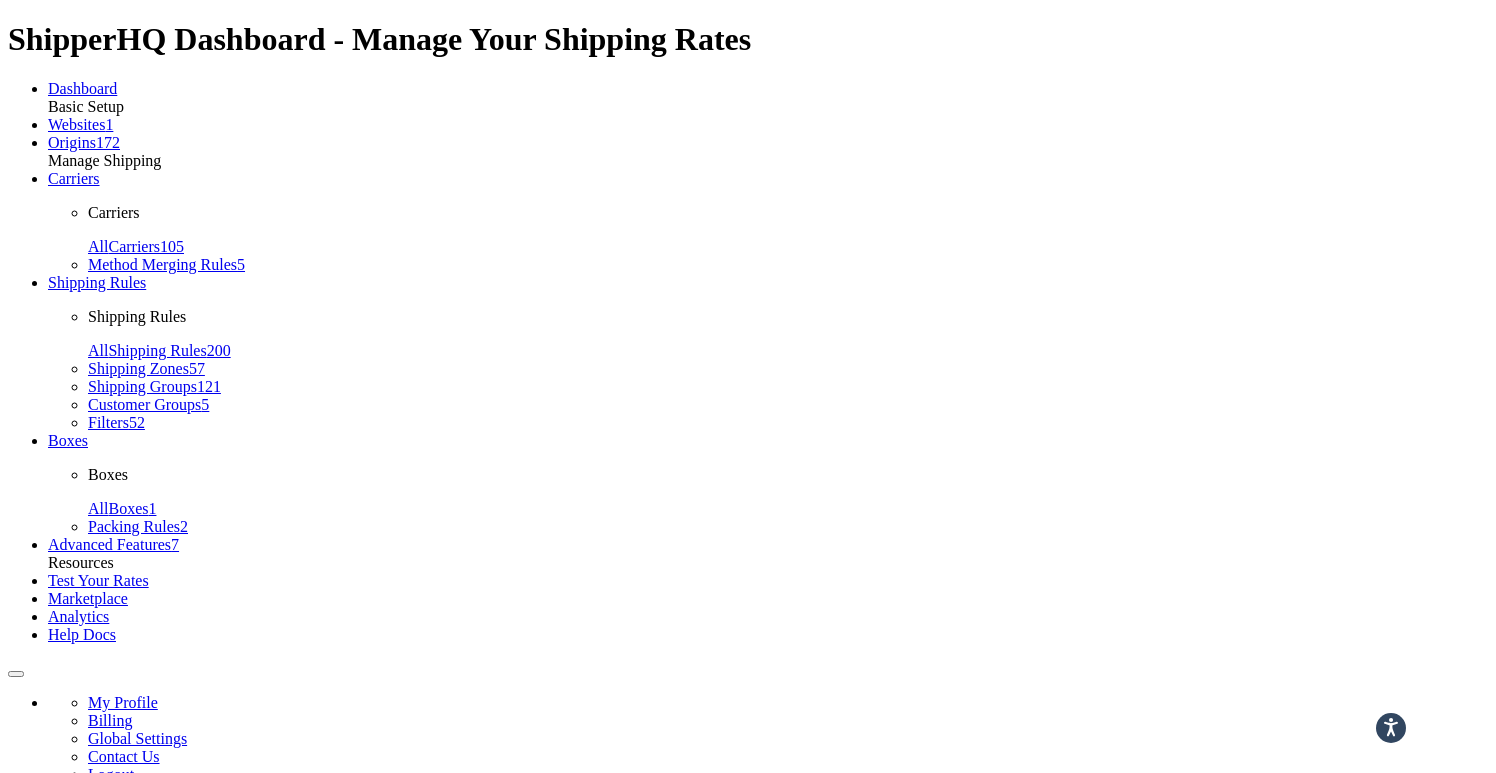click on "Advanced" at bounding box center [276, 924] 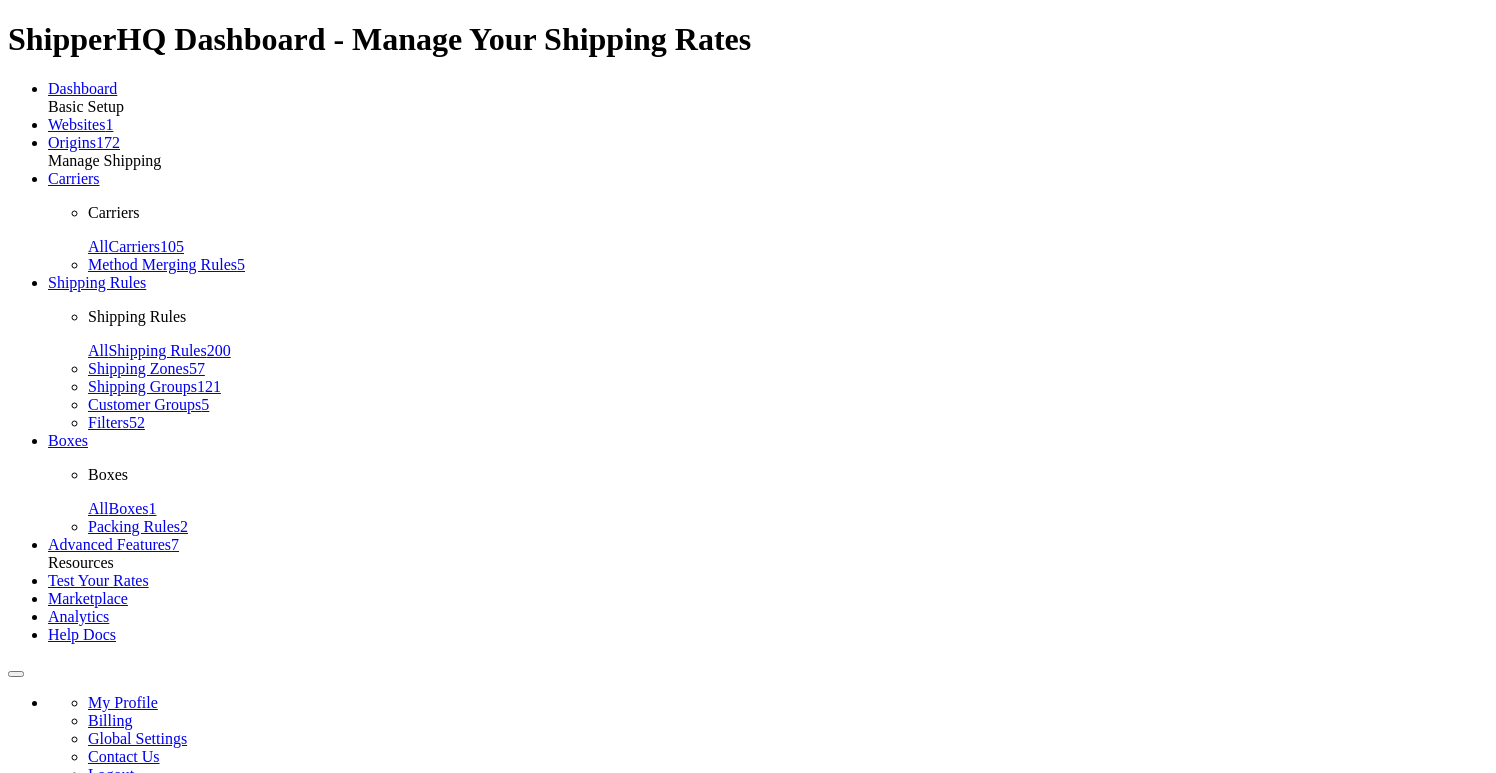 scroll, scrollTop: 0, scrollLeft: 0, axis: both 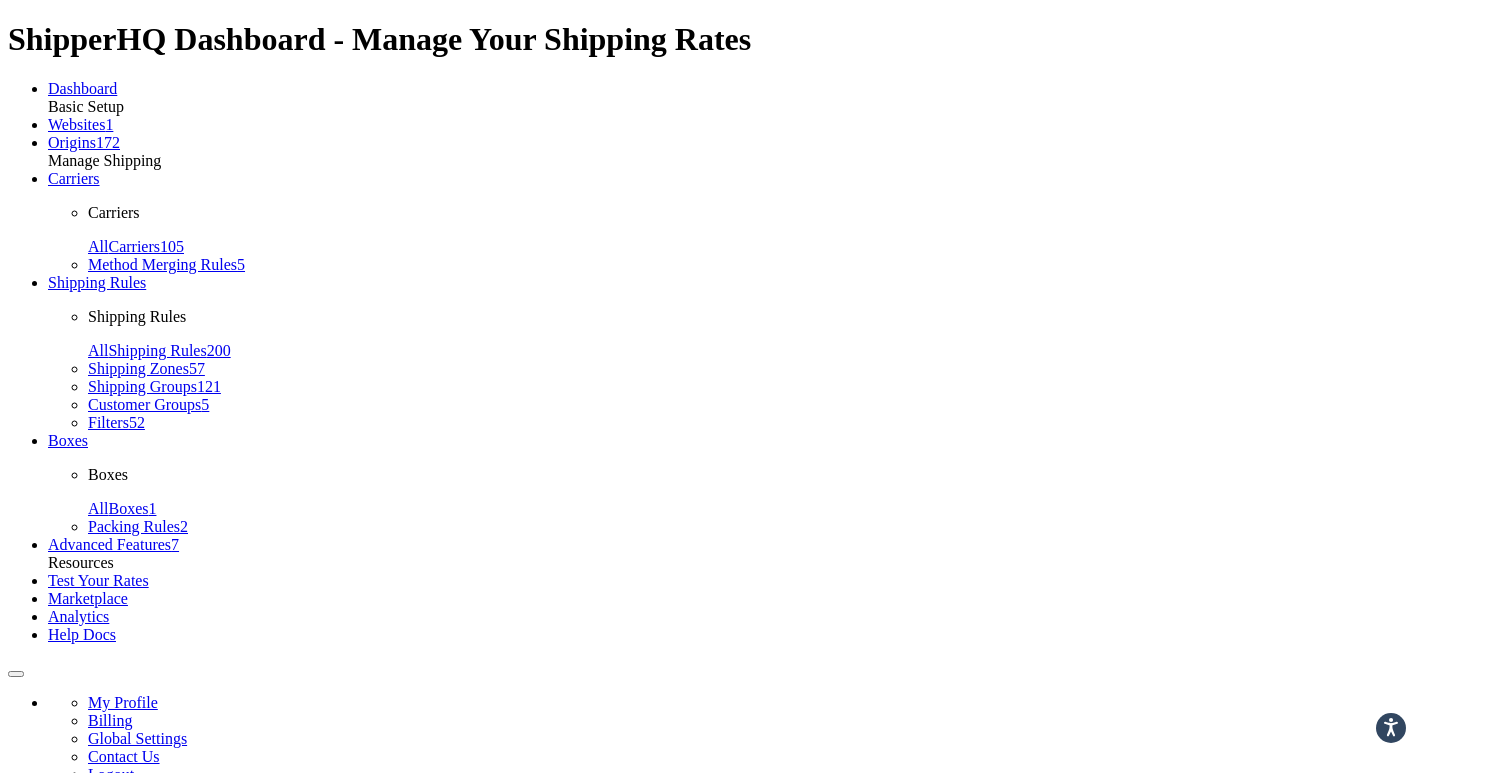 click on "Advanced" at bounding box center [335, 978] 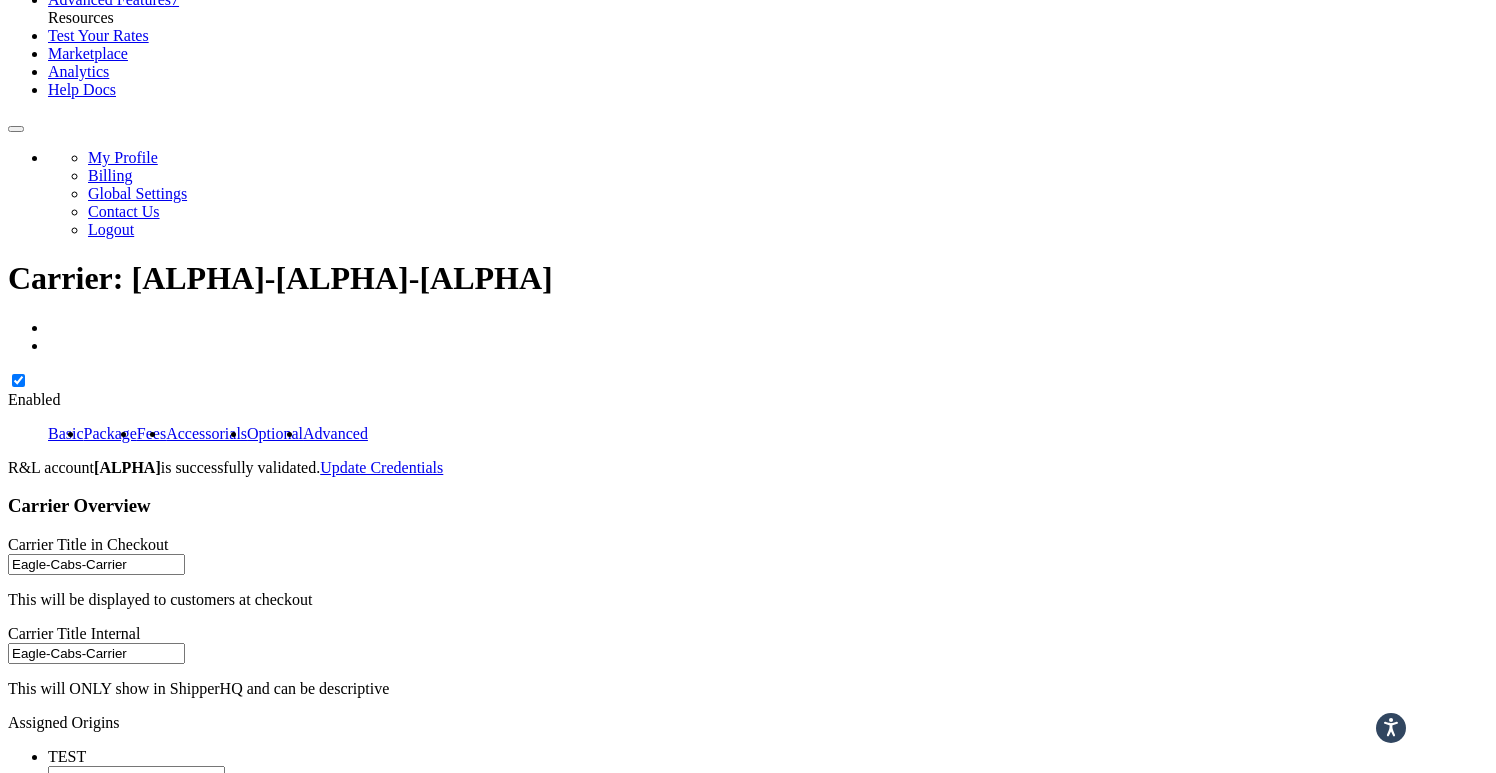 scroll, scrollTop: 548, scrollLeft: 0, axis: vertical 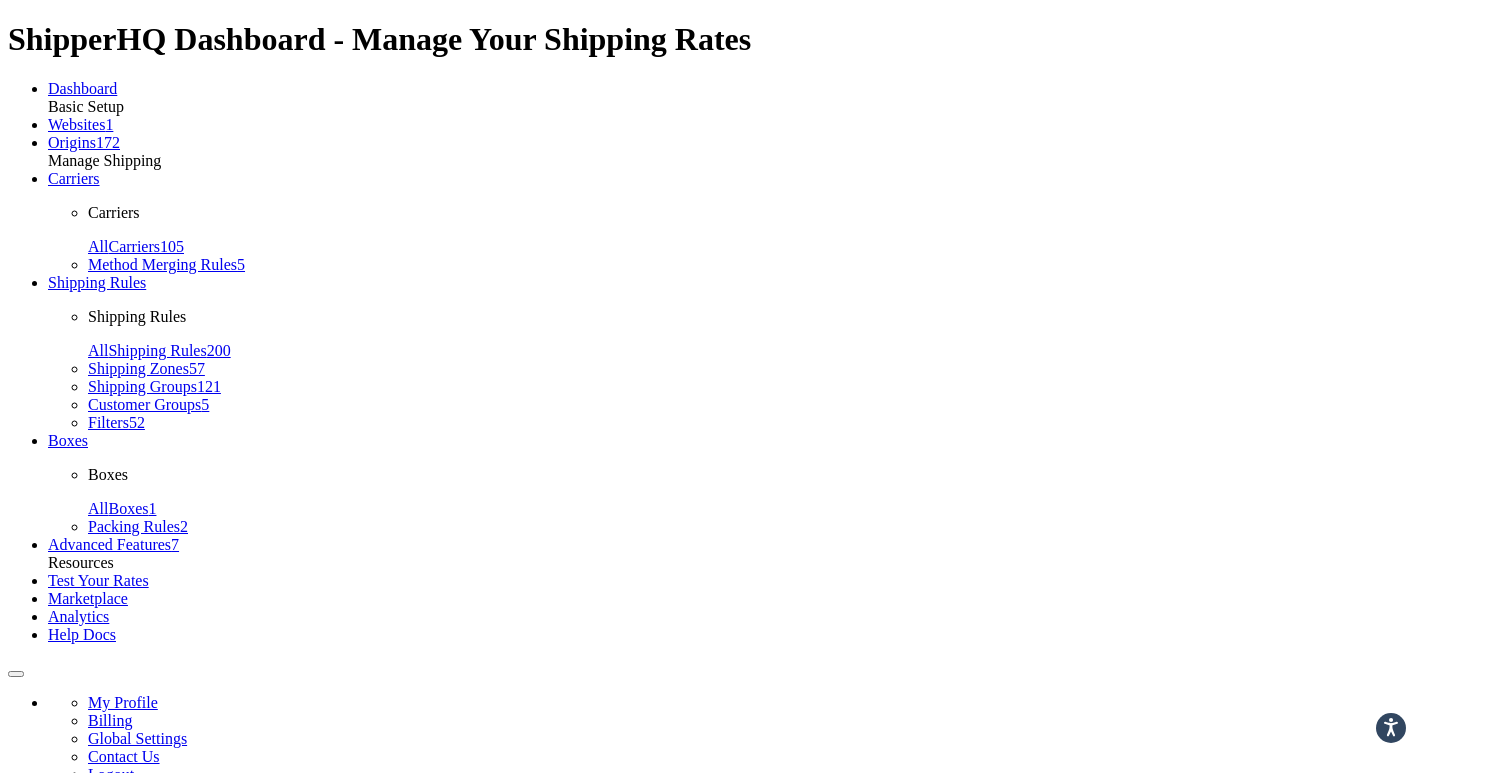 click on "Advanced" at bounding box center (335, 978) 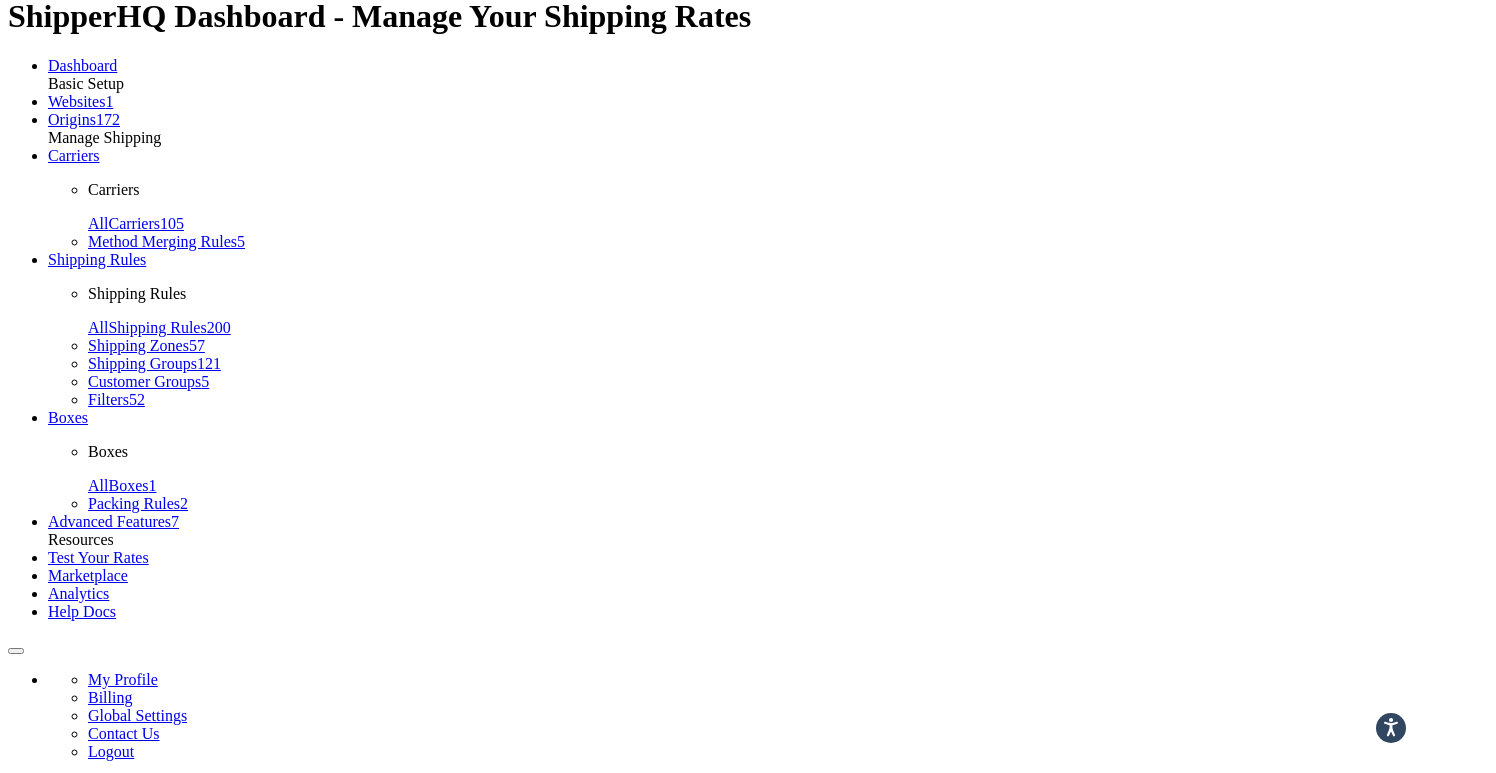 scroll, scrollTop: 0, scrollLeft: 0, axis: both 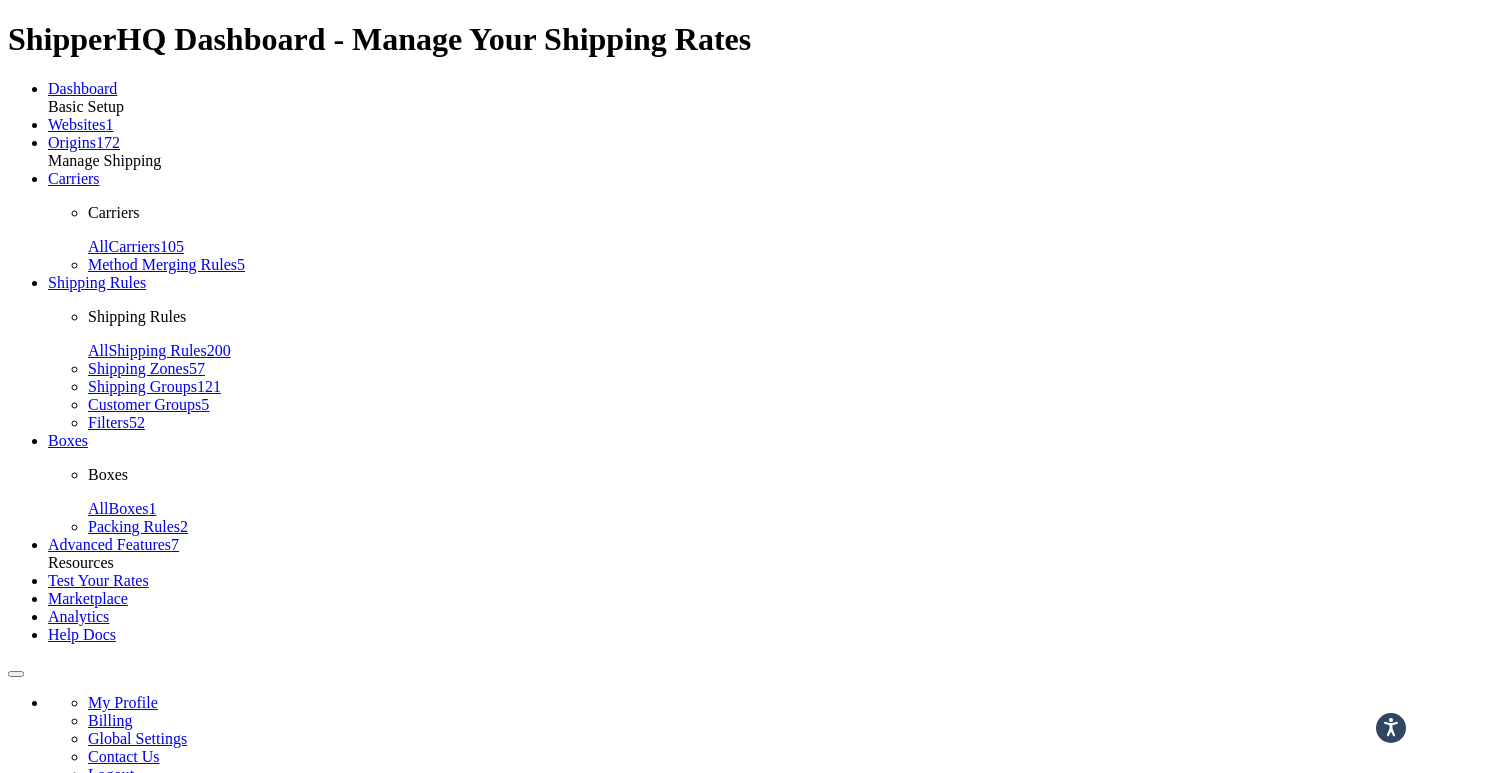 click on "Optional" at bounding box center [275, 978] 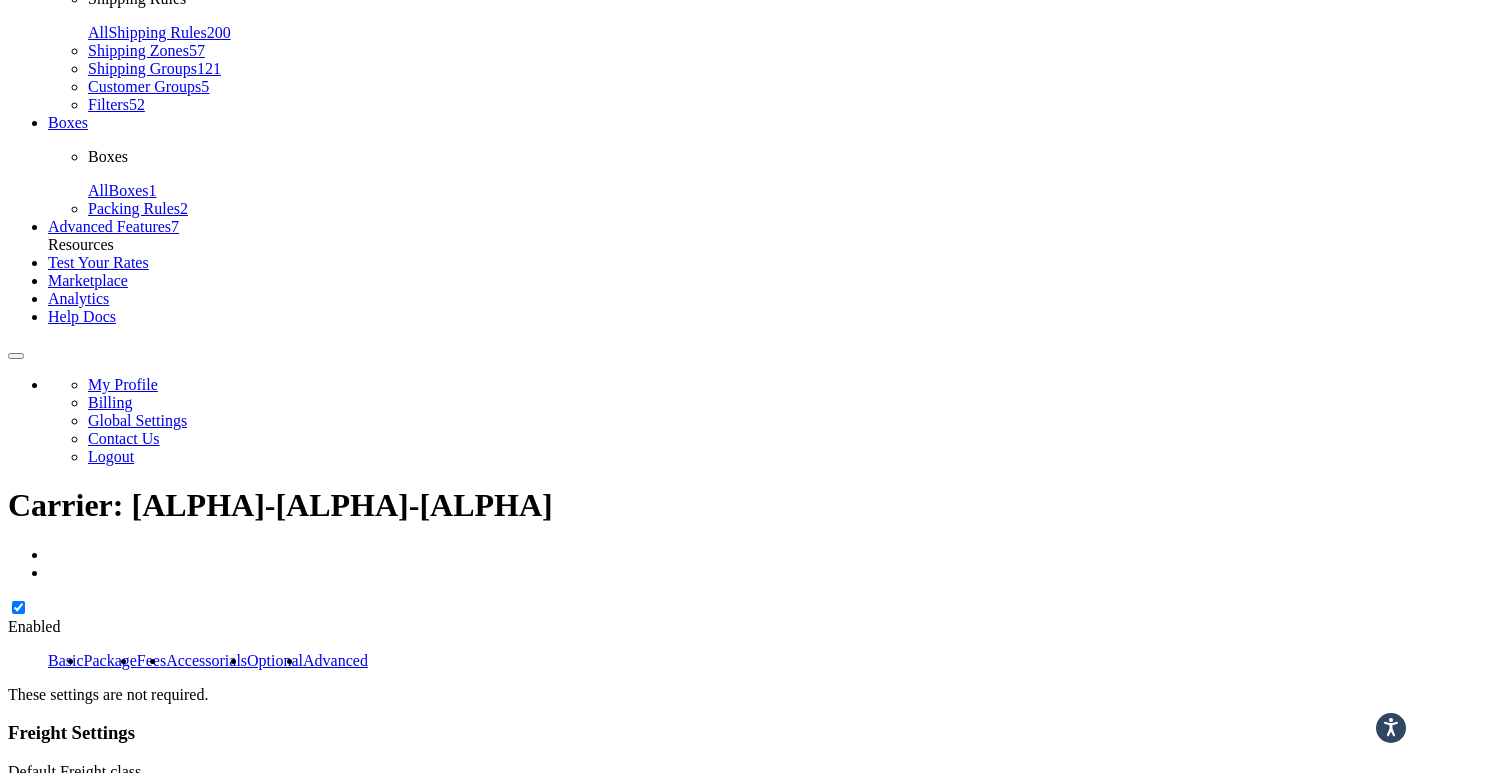 scroll, scrollTop: 0, scrollLeft: 0, axis: both 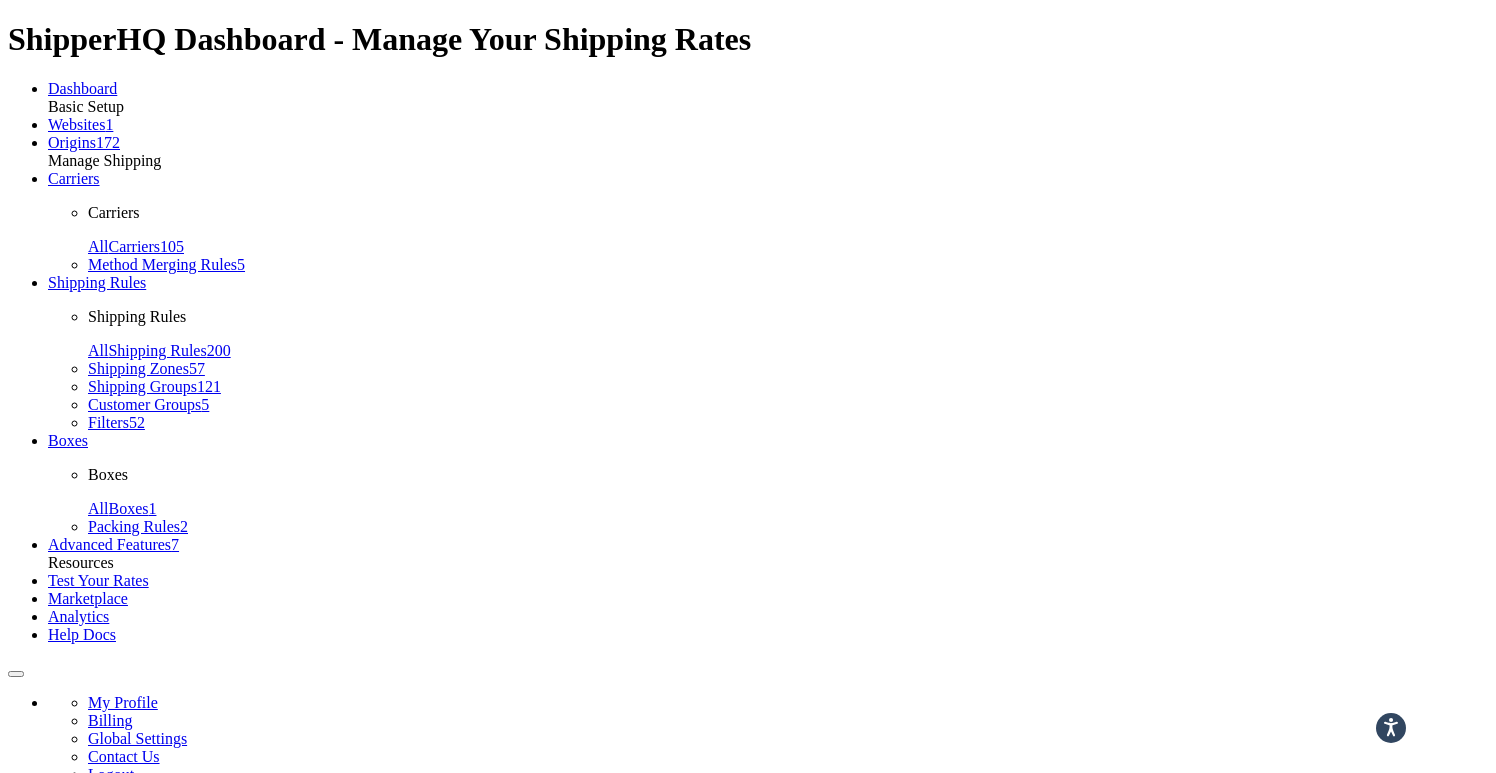 click on "Fees" at bounding box center [151, 978] 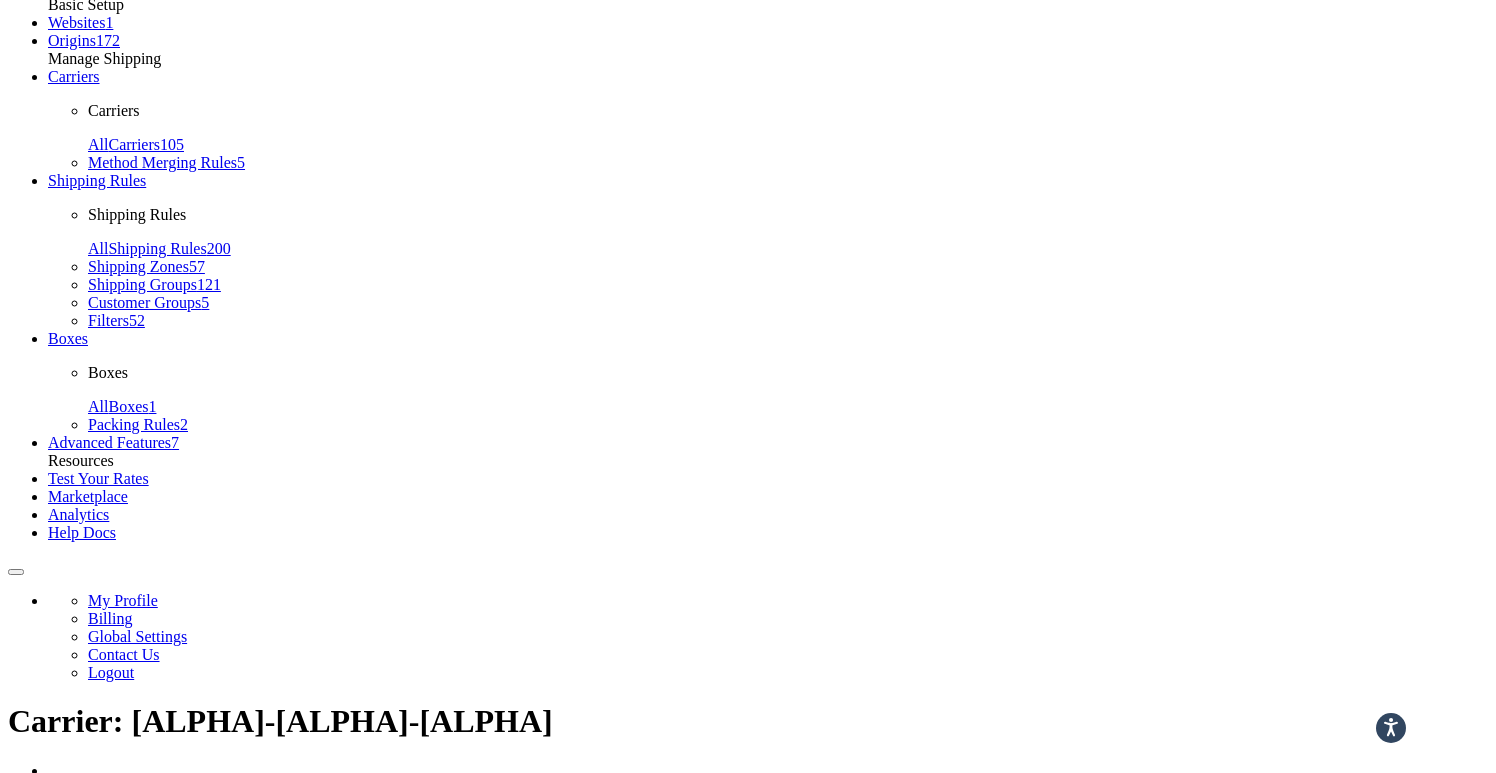 scroll, scrollTop: 0, scrollLeft: 0, axis: both 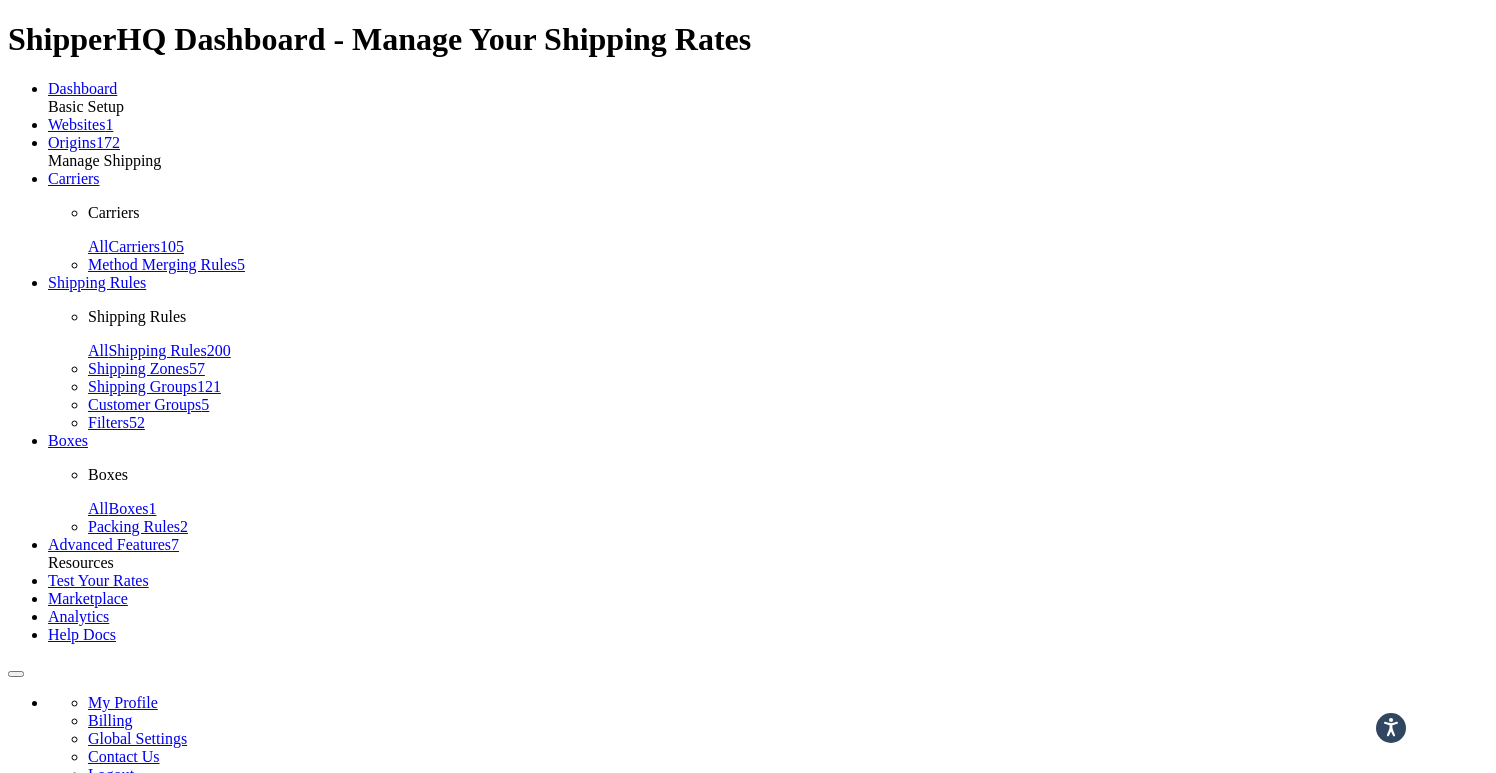 click on "Package" at bounding box center (110, 978) 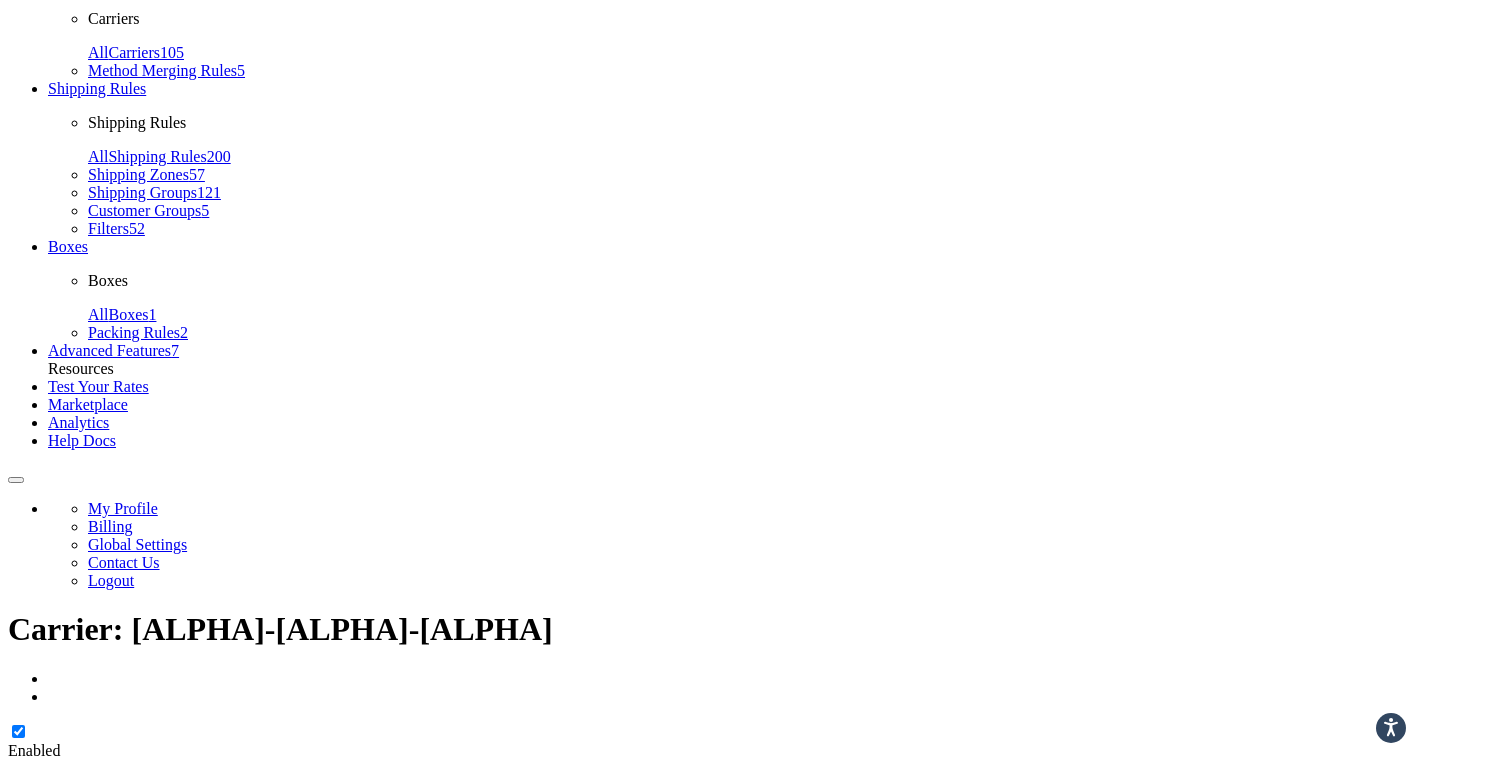 scroll, scrollTop: 0, scrollLeft: 0, axis: both 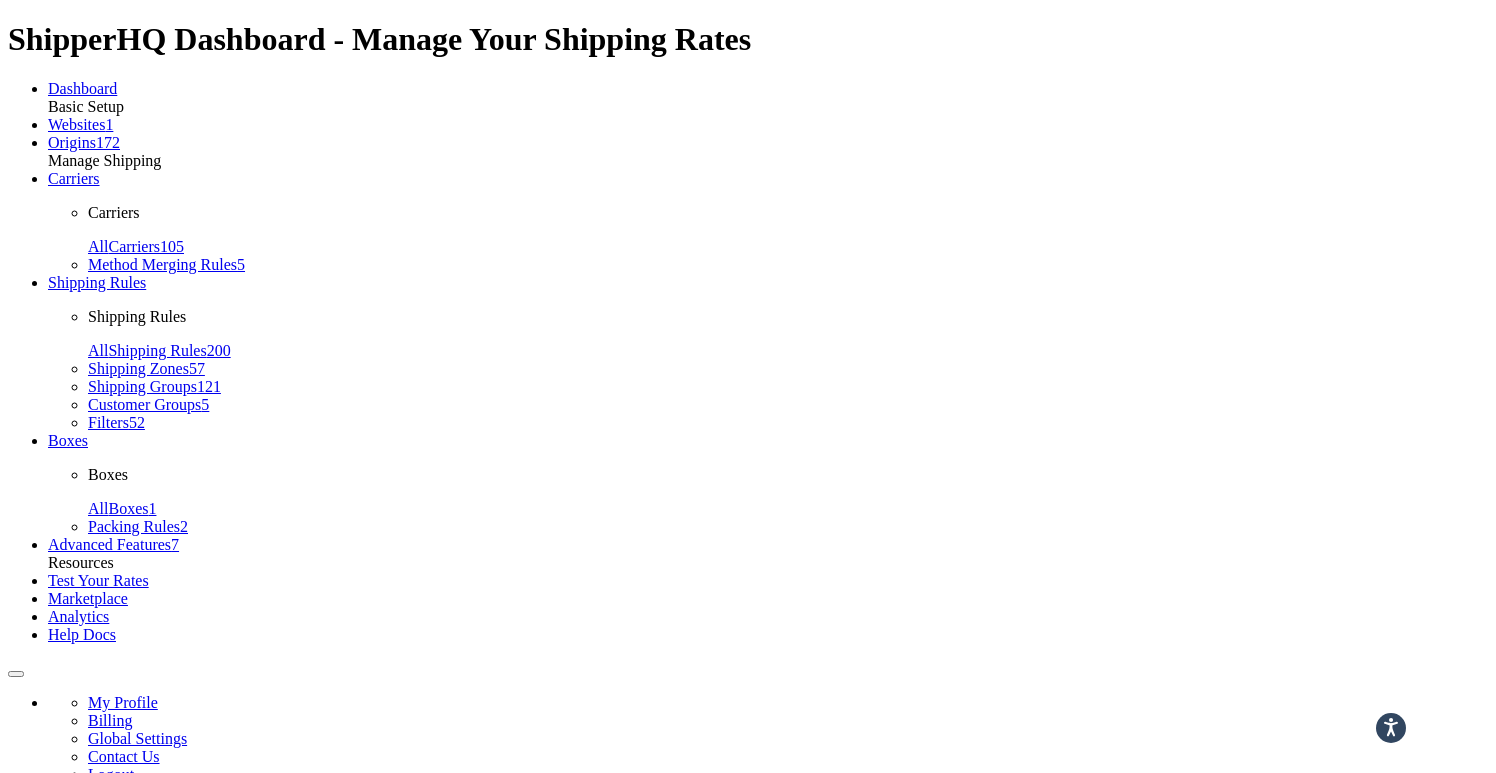 click on "Basic" at bounding box center [66, 978] 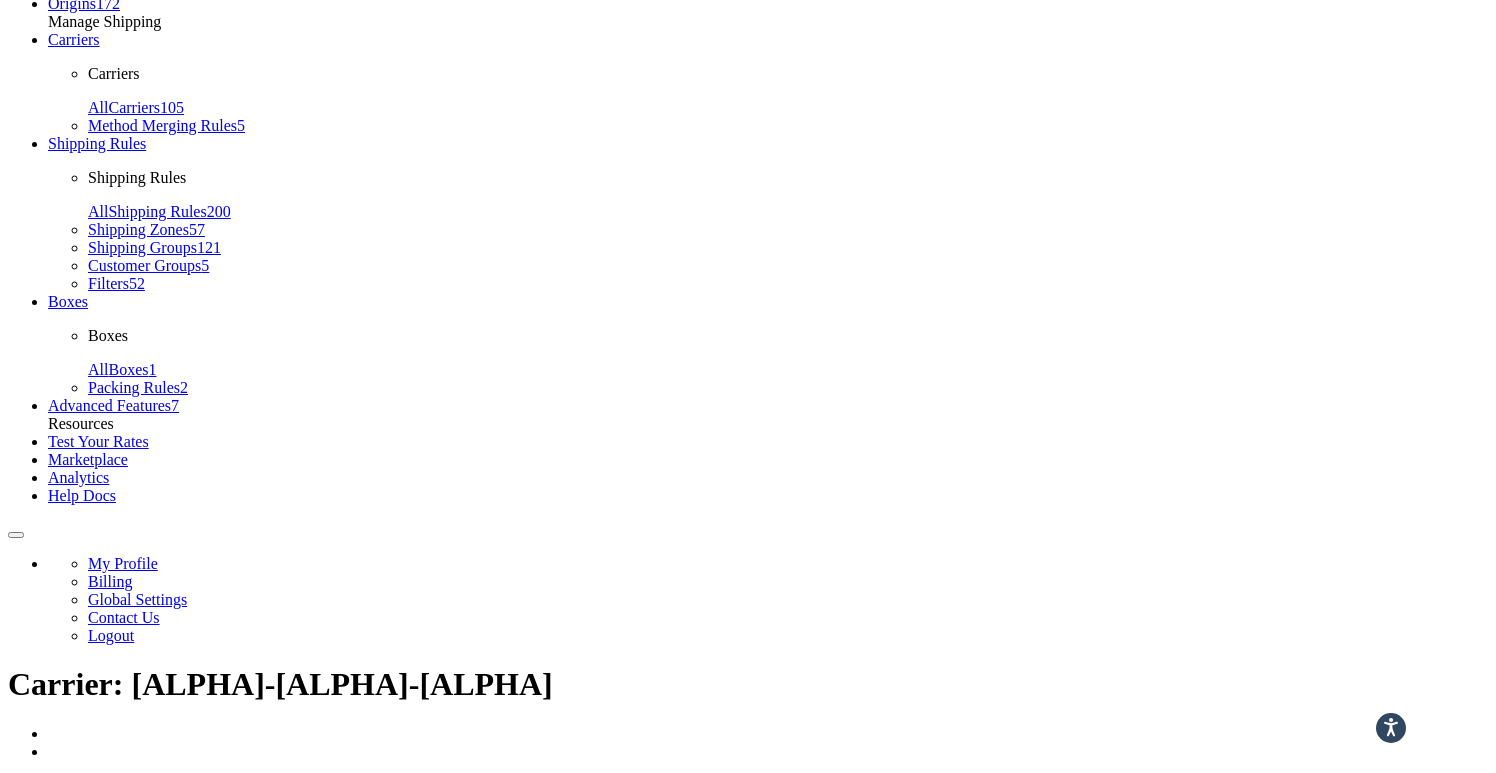 scroll, scrollTop: 0, scrollLeft: 0, axis: both 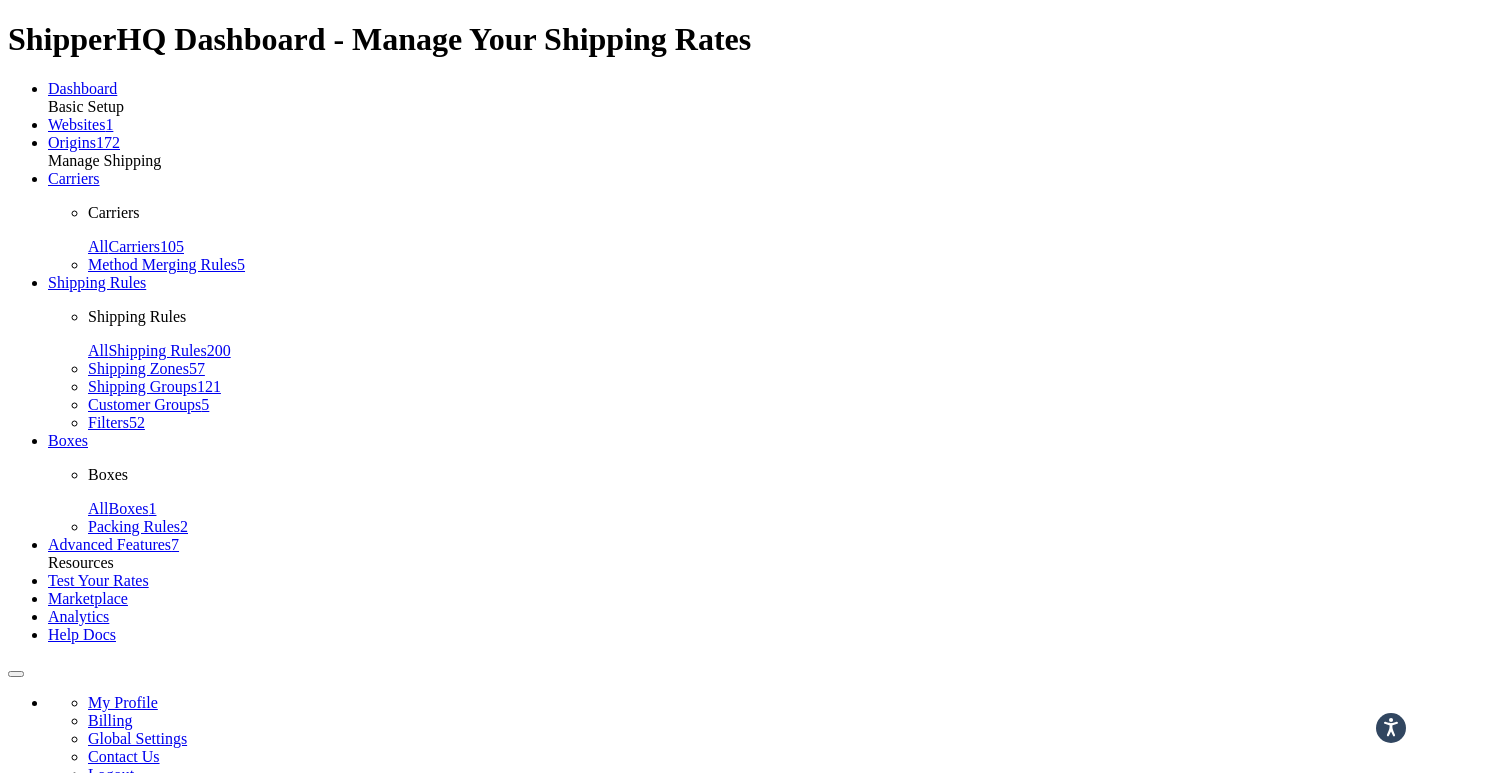 click on "Advanced" at bounding box center (254, 978) 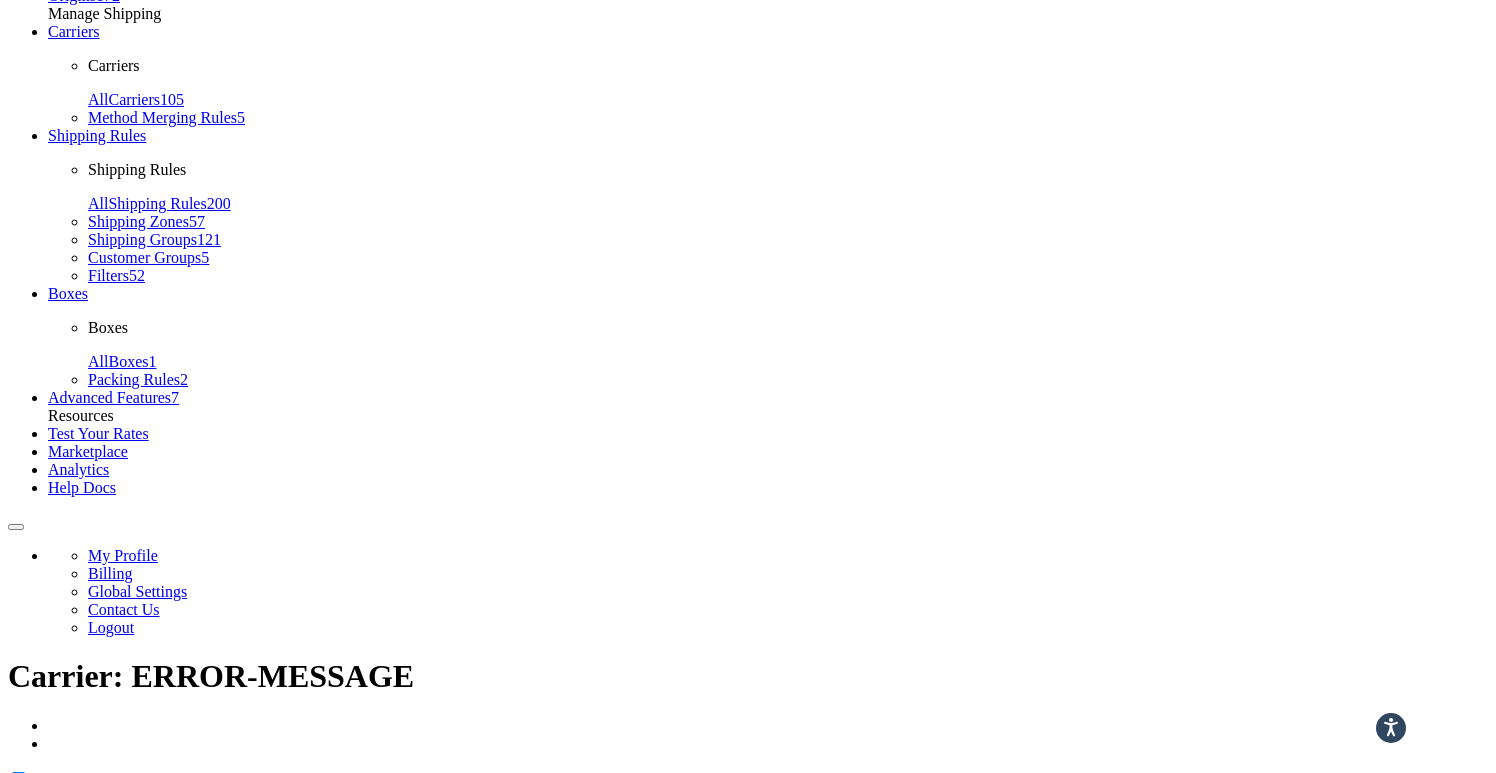 scroll, scrollTop: 0, scrollLeft: 0, axis: both 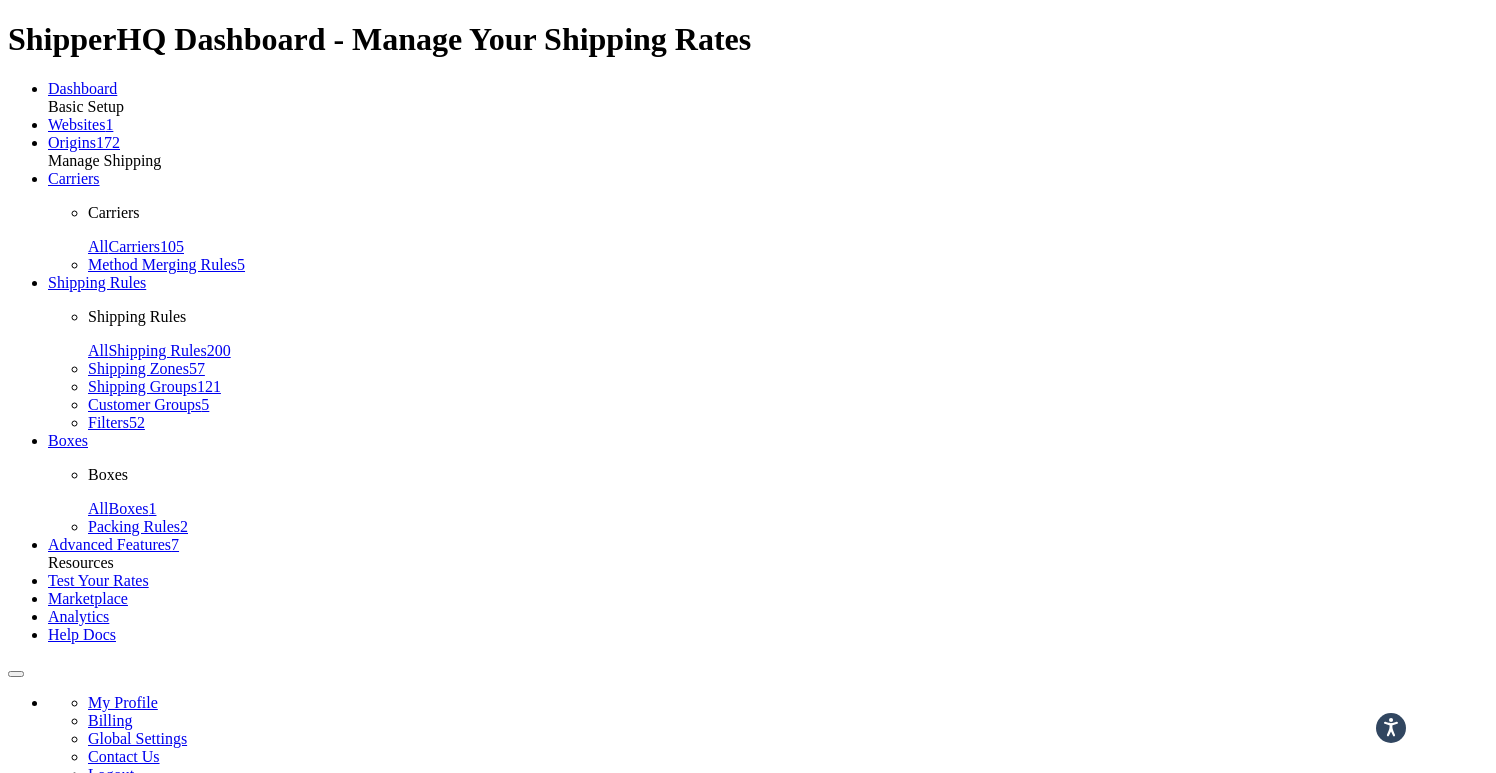 click on "Basic" at bounding box center [66, 978] 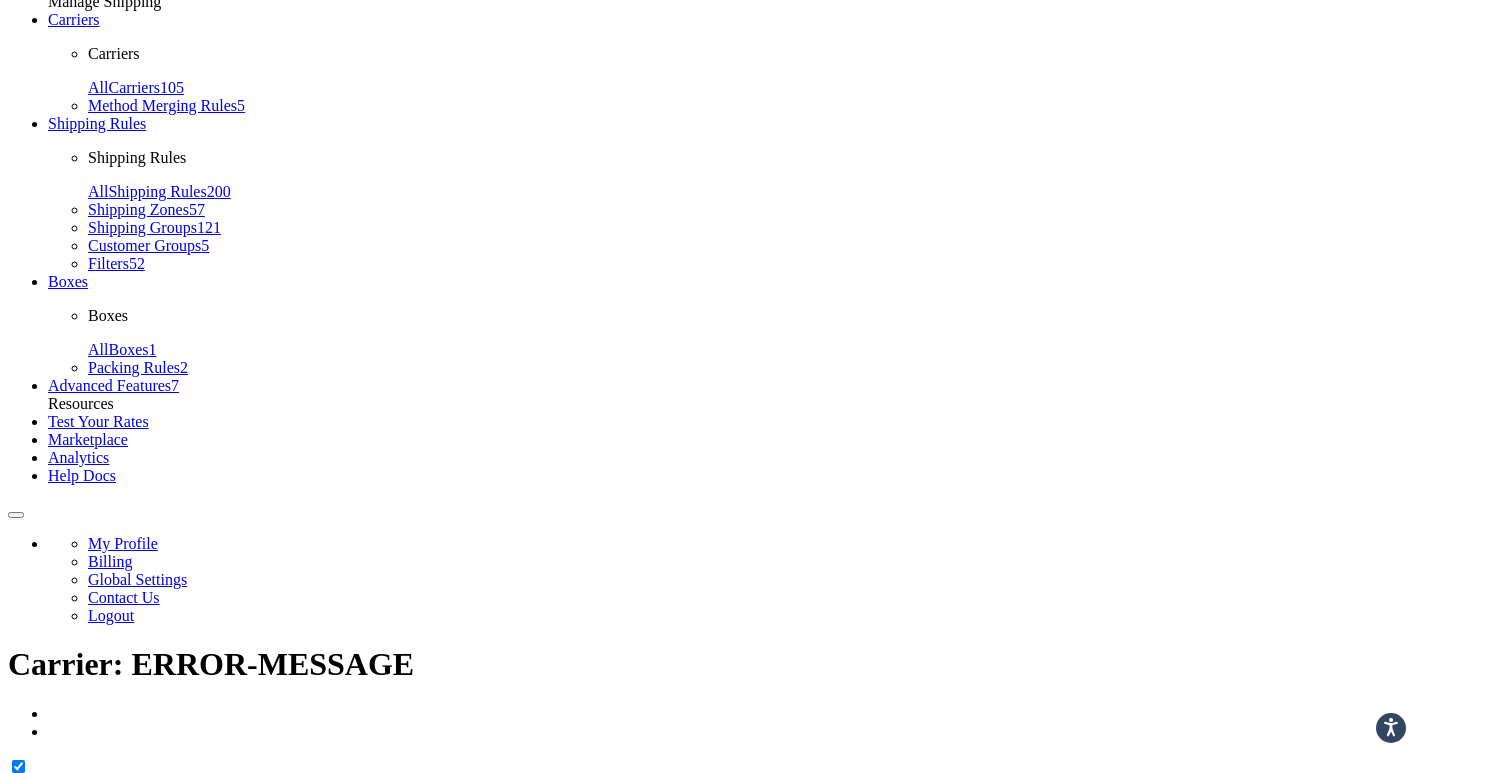 scroll, scrollTop: 0, scrollLeft: 0, axis: both 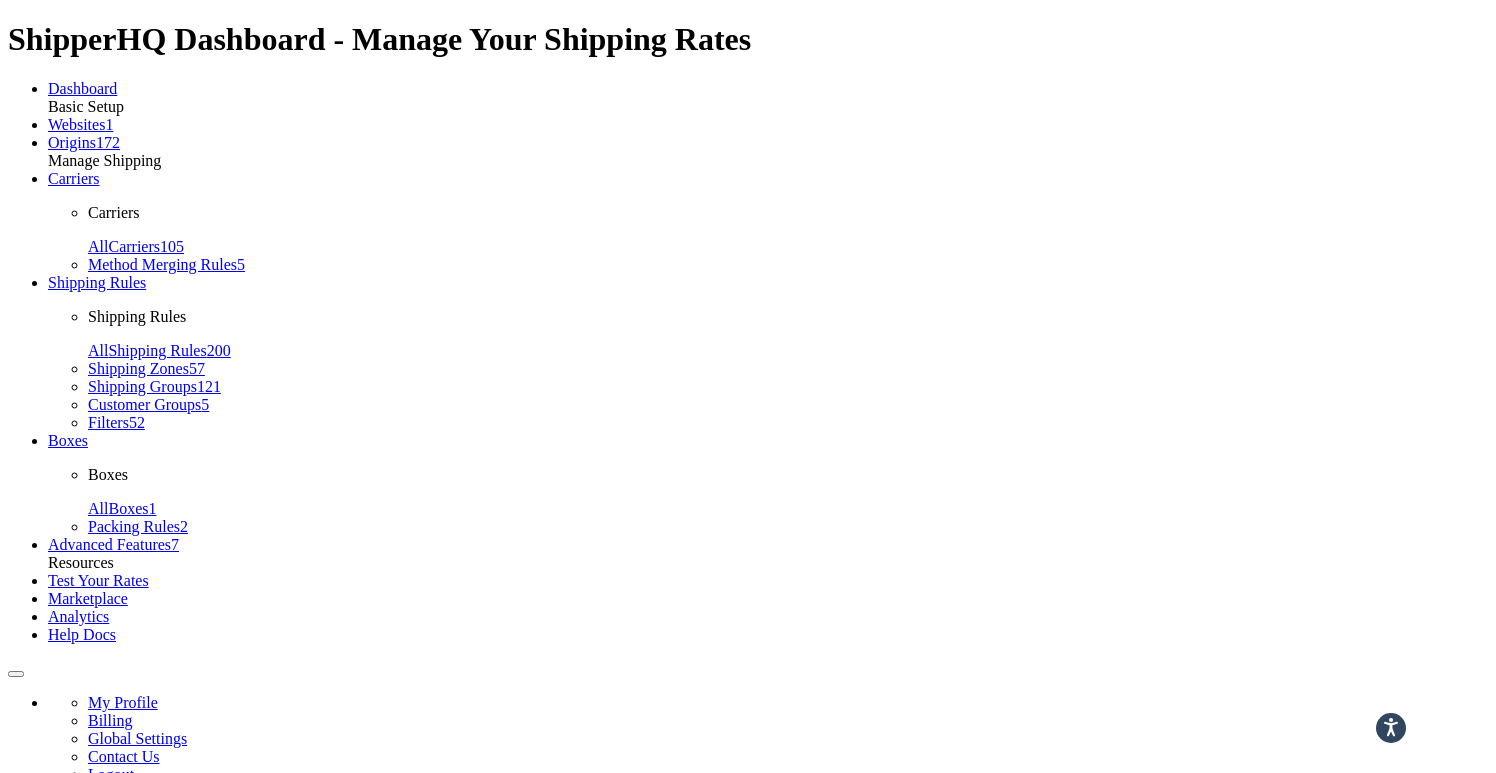 click on "Package" at bounding box center [110, 978] 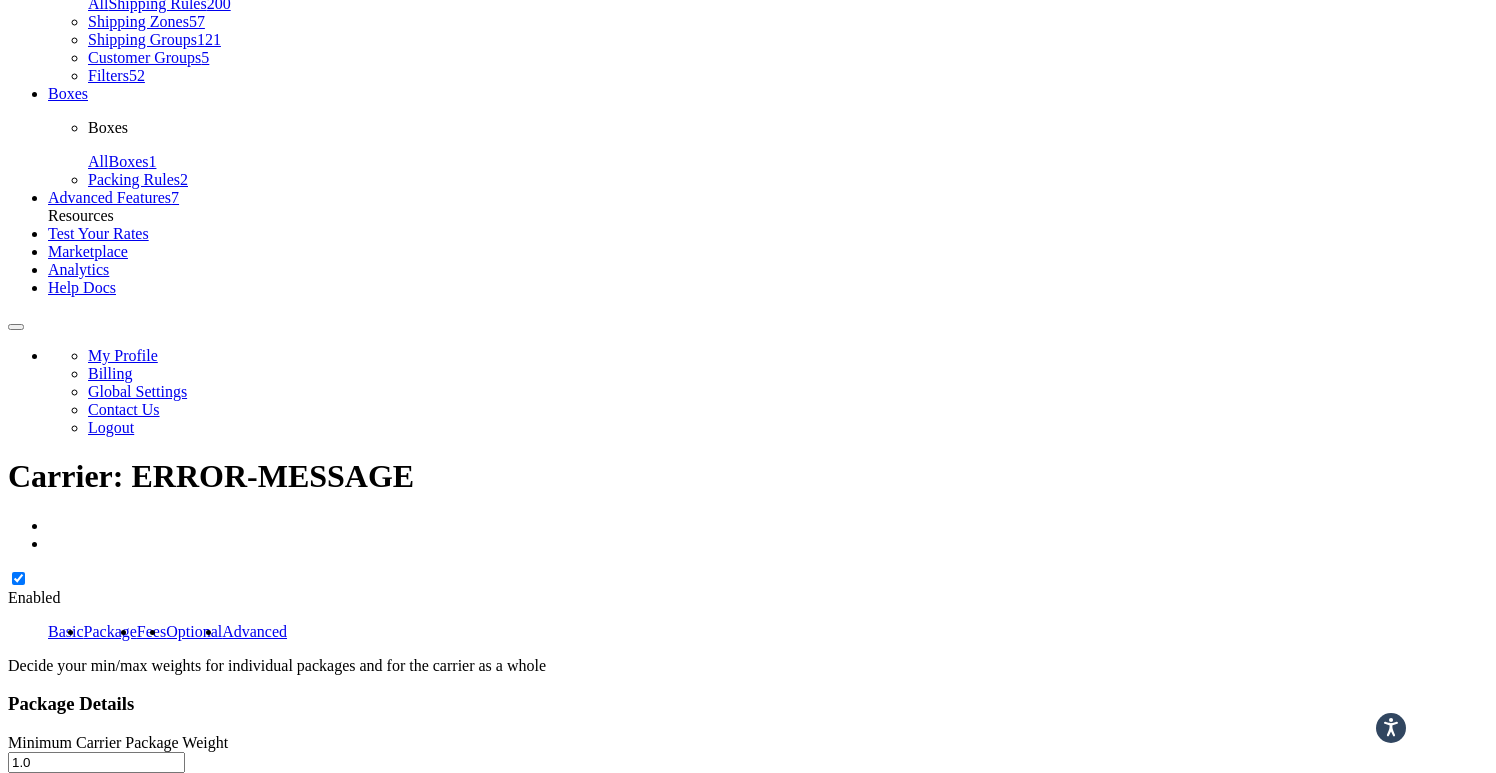 scroll, scrollTop: 0, scrollLeft: 0, axis: both 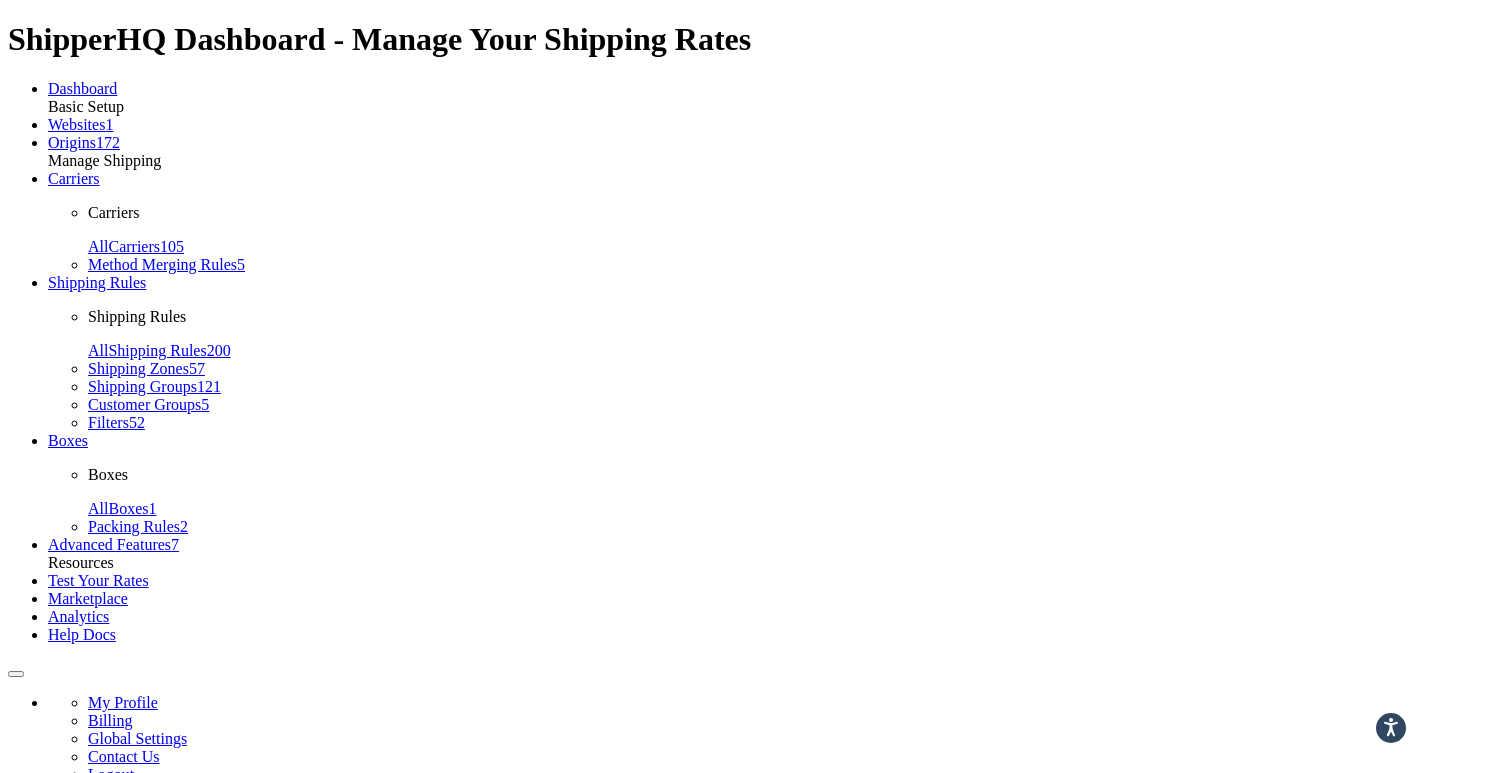 click on "Fees" at bounding box center [151, 978] 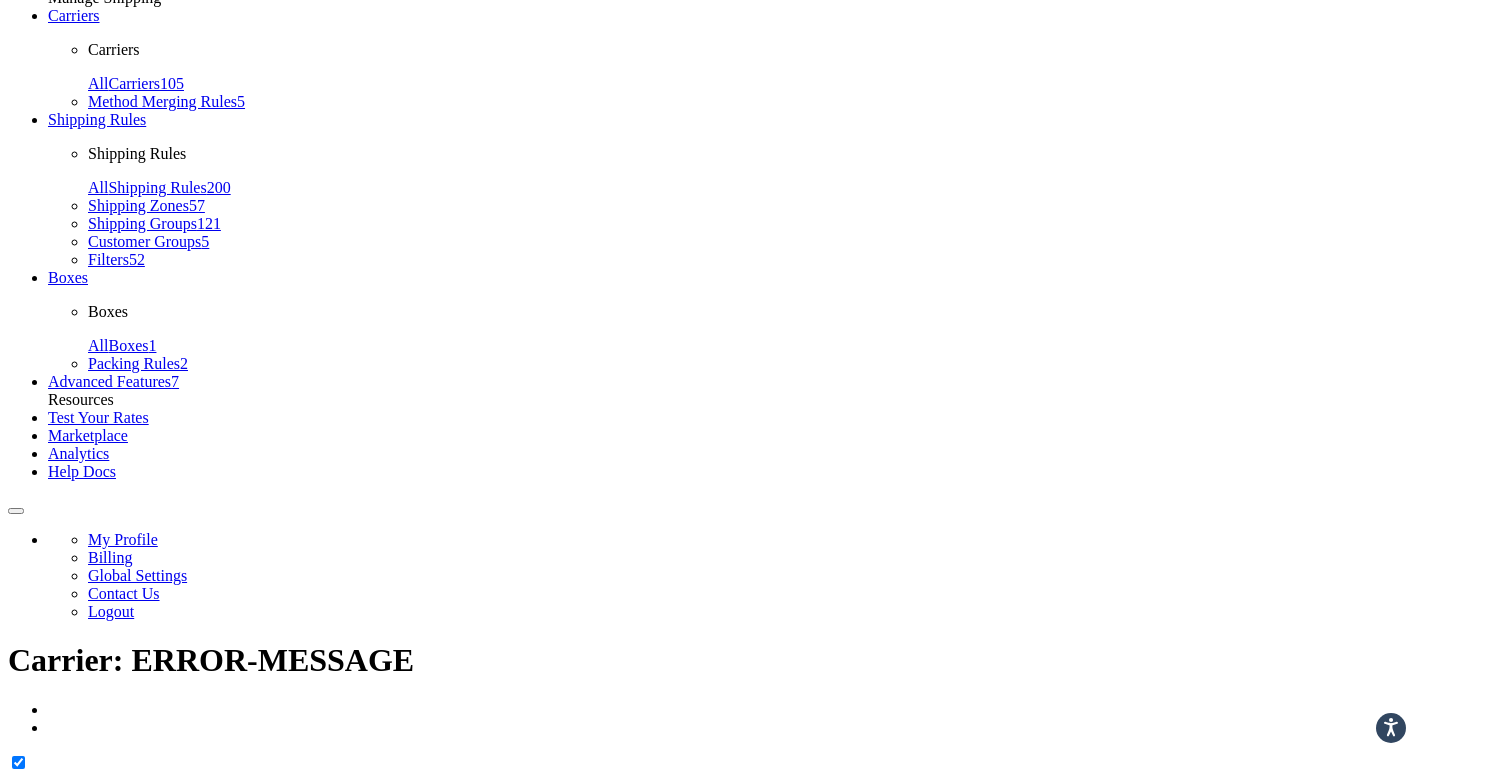 scroll, scrollTop: 0, scrollLeft: 0, axis: both 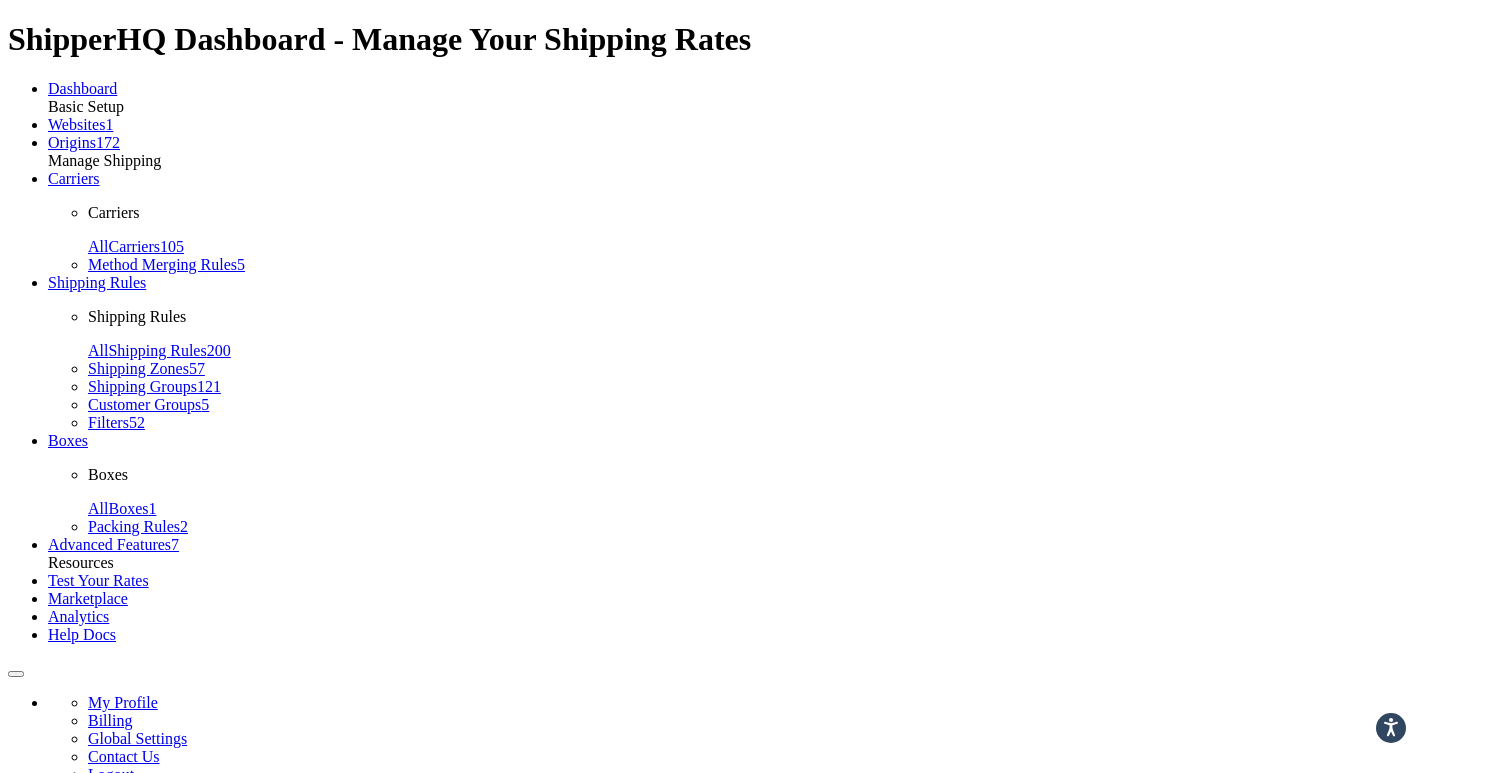click on "Optional" at bounding box center (194, 978) 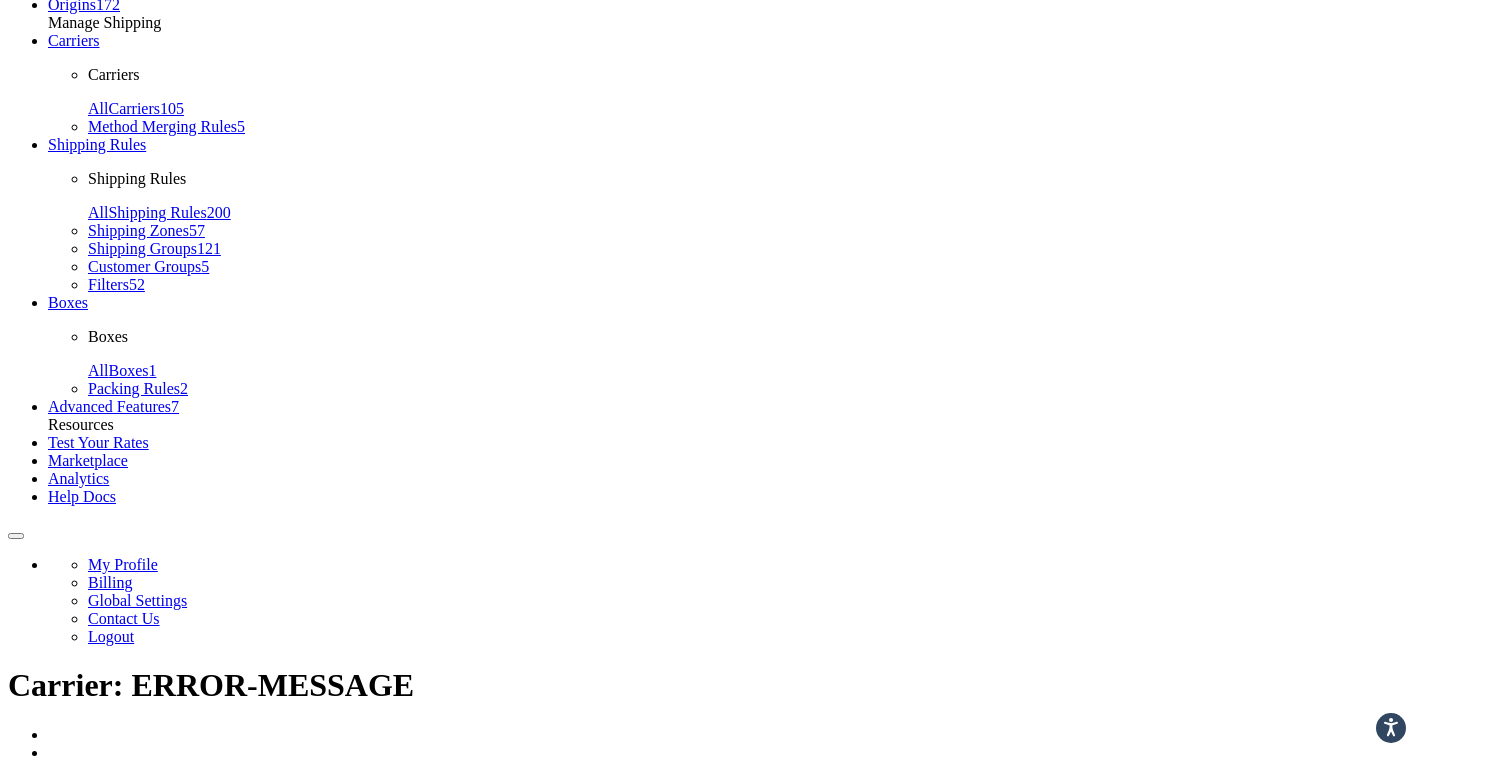 scroll, scrollTop: 0, scrollLeft: 0, axis: both 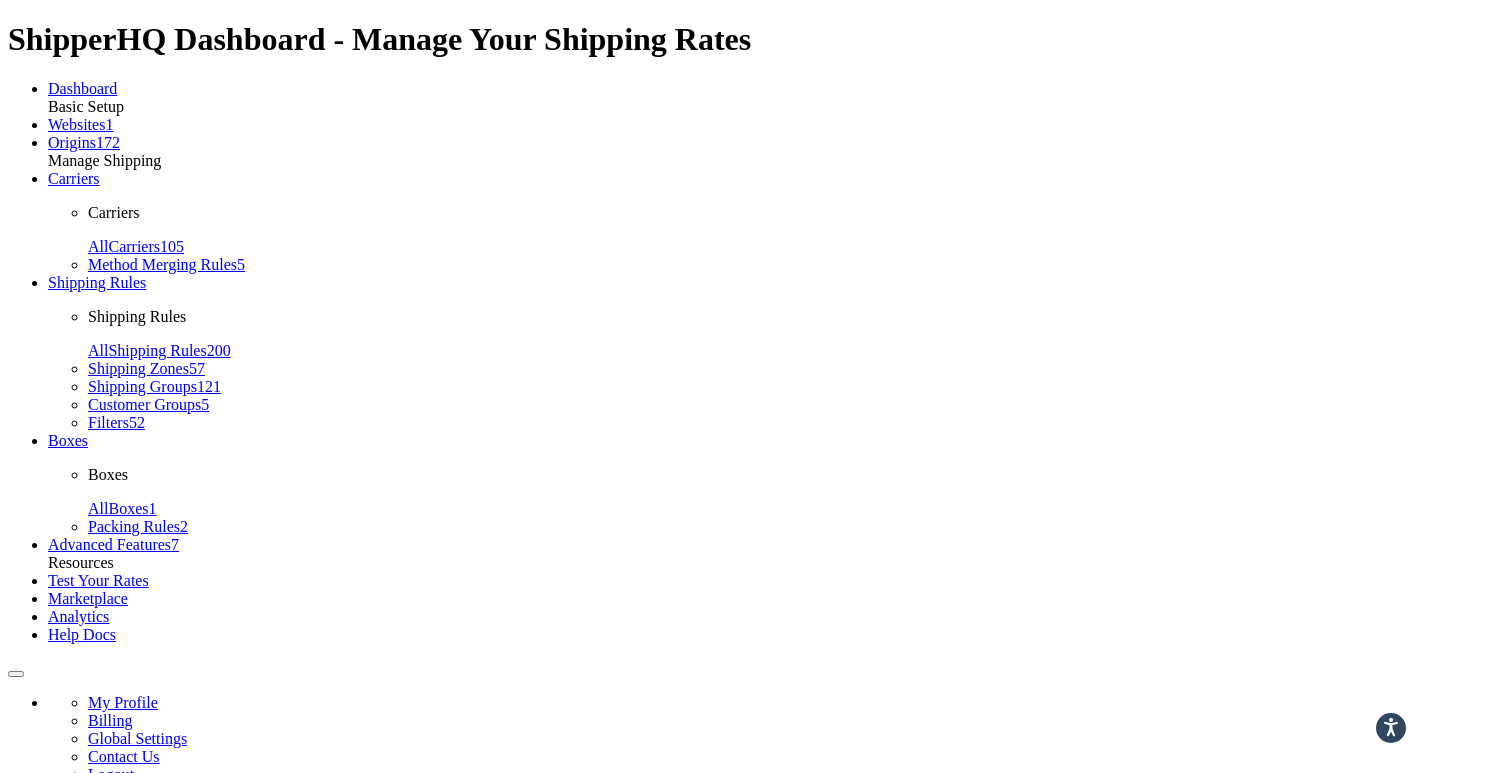 click on "Advanced" at bounding box center (254, 978) 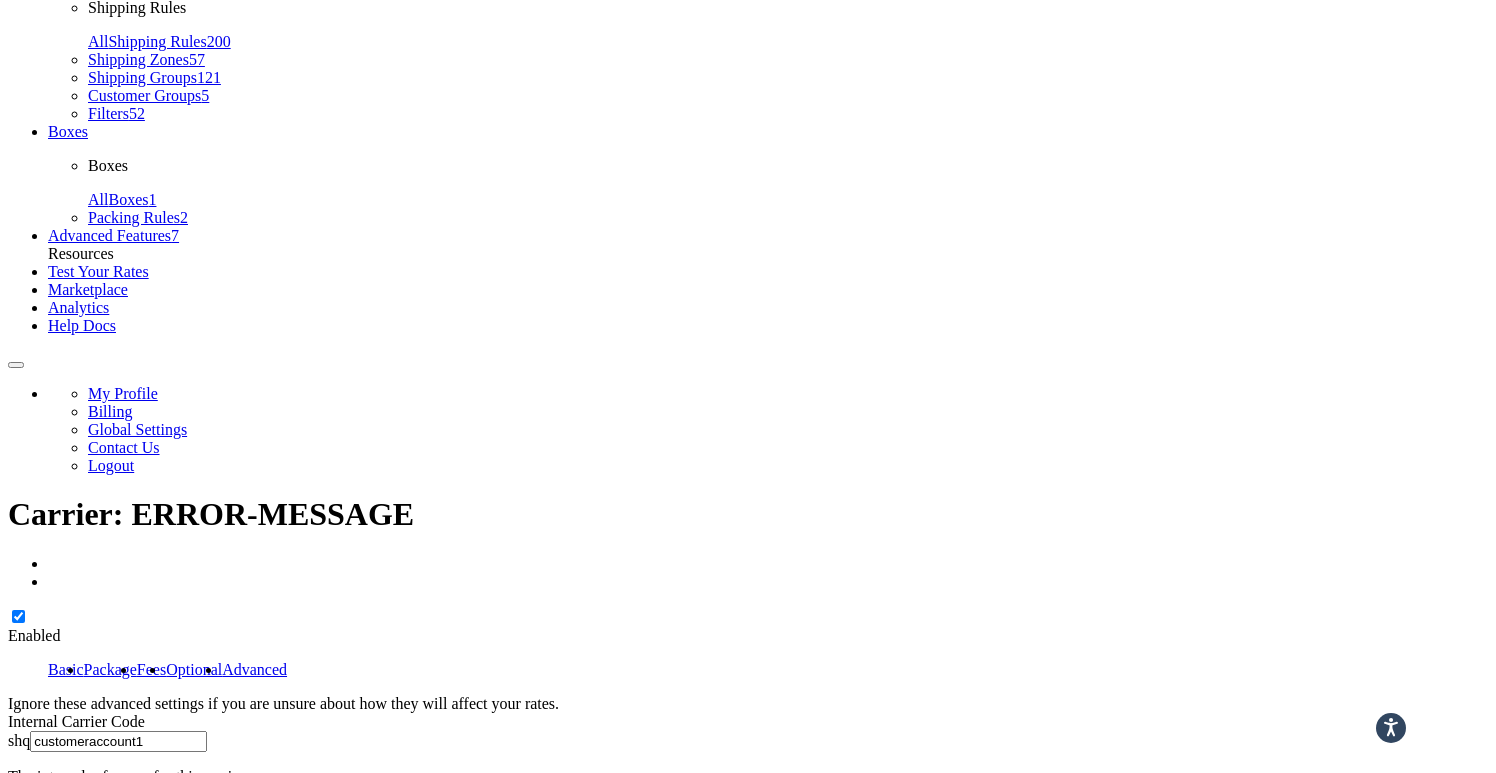 scroll, scrollTop: 0, scrollLeft: 0, axis: both 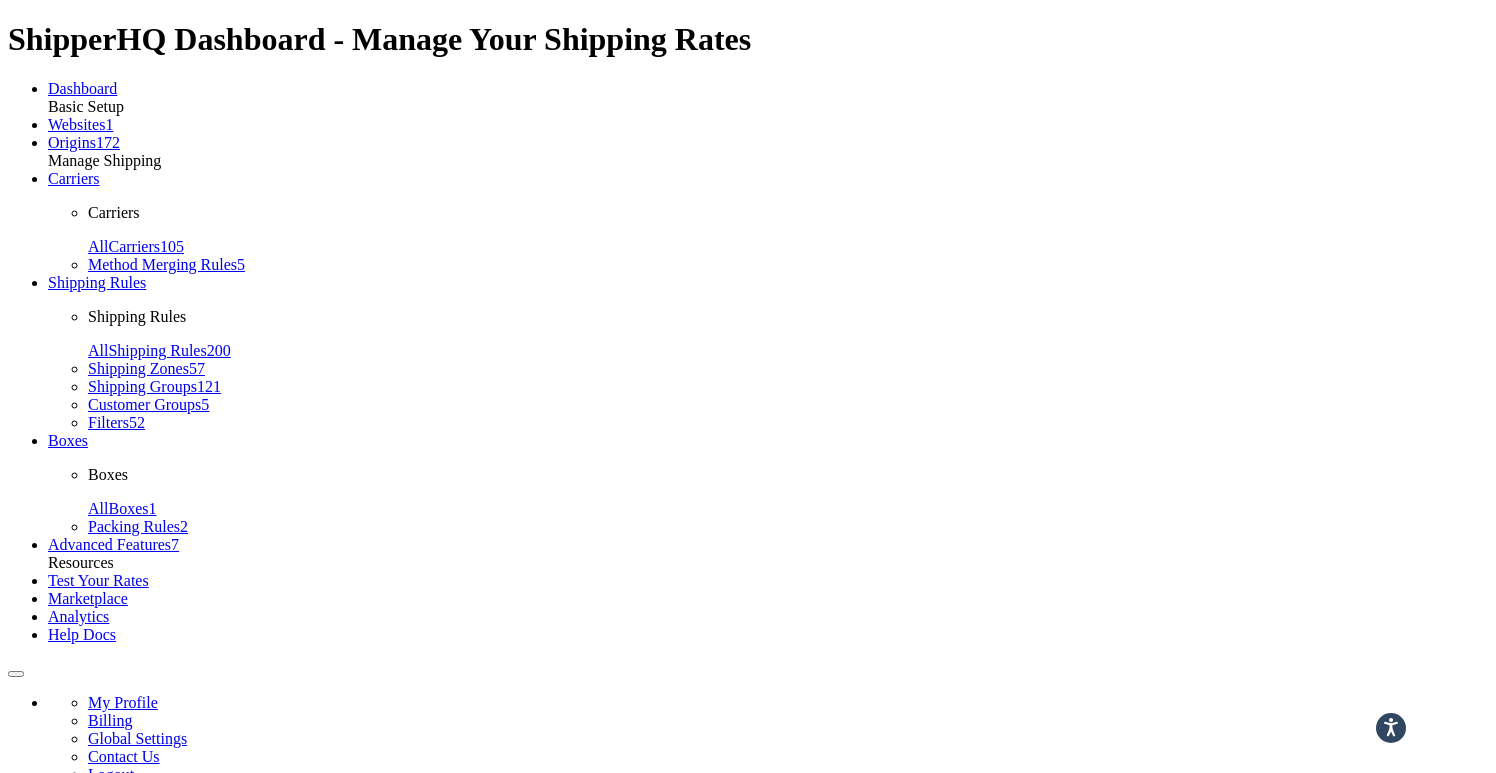 click on "Eagle-[STATE]-[POSTAL_CODE] Eagle-[STATE]-[POSTAL_CODE] Eagle-[STATE]-[POSTAL_CODE] Eagle-[STATE] ARROW-[STATE] JR-[STATE]-[POSTAL_CODE] UltraTech-[STATE]-[POSTAL_CODE] UltraTech-[STATE]-[POSTAL_CODE] Athea-[STATE]-[POSTAL_CODE] TOPAZ-[STATE] JR-[STATE]-[POSTAL_CODE] JR-[STATE]-[POSTAL_CODE] Topaz-UPS Eagle-UPS Arrow-UPS JR-UPS UltraTech-UPS Athea-UPS CEP-[STATE]-[POSTAL_CODE] CEP-UPS FREE-SHIPPING UYOS-ORIGIN CP-UPS Securall-[STATE]-[POSTAL_CODE] Morse-[STATE]-[POSTAL_CODE] Morse-UPS TI-[STATE]-[POSTAL_CODE] TI-UPS TARP-LTL TARP-UPS EAGLE-UPS-LTL HUSKY-UPS HUSKY-LTL EM-Ship-by-Weight EM-Ship-by-Quantity TABLE-WEIGHT Eagle-[STATE]-[POSTAL_CODE] Dart-[STATE]-[POSTAL_CODE] TARP-[STATE]-[POSTAL_CODE] Topaz-Pallet_Origin Pallet-[CITY] TZ-Pallet-[CITY] -[PERCENTAGE]%-Eagle-[STATE] UltraTech-[STATE]-[POSTAL_CODE] UltraTech-[STATE]-UPS Frostys-[STATE]-[POSTAL_CODE] Frostys-Special_Origin [PERCENTAGE]%-Off-UT_Origin JR-[PERCENTAGE]-Off-UPS_Origin Eagle-[STATE] CMA-Special_Origin Milwaukee-[STATE]_Origin [NUMBER]+ Origin ARROW-UPS-FREIGHT TOPAZ-UPS-LTL TOPAZ-UPS-GROUND-LTL JR-[STATE]-LTL" at bounding box center (748, 3564) 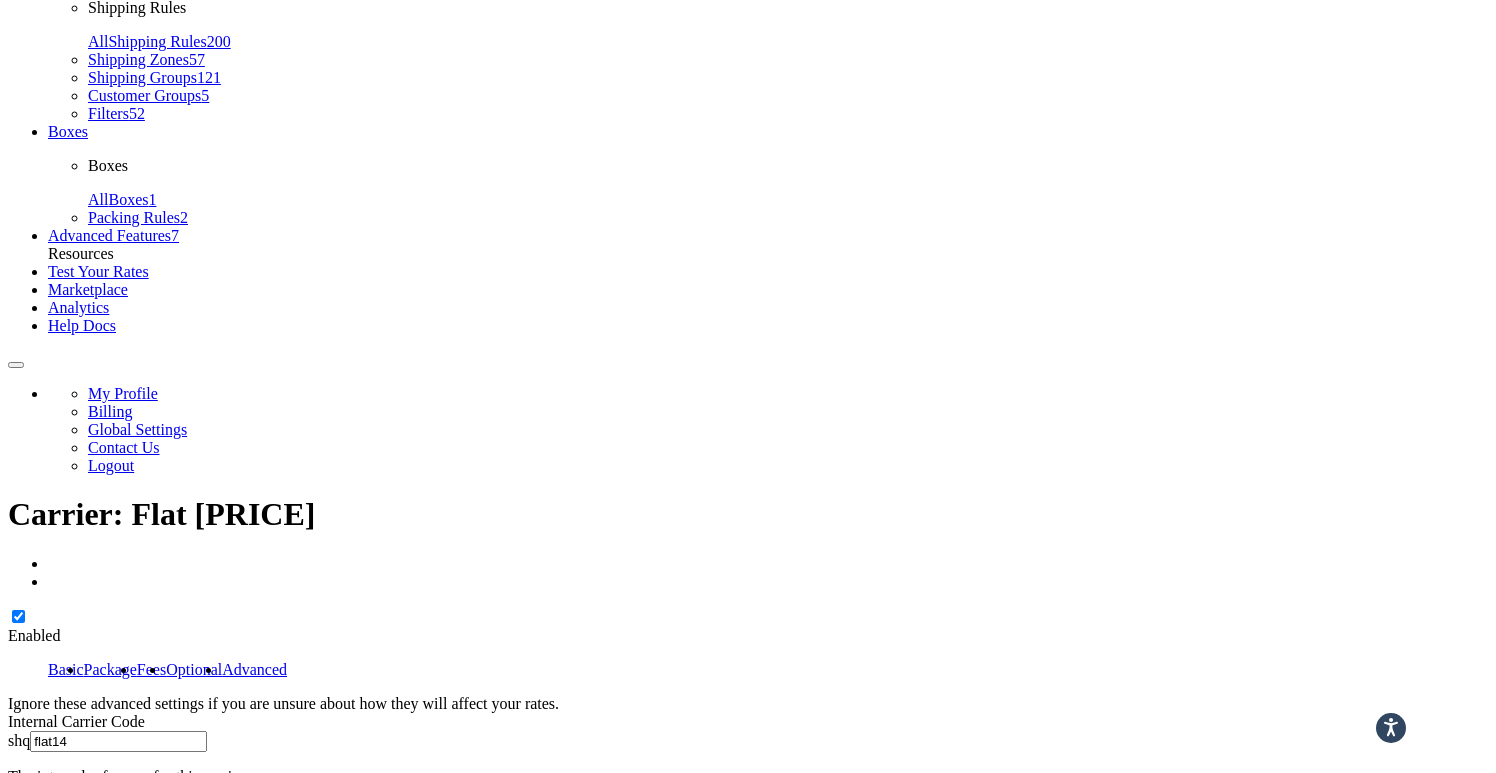 scroll, scrollTop: 0, scrollLeft: 0, axis: both 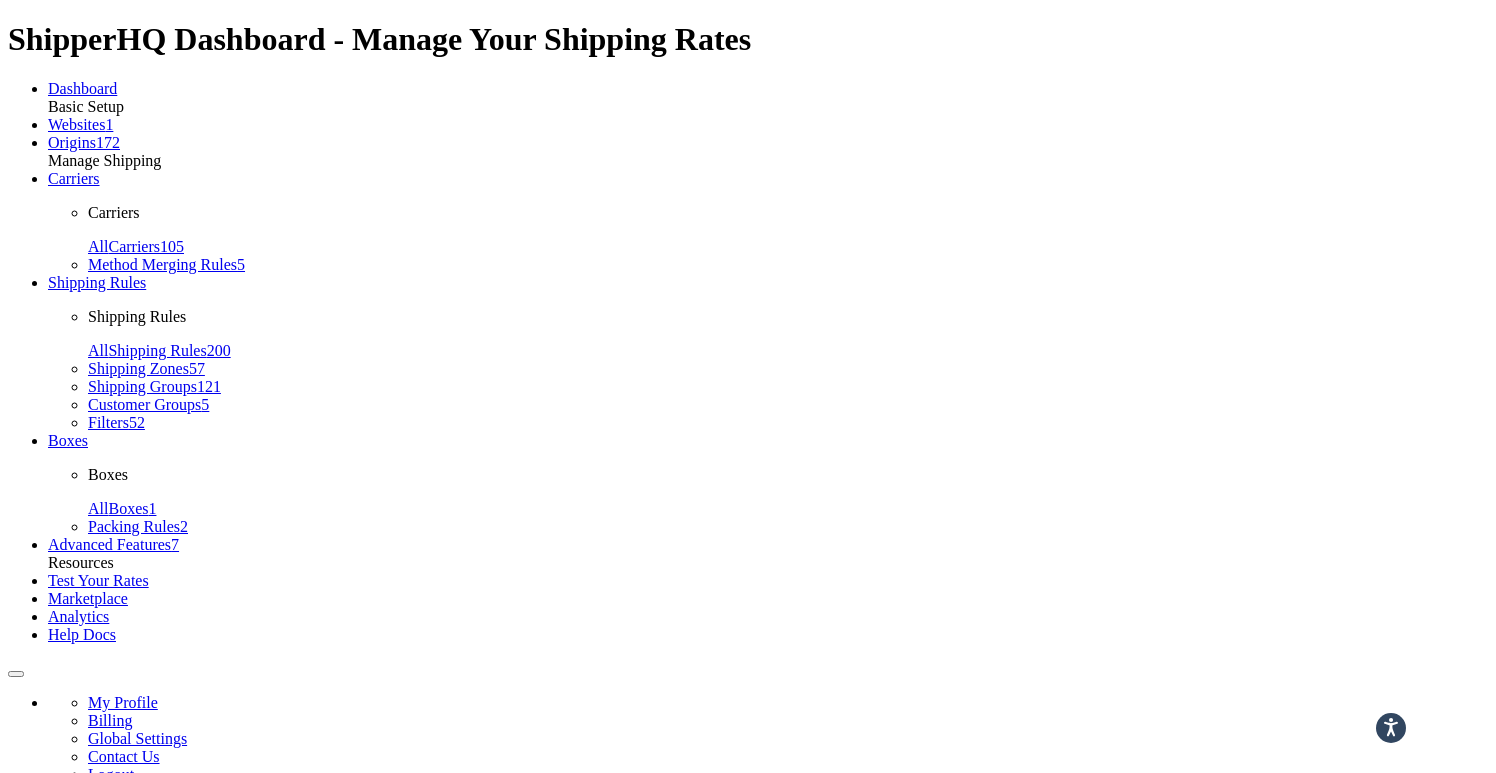 click on "Basic" at bounding box center [66, 978] 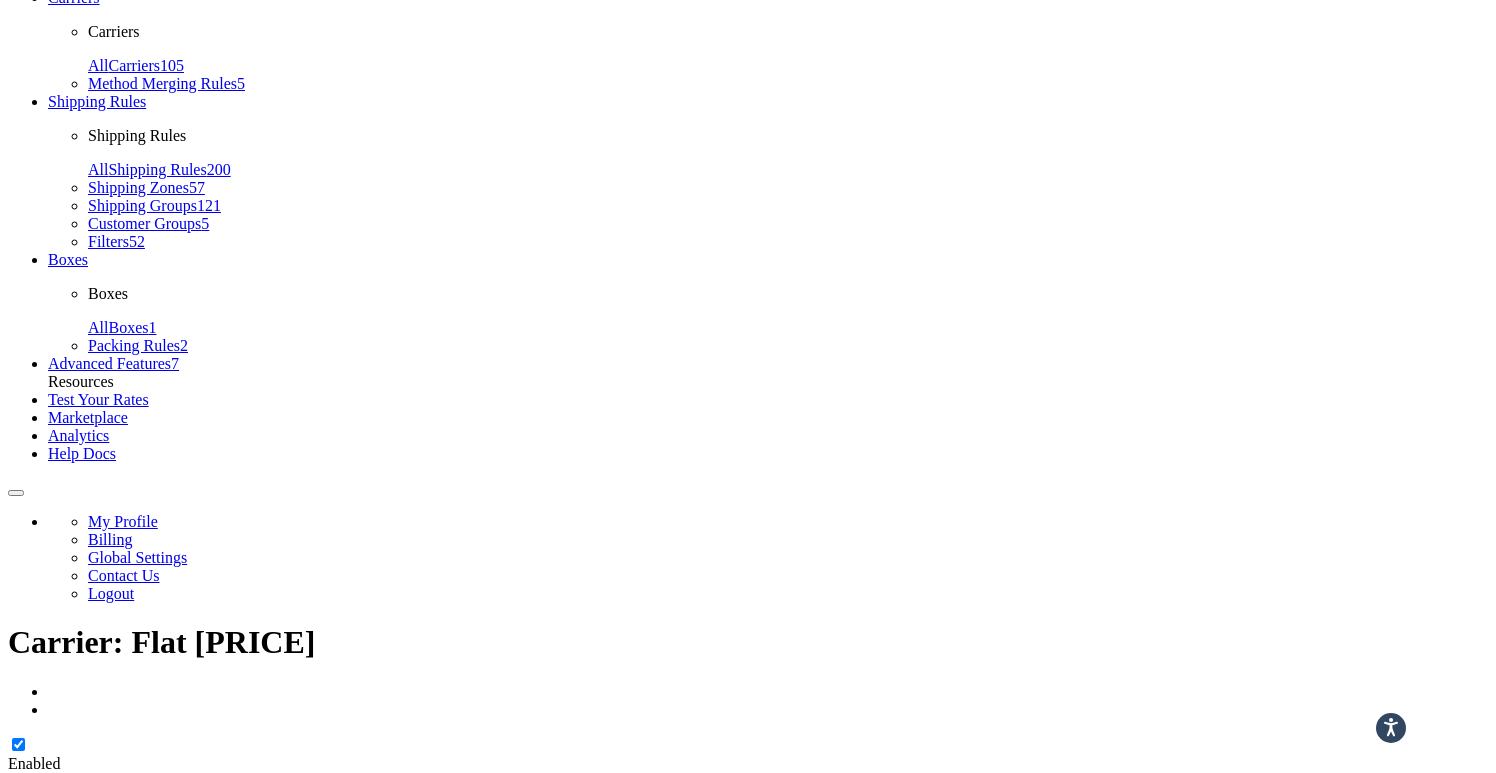scroll, scrollTop: 191, scrollLeft: 0, axis: vertical 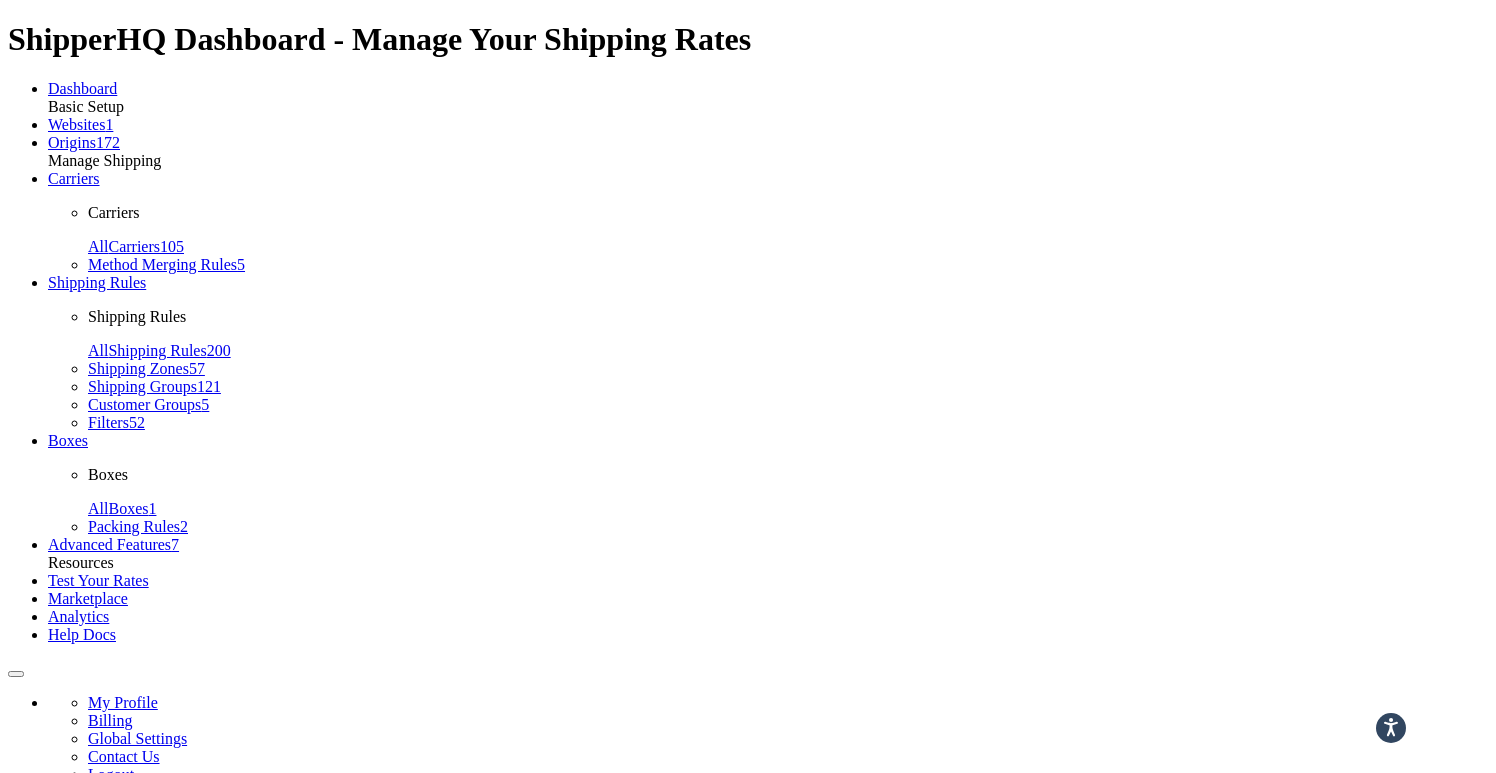 click on "Optional" at bounding box center (194, 978) 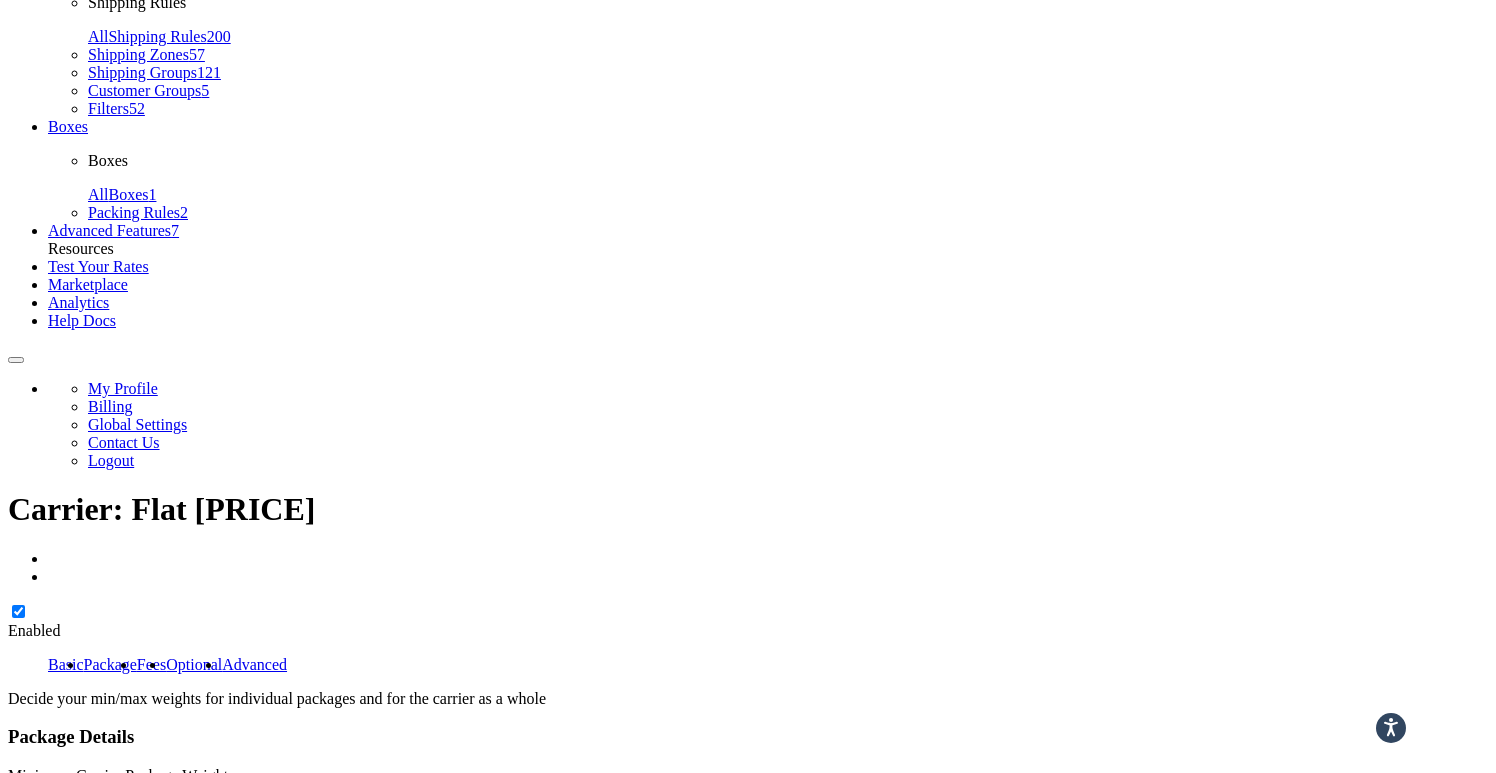 scroll, scrollTop: 0, scrollLeft: 0, axis: both 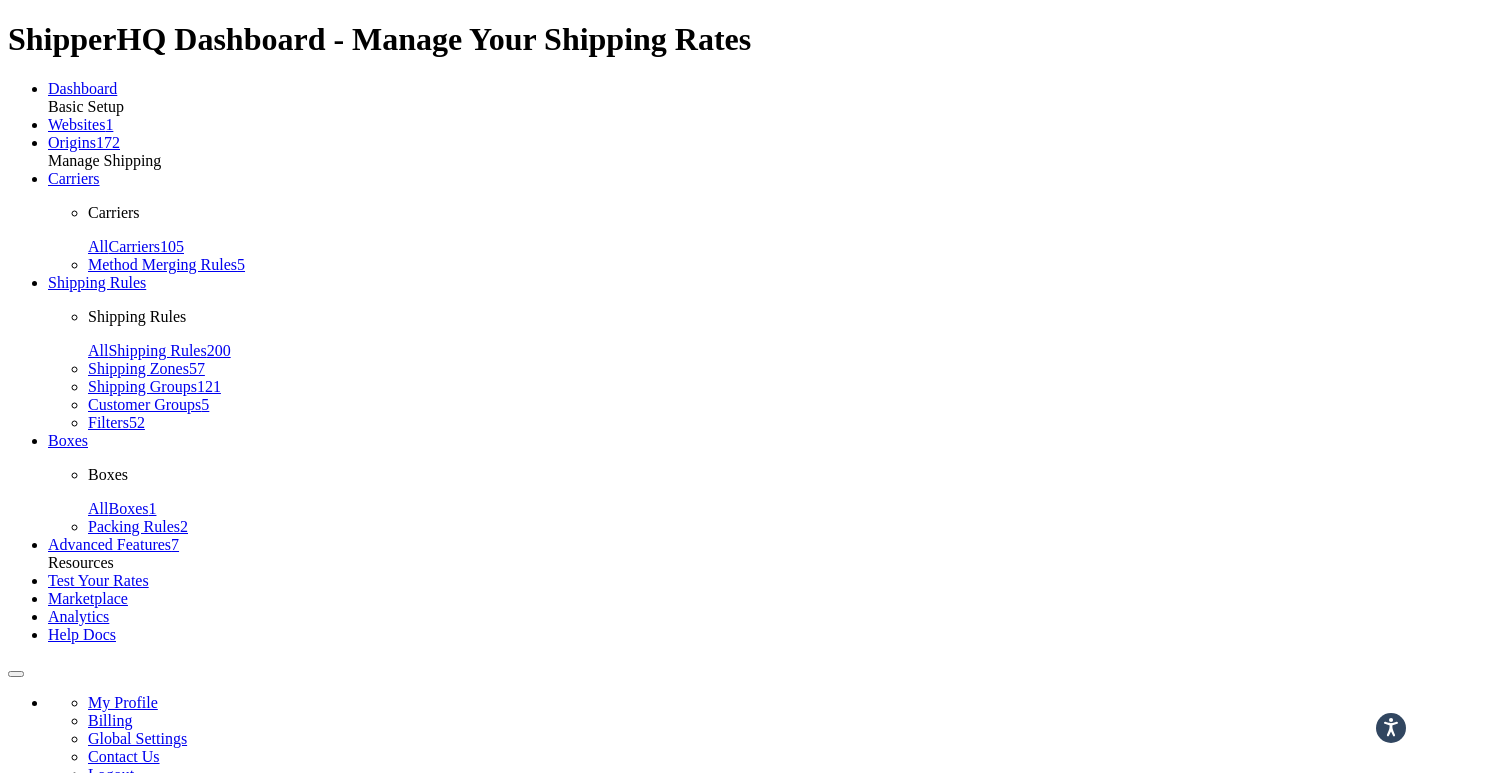 click on "Fees" at bounding box center [151, 978] 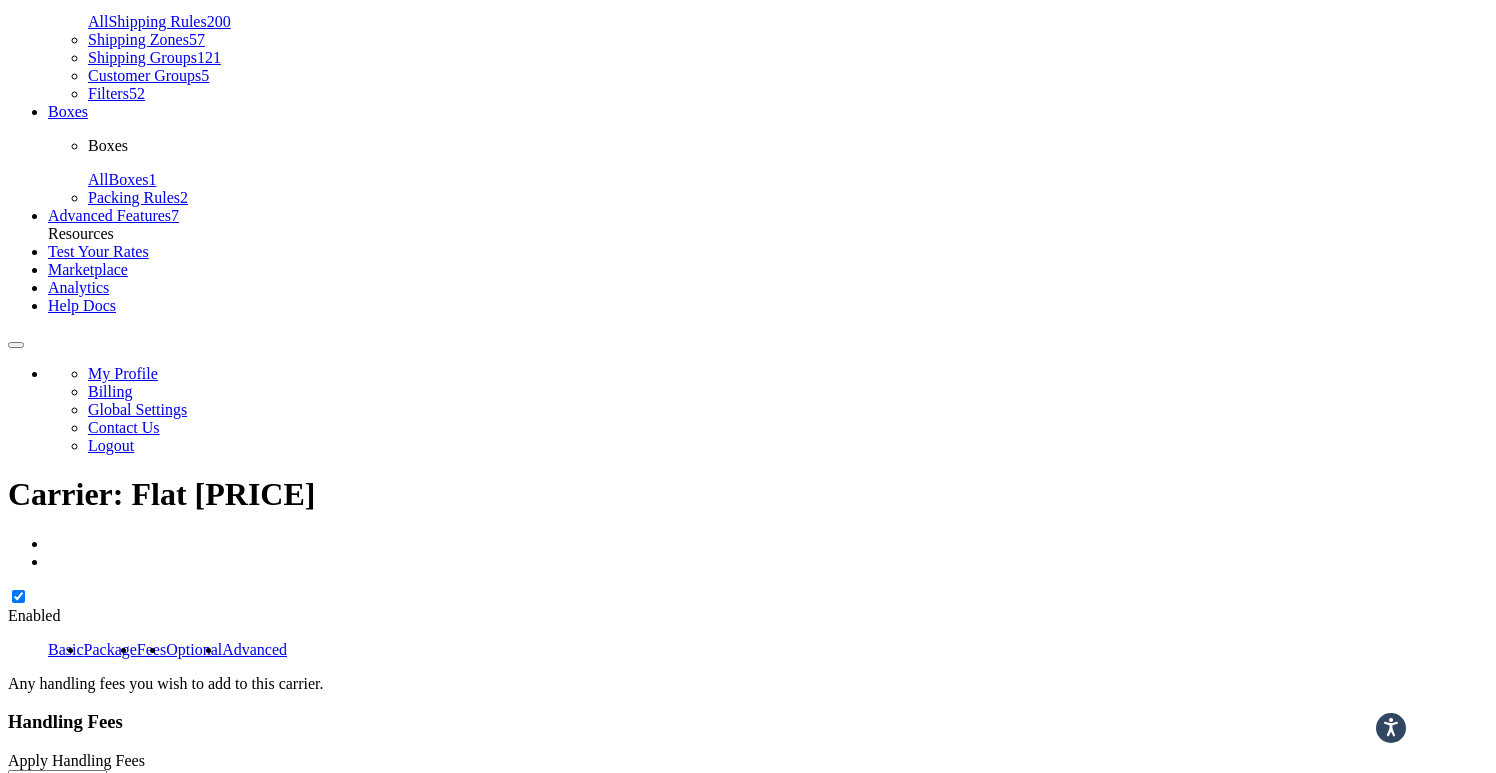scroll, scrollTop: 0, scrollLeft: 0, axis: both 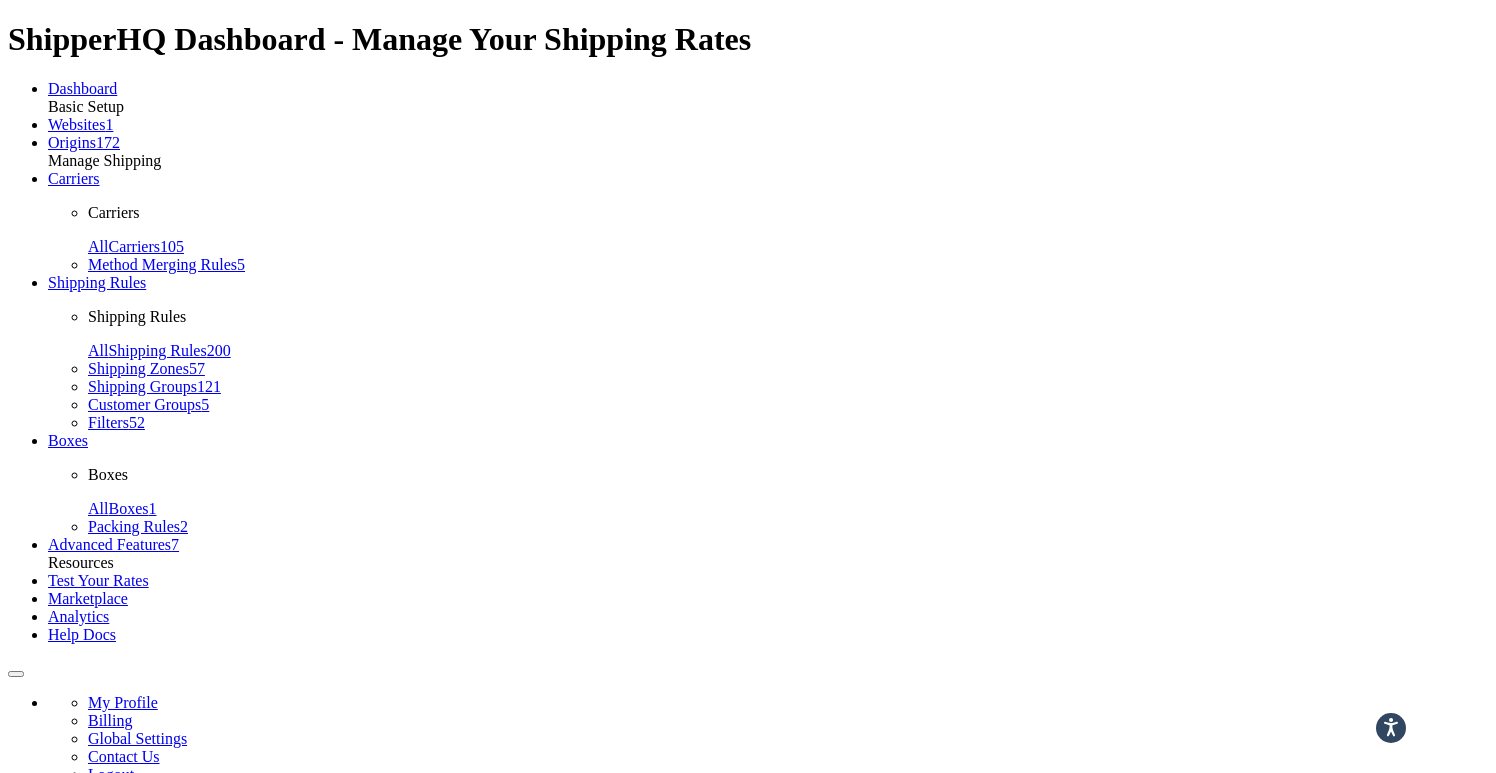click on "Optional" at bounding box center [194, 978] 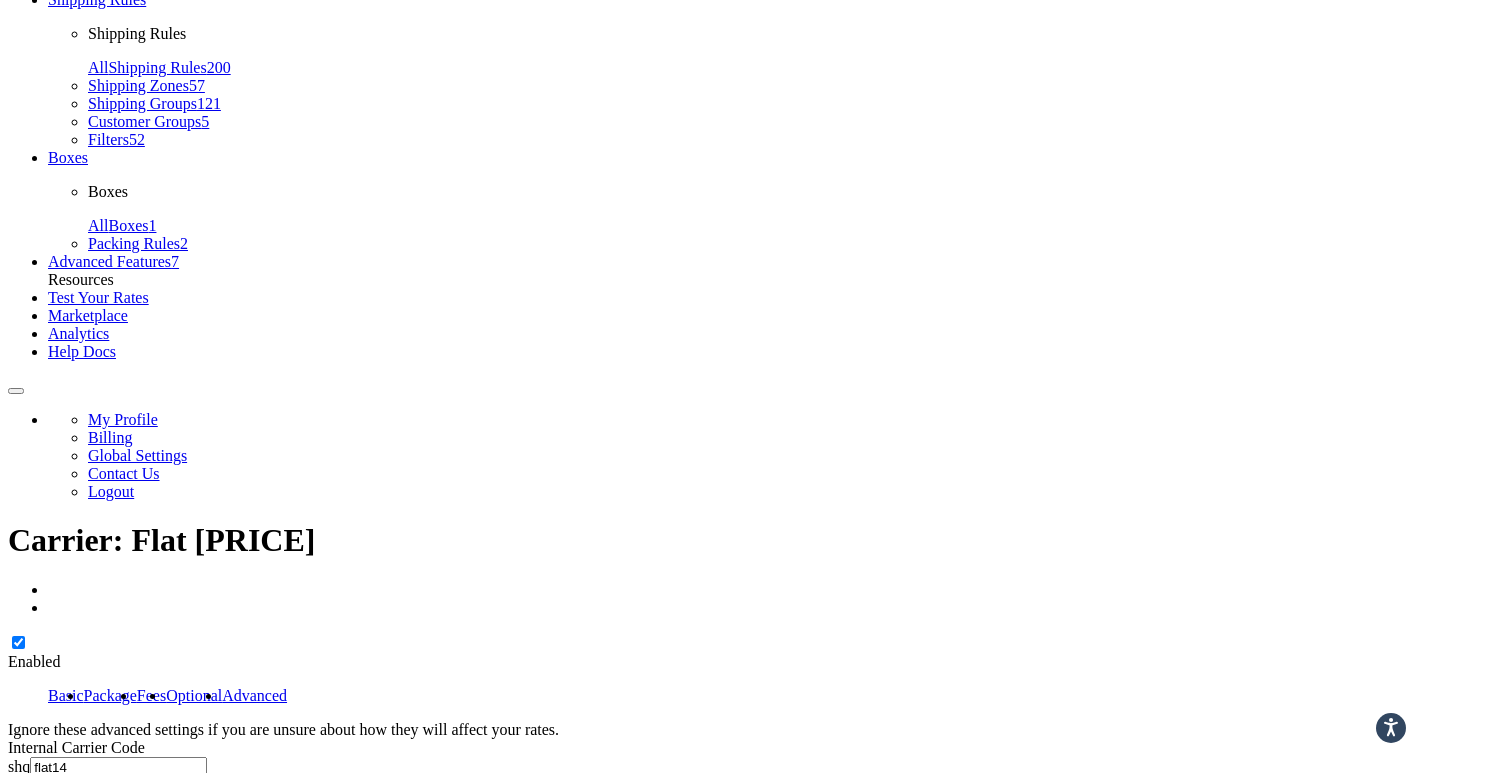 scroll, scrollTop: 291, scrollLeft: 0, axis: vertical 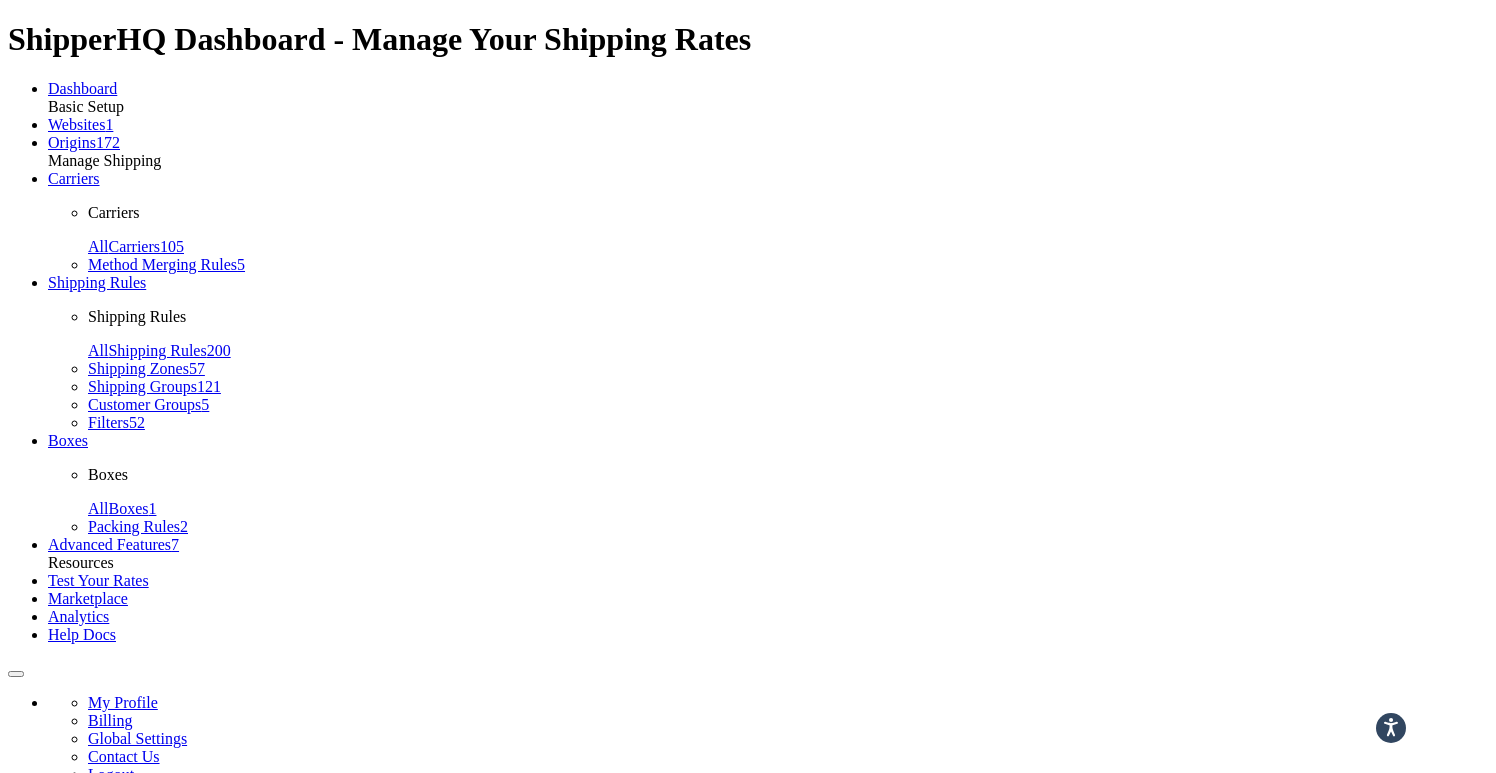 click on "Date & Time" at bounding box center [126, 924] 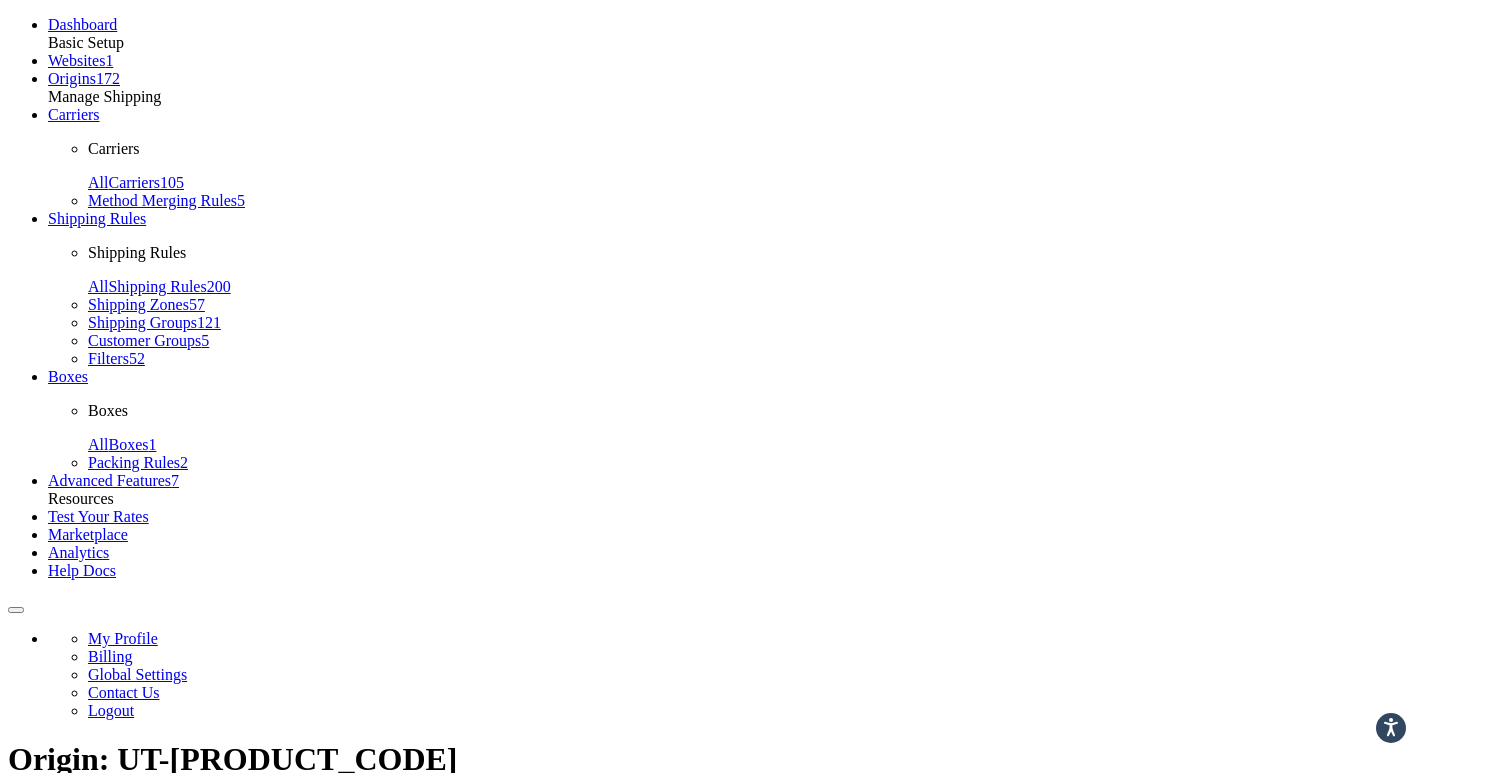 scroll, scrollTop: 0, scrollLeft: 0, axis: both 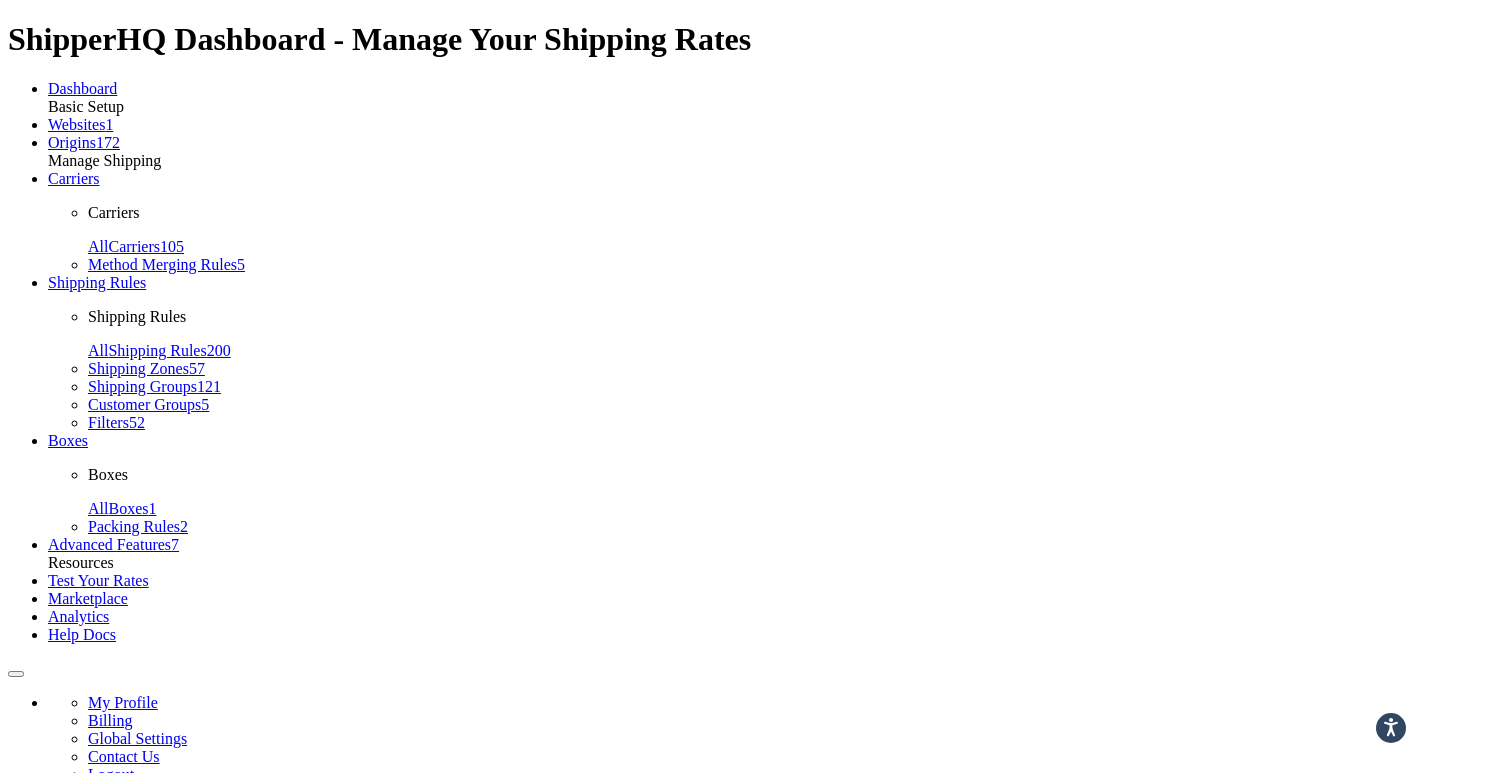 click on "Restrictions" at bounding box center [205, 924] 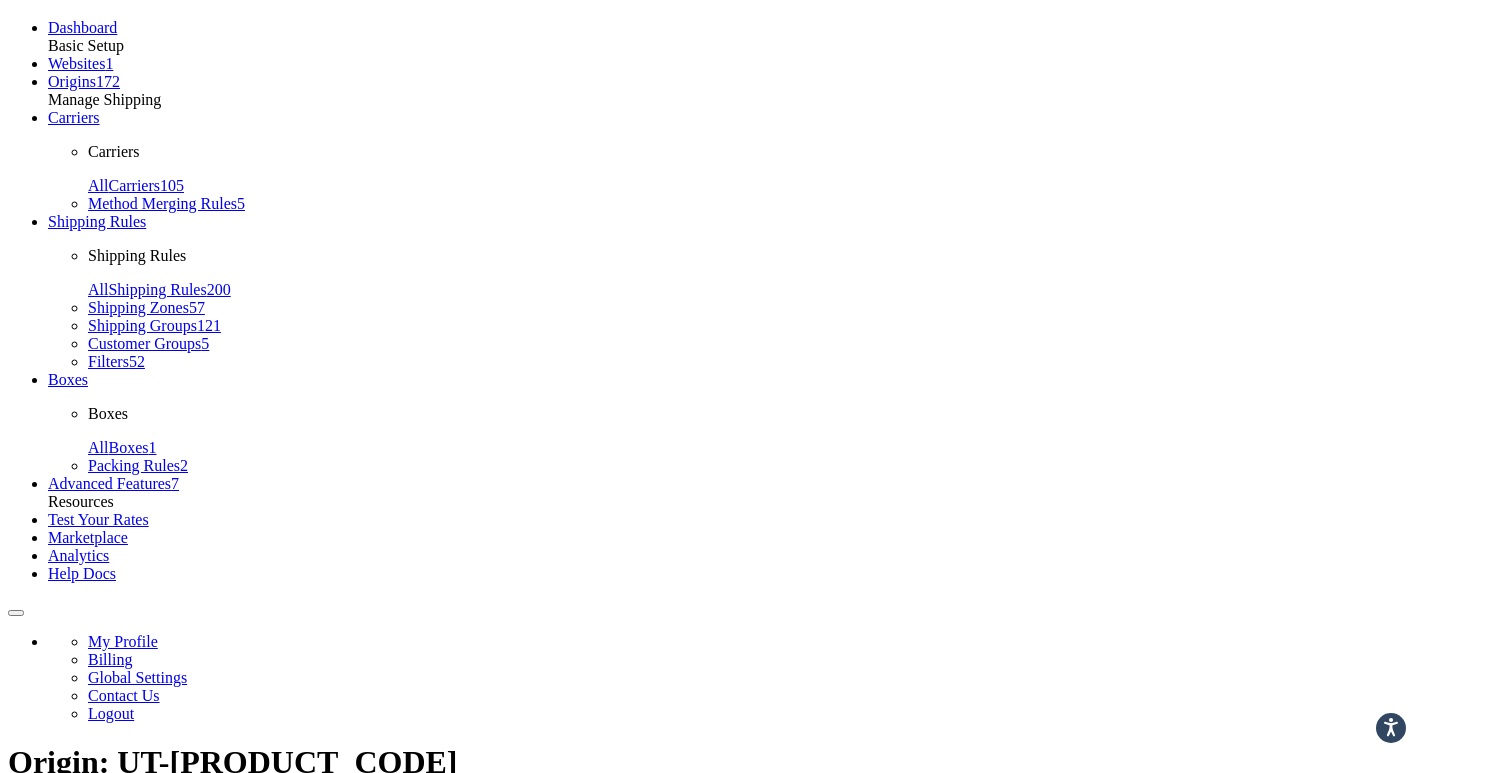 scroll, scrollTop: 0, scrollLeft: 0, axis: both 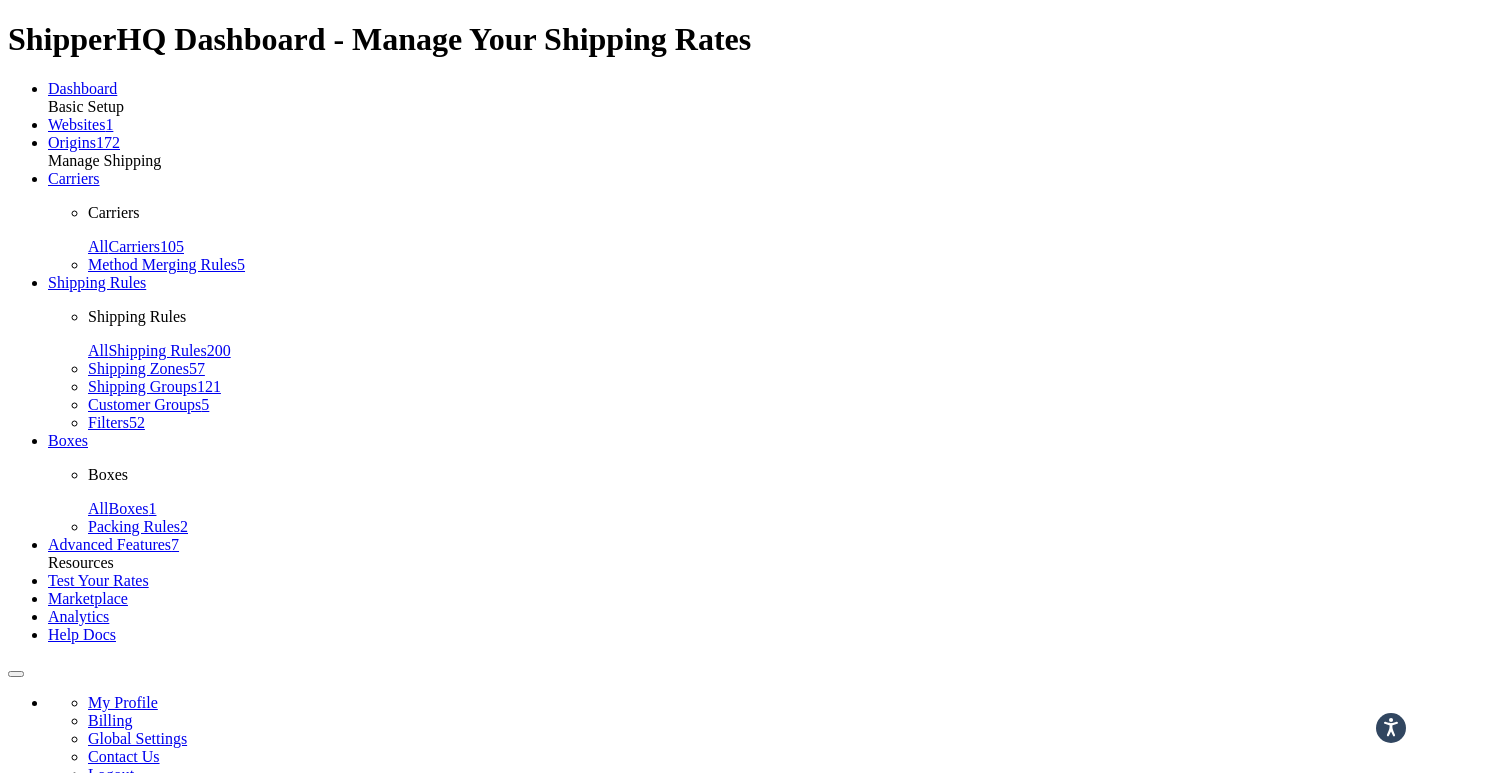 click on "Advanced" at bounding box center [276, 924] 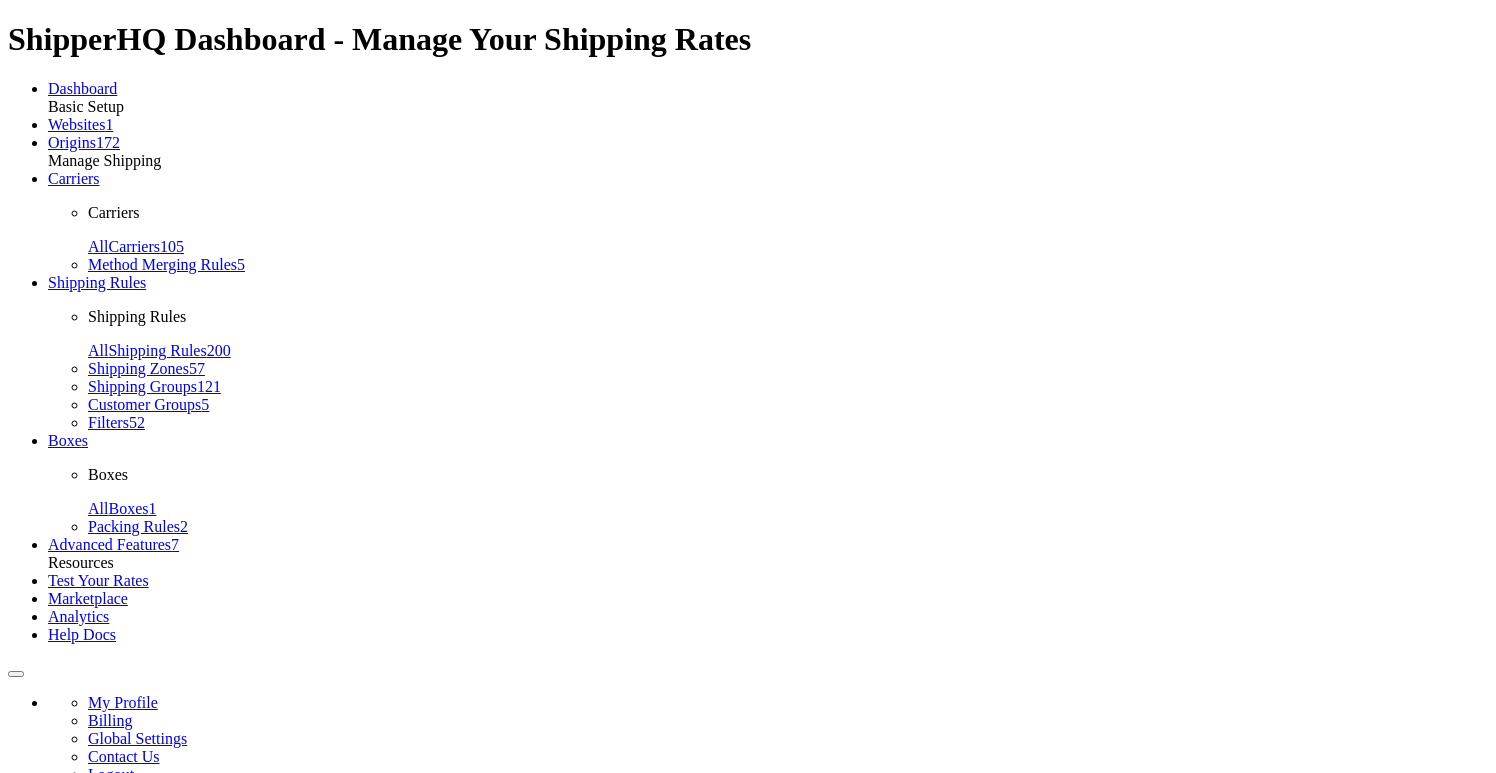 scroll, scrollTop: 0, scrollLeft: 0, axis: both 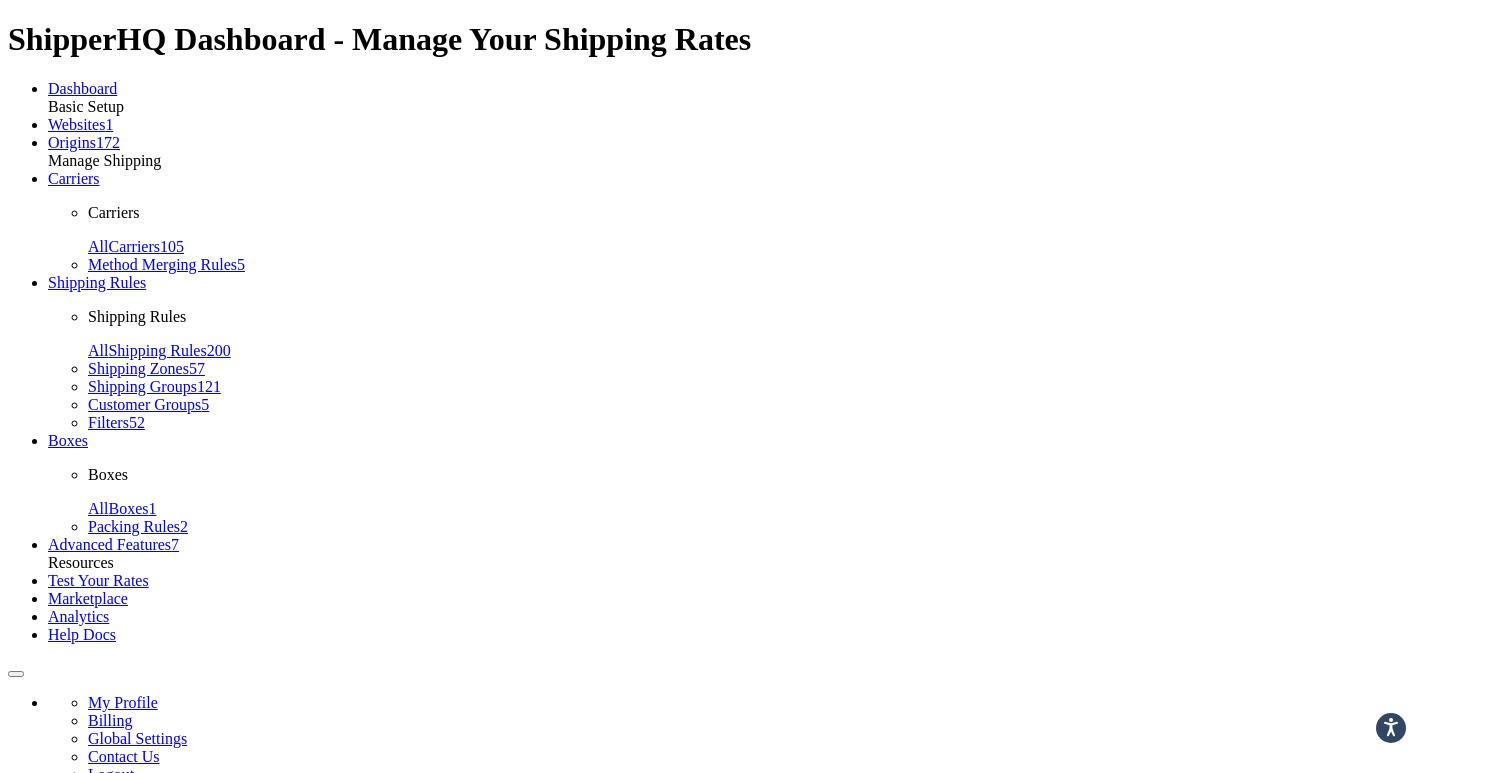 click on "Optional" at bounding box center (194, 978) 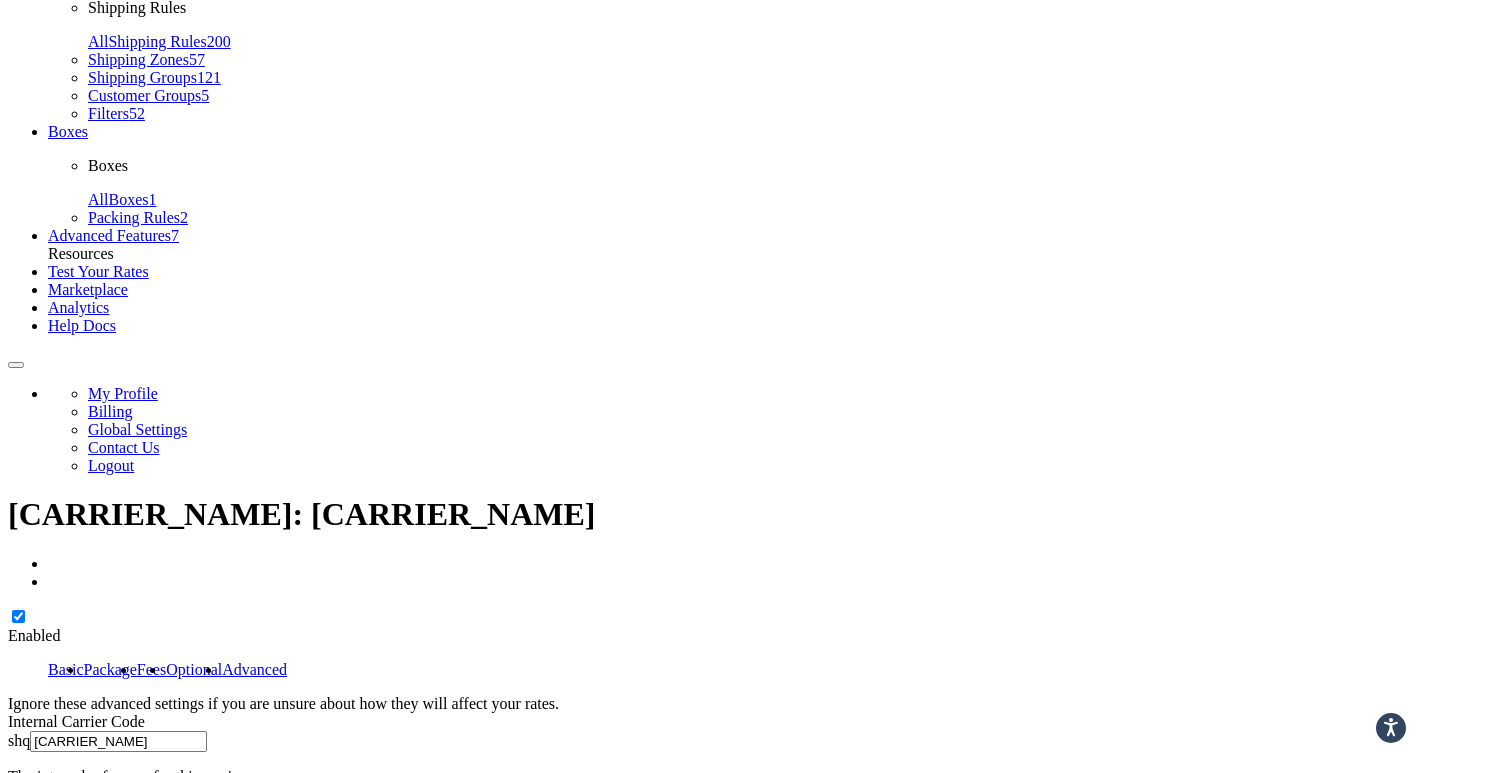 scroll, scrollTop: 305, scrollLeft: 0, axis: vertical 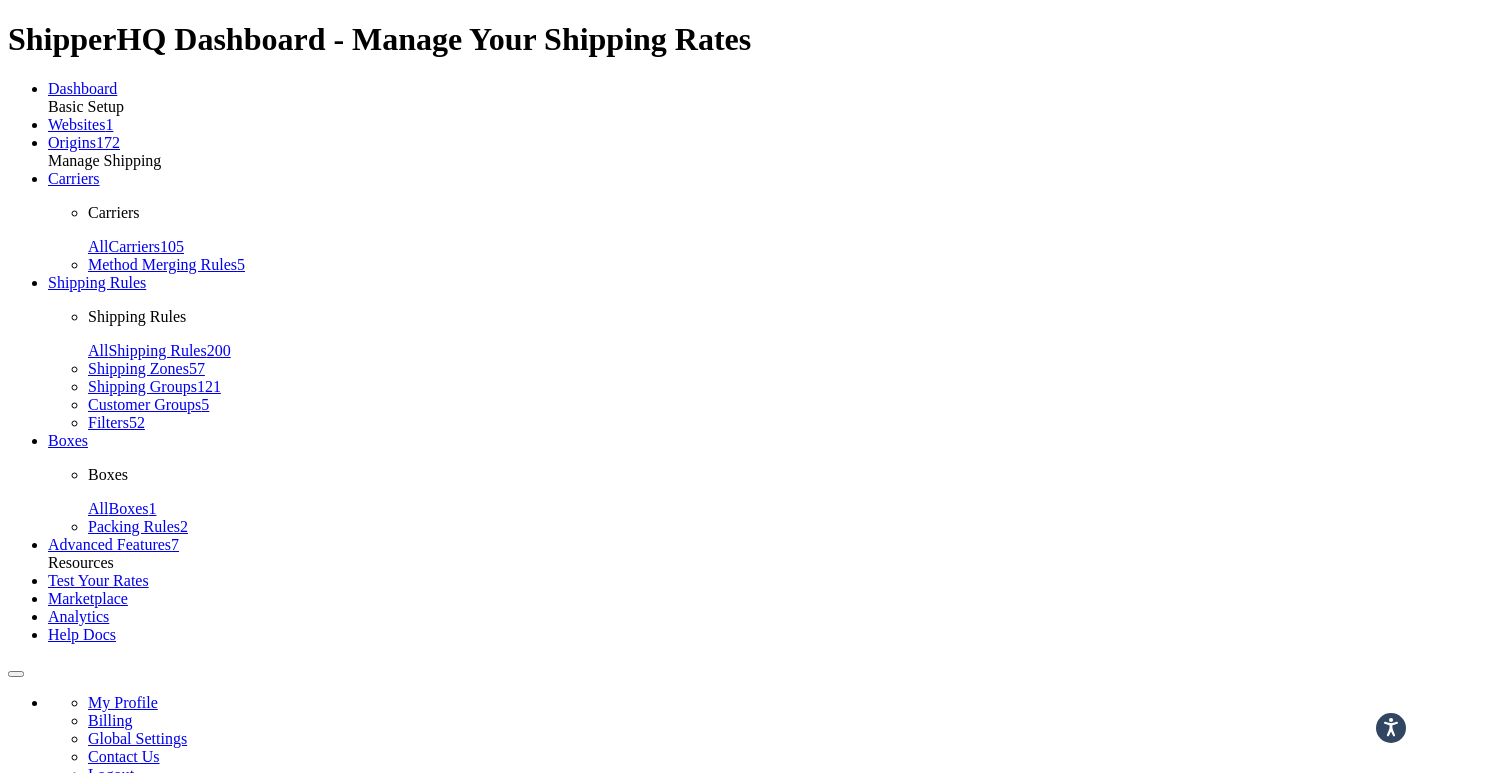 click on "Basic" at bounding box center [66, 978] 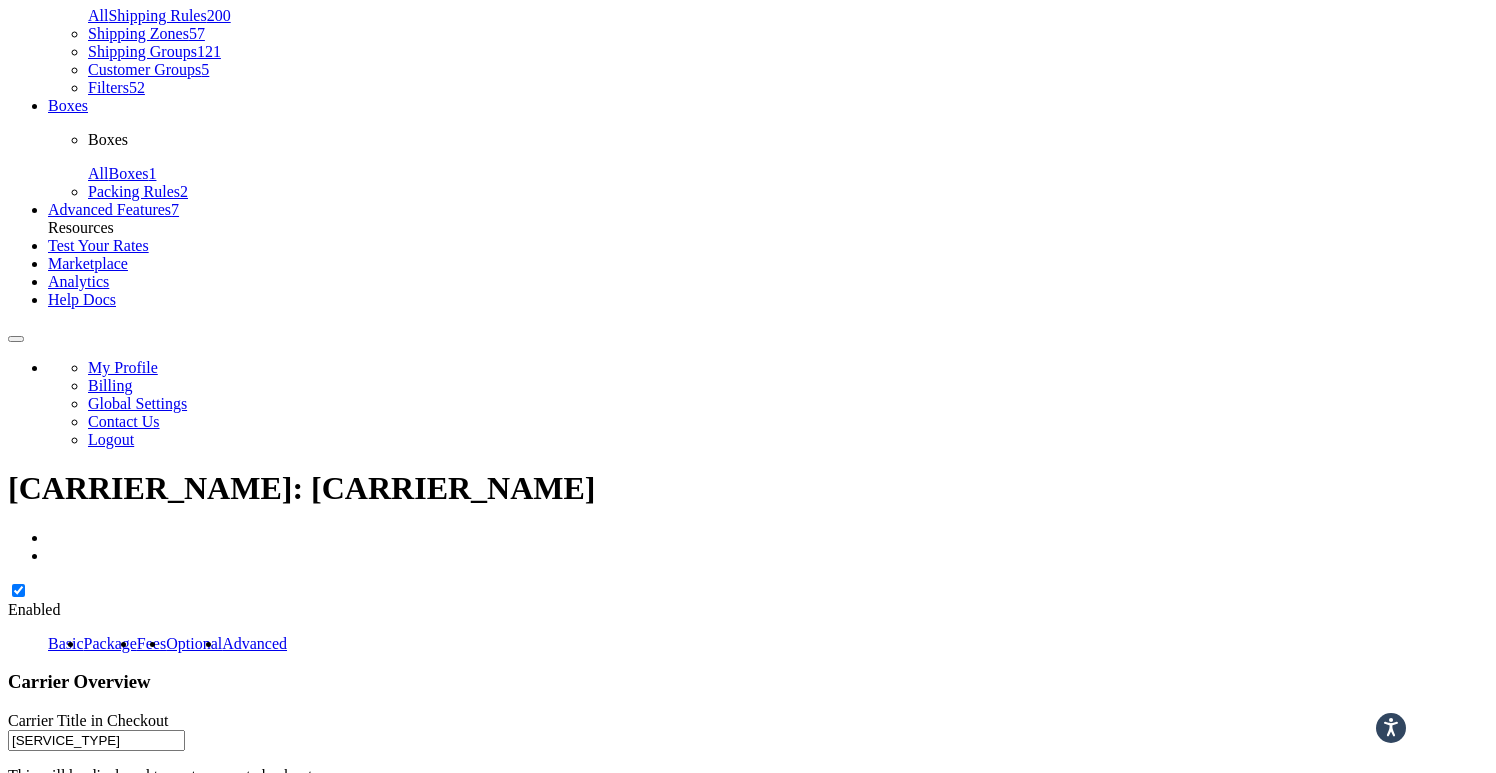 scroll, scrollTop: 0, scrollLeft: 0, axis: both 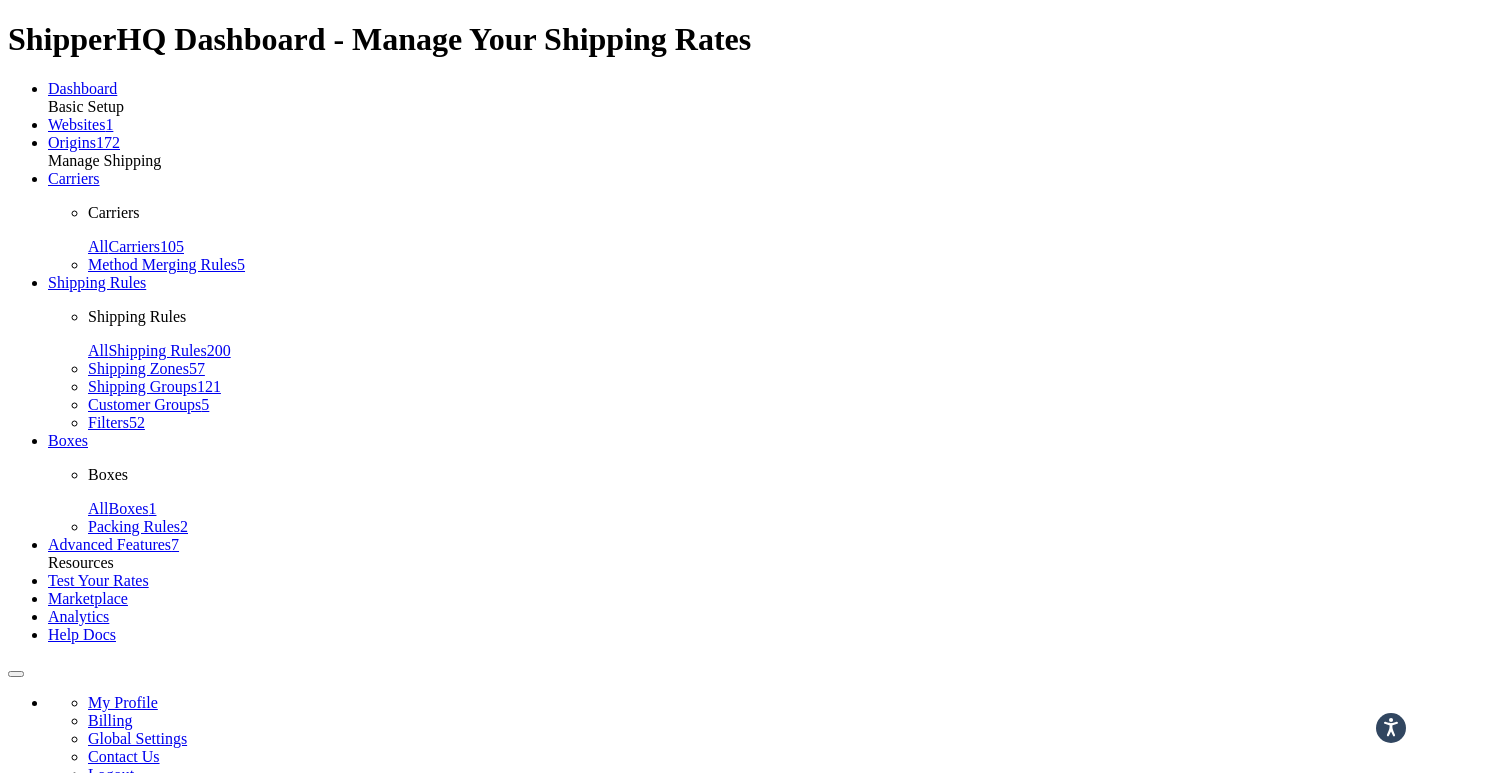 click on "Restrictions" at bounding box center [205, 924] 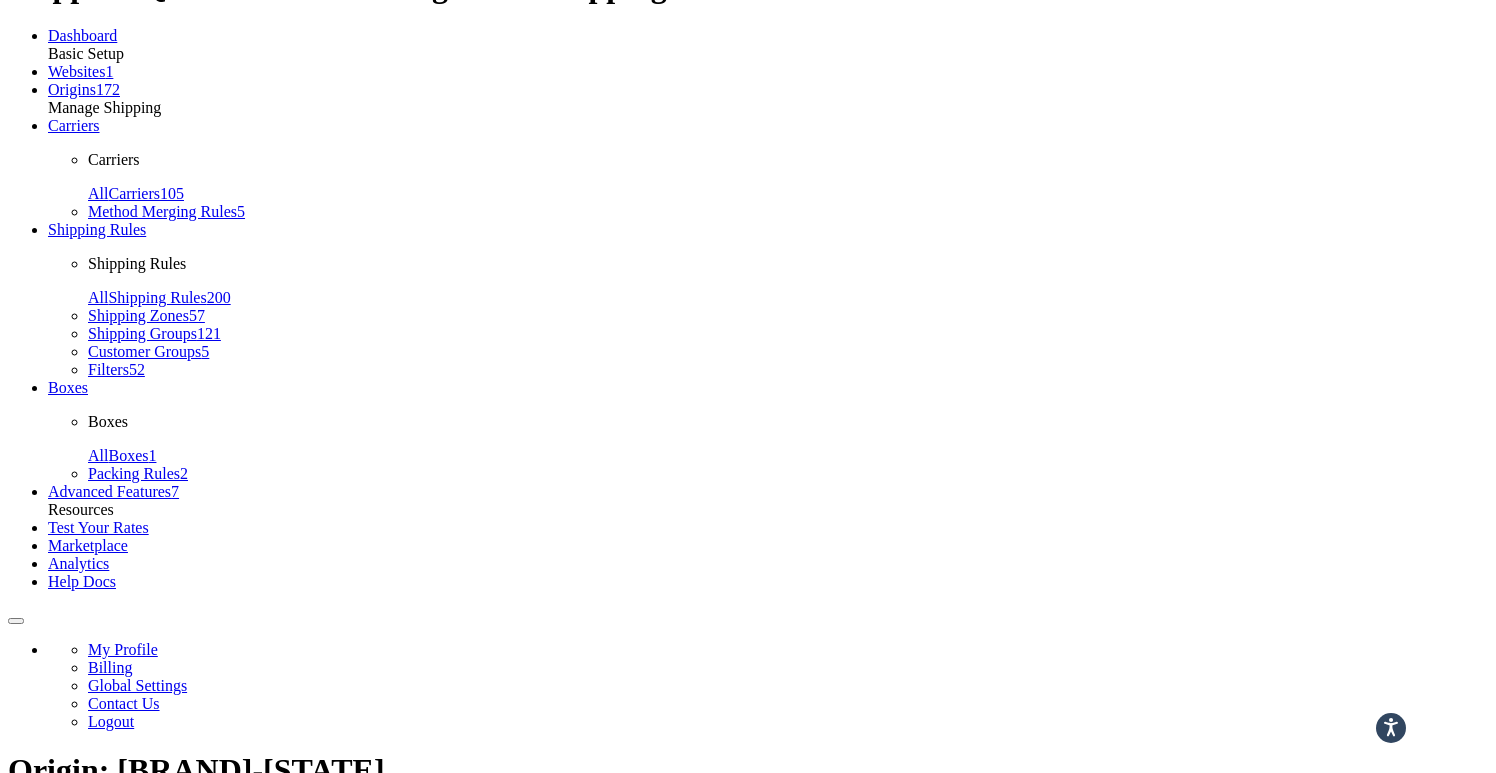 scroll, scrollTop: 0, scrollLeft: 0, axis: both 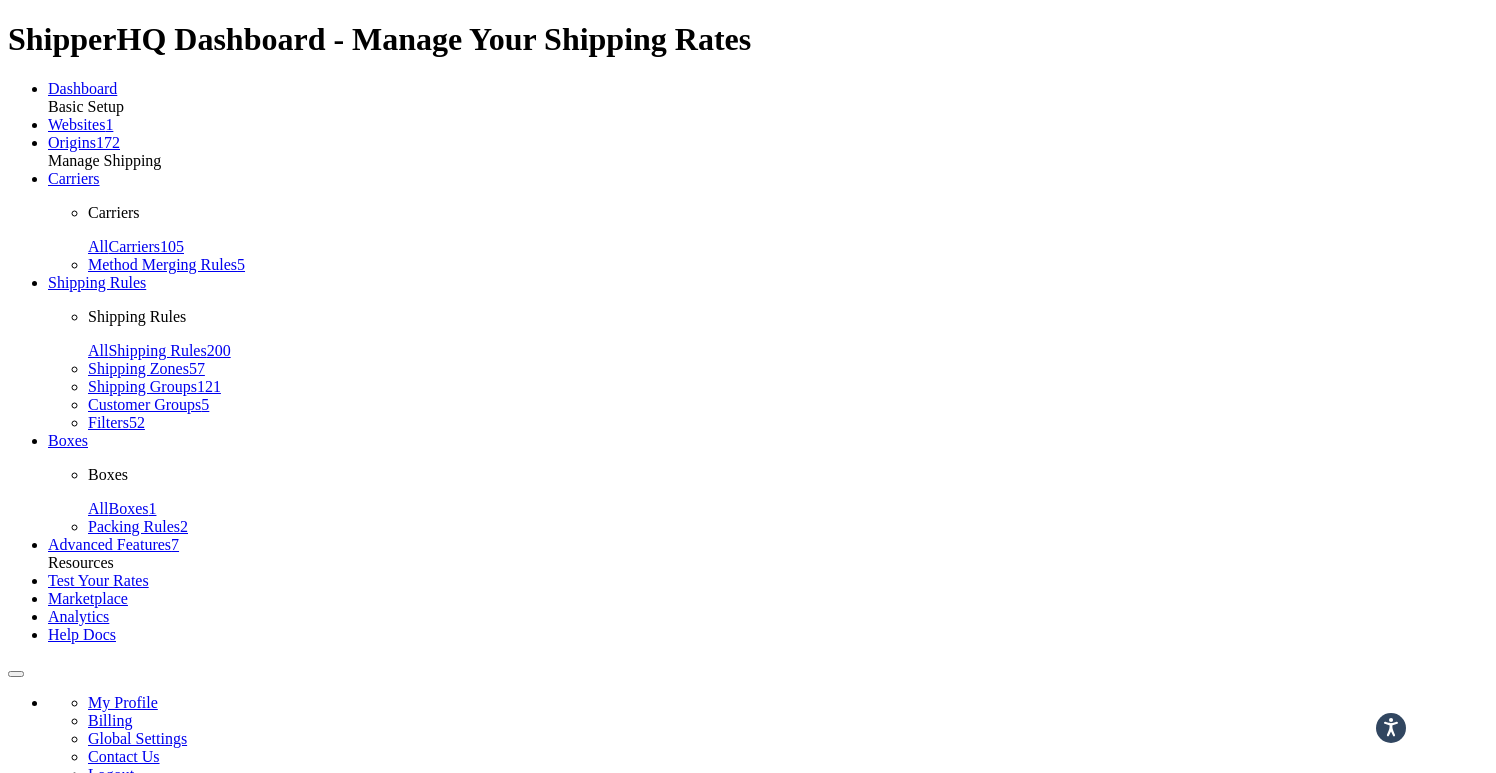 click on "Advanced" at bounding box center (276, 924) 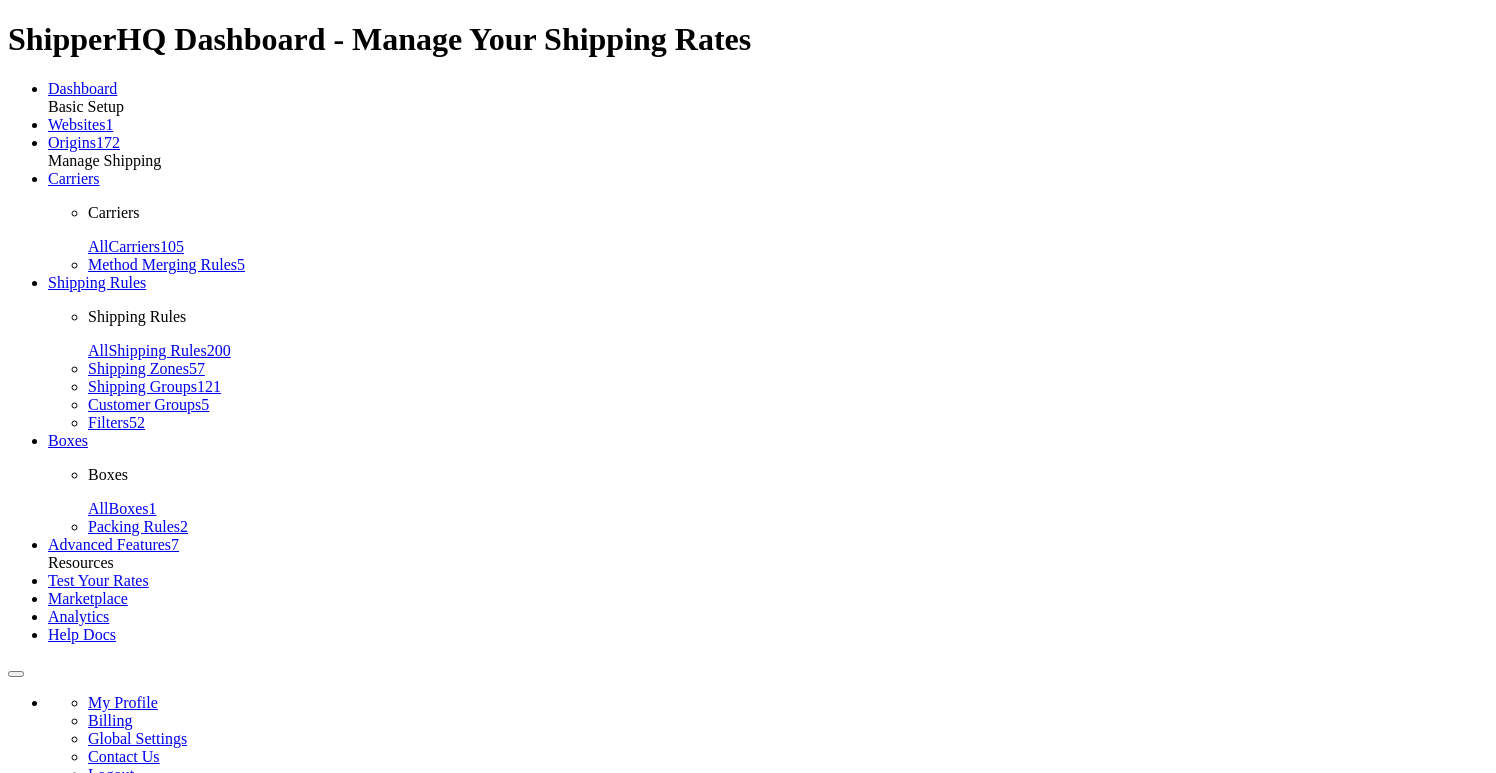 scroll, scrollTop: 0, scrollLeft: 0, axis: both 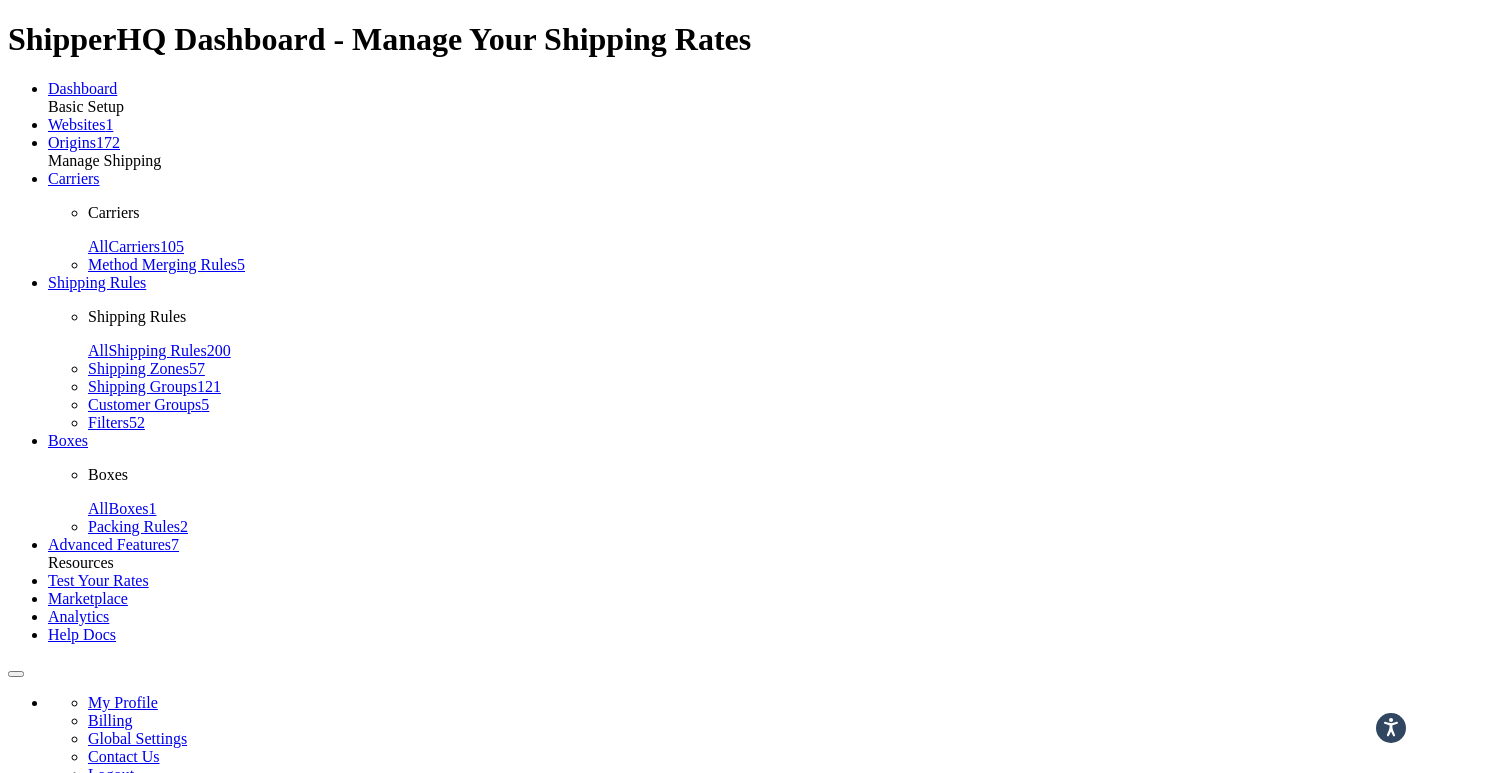 click on "Restrictions" at bounding box center [205, 924] 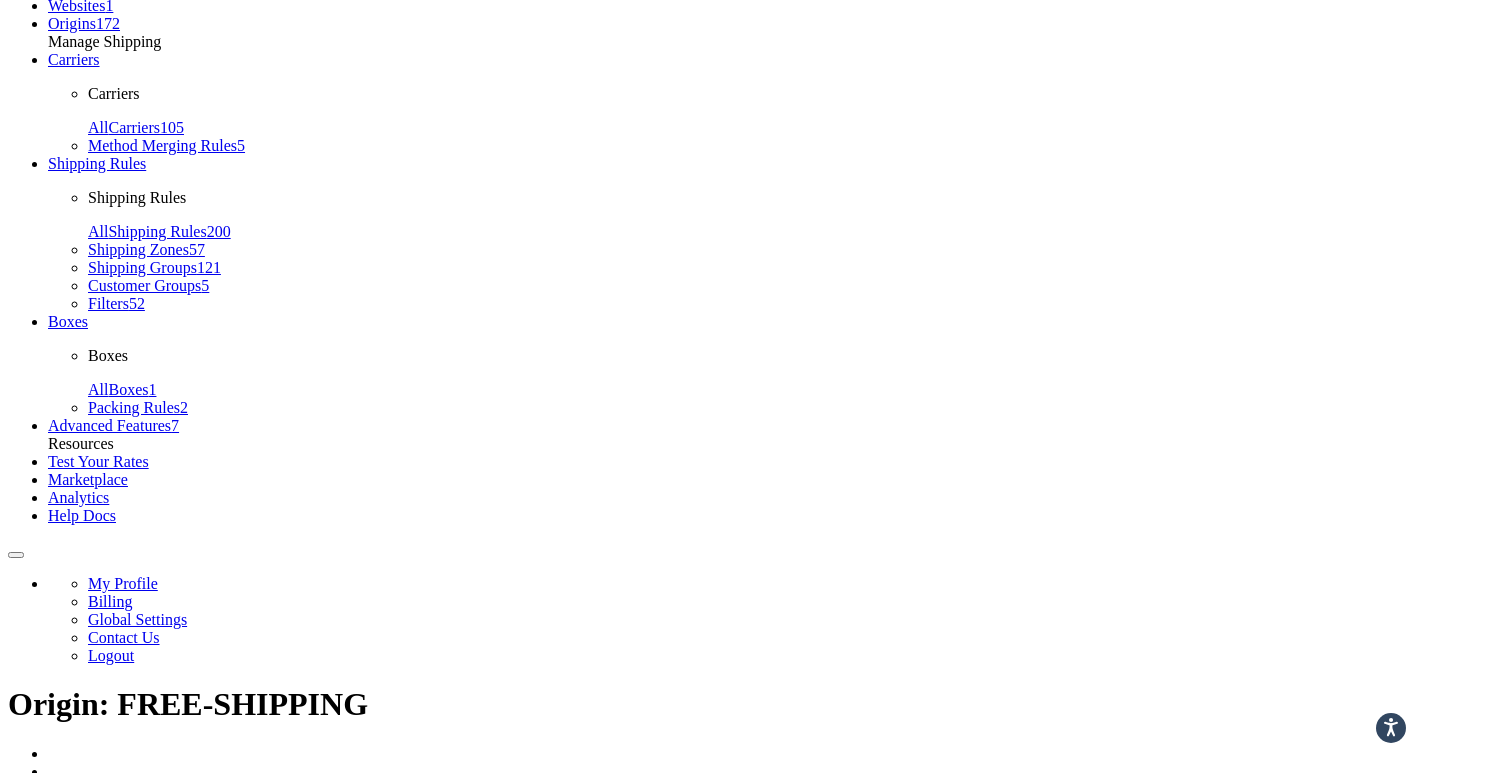 scroll, scrollTop: 0, scrollLeft: 0, axis: both 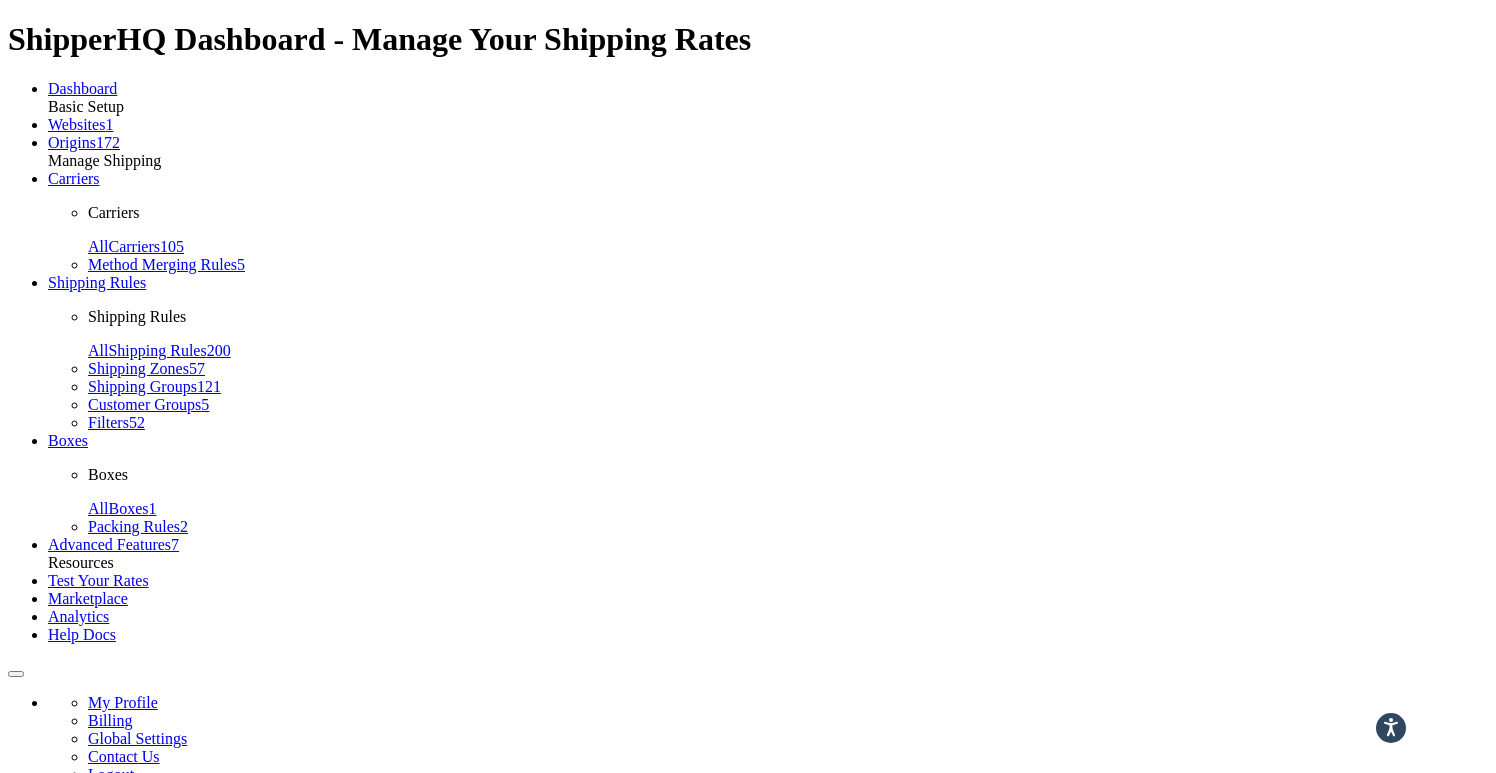 click on "Advanced" at bounding box center [276, 924] 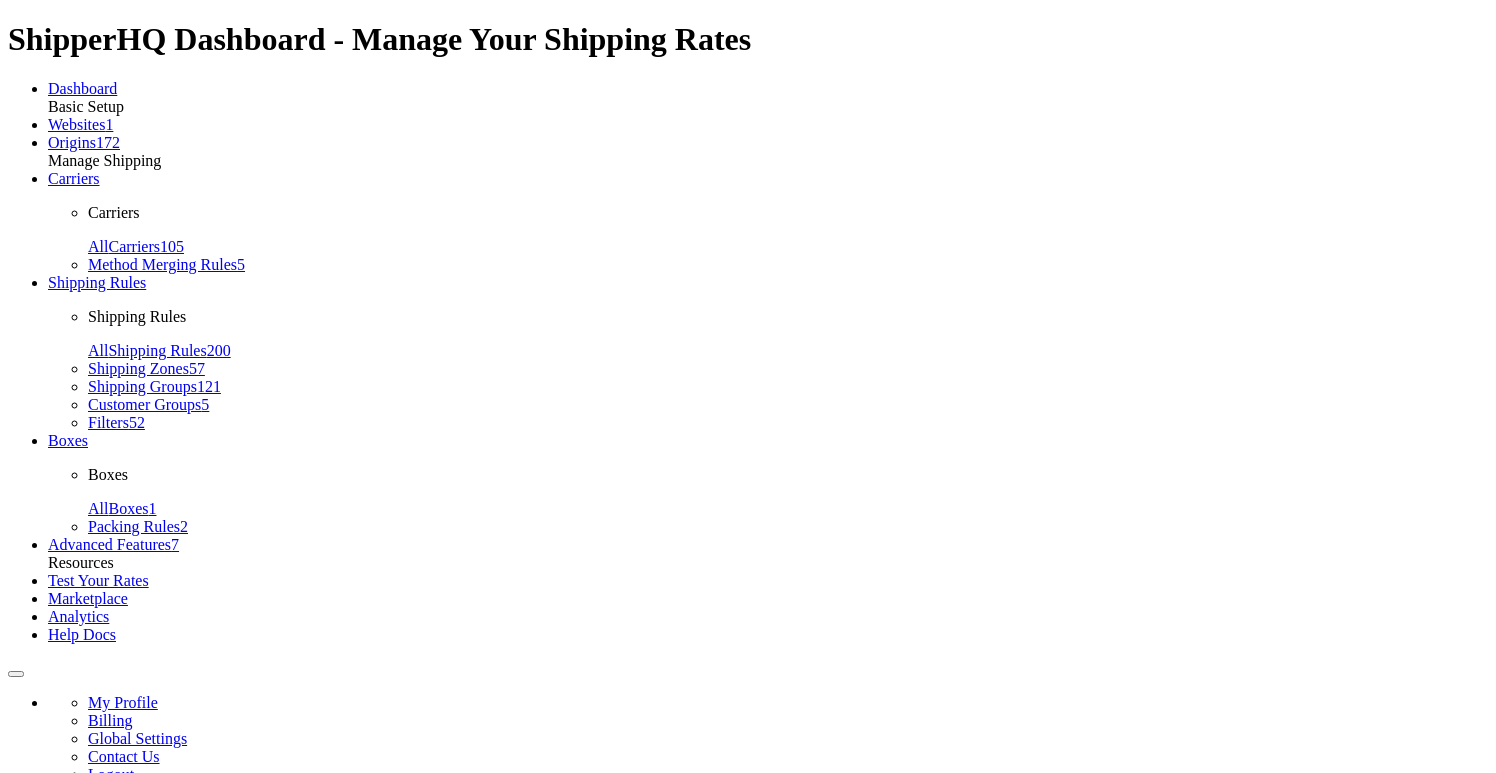 scroll, scrollTop: 0, scrollLeft: 0, axis: both 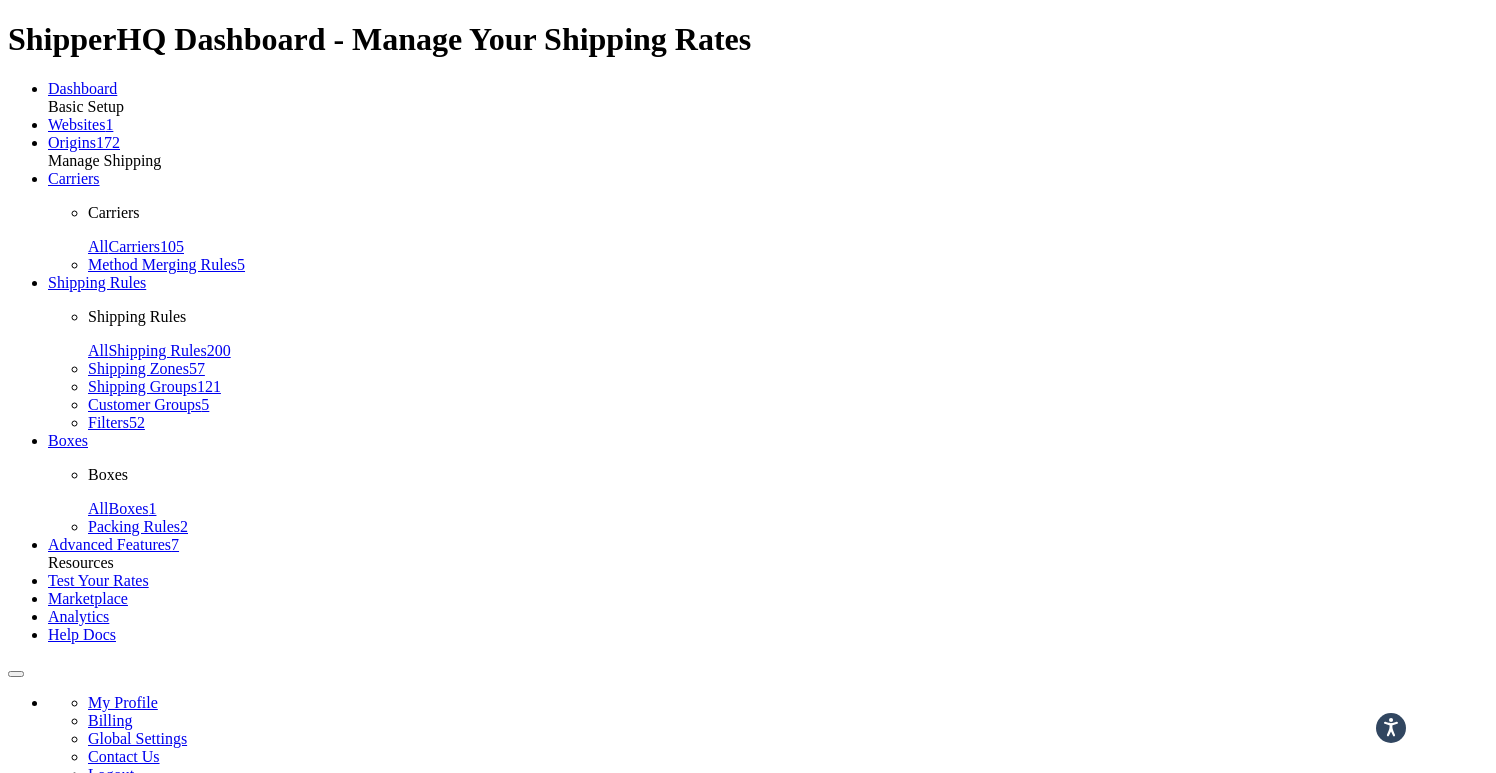 click on "Advanced" at bounding box center [254, 978] 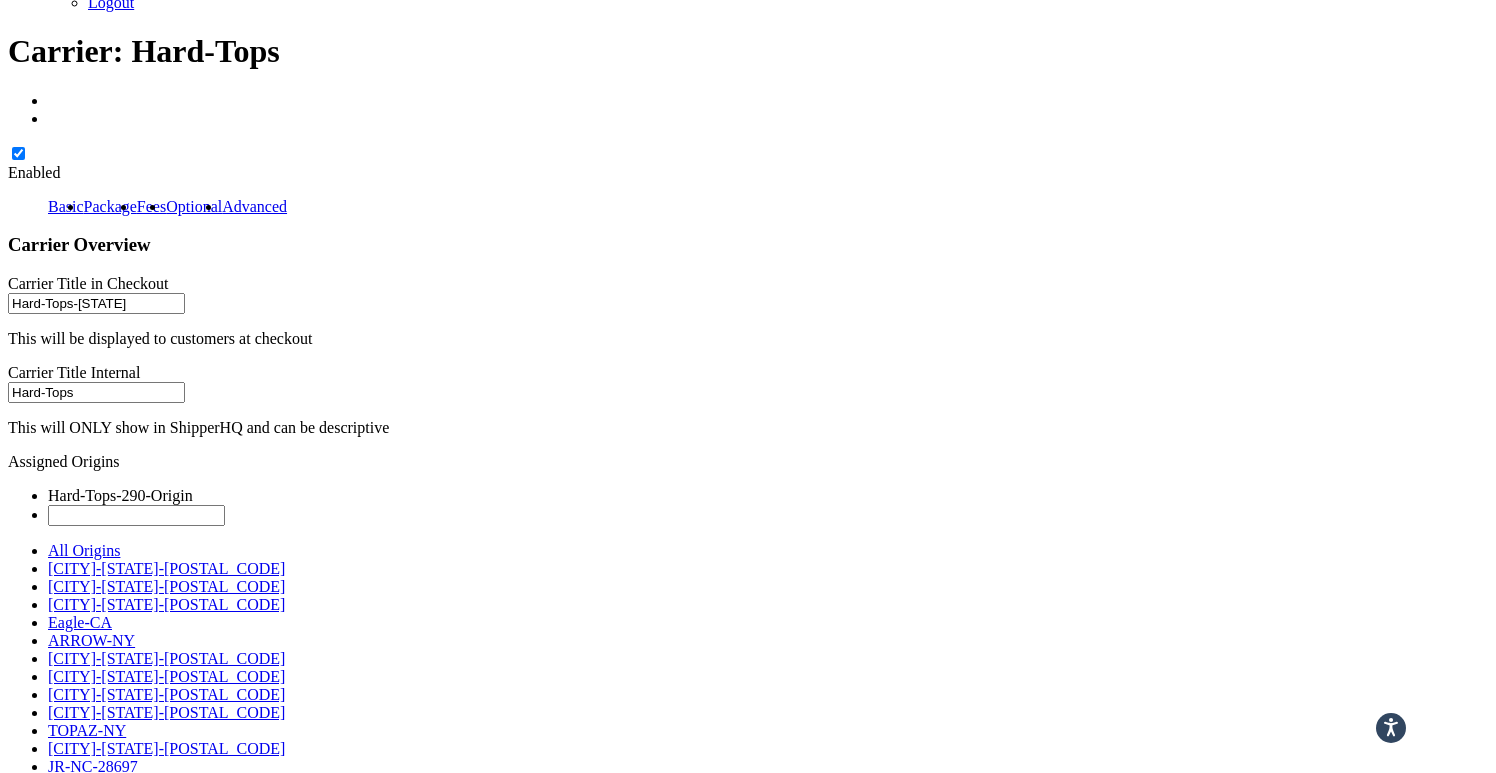 scroll, scrollTop: 0, scrollLeft: 0, axis: both 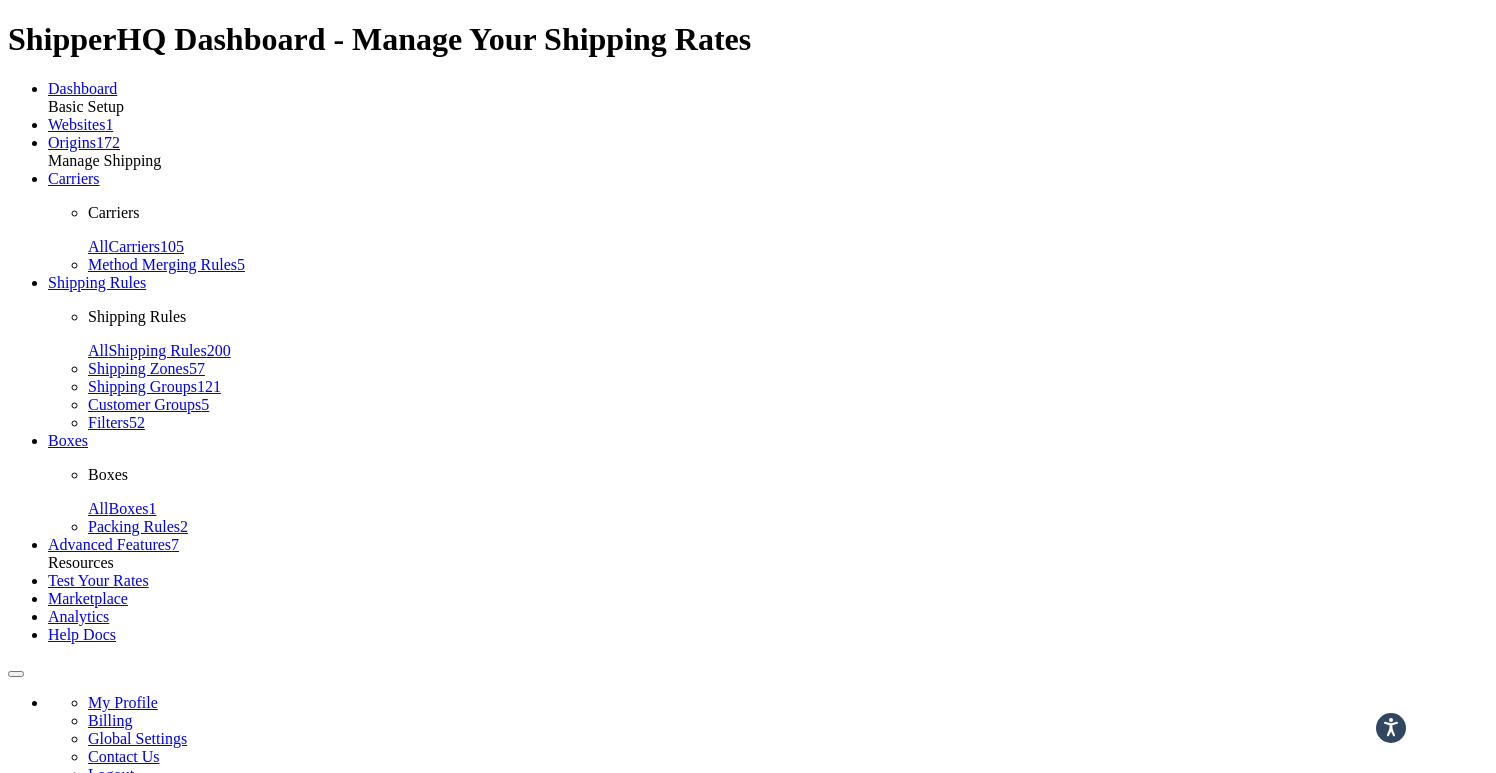 click on "Optional" at bounding box center (194, 978) 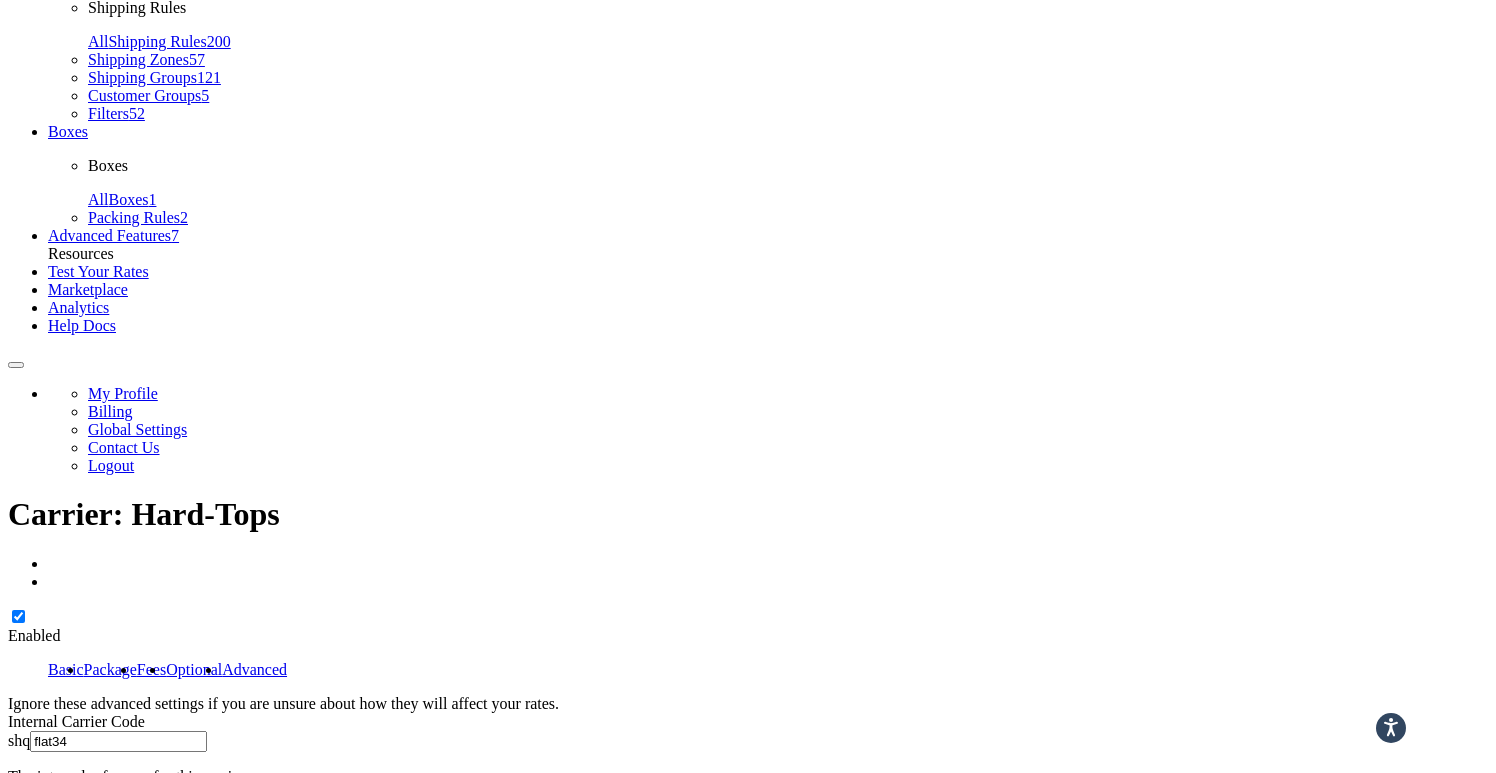 scroll, scrollTop: 0, scrollLeft: 0, axis: both 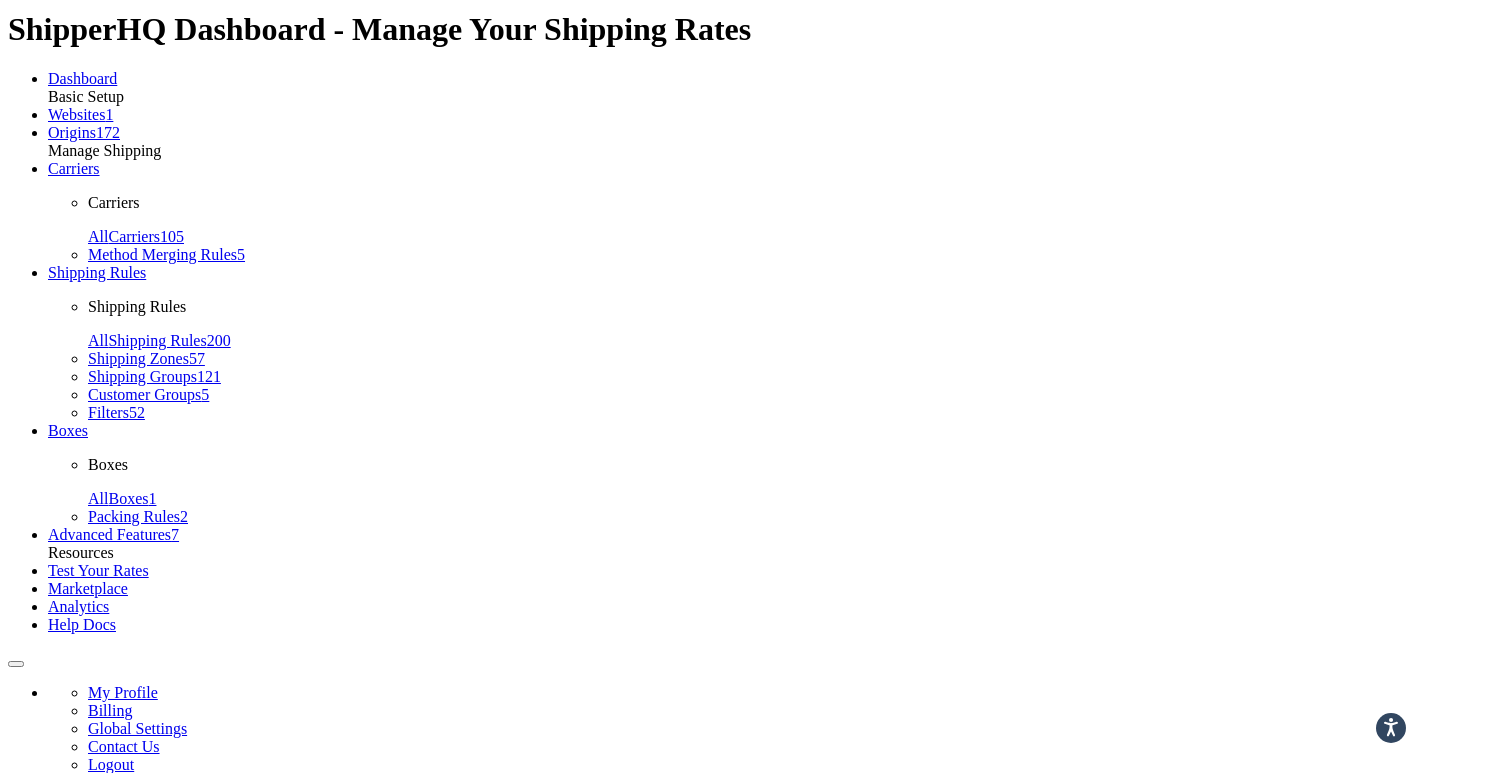 click on "Restrictions" at bounding box center (205, 914) 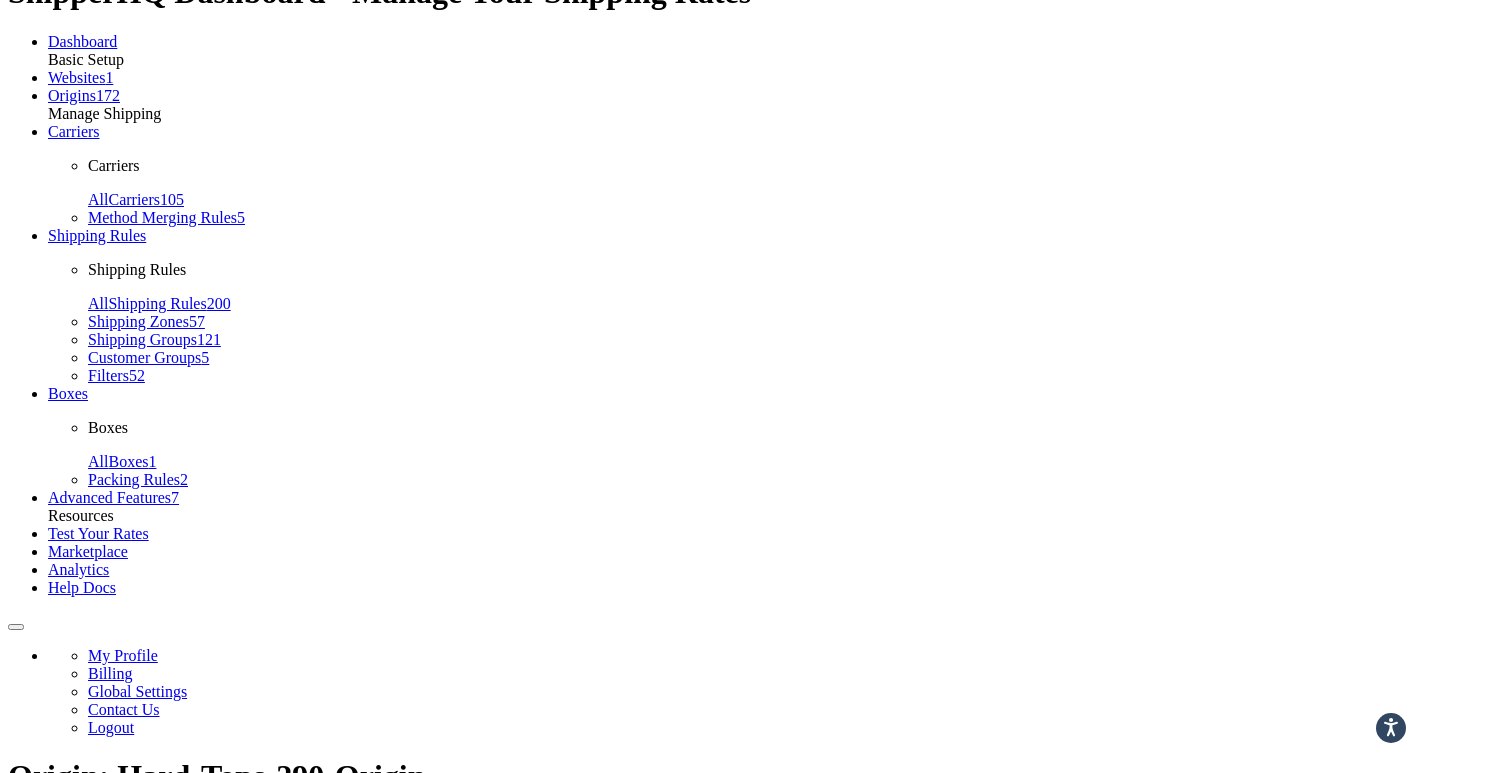 scroll, scrollTop: 0, scrollLeft: 0, axis: both 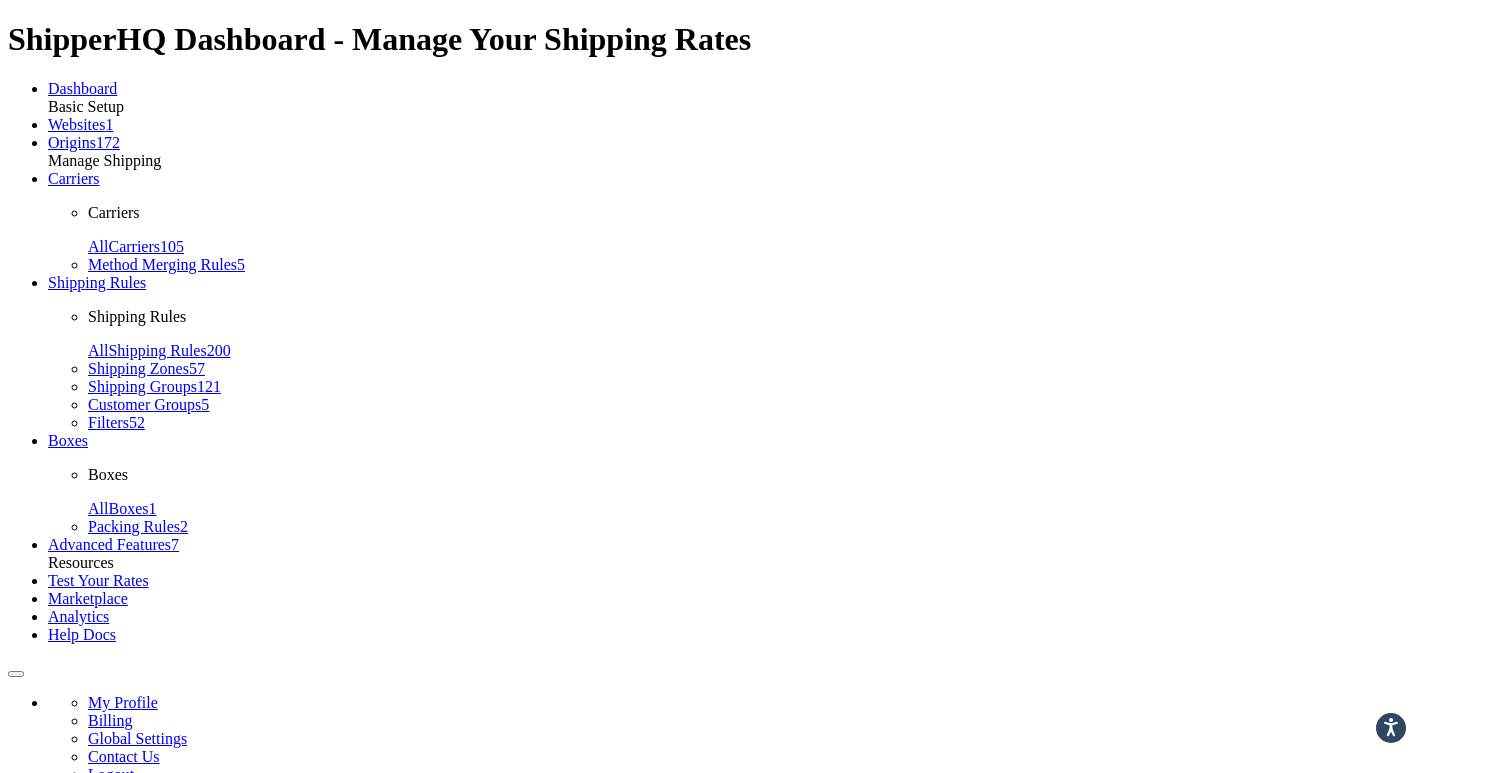 click on "Advanced" at bounding box center (276, 924) 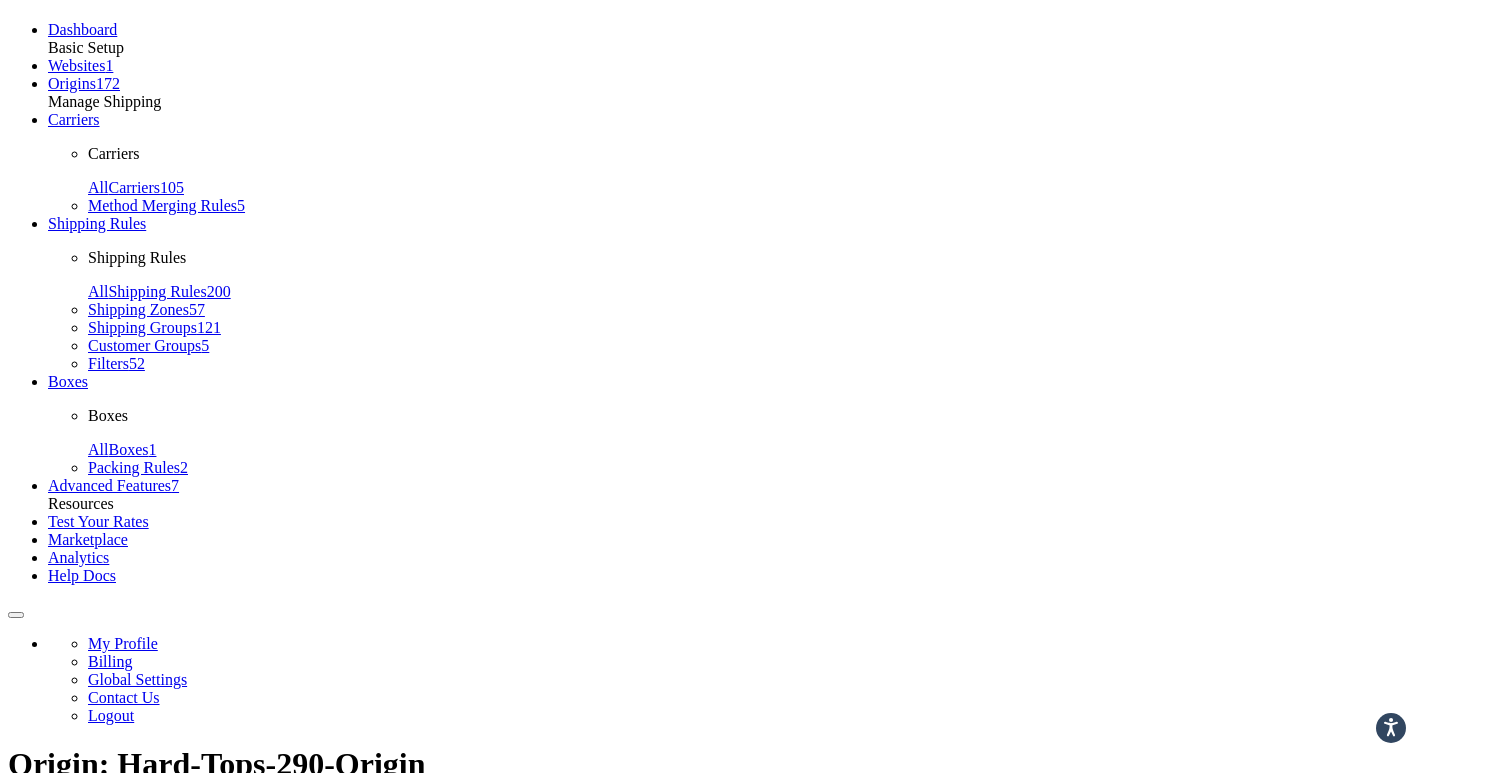scroll, scrollTop: 0, scrollLeft: 0, axis: both 